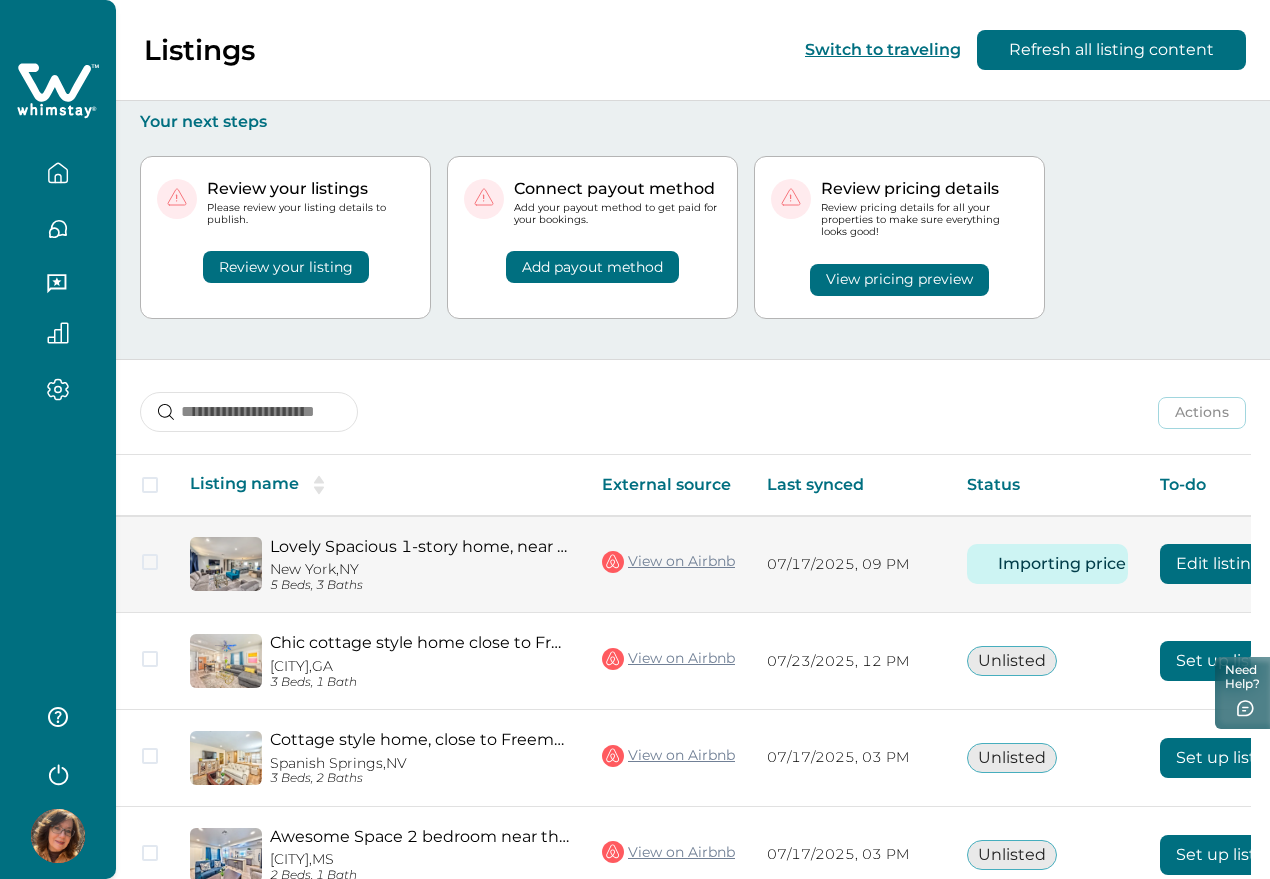 scroll, scrollTop: 125, scrollLeft: 0, axis: vertical 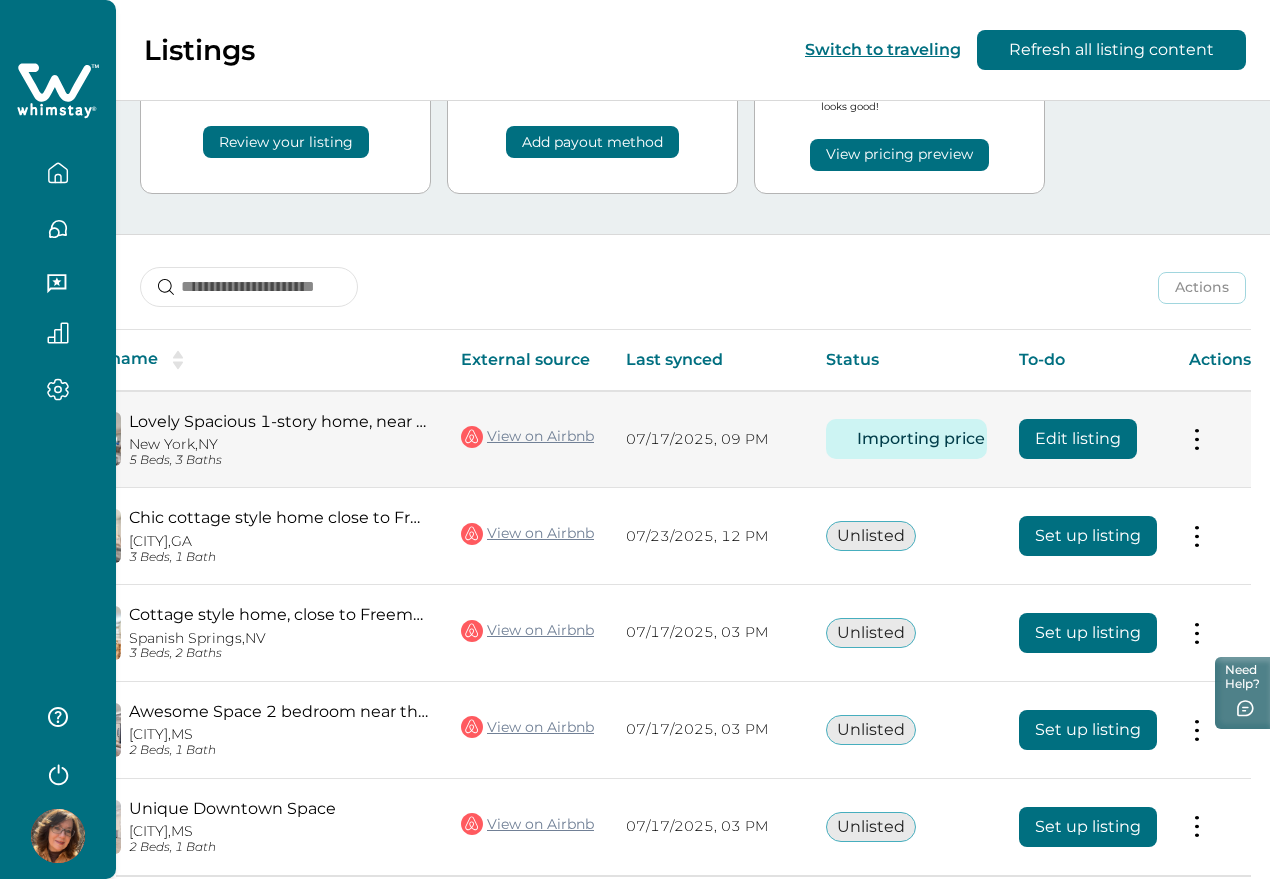 click on "Edit listing" at bounding box center (1103, 442) 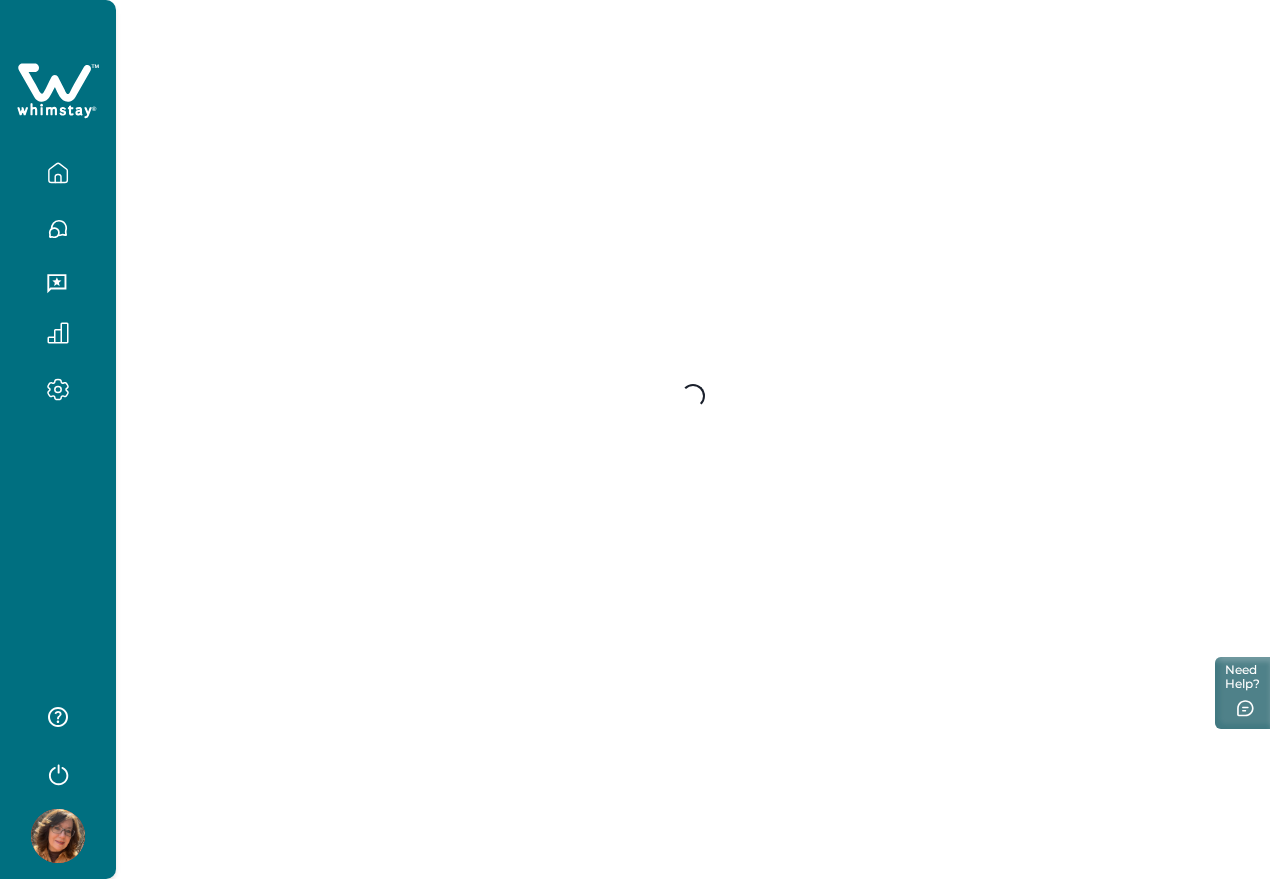 scroll, scrollTop: 0, scrollLeft: 0, axis: both 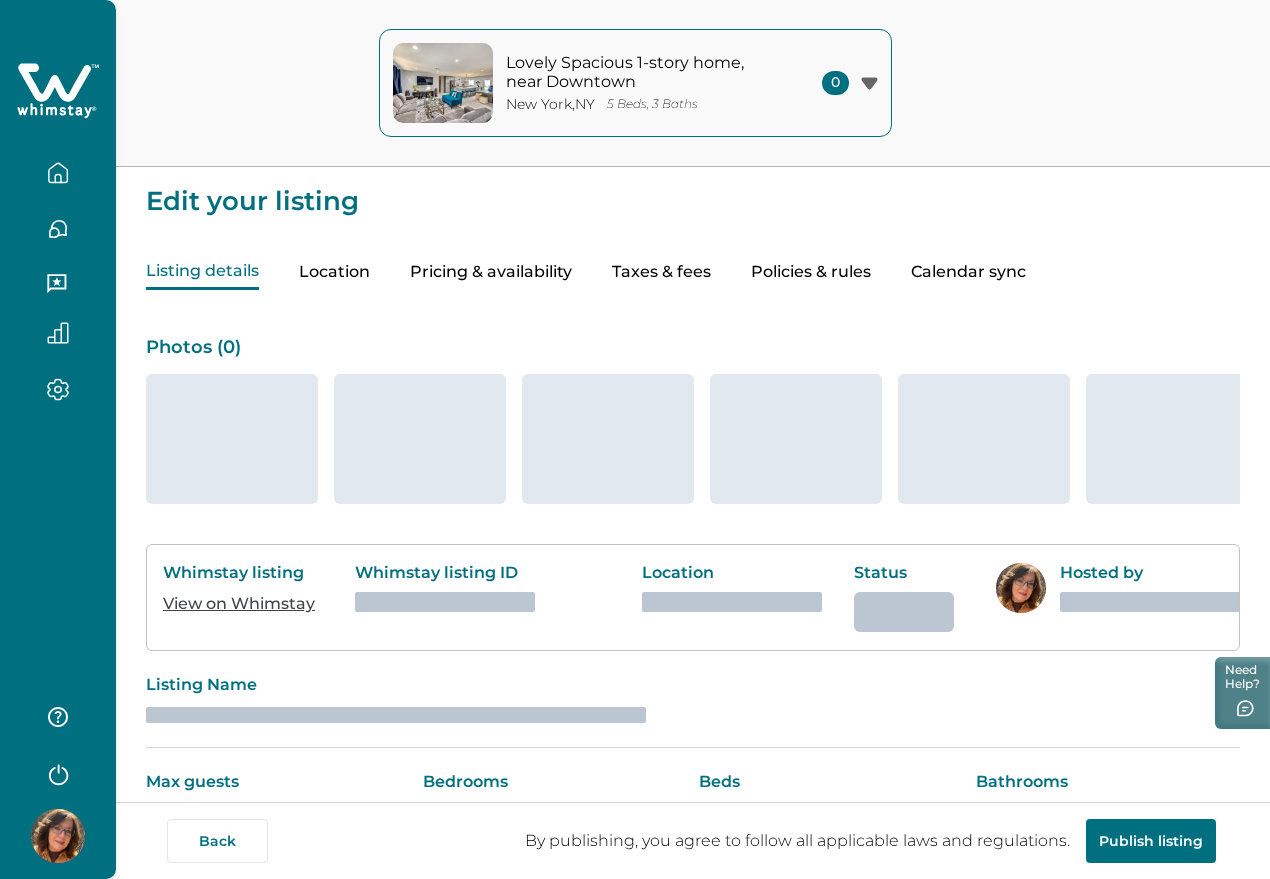 click on "Taxes & fees" at bounding box center [661, 272] 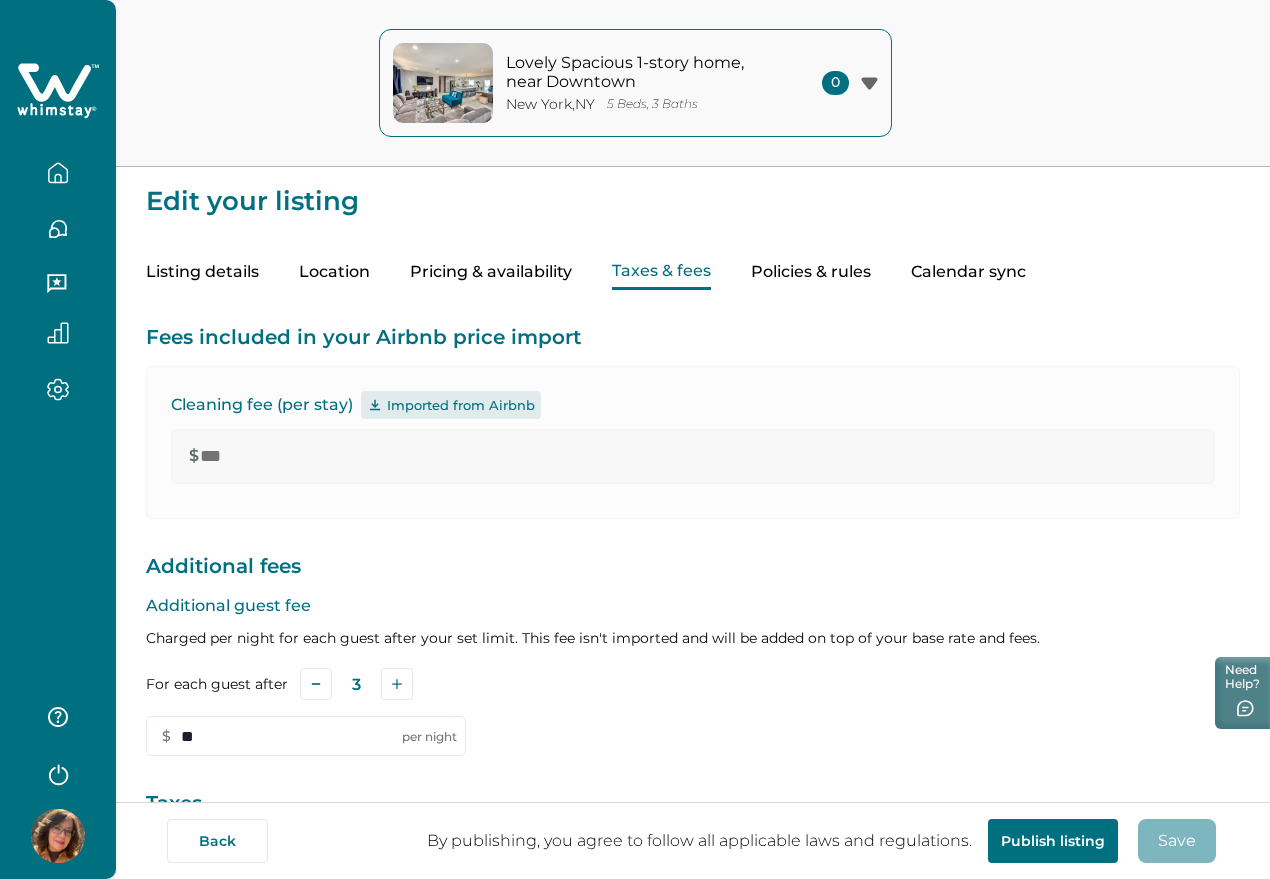 type on "***" 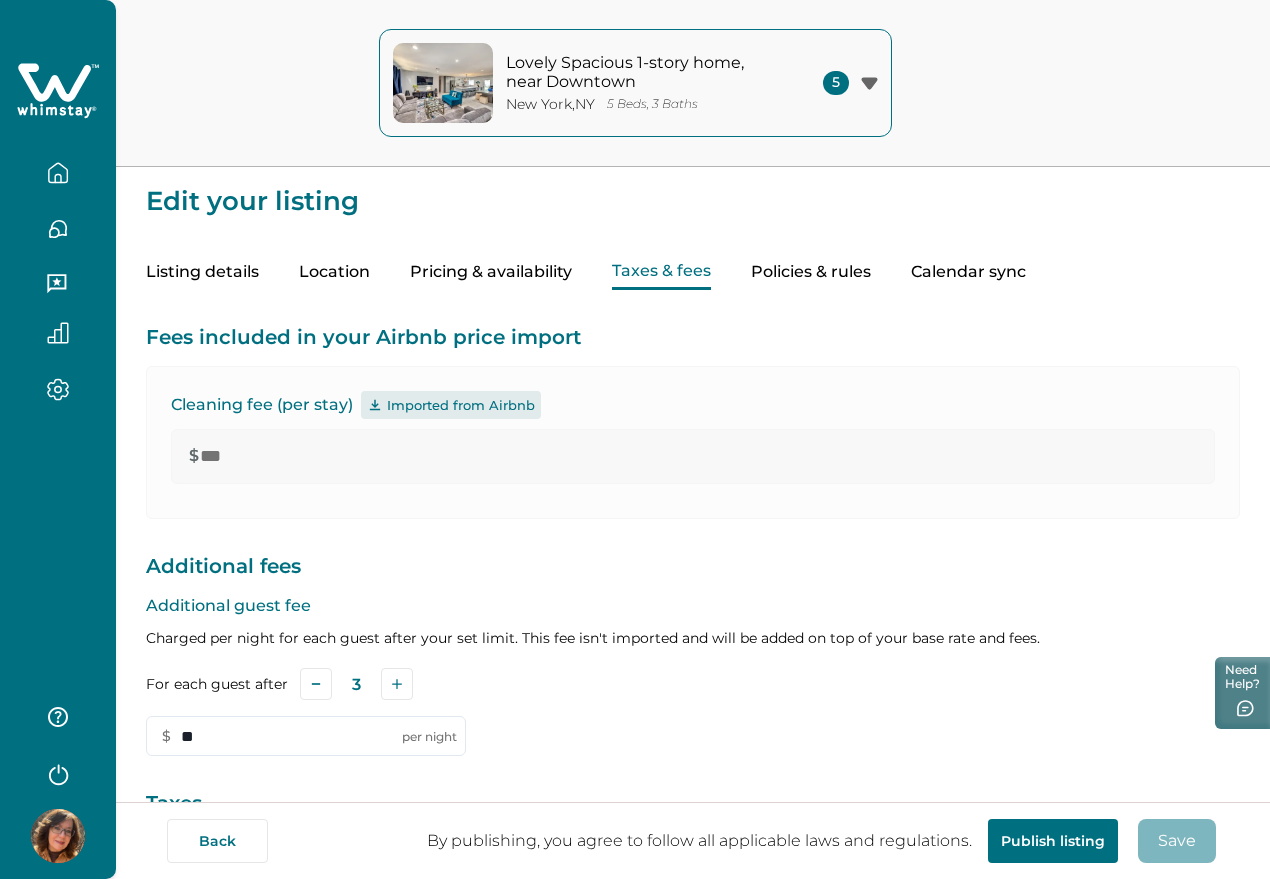 scroll, scrollTop: 299, scrollLeft: 0, axis: vertical 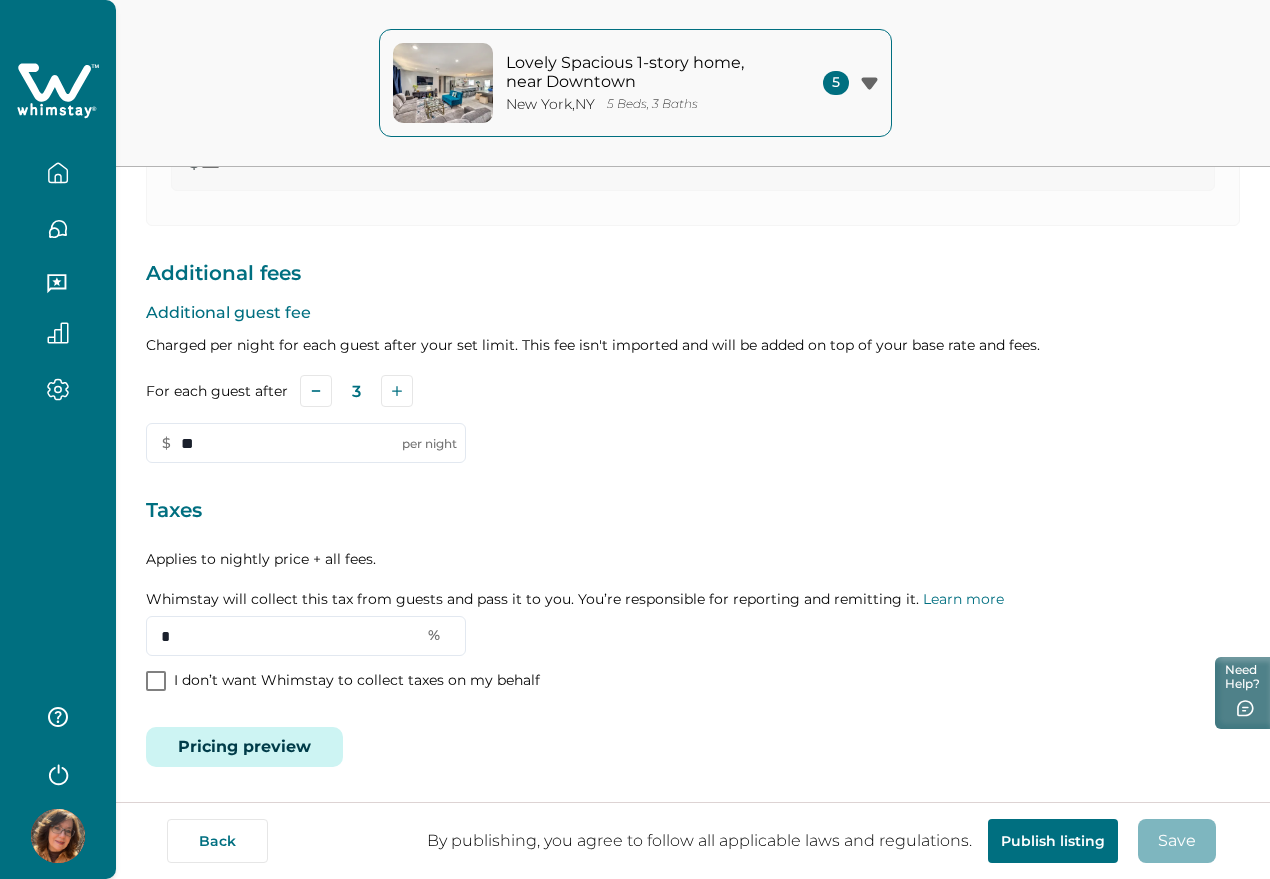 click on "Pricing preview" at bounding box center (244, 747) 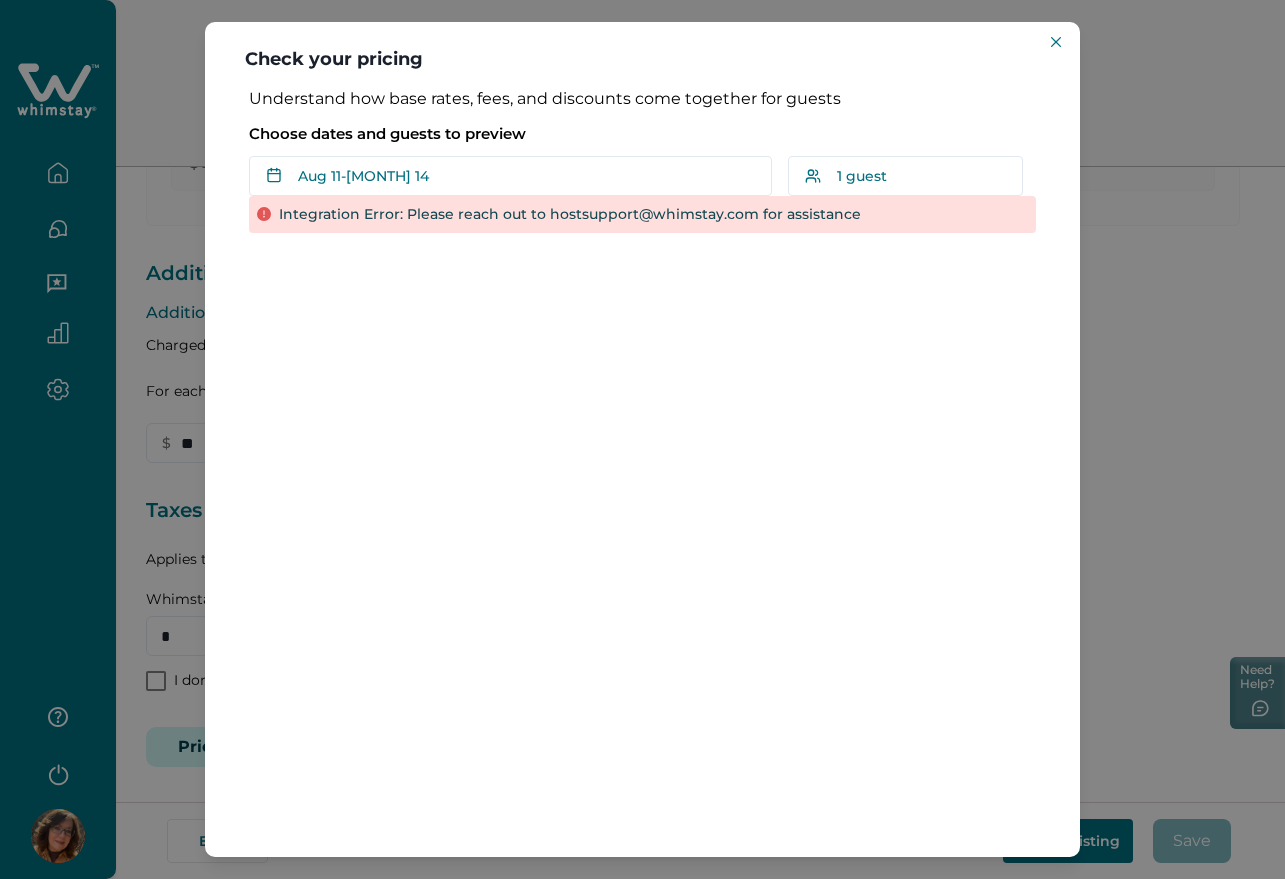 click on "Check your pricing" at bounding box center [642, 55] 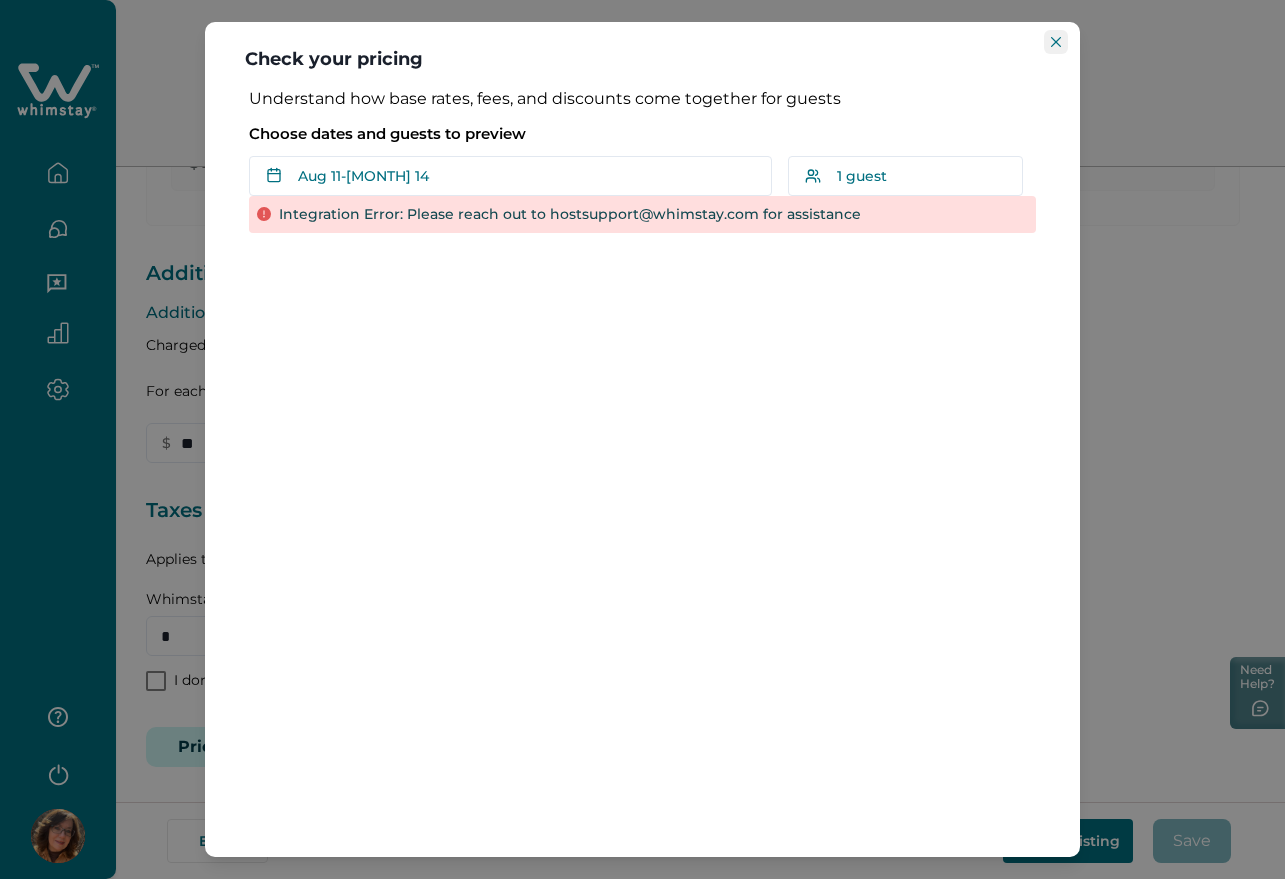 click at bounding box center (1056, 42) 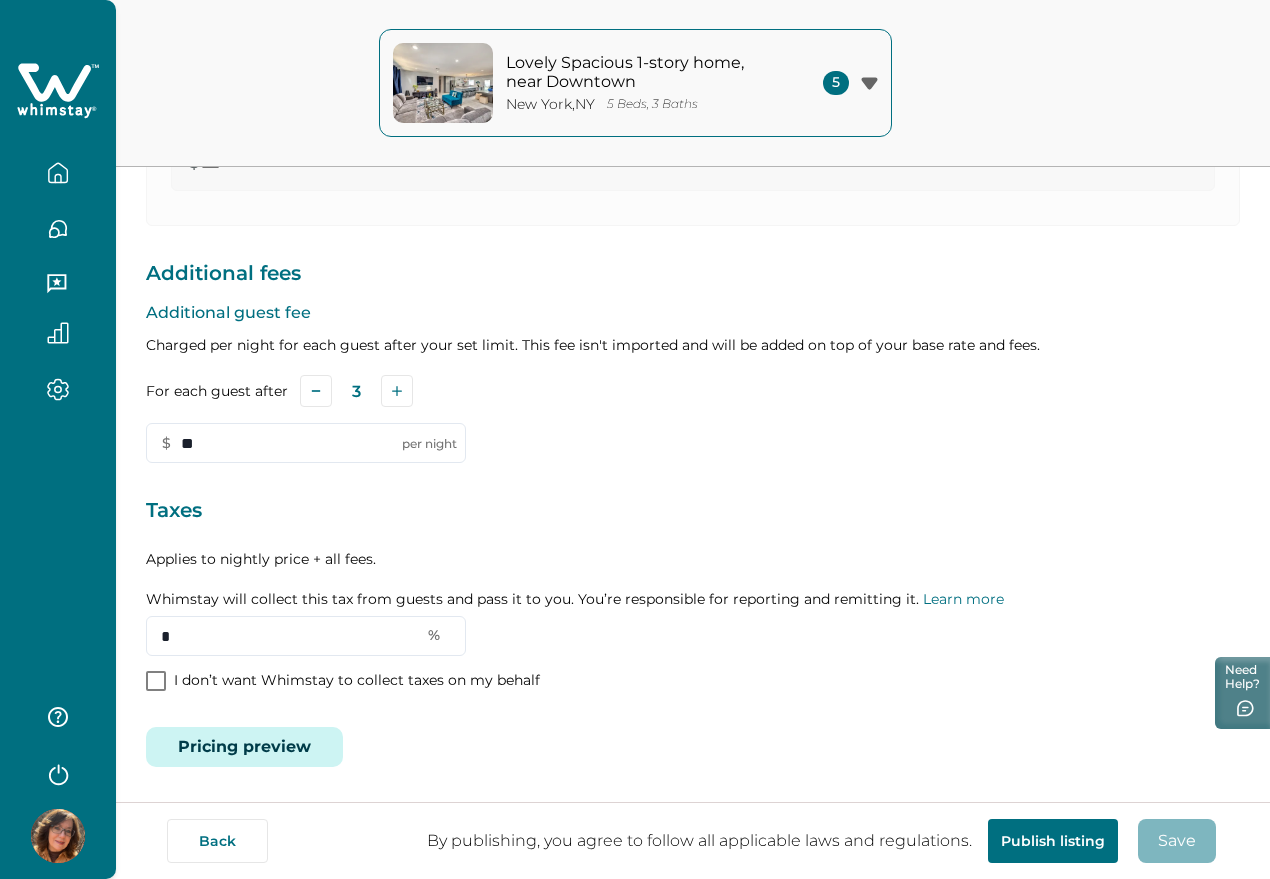 scroll, scrollTop: 0, scrollLeft: 0, axis: both 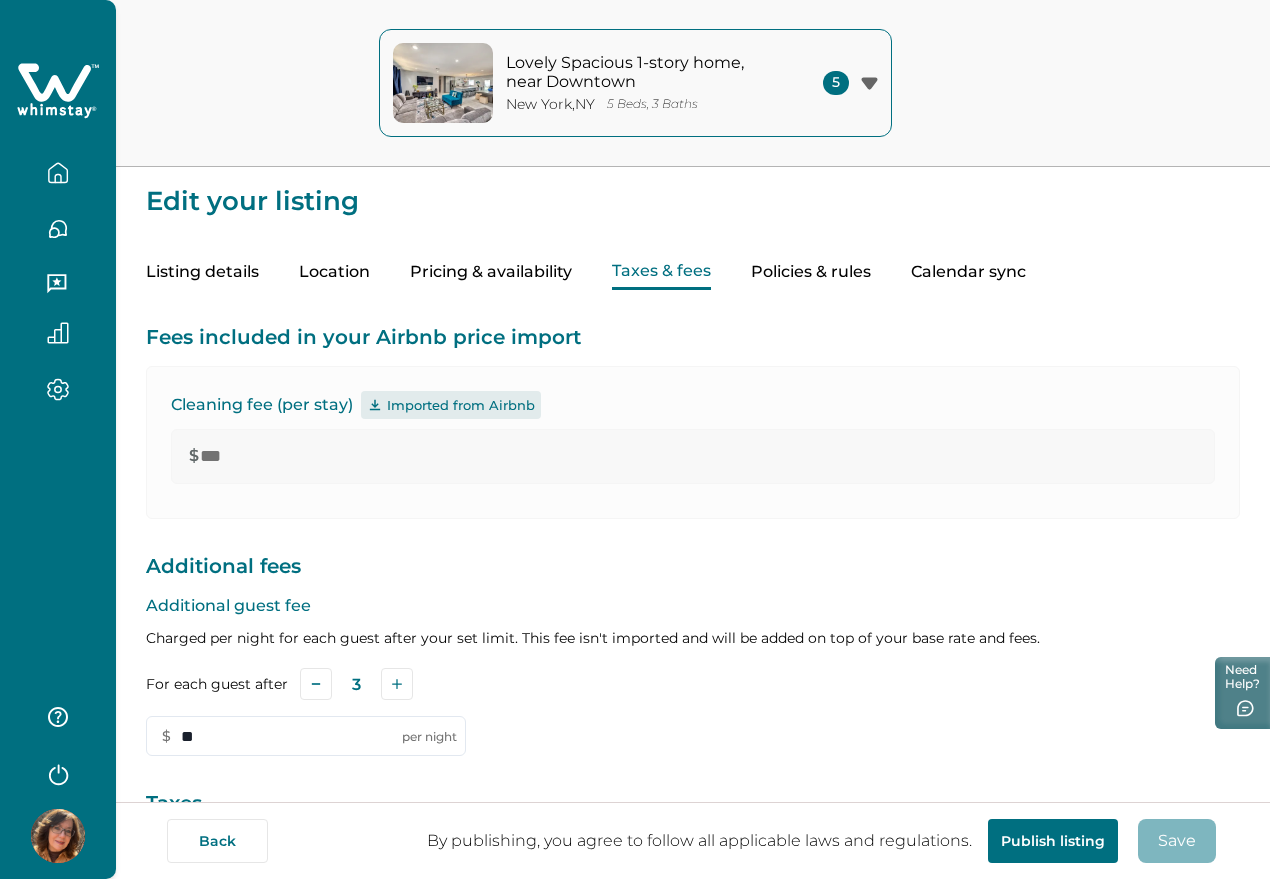click on "Lovely Spacious 1-story home, near Downtown New York ,  NY 5 Beds, 3 Baths" at bounding box center [641, 83] 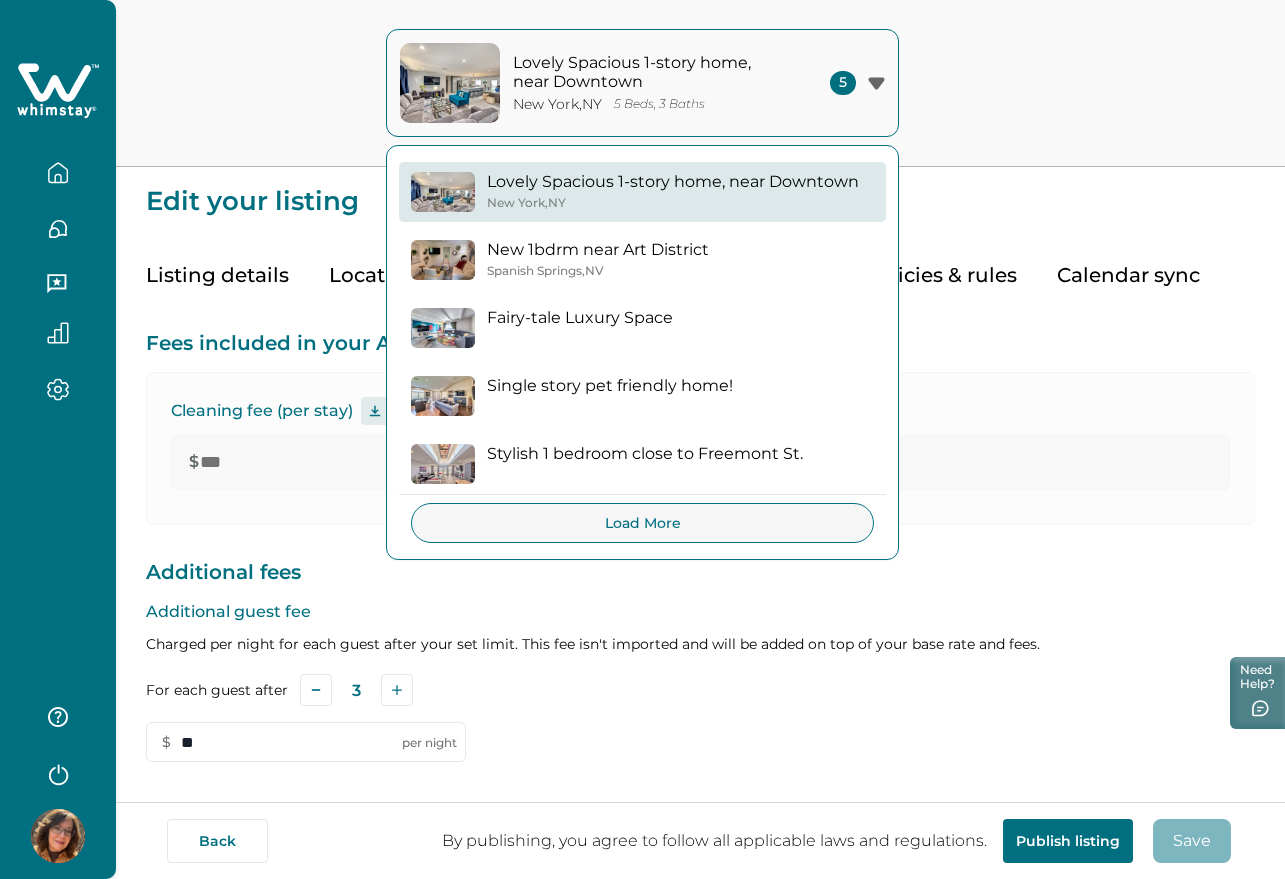 click on "Lovely Spacious 1-story home, near Downtown New York ,  NY 5 Beds, 3 Baths 5 Lovely Spacious 1-story home, near Downtown New York ,  NY New 1bdrm near Art District Spanish Springs ,  NV Fairy-tale Luxury Space Single story pet friendly home! Stylish 1 bedroom close to Freemont St. Load More" at bounding box center (642, 83) 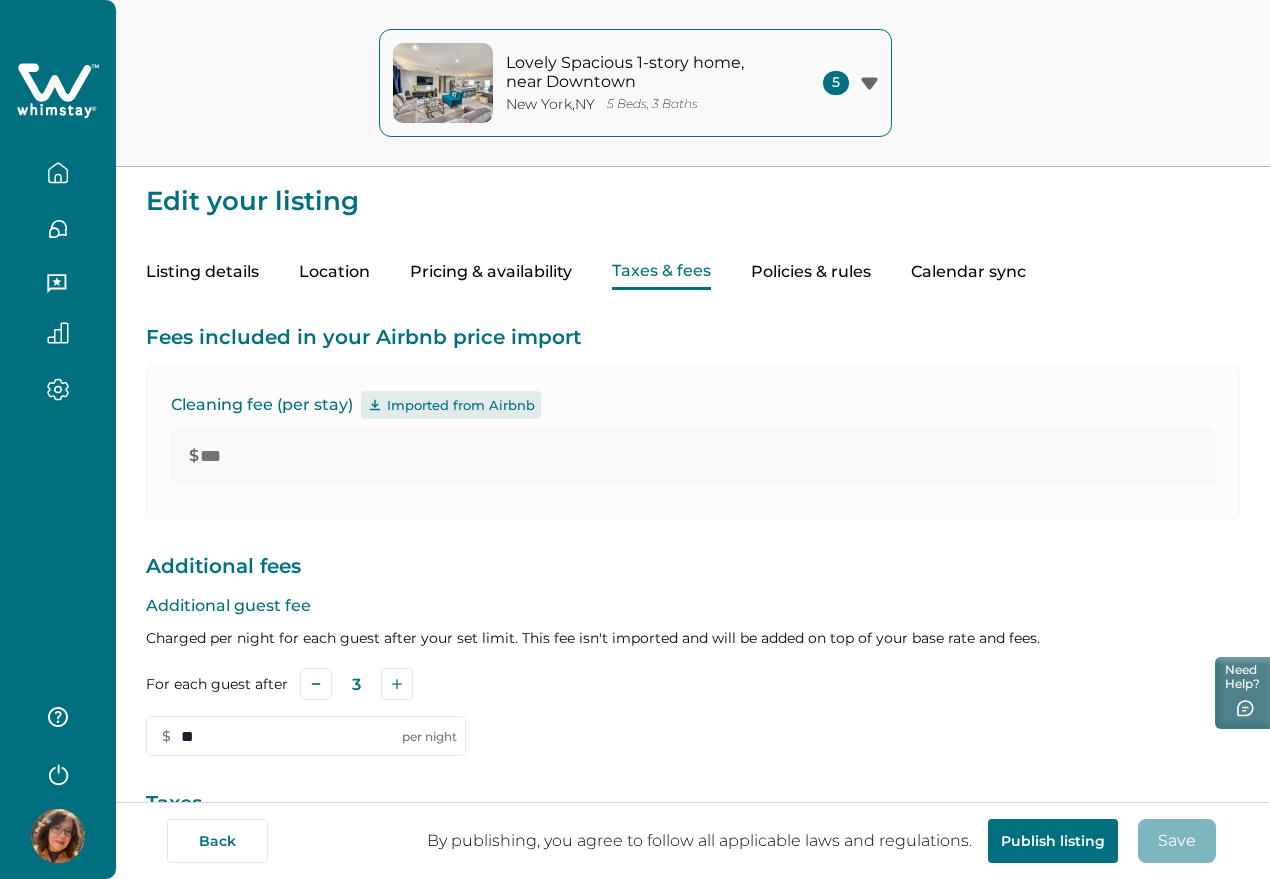 click at bounding box center (58, 173) 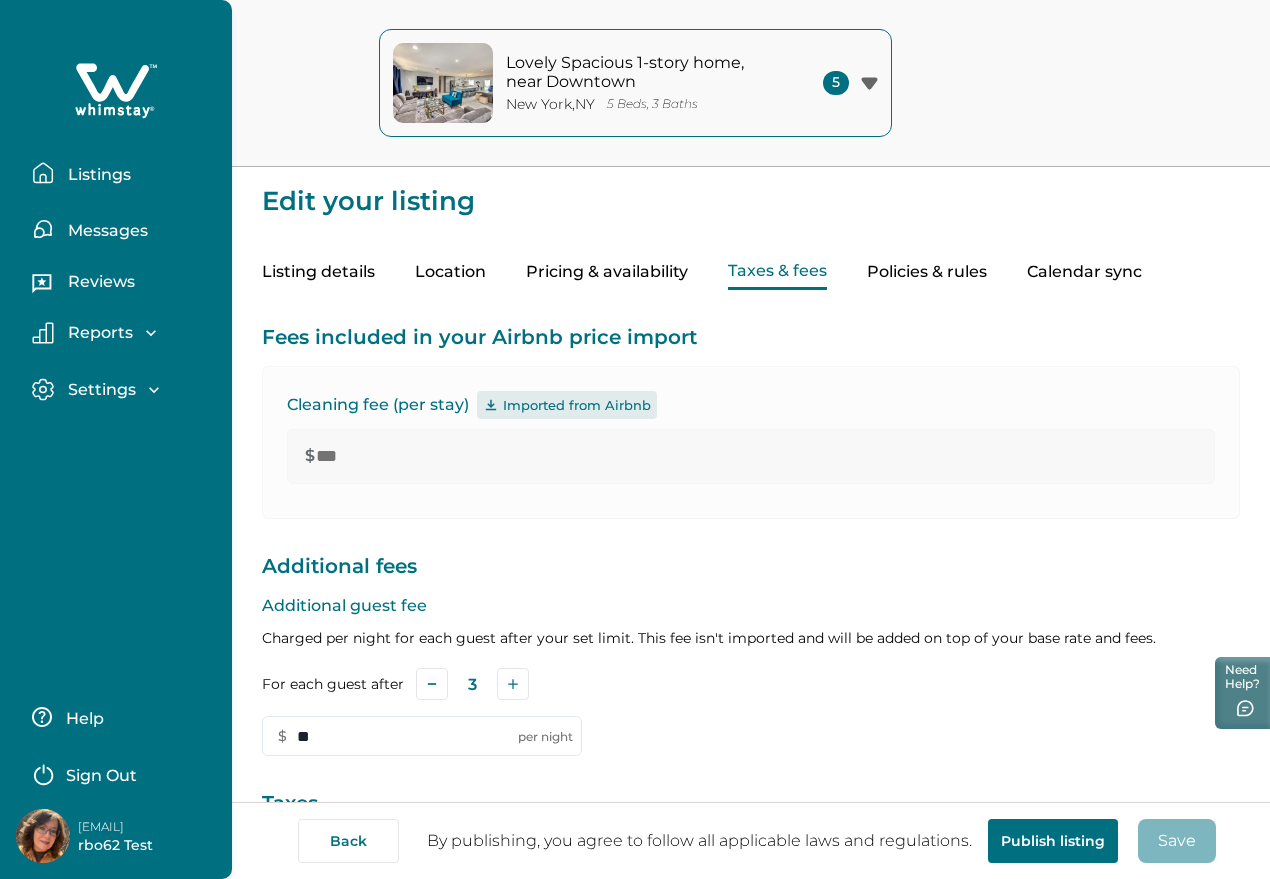 click on "Listings" at bounding box center [96, 175] 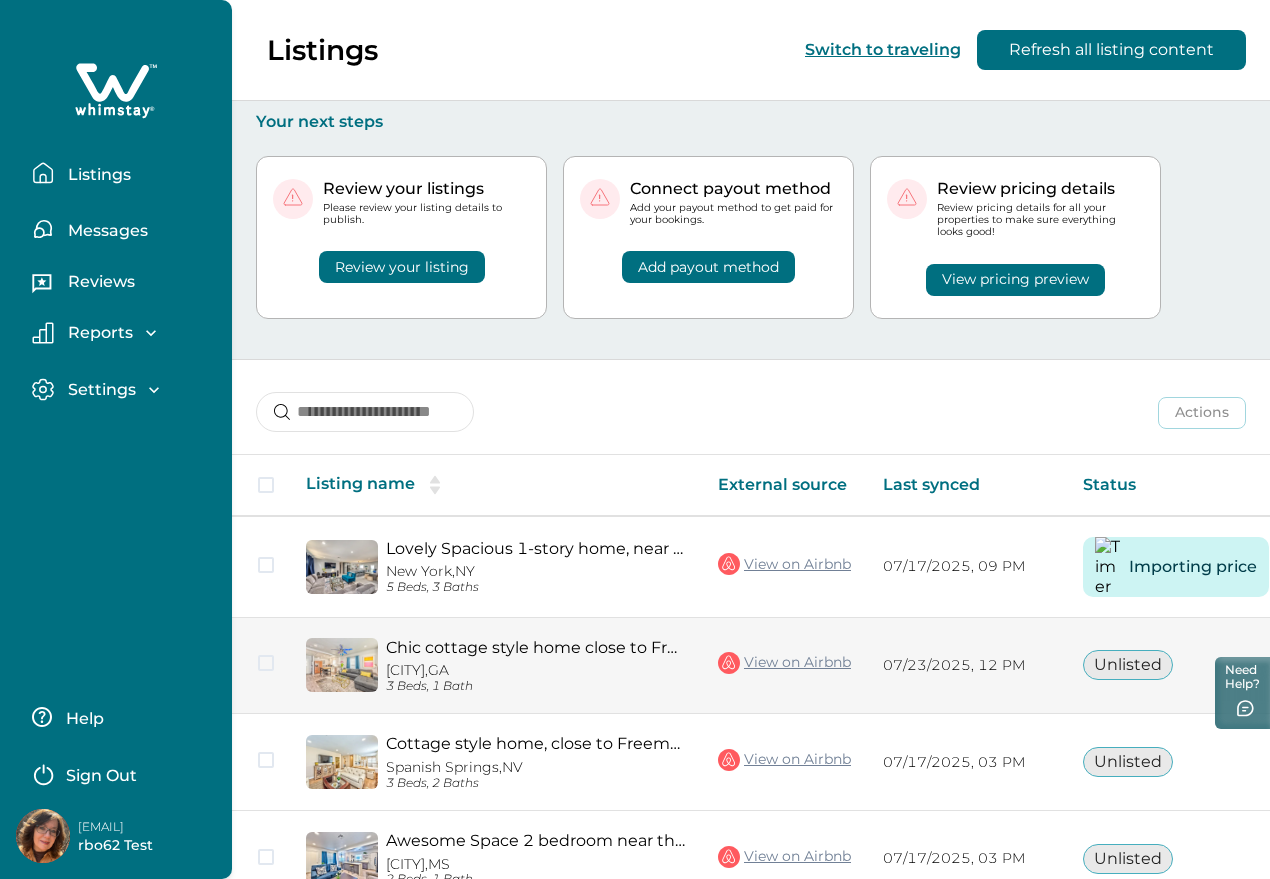 type 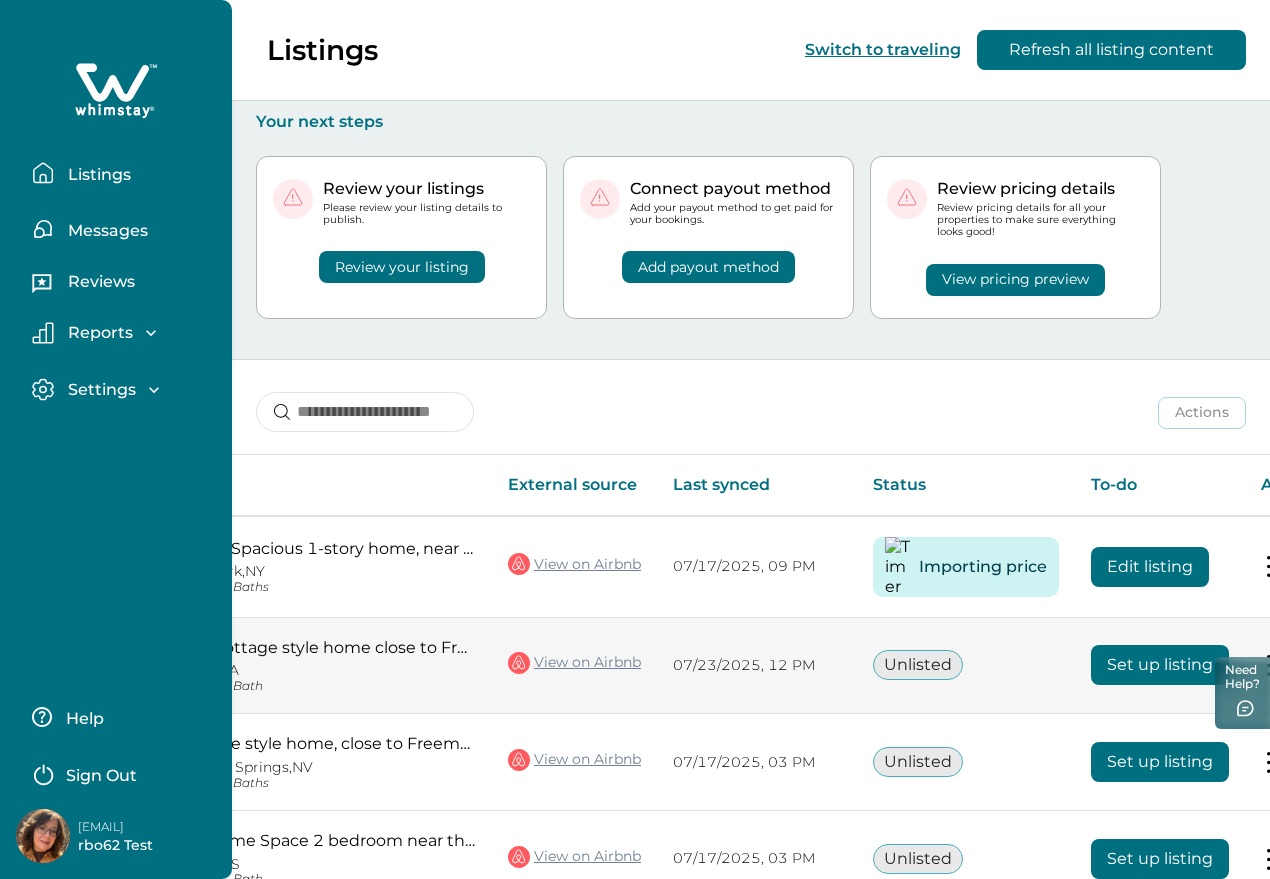 scroll, scrollTop: 0, scrollLeft: 253, axis: horizontal 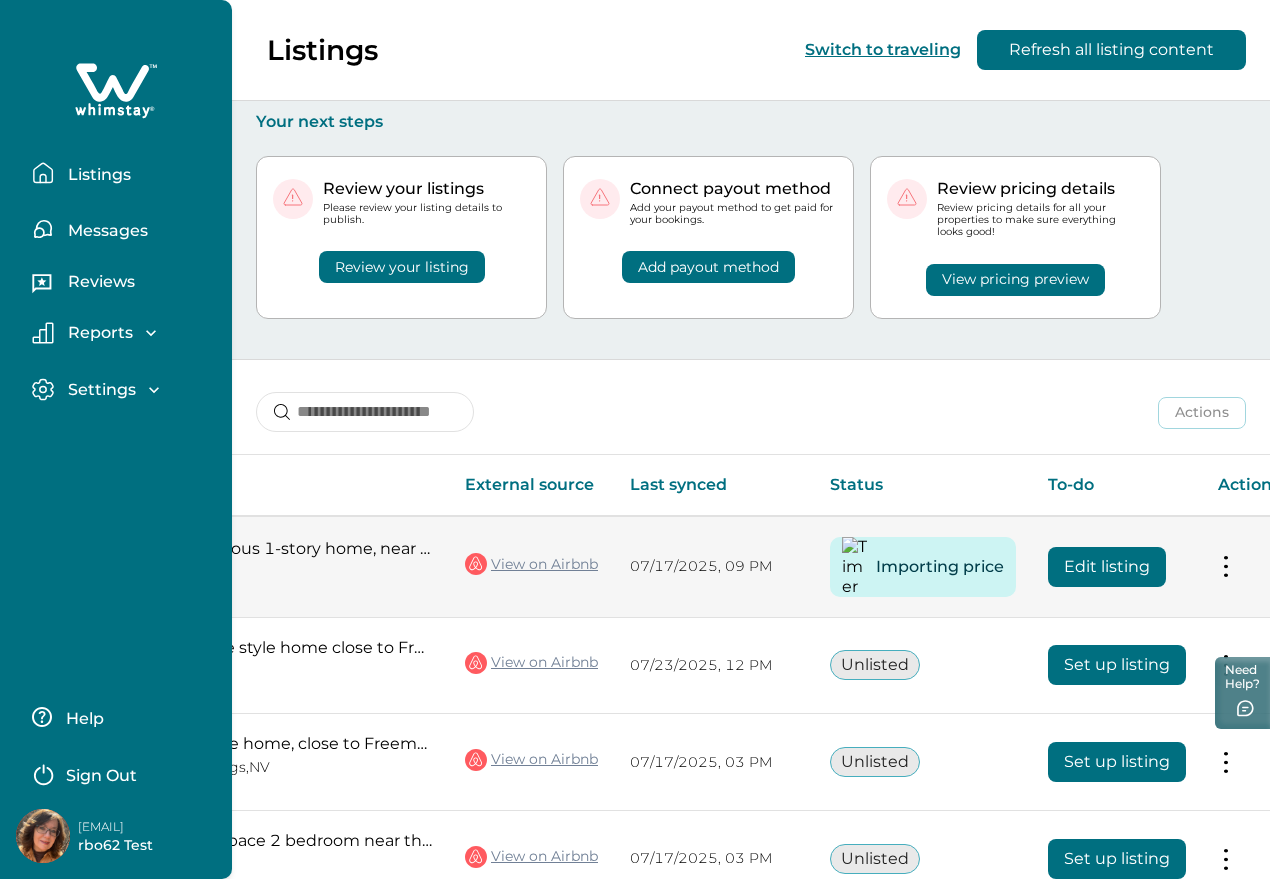 click on "Edit listing" at bounding box center (1107, 567) 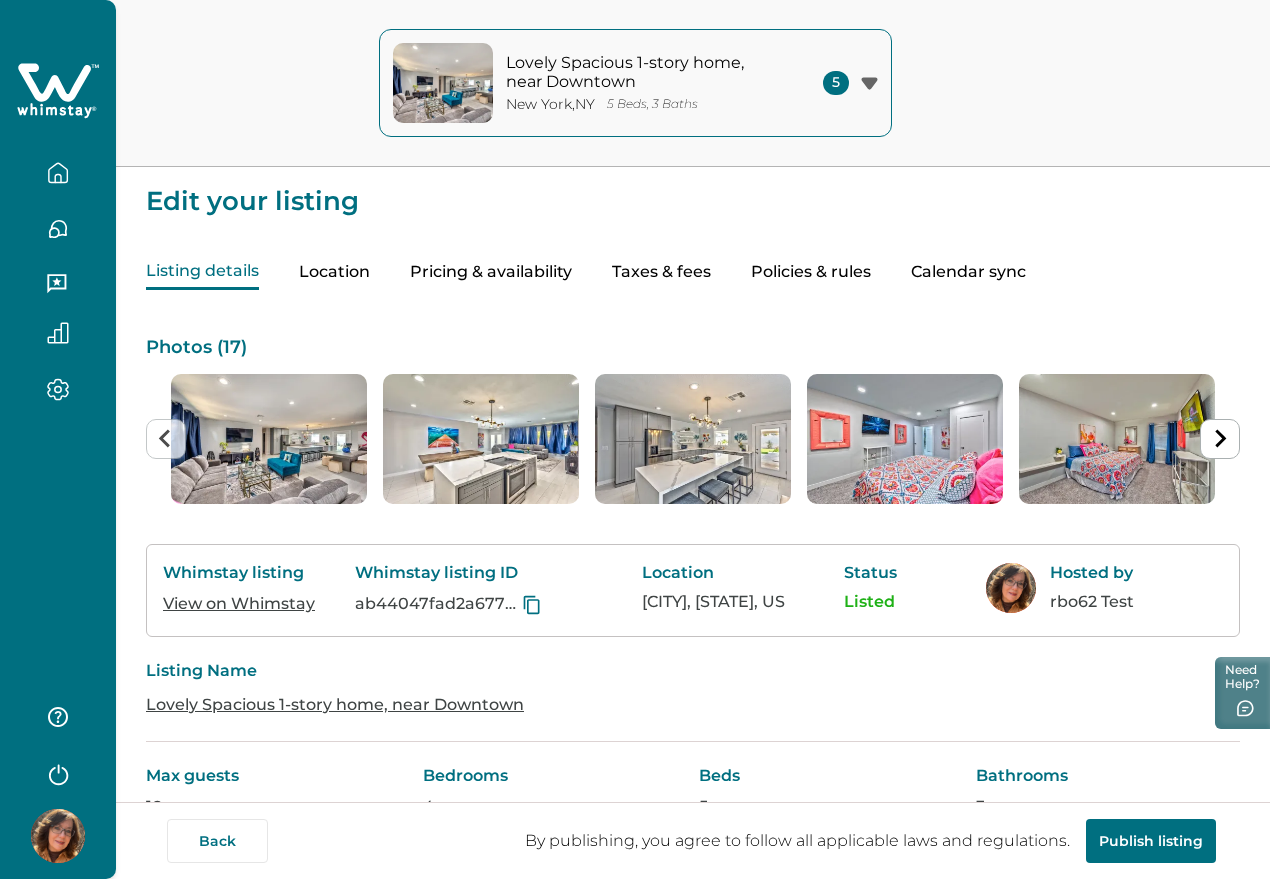click on "Taxes & fees" at bounding box center [661, 272] 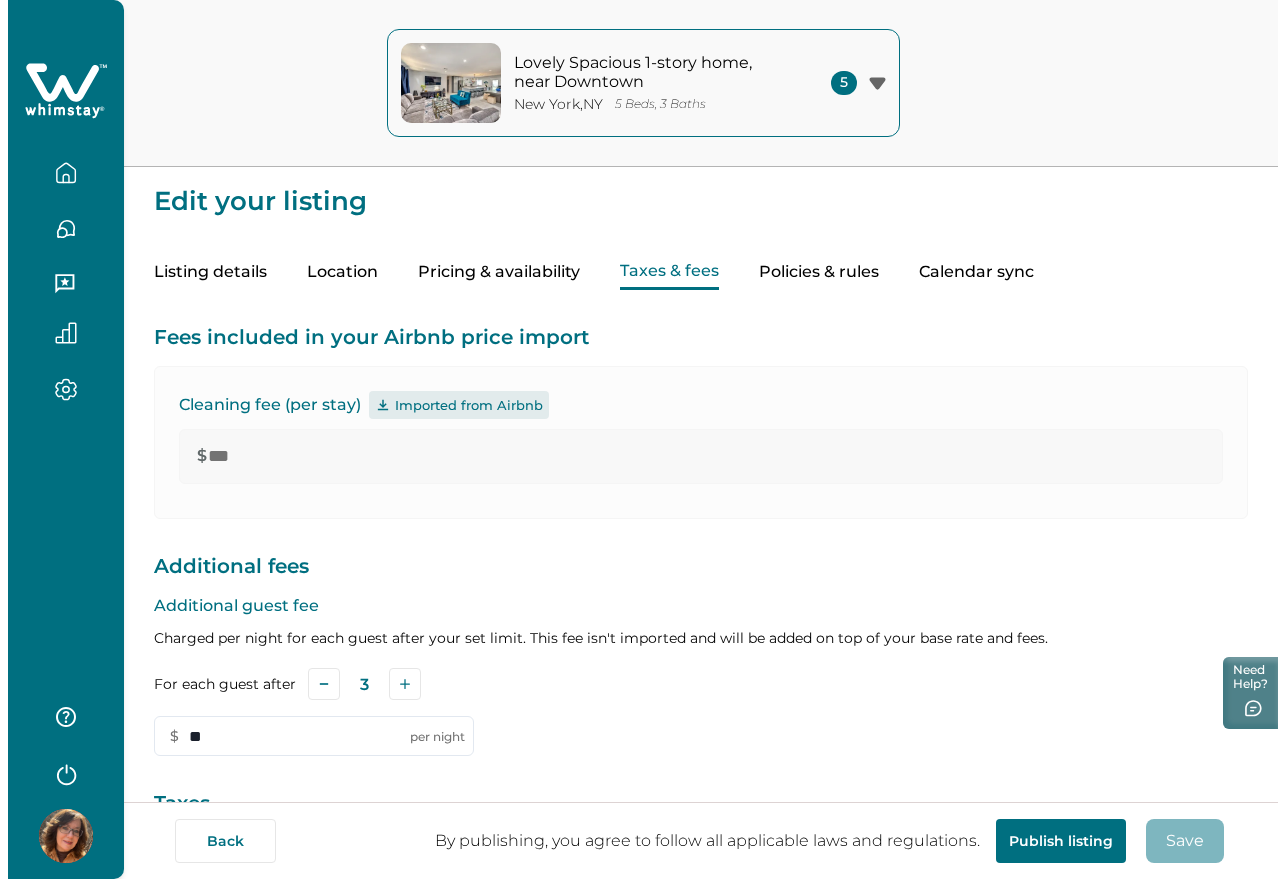 scroll, scrollTop: 299, scrollLeft: 0, axis: vertical 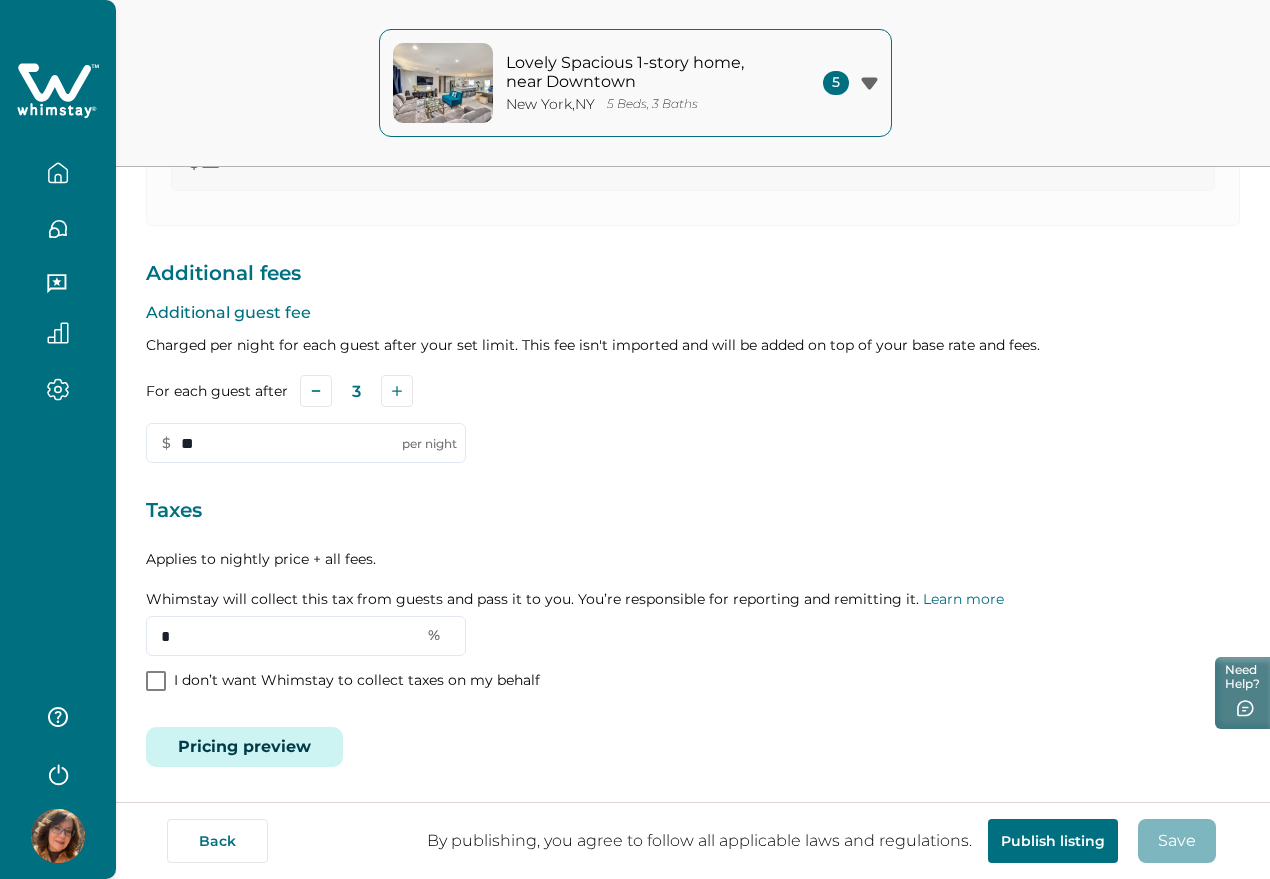 click on "Pricing preview" at bounding box center (244, 747) 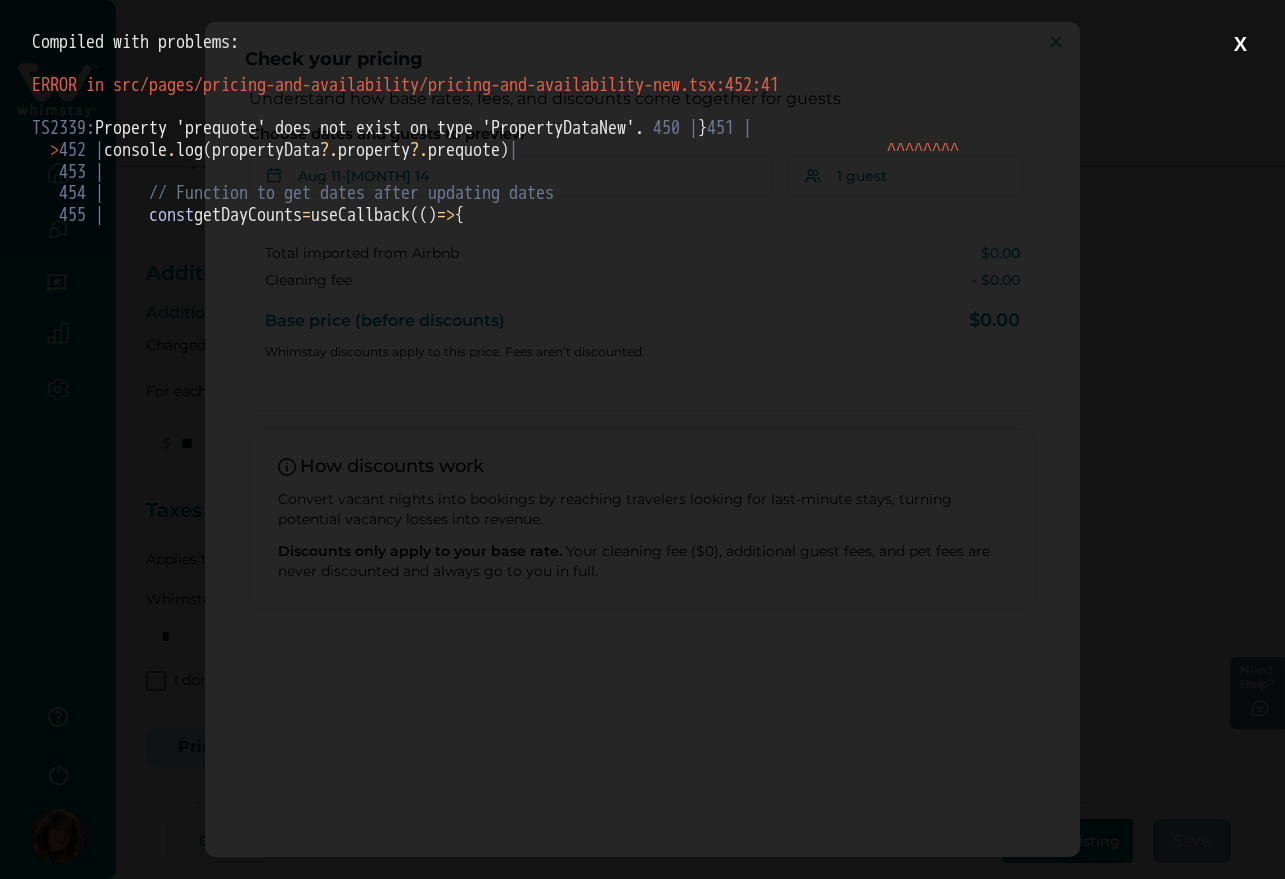 scroll, scrollTop: 0, scrollLeft: 0, axis: both 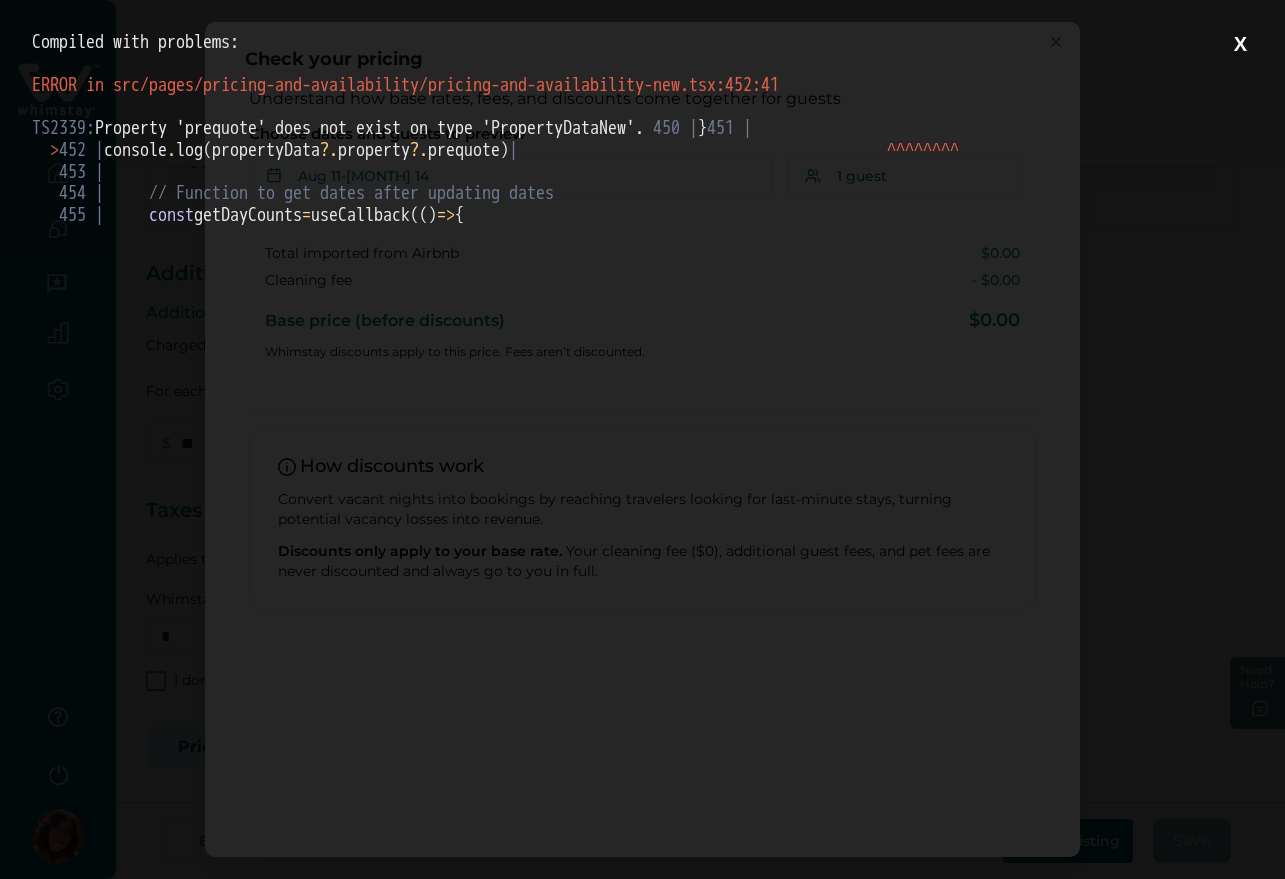 click on "TS2339:  Property 'prequote' does not exist on type 'PropertyDataNew'.
450 |      }
451 |
>  452 |      console . log(propertyData ? . property ? . prequote)
|                                           ^ ^ ^ ^ ^ ^ ^ ^
453 |
454 |       // Function to get dates after updating dates
455 |       const  getDayCounts  =  useCallback(()  =>  {" at bounding box center [642, 172] 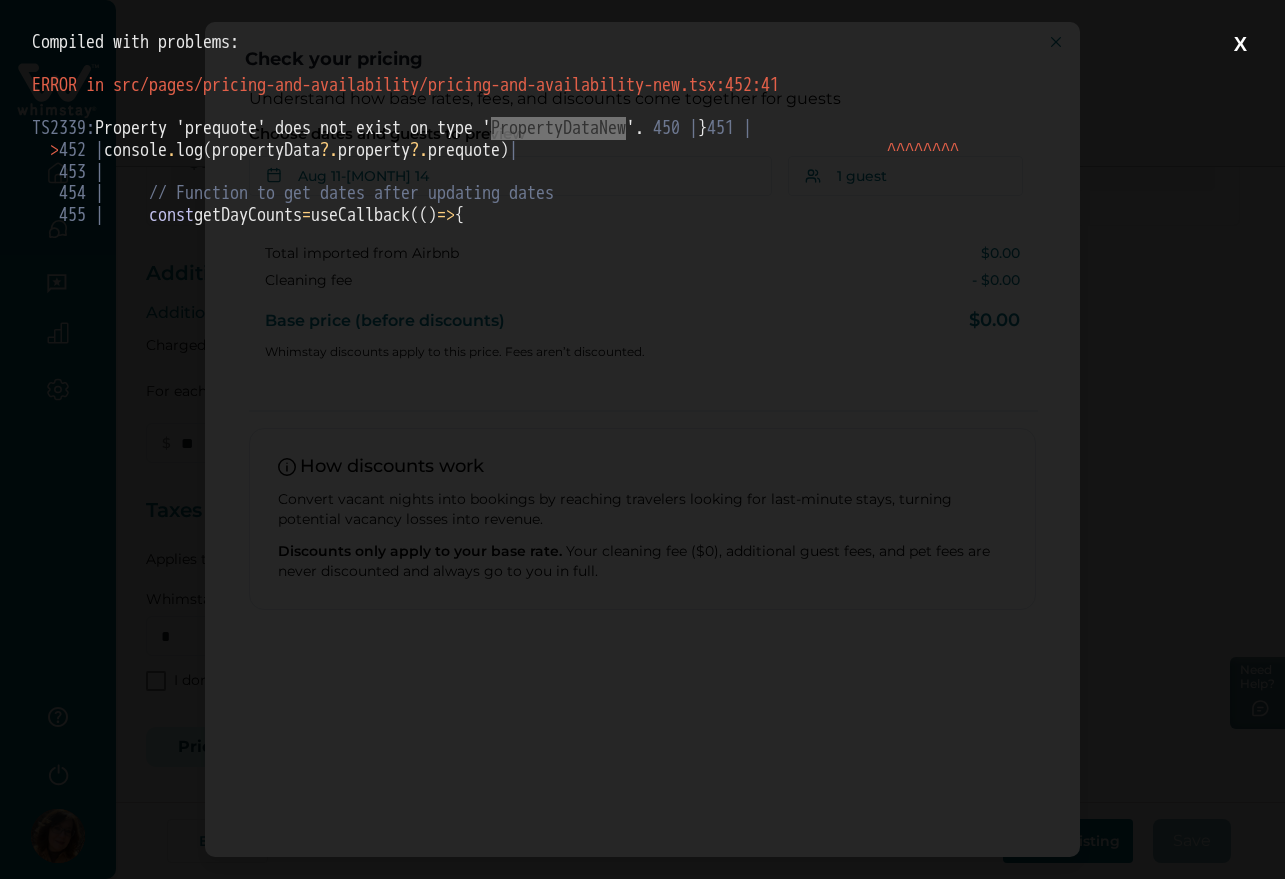 click on "TS2339:  Property 'prequote' does not exist on type 'PropertyDataNew'.
450 |      }
451 |
>  452 |      console . log(propertyData ? . property ? . prequote)
|                                           ^ ^ ^ ^ ^ ^ ^ ^
453 |
454 |       // Function to get dates after updating dates
455 |       const  getDayCounts  =  useCallback(()  =>  {" at bounding box center [642, 172] 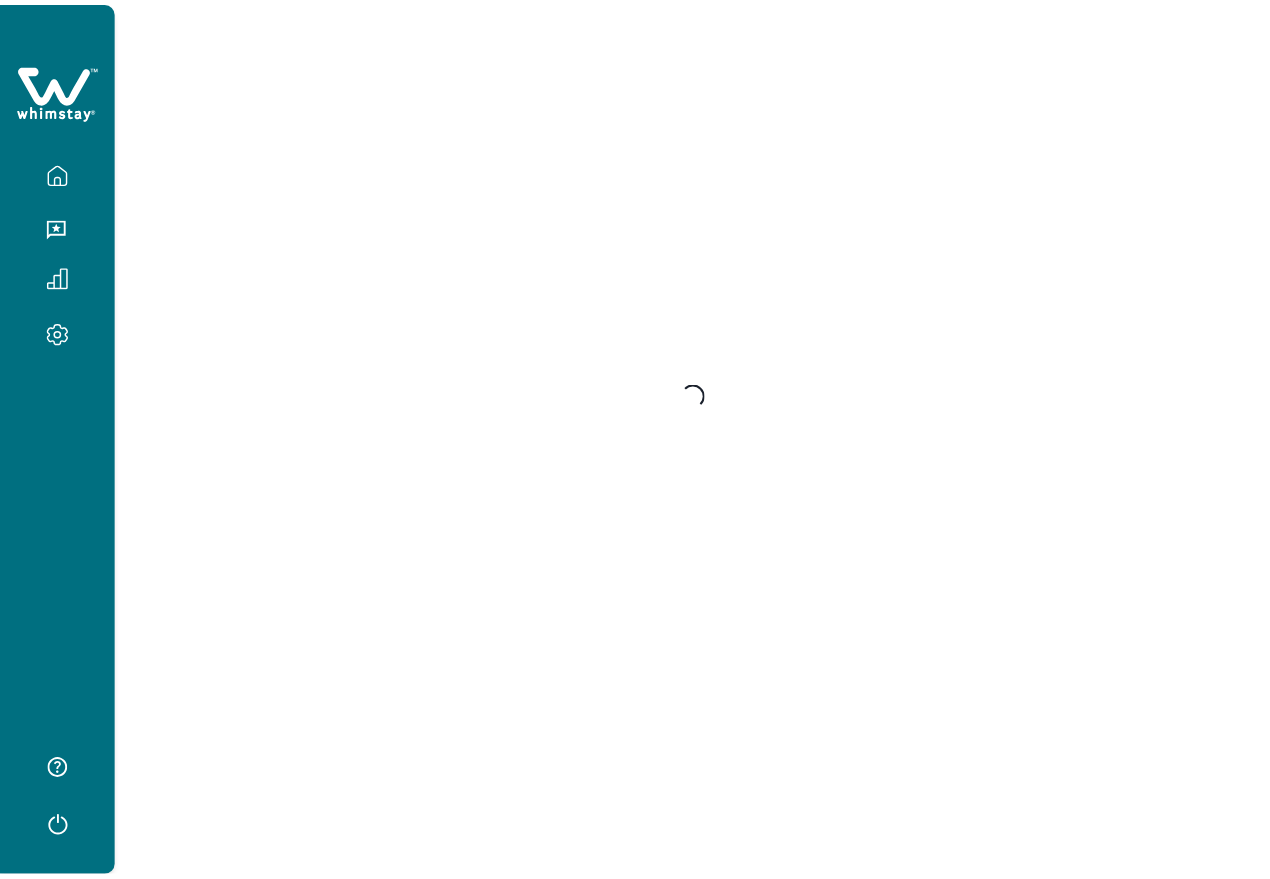 scroll, scrollTop: 0, scrollLeft: 0, axis: both 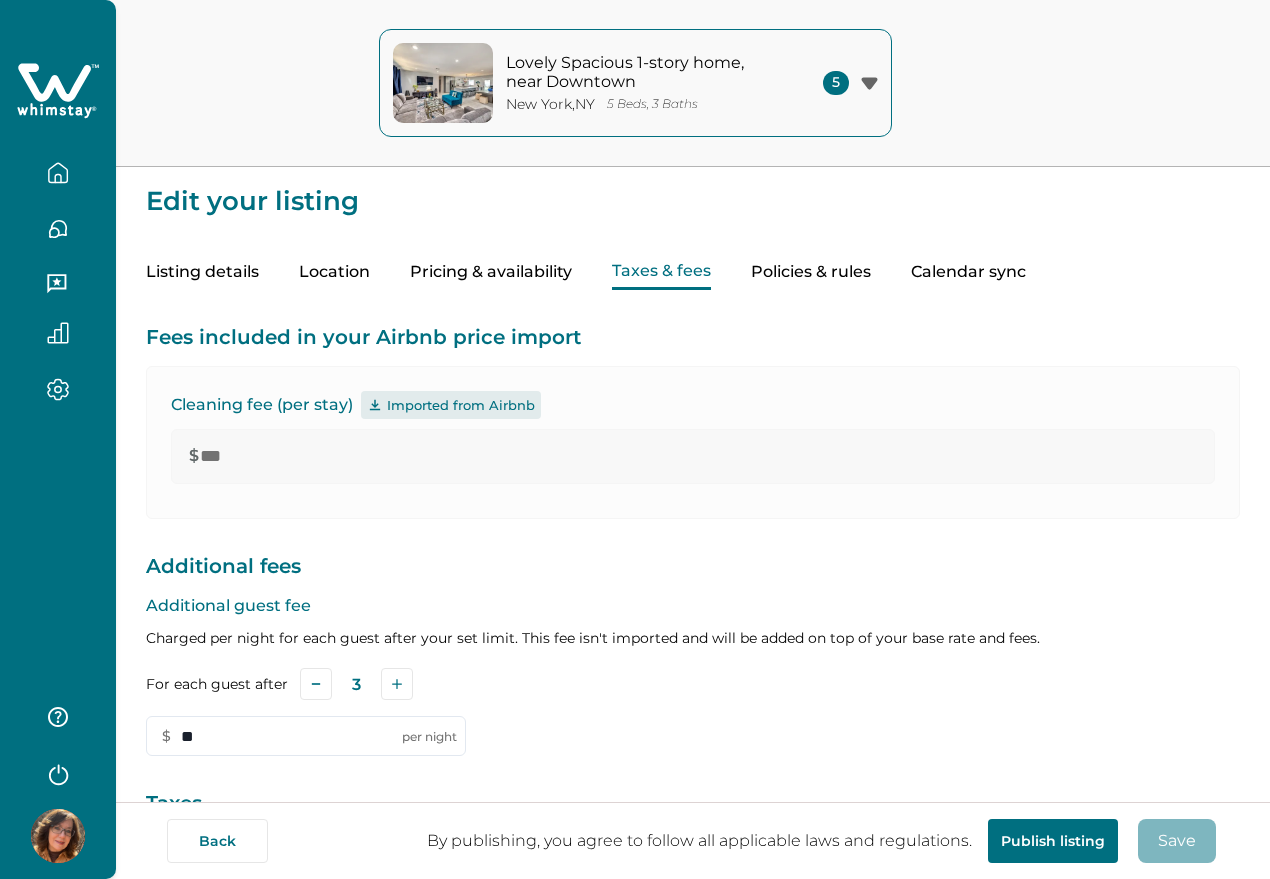 click on "Pricing & availability" at bounding box center (491, 272) 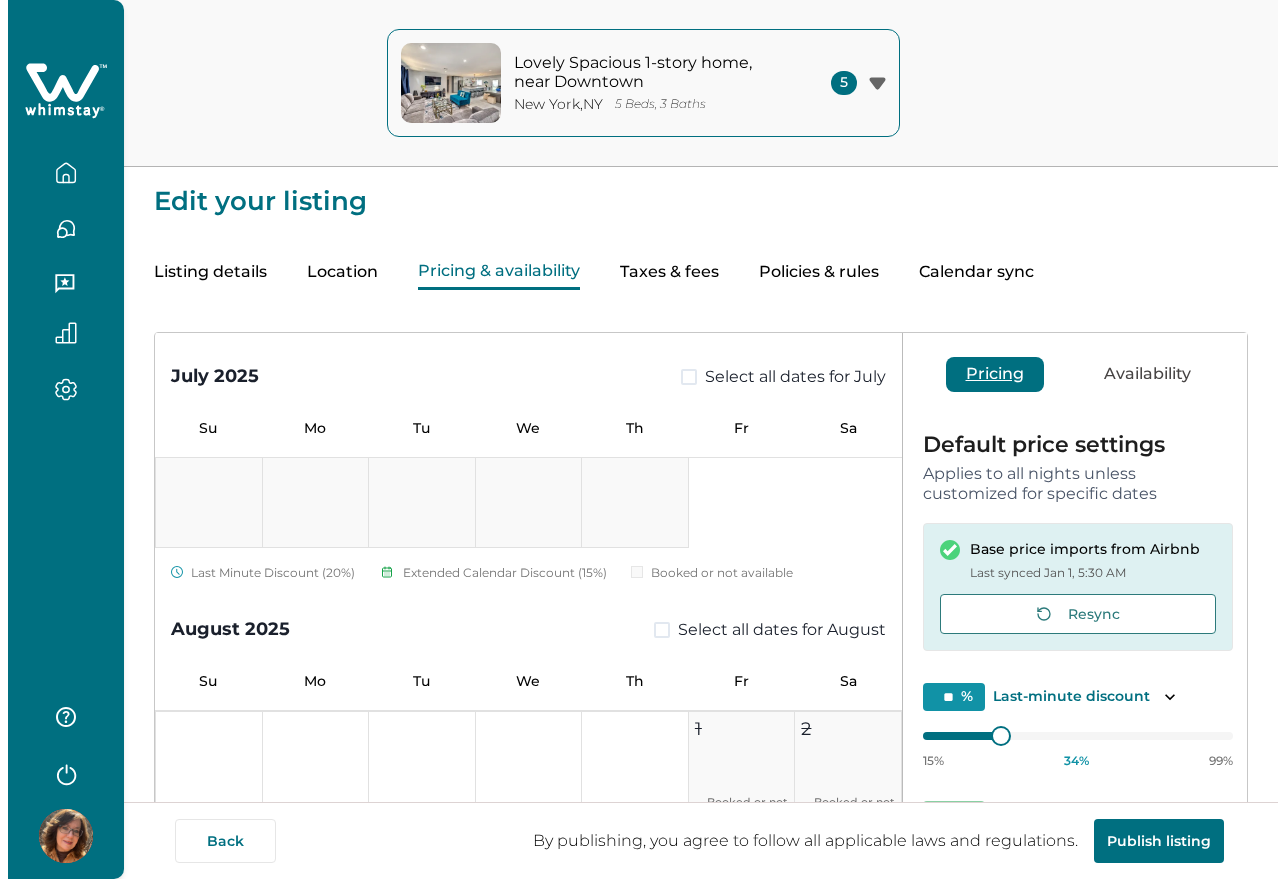 scroll, scrollTop: 814, scrollLeft: 0, axis: vertical 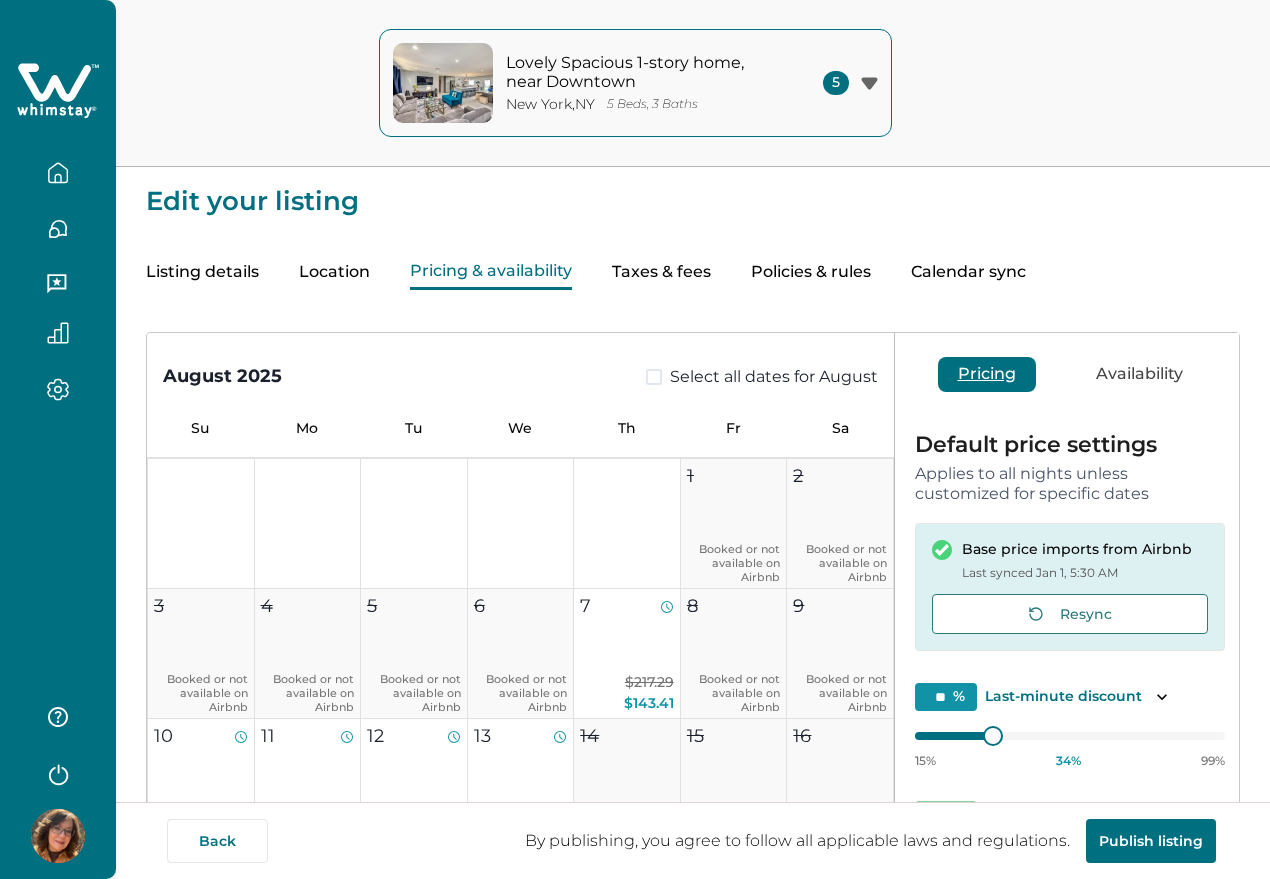 click on "Taxes & fees" at bounding box center [661, 272] 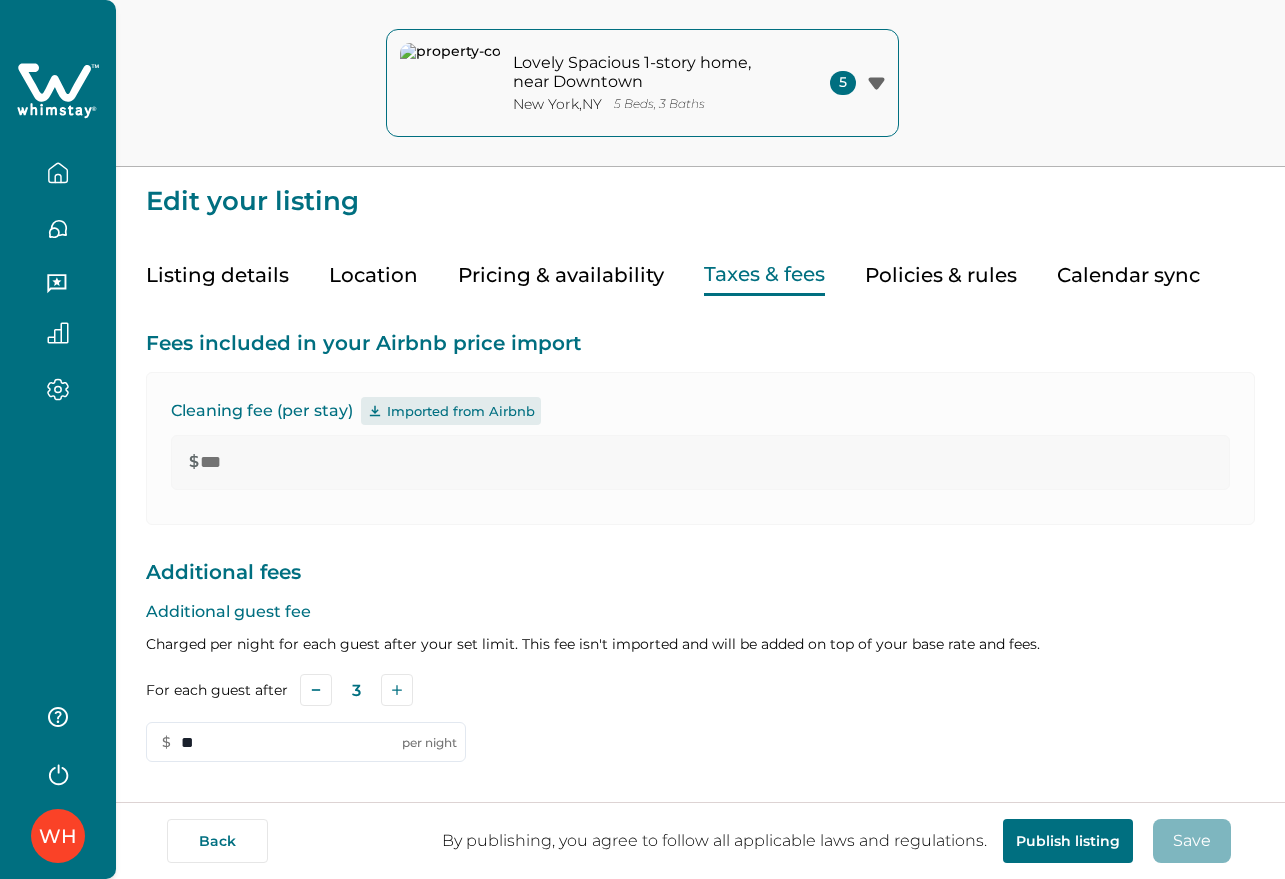 click on "Pricing preview" at bounding box center (244, 1046) 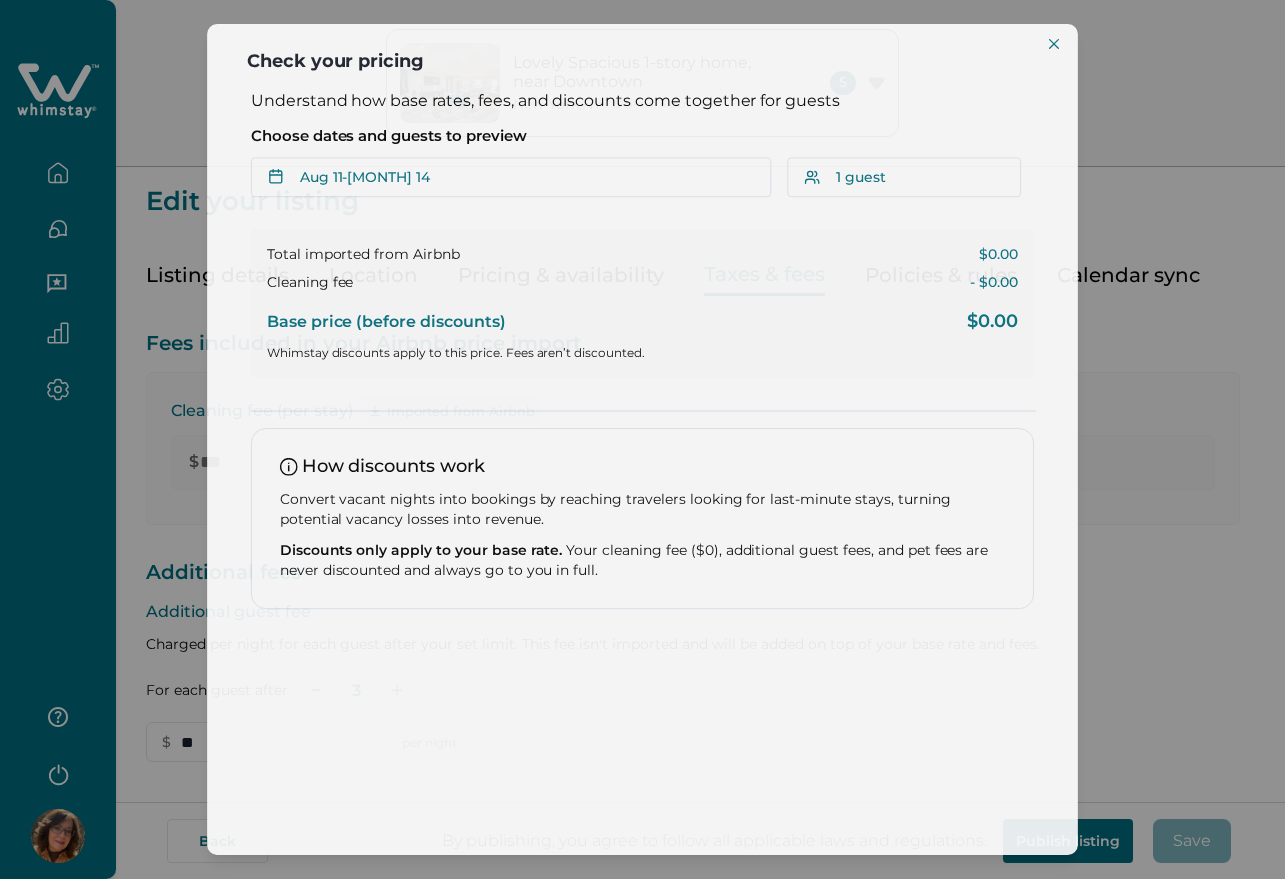 scroll, scrollTop: 299, scrollLeft: 0, axis: vertical 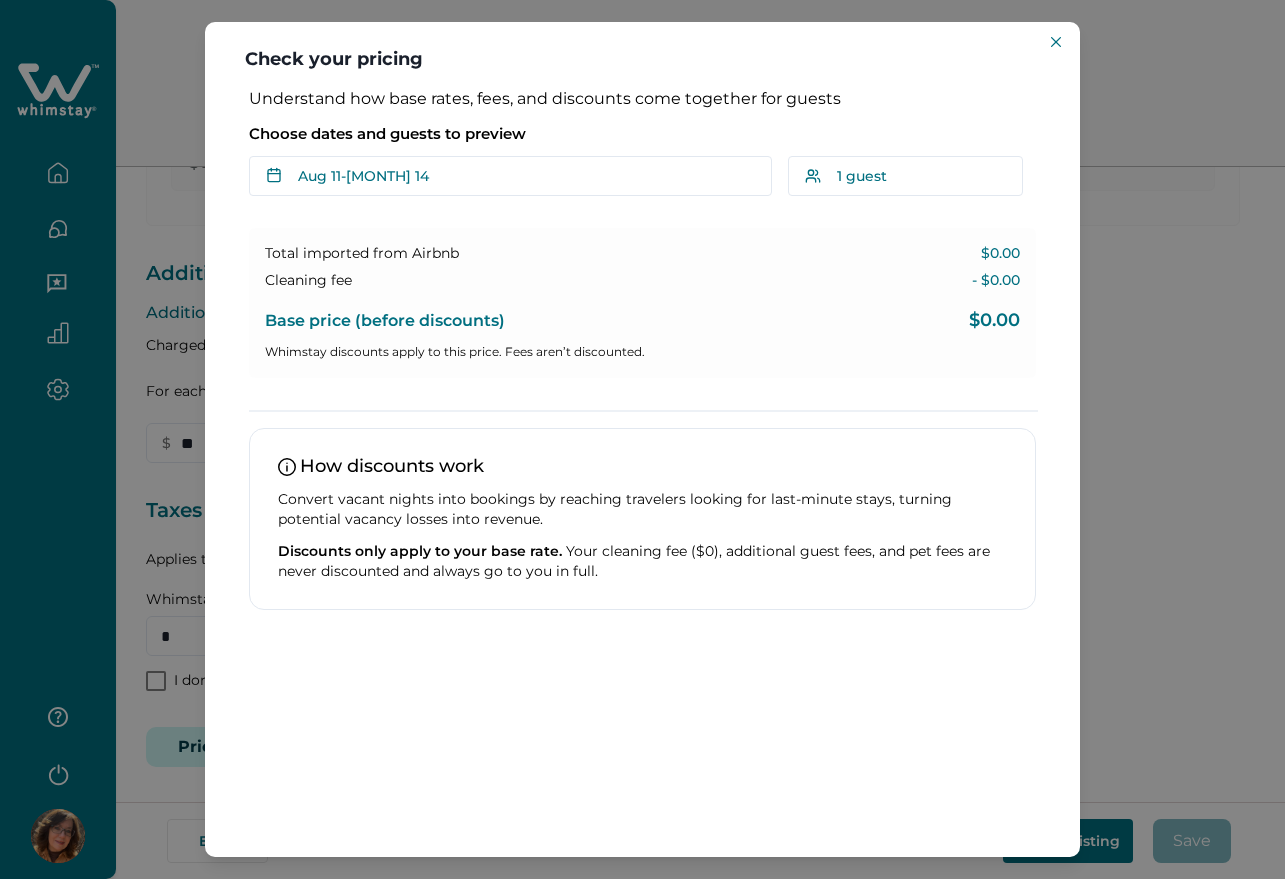 click on "Check your pricing Understand how base rates, fees, and discounts come together for guests Choose dates and guests to preview Aug 11  -  Aug 14 Su Mo Tu We Th Fr Sa Su Mo Tu We Th Fr Sa August 2025 Su Mo Tu We Th Fr Sa 1 2 3 4 5 6 7 8 9 10 11 12 13 14 15 16 17 18 19 20 21 22 23 24 25 26 27 28 29 30 31 September 2025 Su Mo Tu We Th Fr Sa 1 2 3 4 5 6 7 8 9 10 11 12 13 14 15 16 17 18 19 20 21 22 23 24 25 26 27 28 29 30 Clear dates Minimum nights vary 1 guest Adults Ages 18 or above 1 Children Ages 2-12 0 10 guests maximum, not including infants. Minimum renter age is 18. Pets are not allowed. Reset Apply Total imported from Airbnb $0.00 Cleaning fee - $0.00 Base price (before discounts) $0.00 Whimstay discounts apply to this price. Fees aren’t discounted.  How discounts work Convert vacant nights into bookings by reaching travelers looking for last-minute stays, turning potential vacancy losses into revenue. Discounts only apply to your base rate." at bounding box center (642, 439) 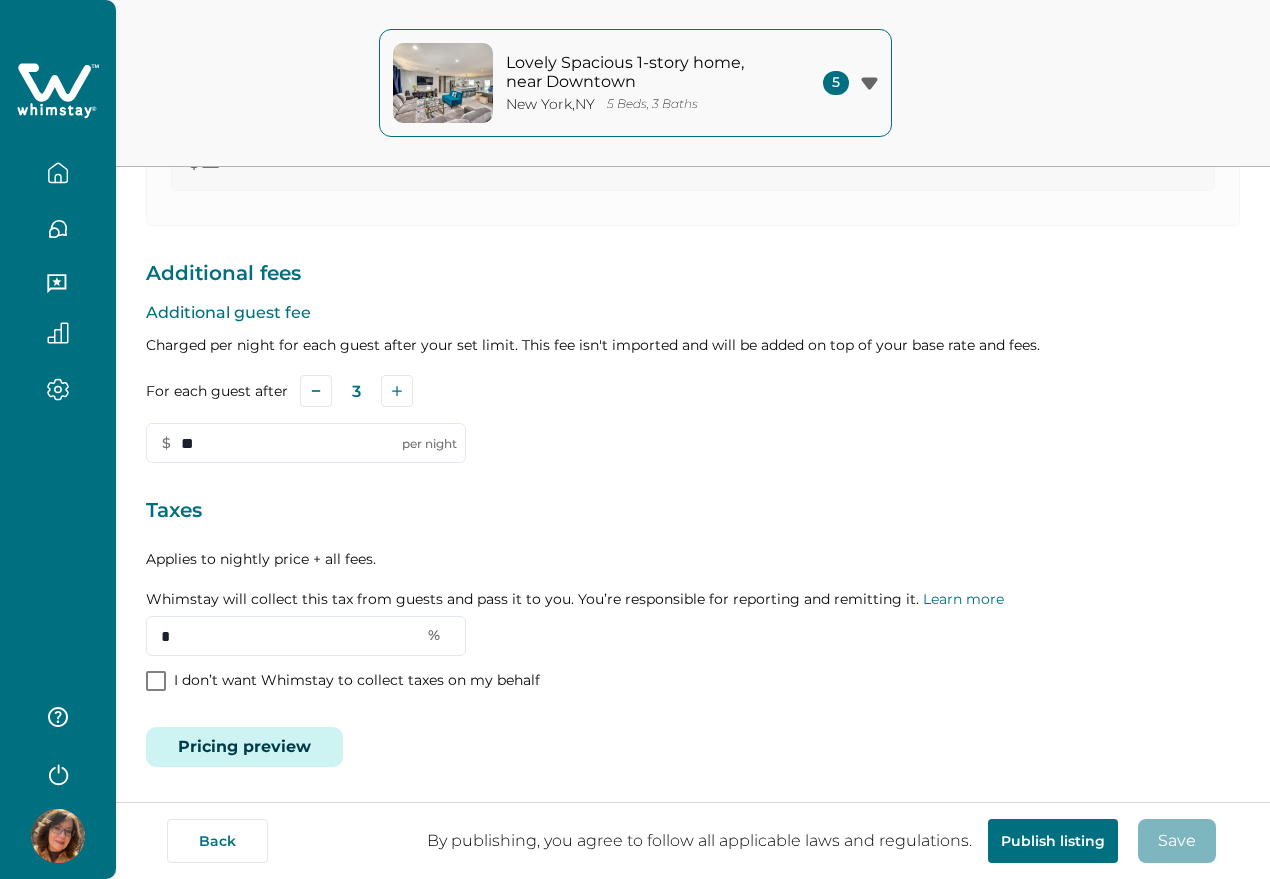 click on "Pricing preview" at bounding box center (244, 747) 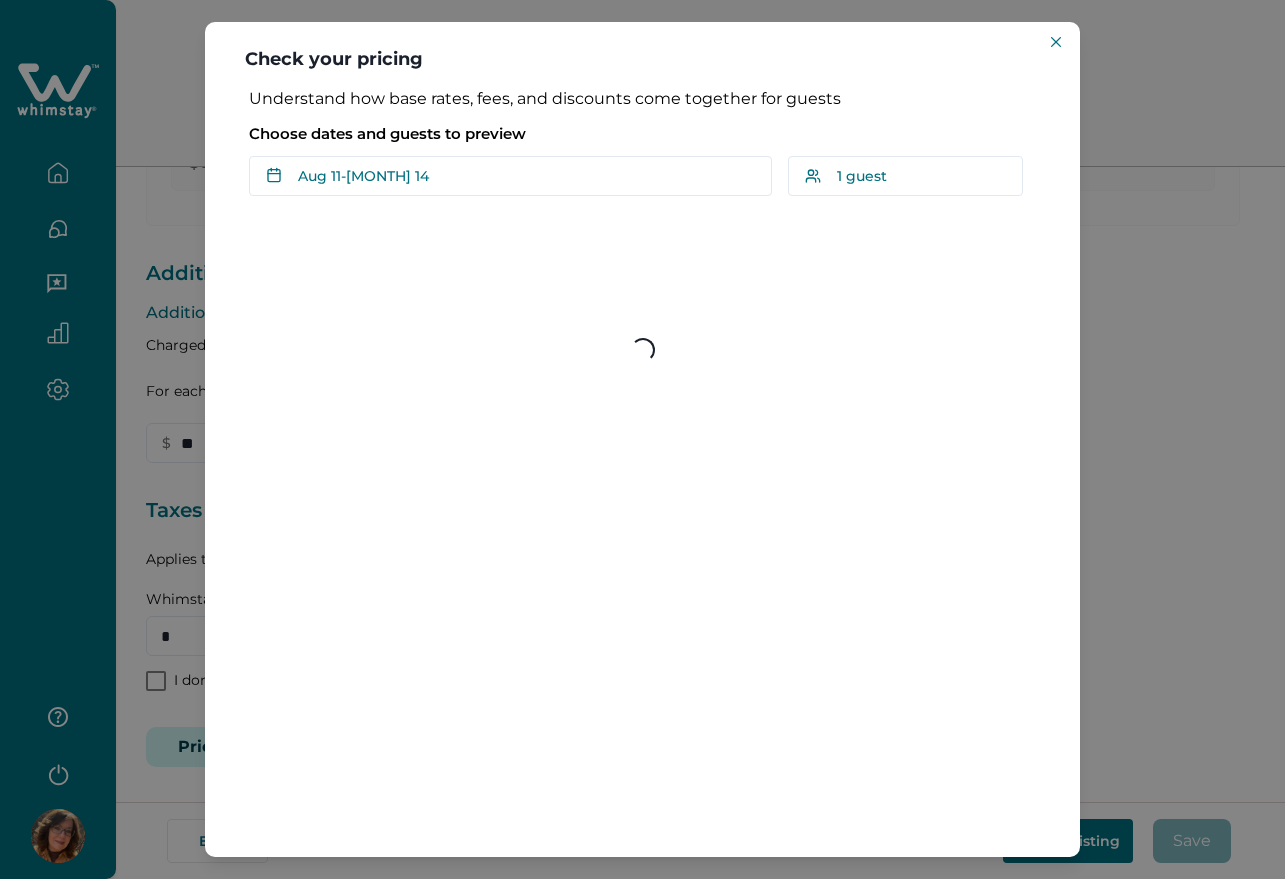 type 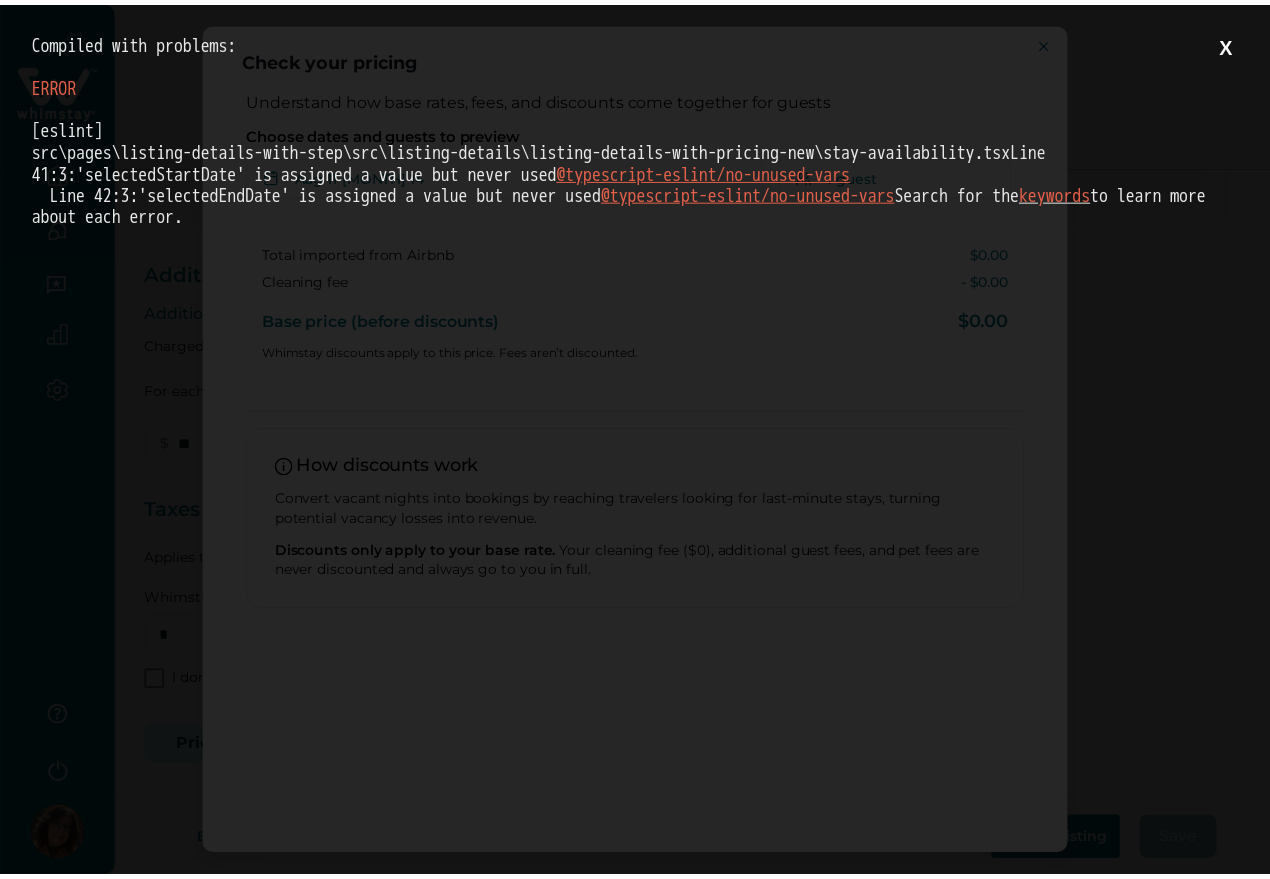 scroll, scrollTop: 0, scrollLeft: 0, axis: both 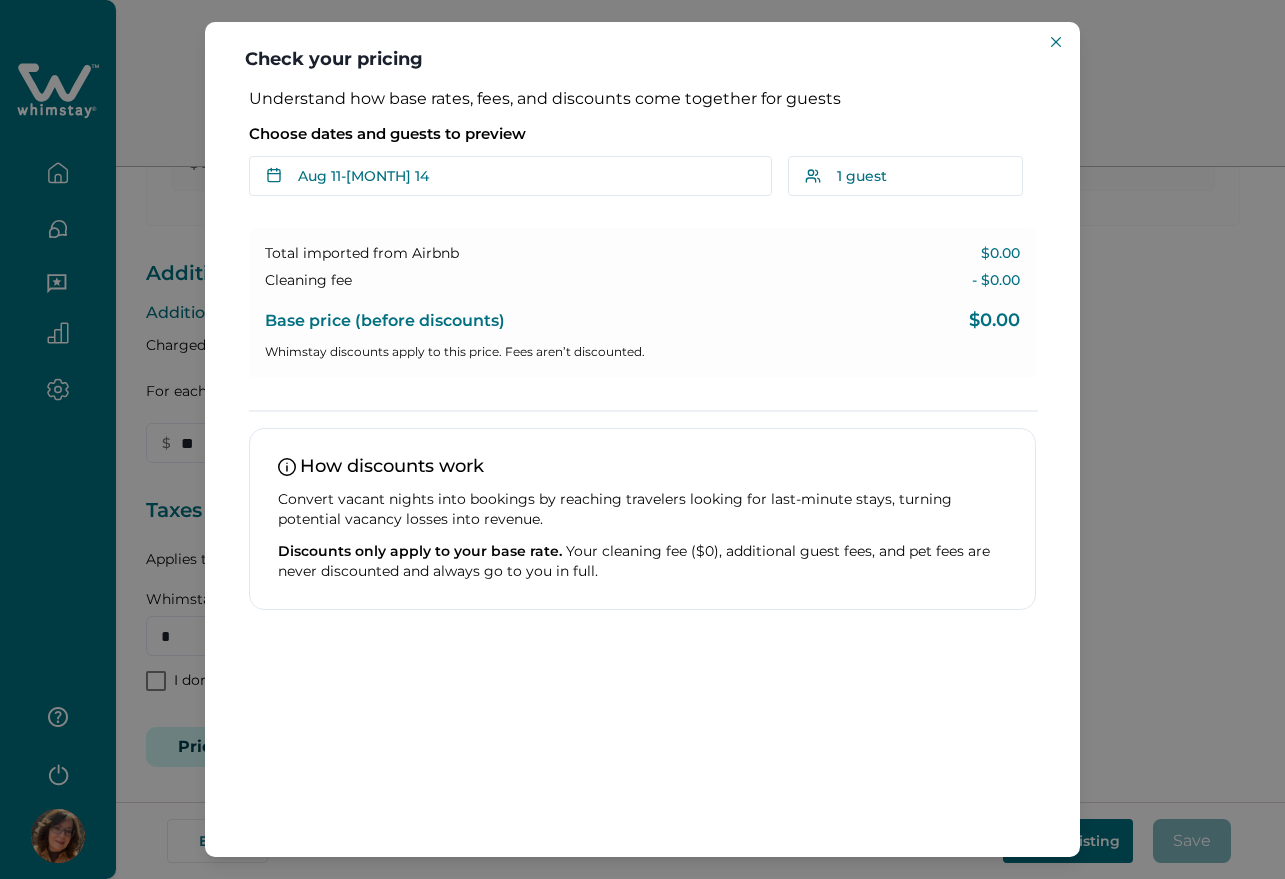 click on "Check your pricing Understand how base rates, fees, and discounts come together for guests Choose dates and guests to preview Aug 11  -  Aug 14 Su Mo Tu We Th Fr Sa Su Mo Tu We Th Fr Sa August 2025 Su Mo Tu We Th Fr Sa 1 2 3 4 5 6 7 8 9 10 11 12 13 14 15 16 17 18 19 20 21 22 23 24 25 26 27 28 29 30 31 September 2025 Su Mo Tu We Th Fr Sa 1 2 3 4 5 6 7 8 9 10 11 12 13 14 15 16 17 18 19 20 21 22 23 24 25 26 27 28 29 30 Clear dates Minimum nights vary 1 guest Adults Ages 18 or above 1 Children Ages 2-12 0 10 guests maximum, not including infants. Minimum renter age is 18. Pets are not allowed. Reset Apply Total imported from Airbnb $0.00 Cleaning fee - $0.00 Base price (before discounts) $0.00 Whimstay discounts apply to this price. Fees aren’t discounted.  How discounts work Convert vacant nights into bookings by reaching travelers looking for last-minute stays, turning potential vacancy losses into revenue. Discounts only apply to your base rate." at bounding box center [642, 439] 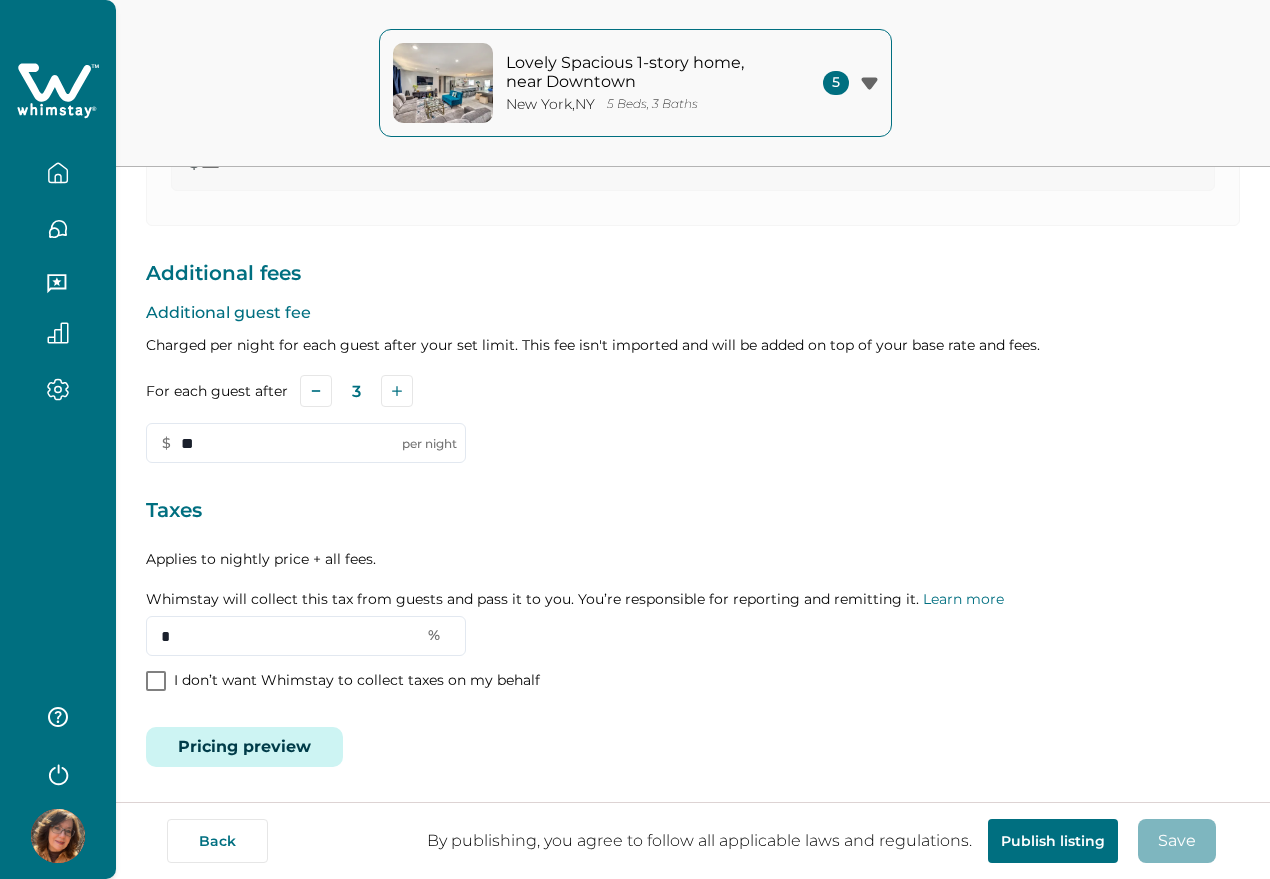 type 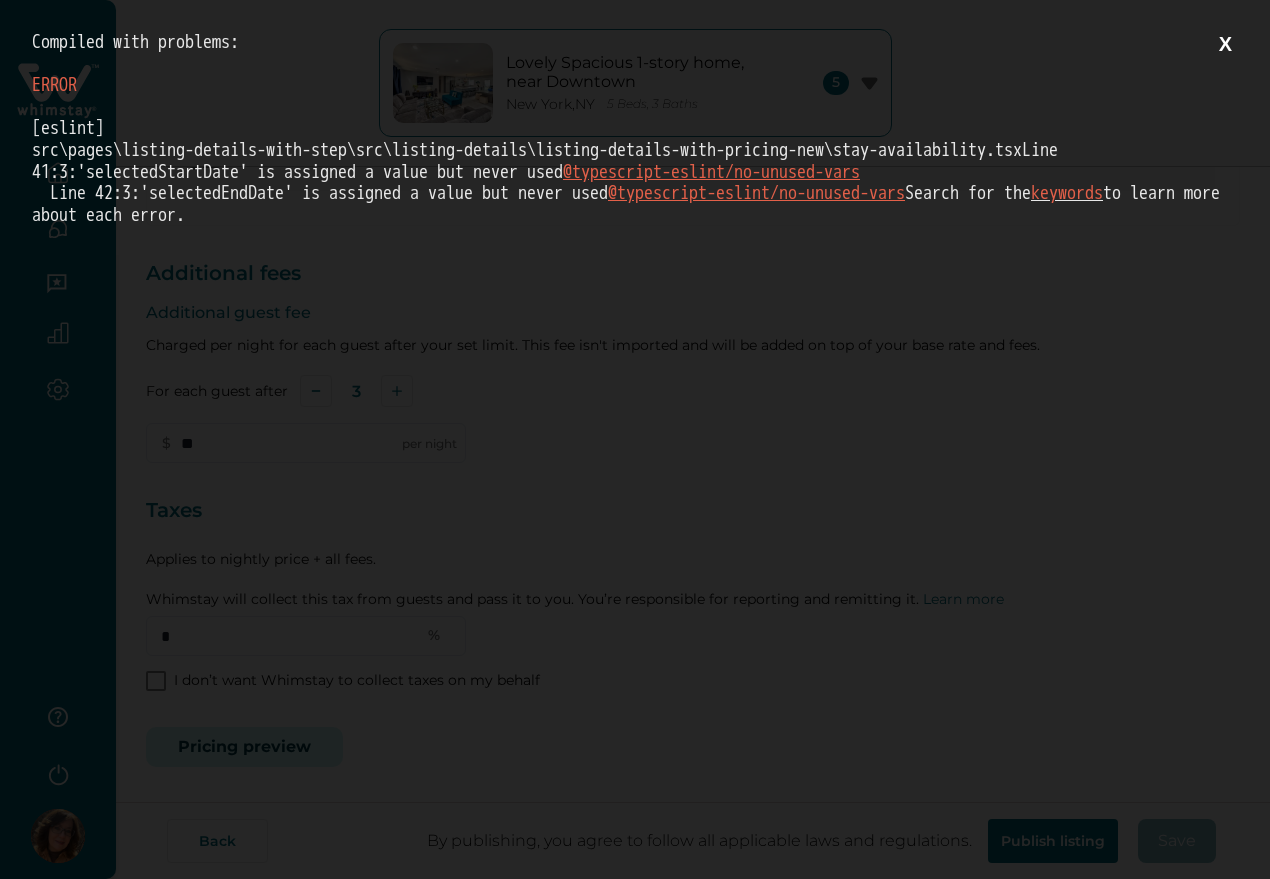 scroll, scrollTop: 0, scrollLeft: 0, axis: both 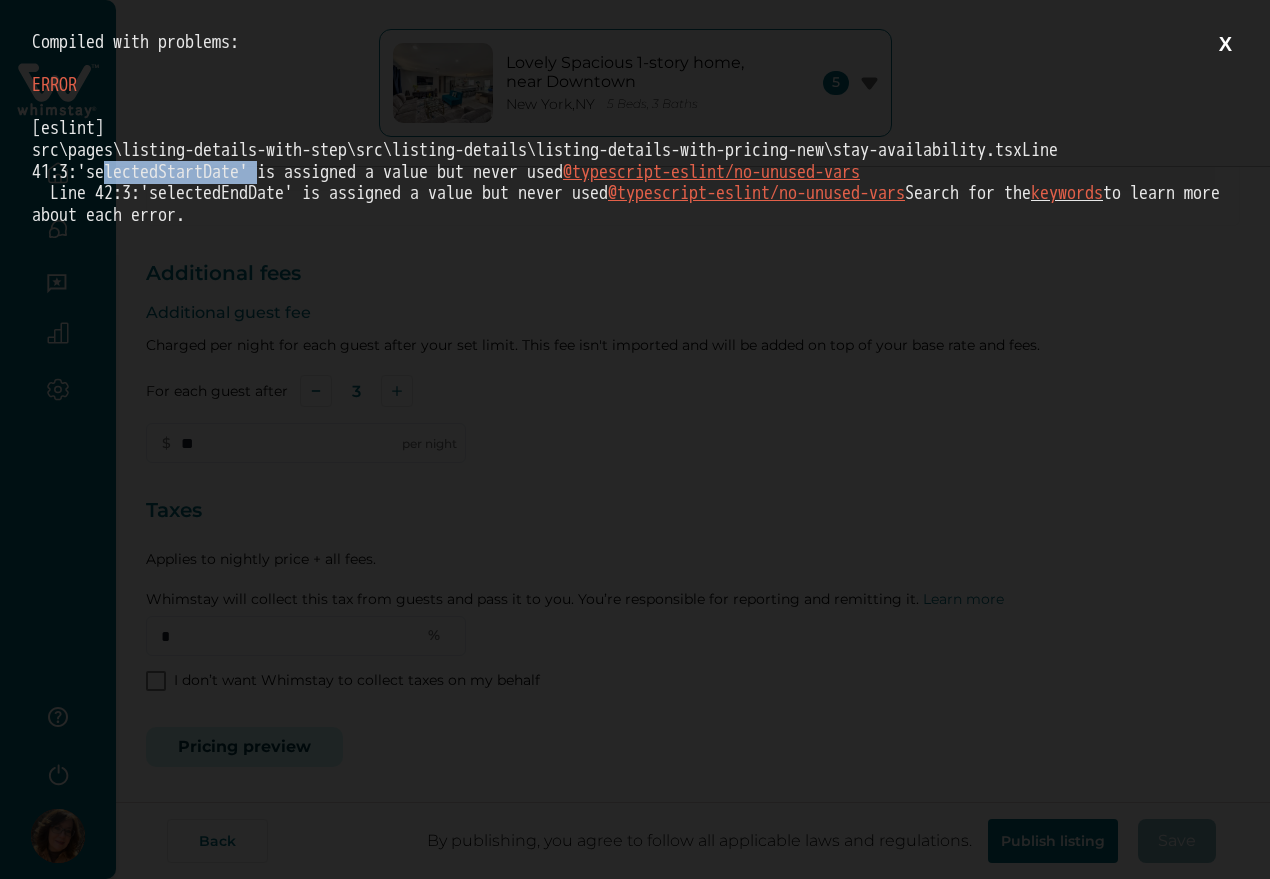 click on "[eslint]
src\pages\listing-details-with-step\src\listing-details\listing-details-with-pricing-new\stay-availability.tsx
Line 41:3:   'selectedStartDate' is assigned a value but never used   @typescript-eslint/no-unused-vars
Line 42:3:   'selectedEndDate' is assigned a value but never used     @typescript-eslint/no-unused-vars
Search for the  keywords  to learn more about each error." at bounding box center [635, 172] 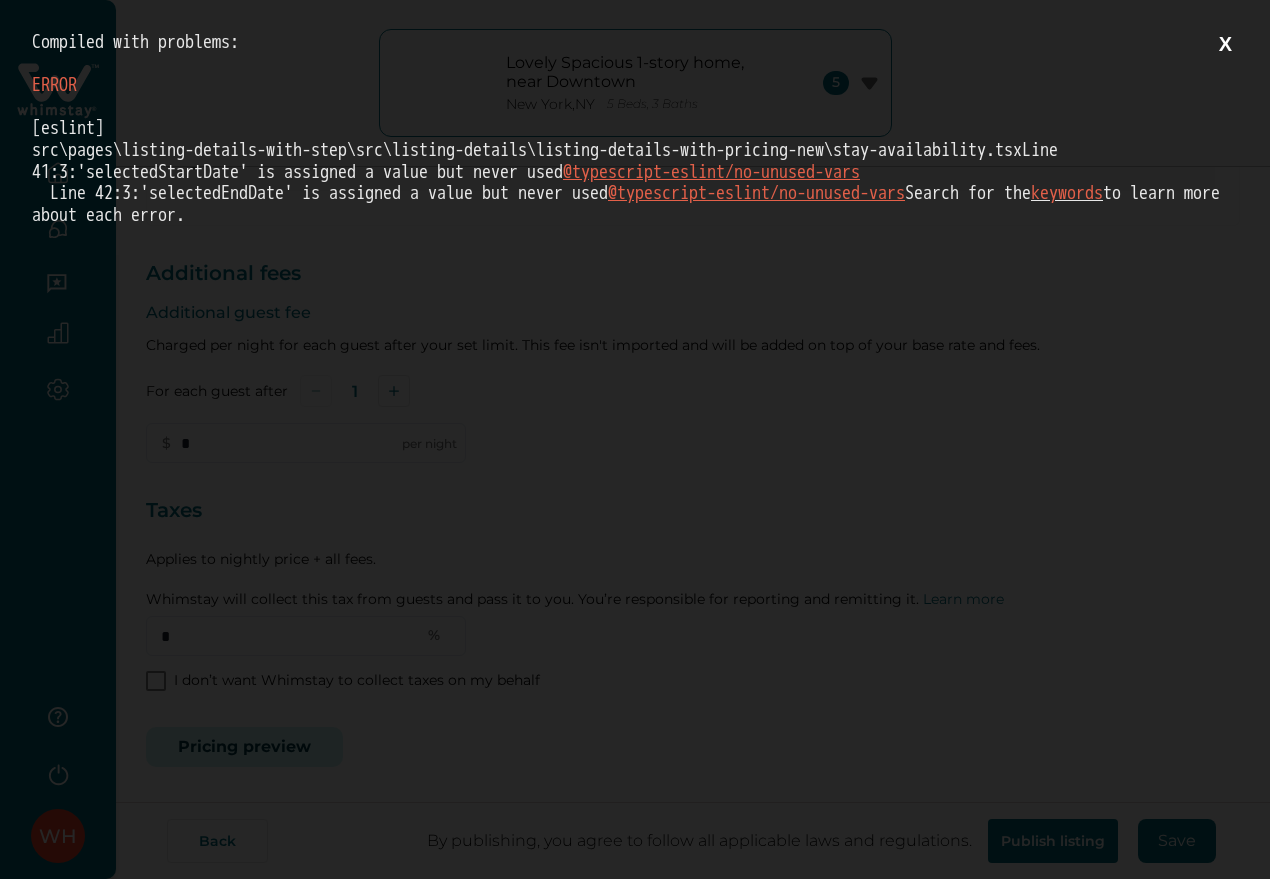 scroll, scrollTop: 0, scrollLeft: 0, axis: both 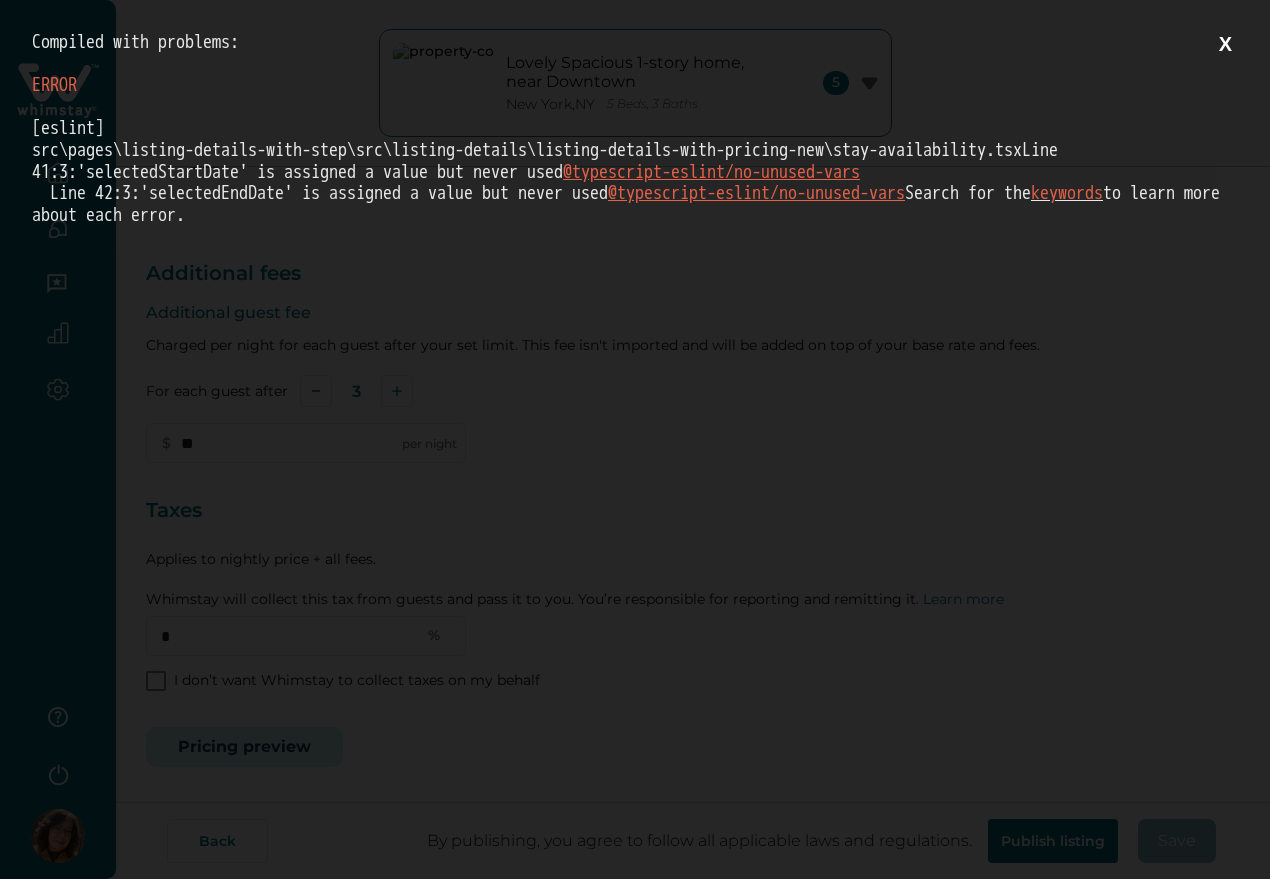 type on "***" 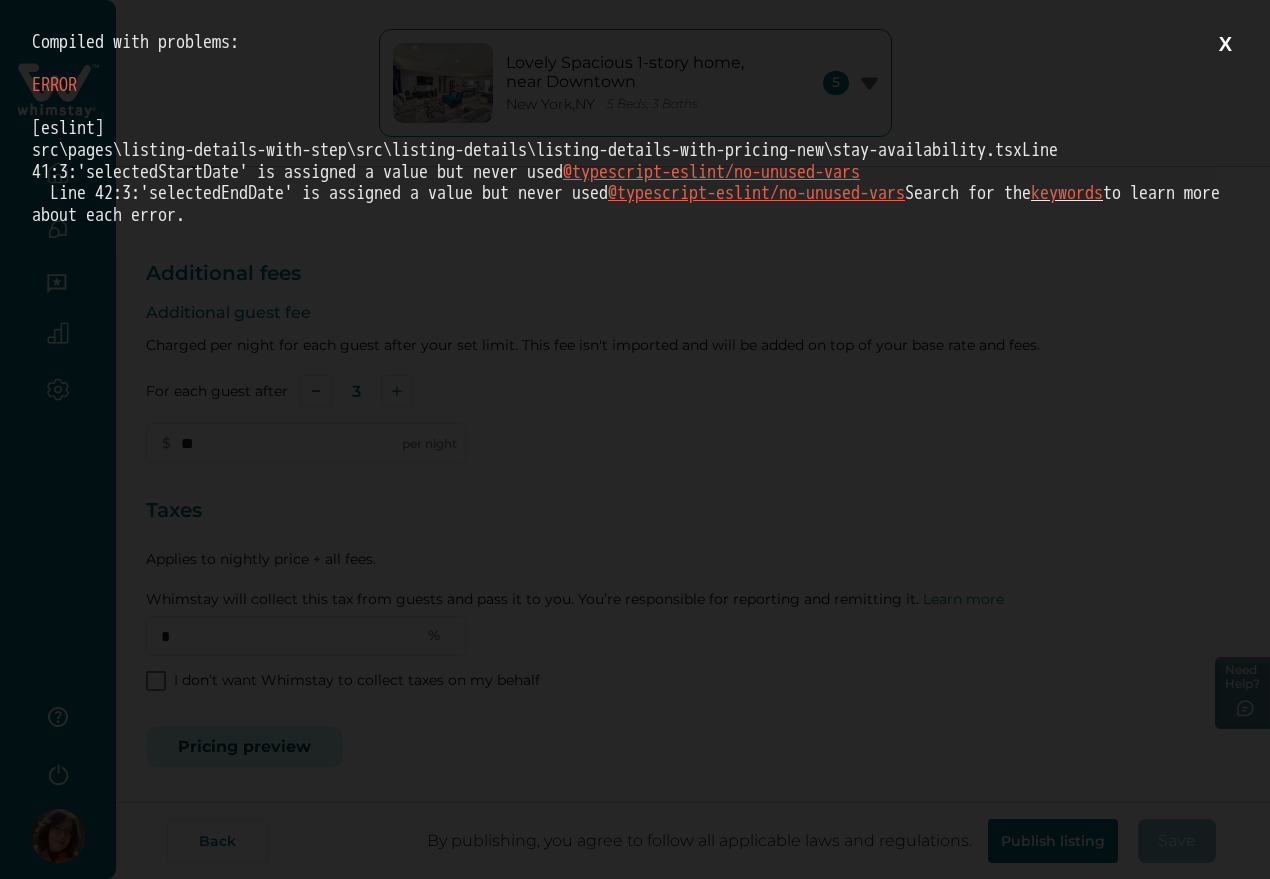 scroll, scrollTop: 0, scrollLeft: 0, axis: both 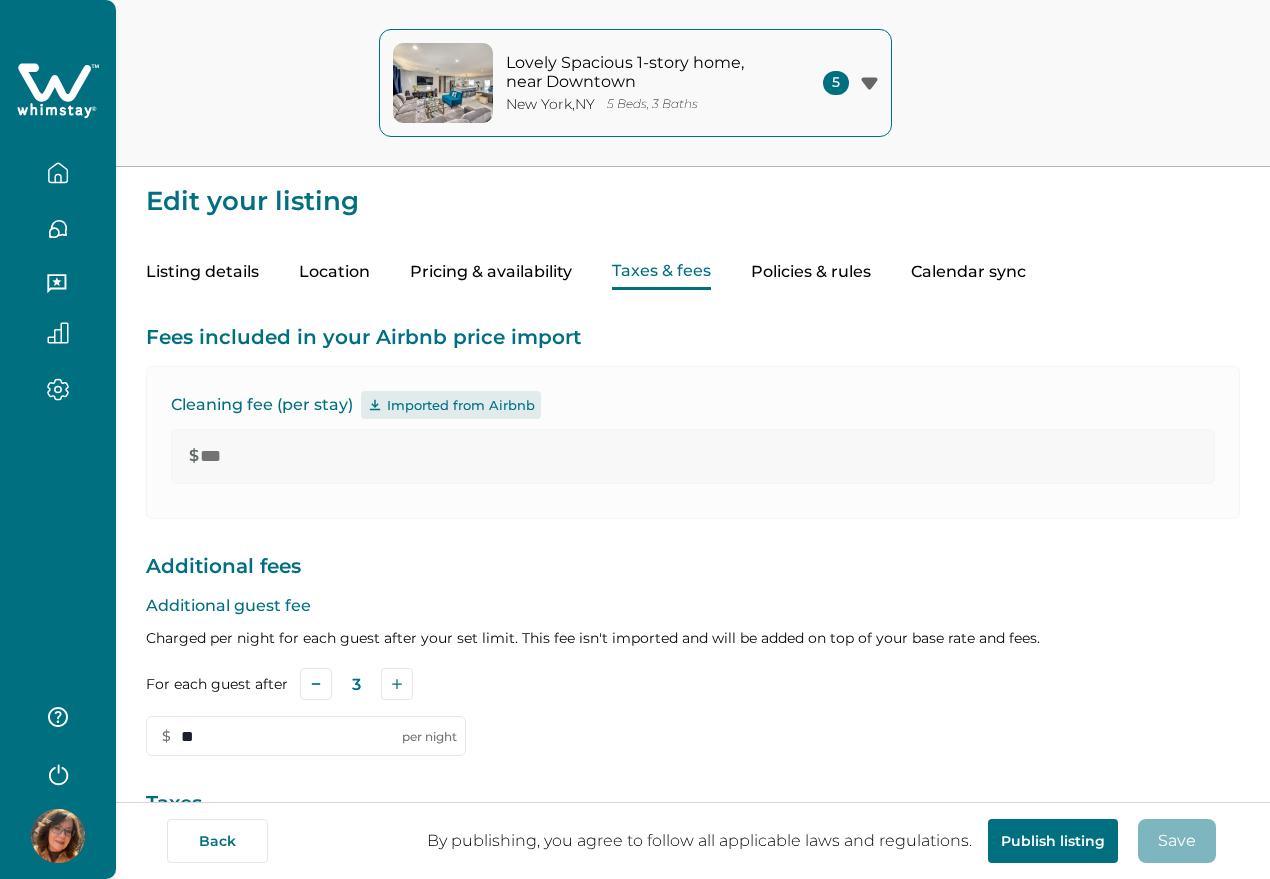 type on "***" 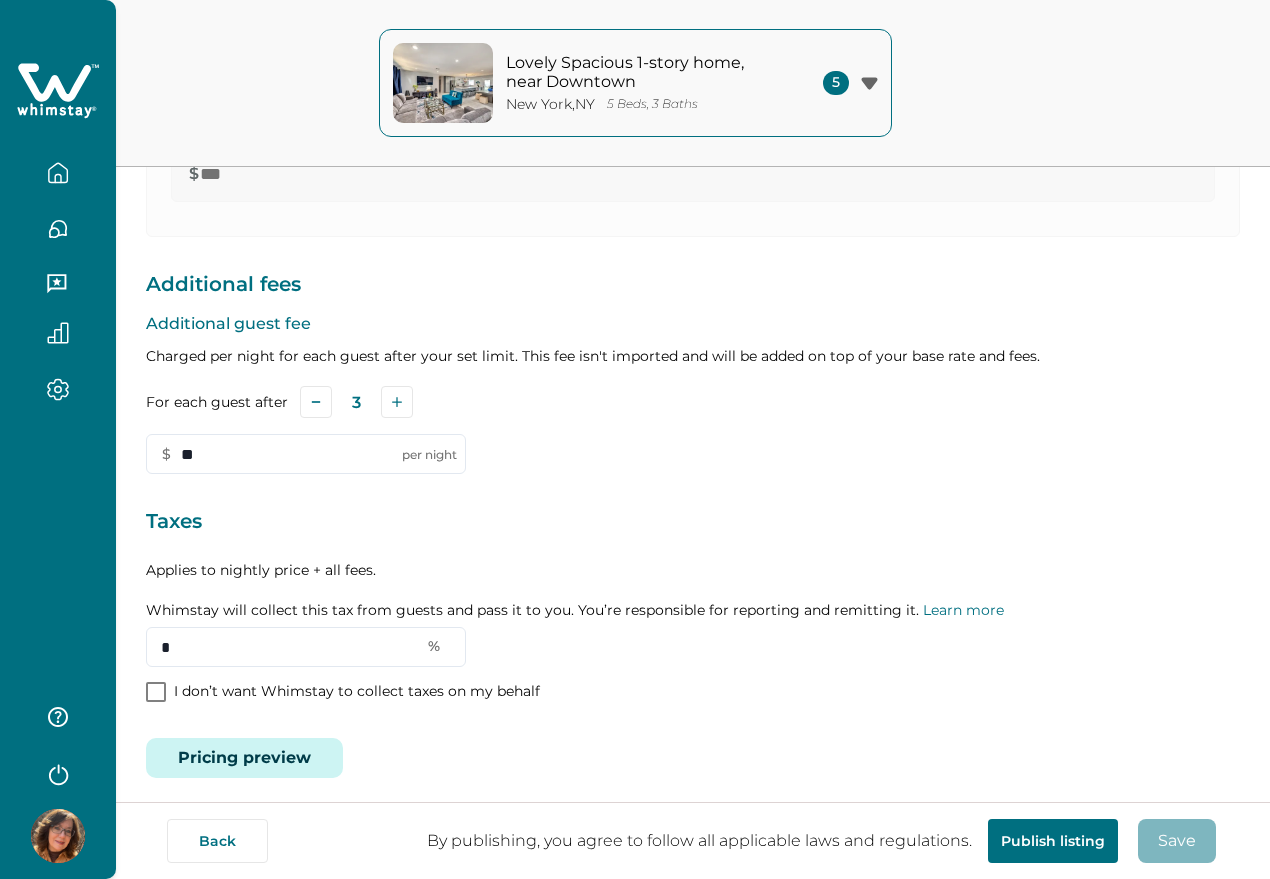 scroll, scrollTop: 299, scrollLeft: 0, axis: vertical 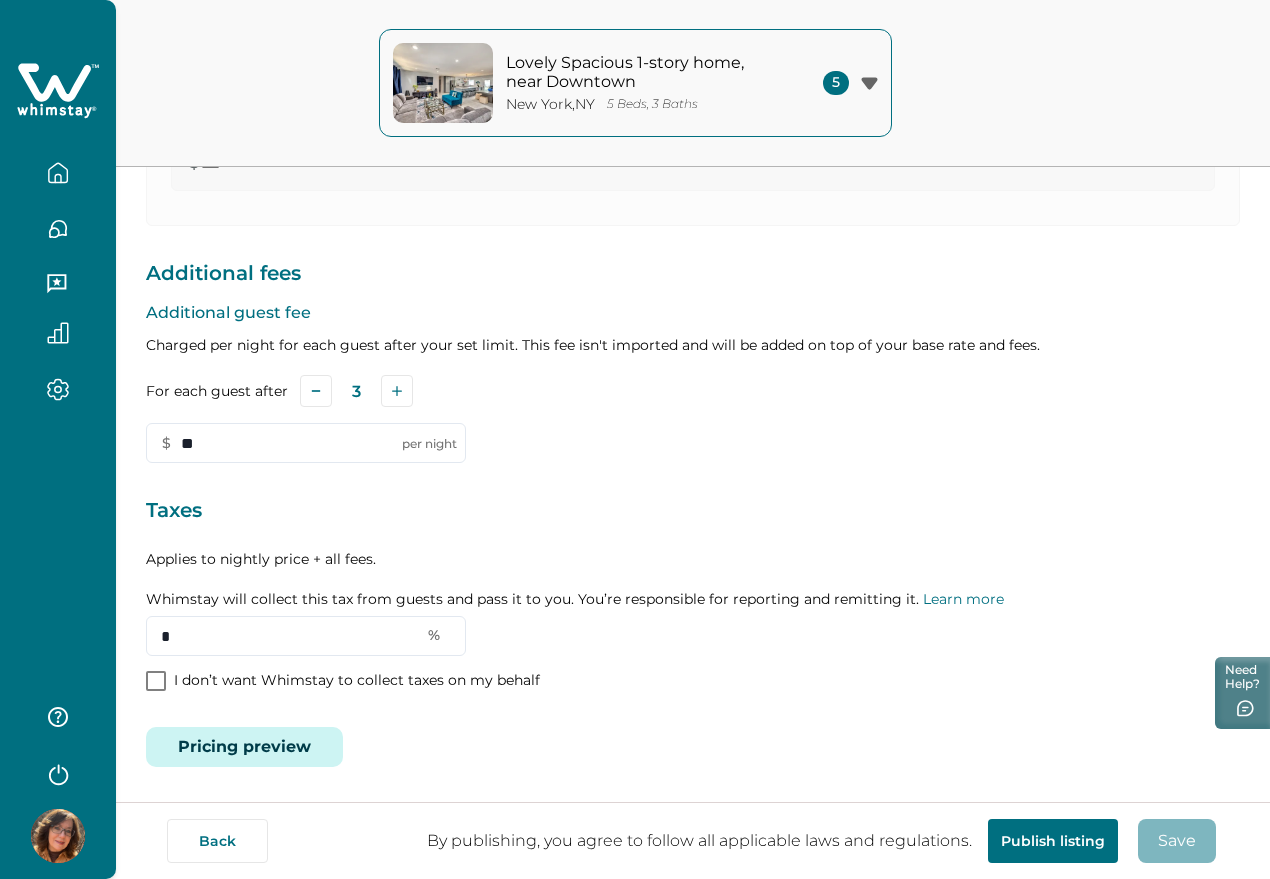 click on "Pricing preview" at bounding box center [244, 747] 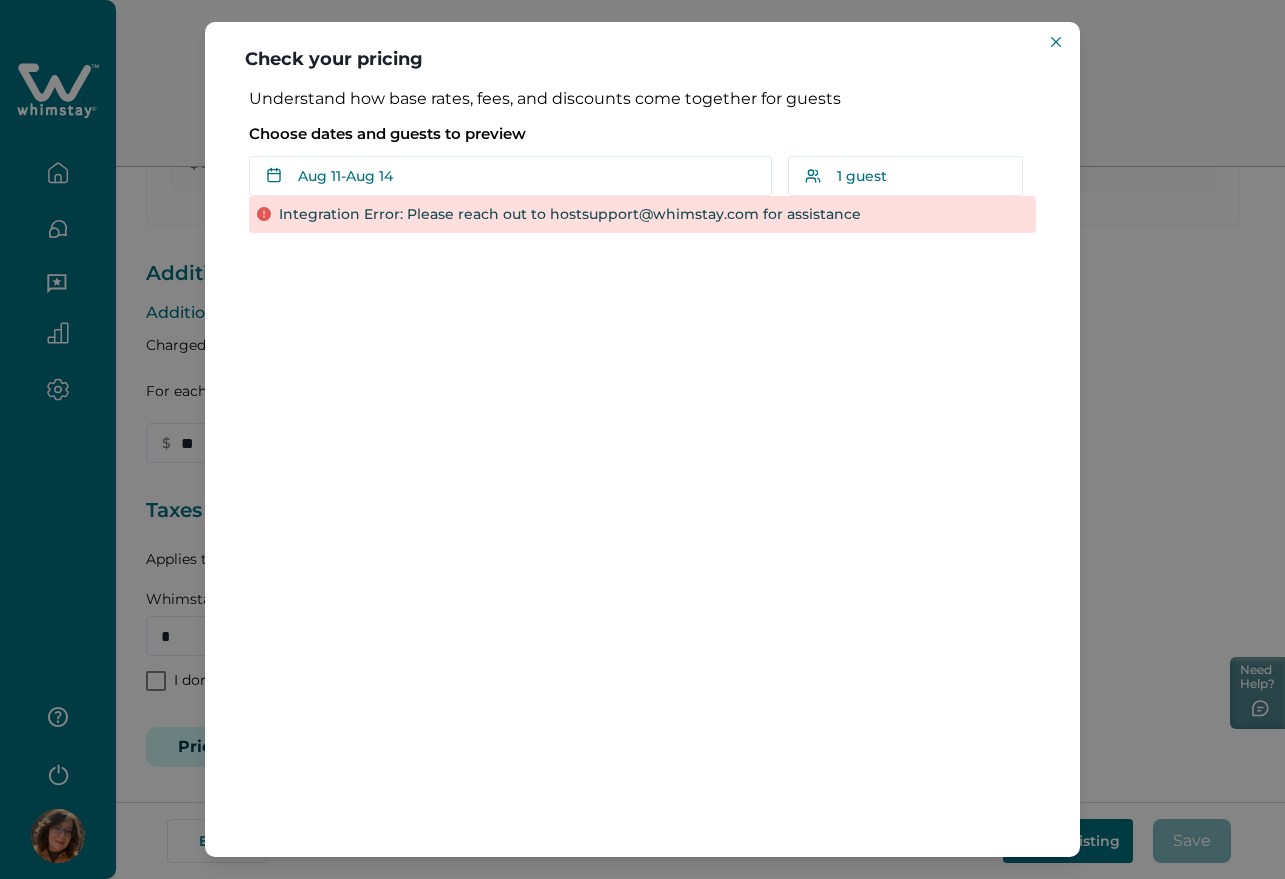 type 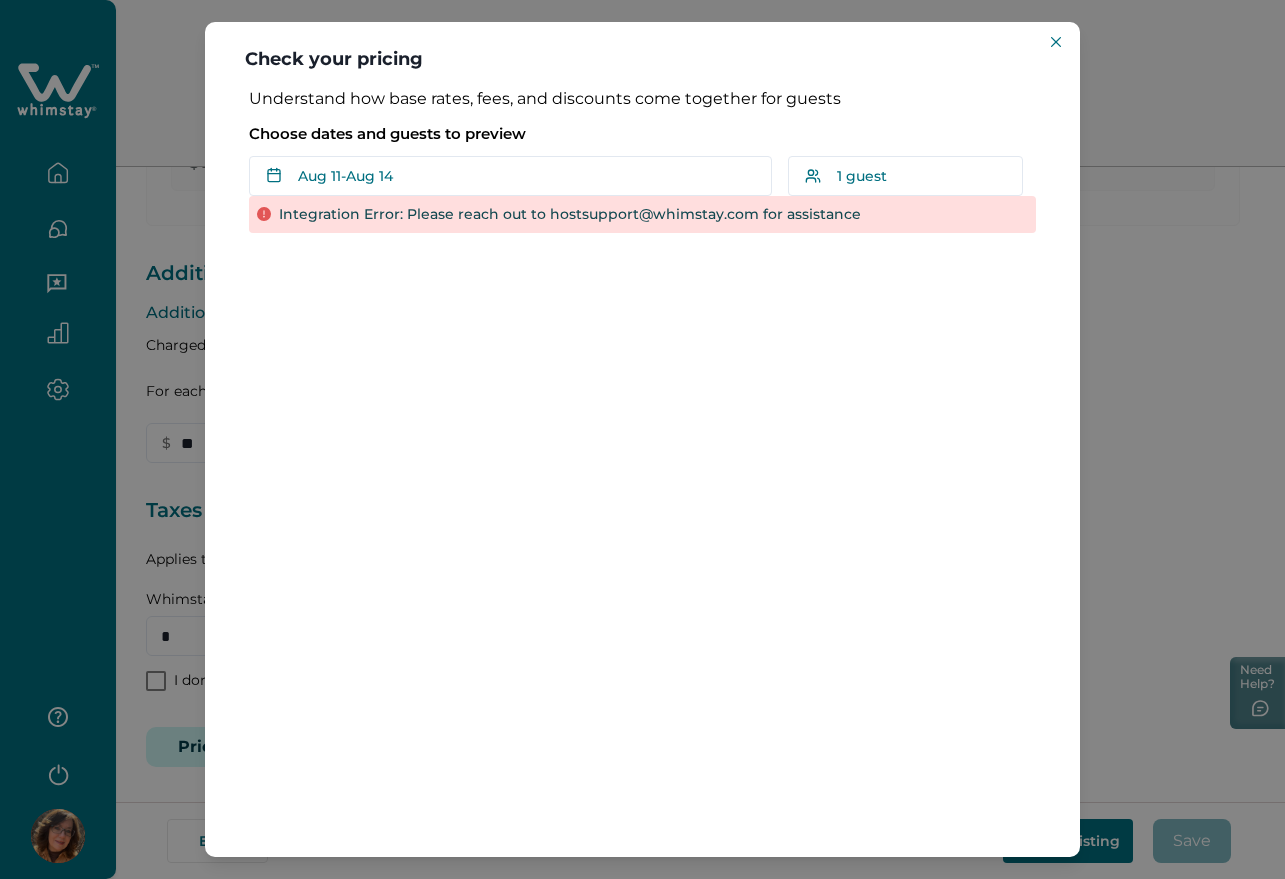 click on "Check your pricing Understand how base rates, fees, and discounts come together for guests Choose dates and guests to preview Aug 11  -  Aug 14 Su Mo Tu We Th Fr Sa Su Mo Tu We Th Fr Sa August 2025 Su Mo Tu We Th Fr Sa 1 2 3 4 5 6 7 8 9 10 11 12 13 14 15 16 17 18 19 20 21 22 23 24 25 26 27 28 29 30 31 September 2025 Su Mo Tu We Th Fr Sa 1 2 3 4 5 6 7 8 9 10 11 12 13 14 15 16 17 18 19 20 21 22 23 24 25 26 27 28 29 30 Clear dates Minimum nights vary 1 guest Adults Ages 18 or above 1 Children Ages 2-12 0 Pets Are you bringing a pet? 2 guests maximum, not including infants. Minimum renter age is 18. Pets are not allowed. Reset Apply   Integration Error: Please reach out to hostsupport@whimstay.com for assistance" at bounding box center (642, 439) 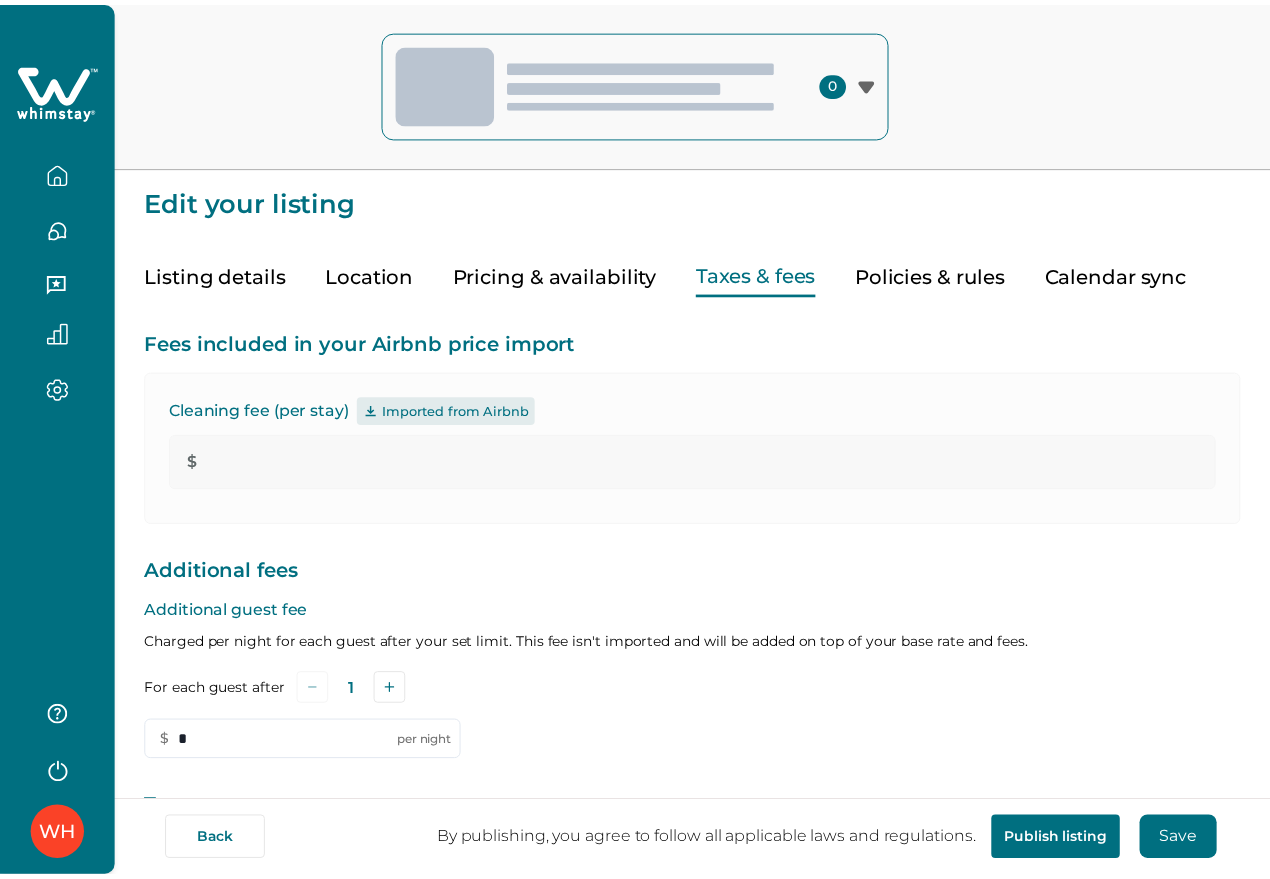 scroll, scrollTop: 299, scrollLeft: 0, axis: vertical 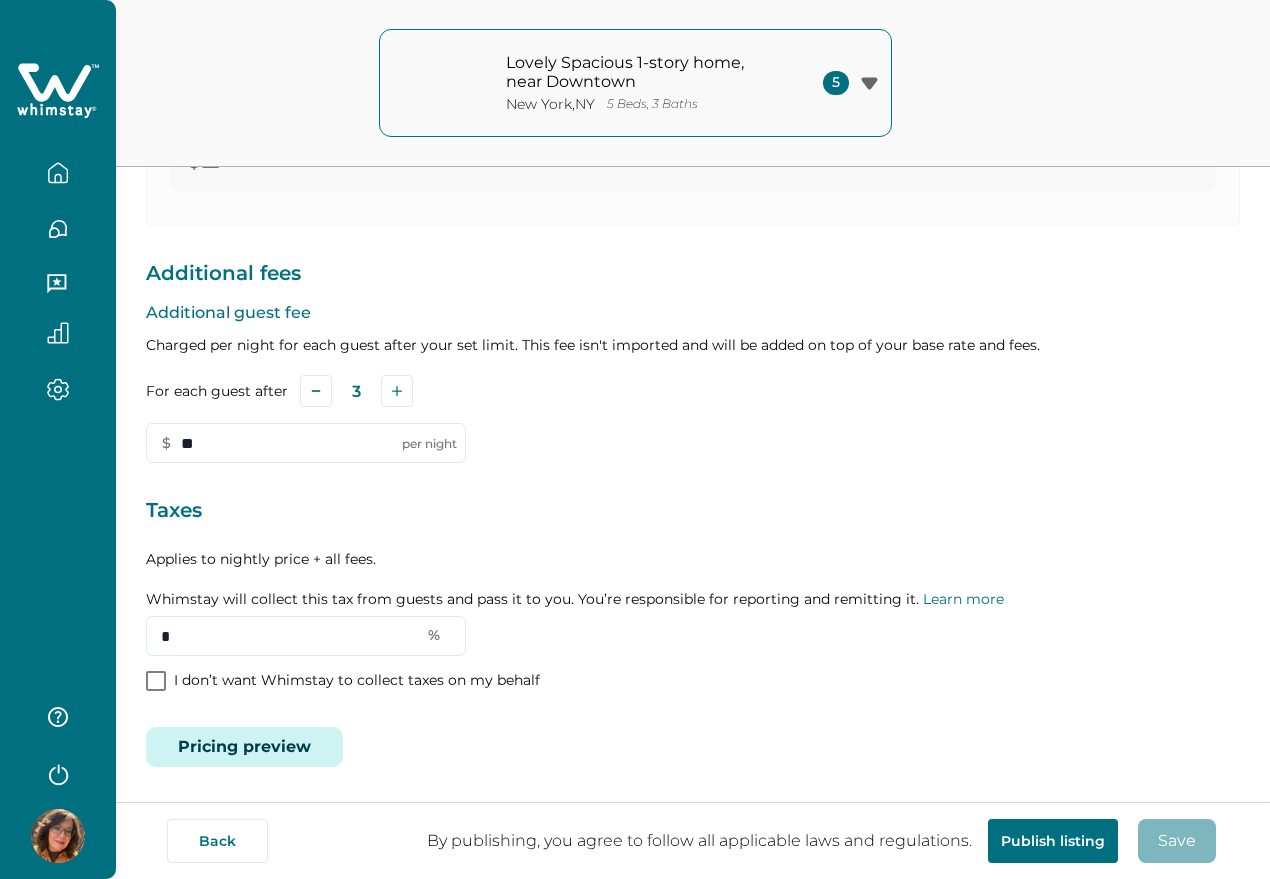 type on "***" 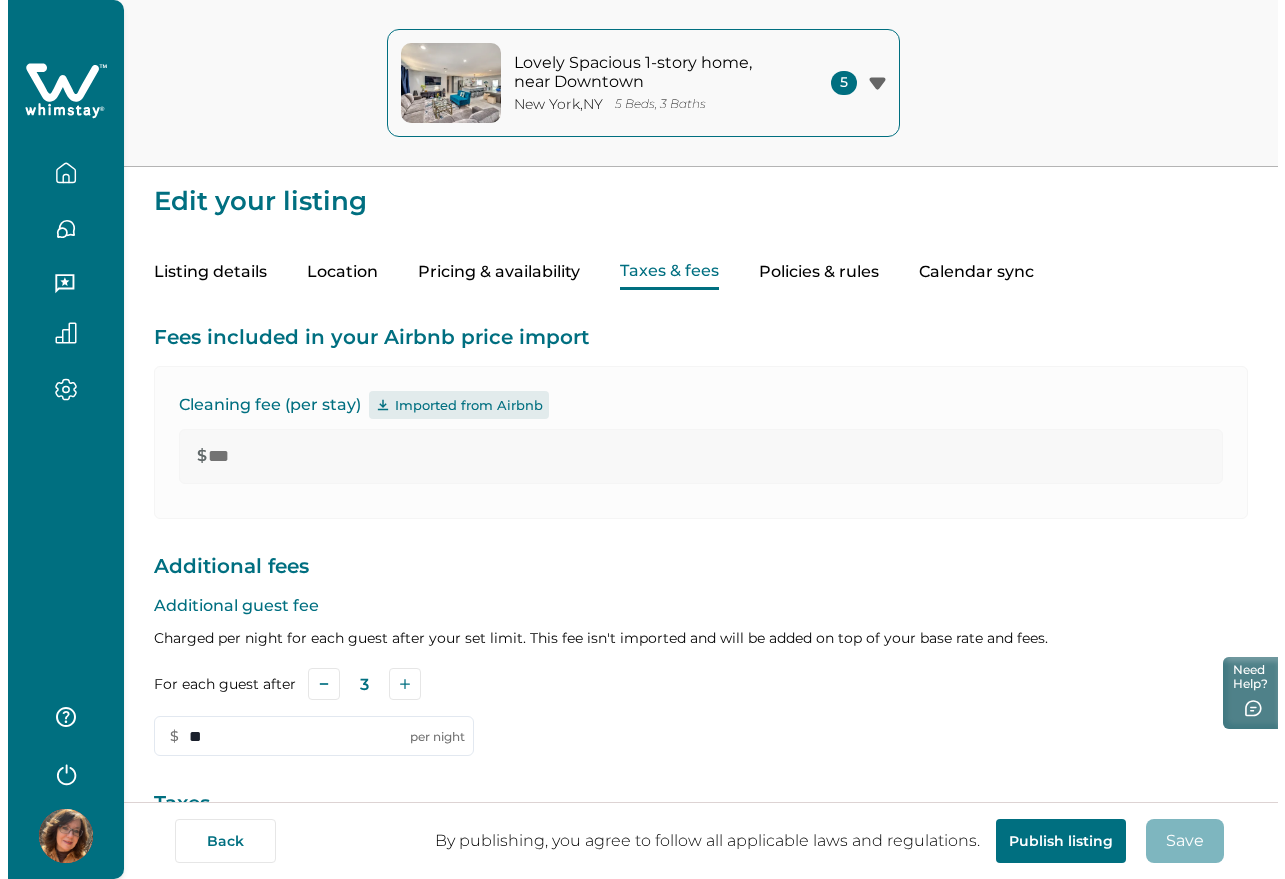 scroll, scrollTop: 299, scrollLeft: 0, axis: vertical 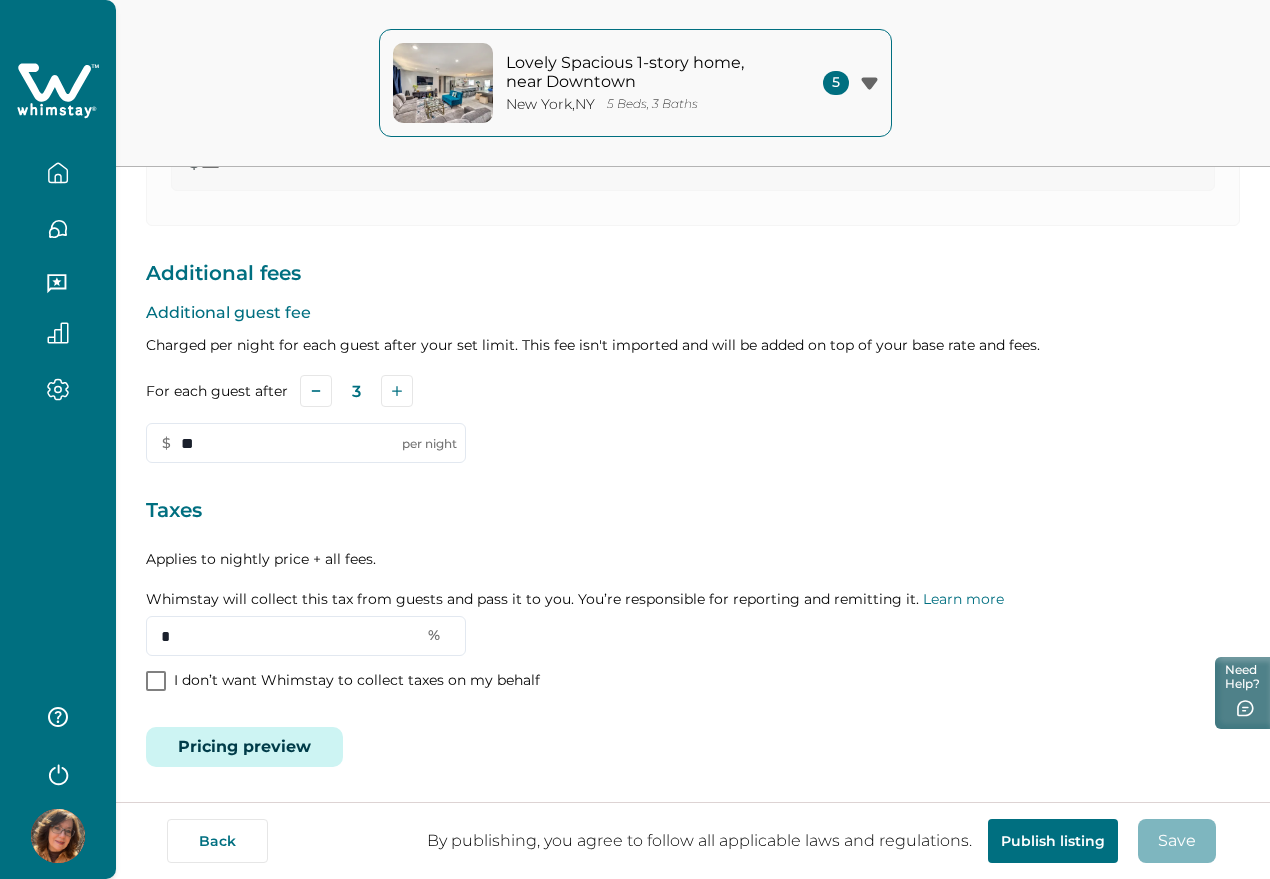 click on "Pricing preview" at bounding box center [244, 747] 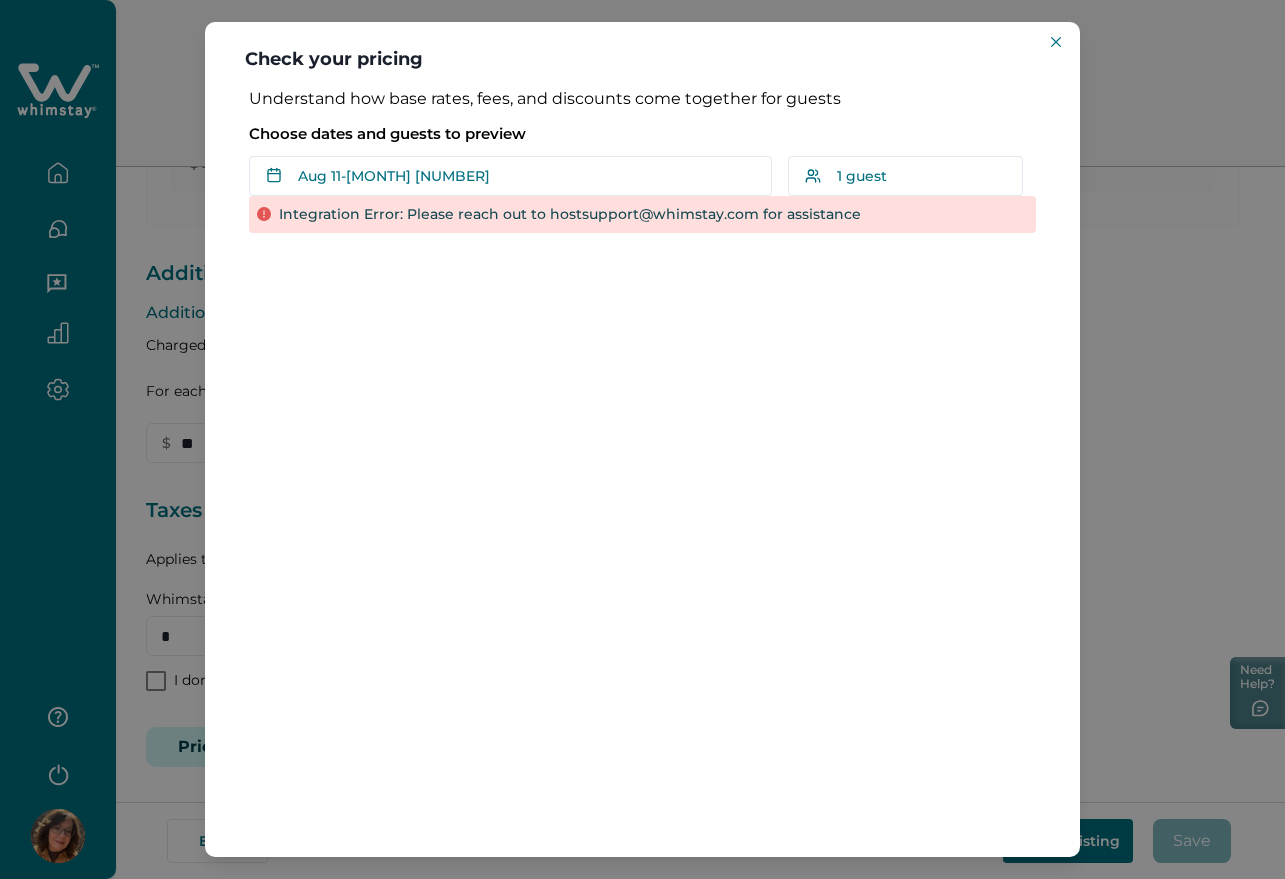 type 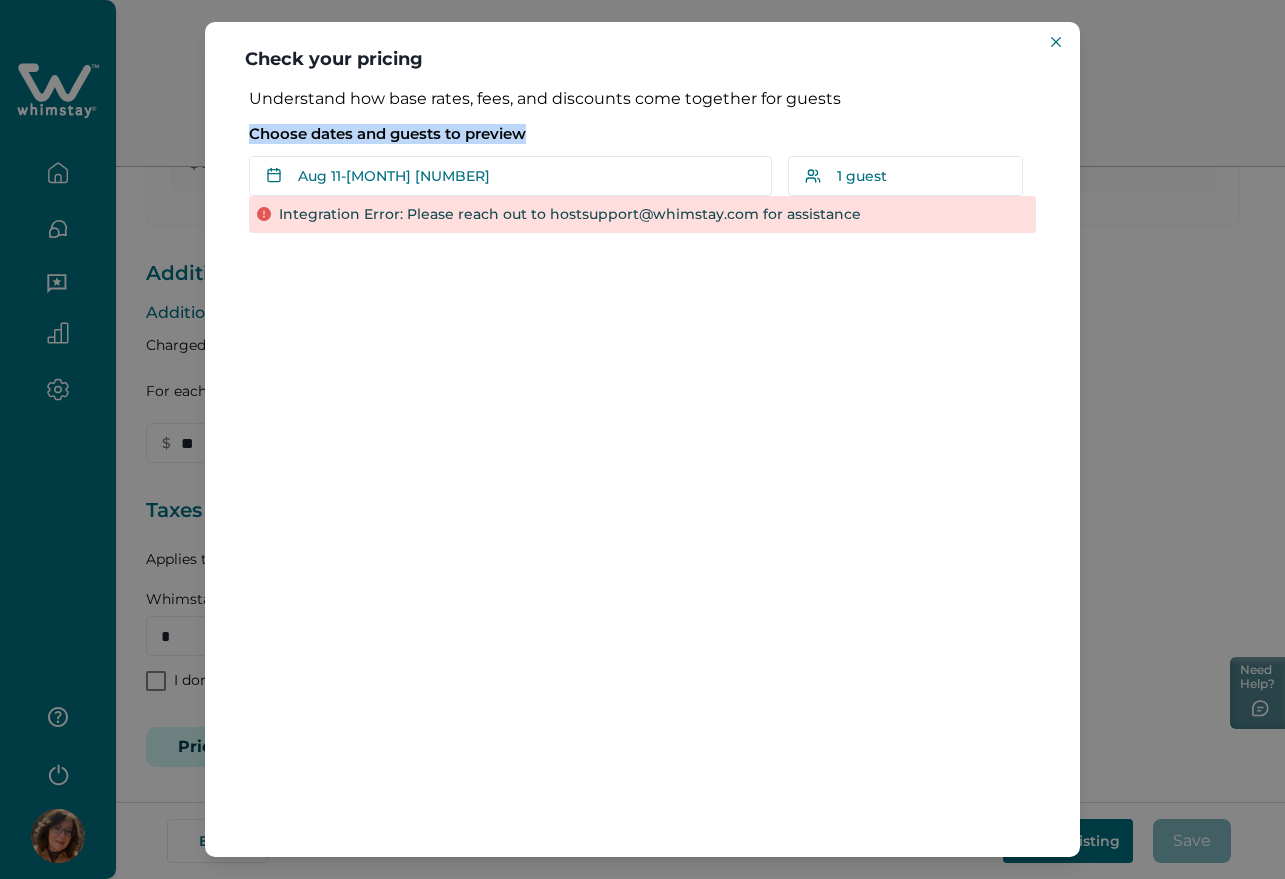 drag, startPoint x: 246, startPoint y: 128, endPoint x: 566, endPoint y: 128, distance: 320 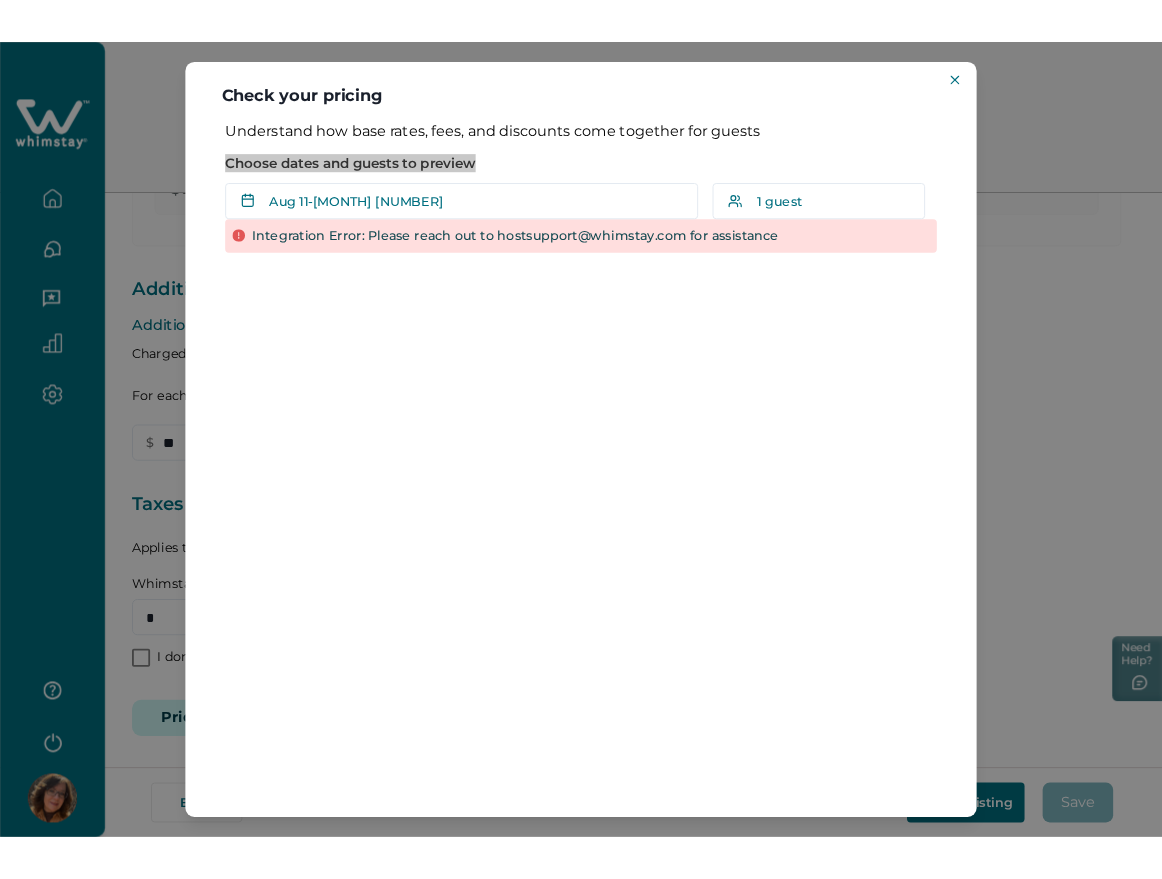 scroll, scrollTop: 293, scrollLeft: 0, axis: vertical 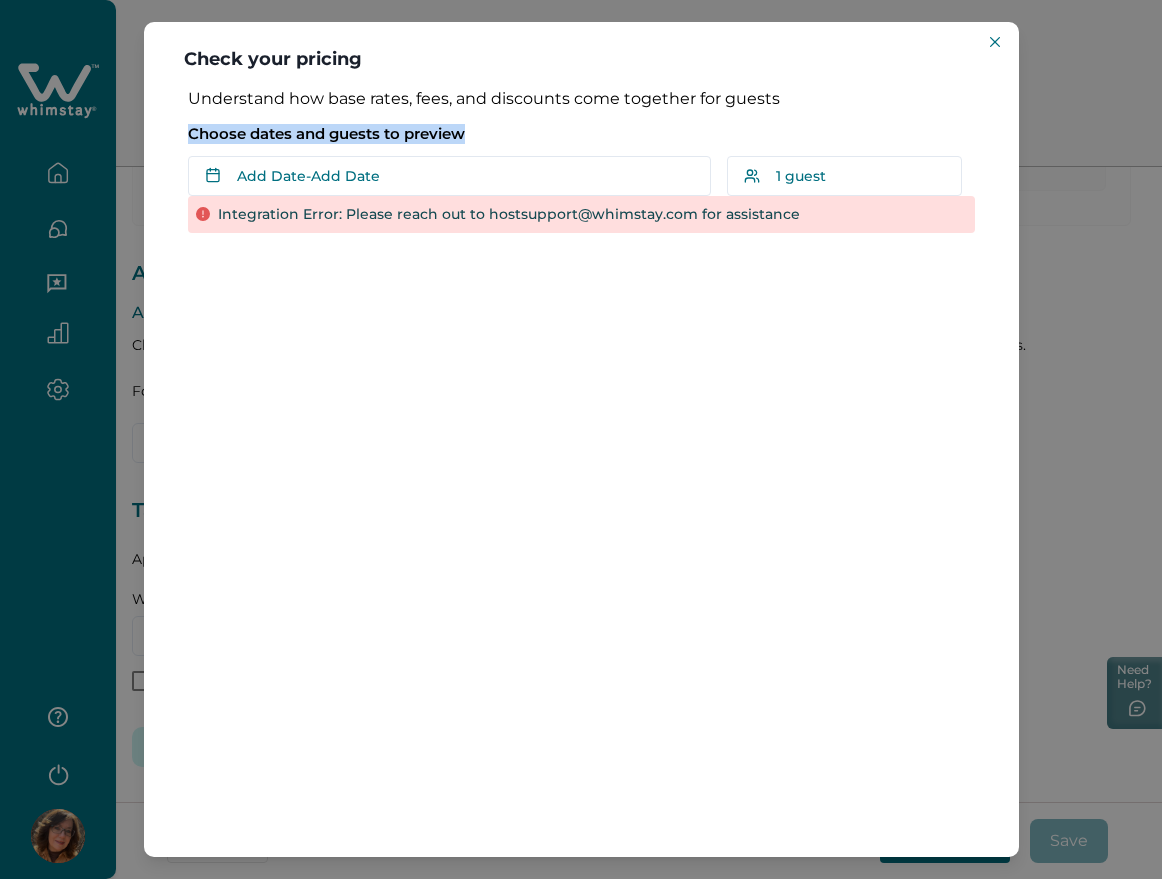 click on "Check your pricing Understand how base rates, fees, and discounts come together for guests Choose dates and guests to preview Add Date  -  Add Date Su Mo Tu We Th Fr Sa Su Mo Tu We Th Fr Sa August 2025 Su Mo Tu We Th Fr Sa 1 2 3 4 5 6 7 8 9 10 11 12 13 14 15 16 17 18 19 20 21 22 23 24 25 26 27 28 29 30 31 September 2025 Su Mo Tu We Th Fr Sa 1 2 3 4 5 6 7 8 9 10 11 12 13 14 15 16 17 18 19 20 21 22 23 24 25 26 27 28 29 30 Clear dates Minimum nights vary 1 guest Adults Ages 18 or above 1 Children Ages 2-12 0 Pets Are you bringing a pet? 2 guests maximum, not including infants. Minimum renter age is 18. Pets are not allowed. Reset Apply   Integration Error: Please reach out to hostsupport@whimstay.com for assistance" at bounding box center (581, 439) 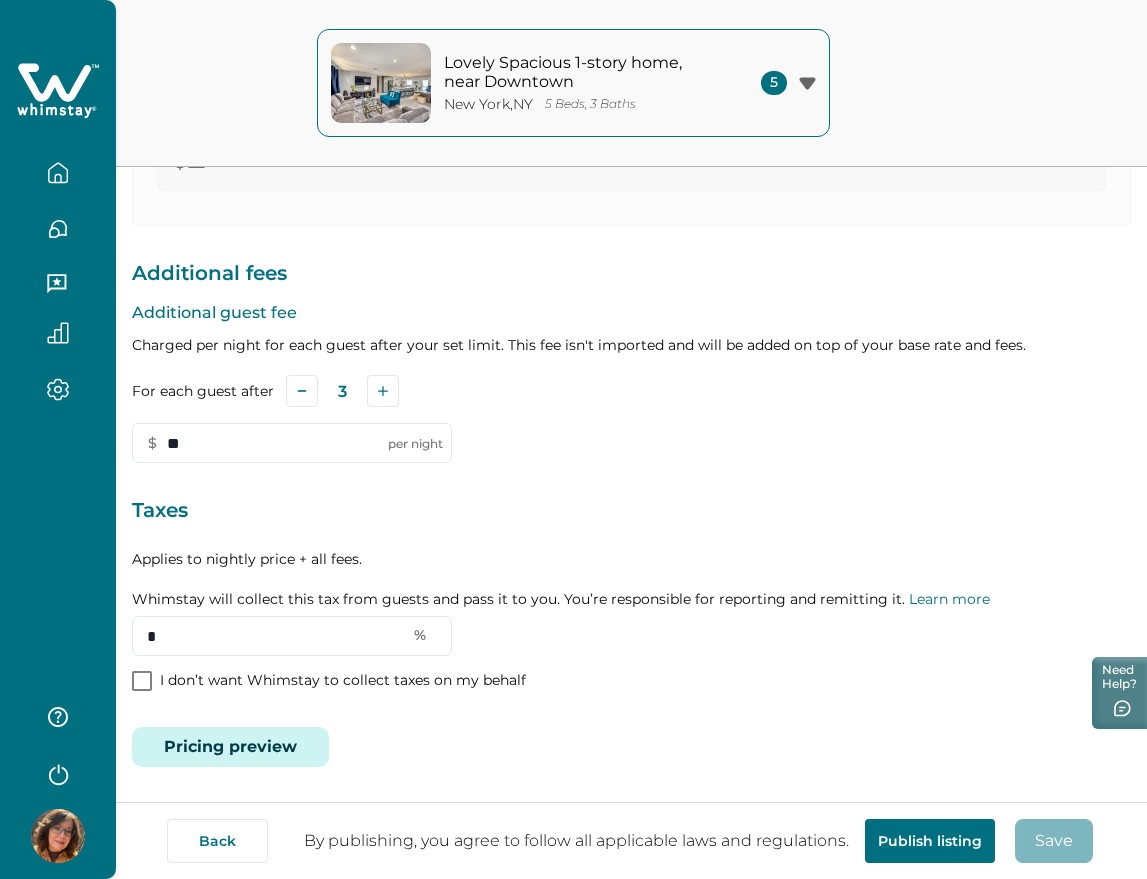 click on "Pricing preview" at bounding box center [230, 747] 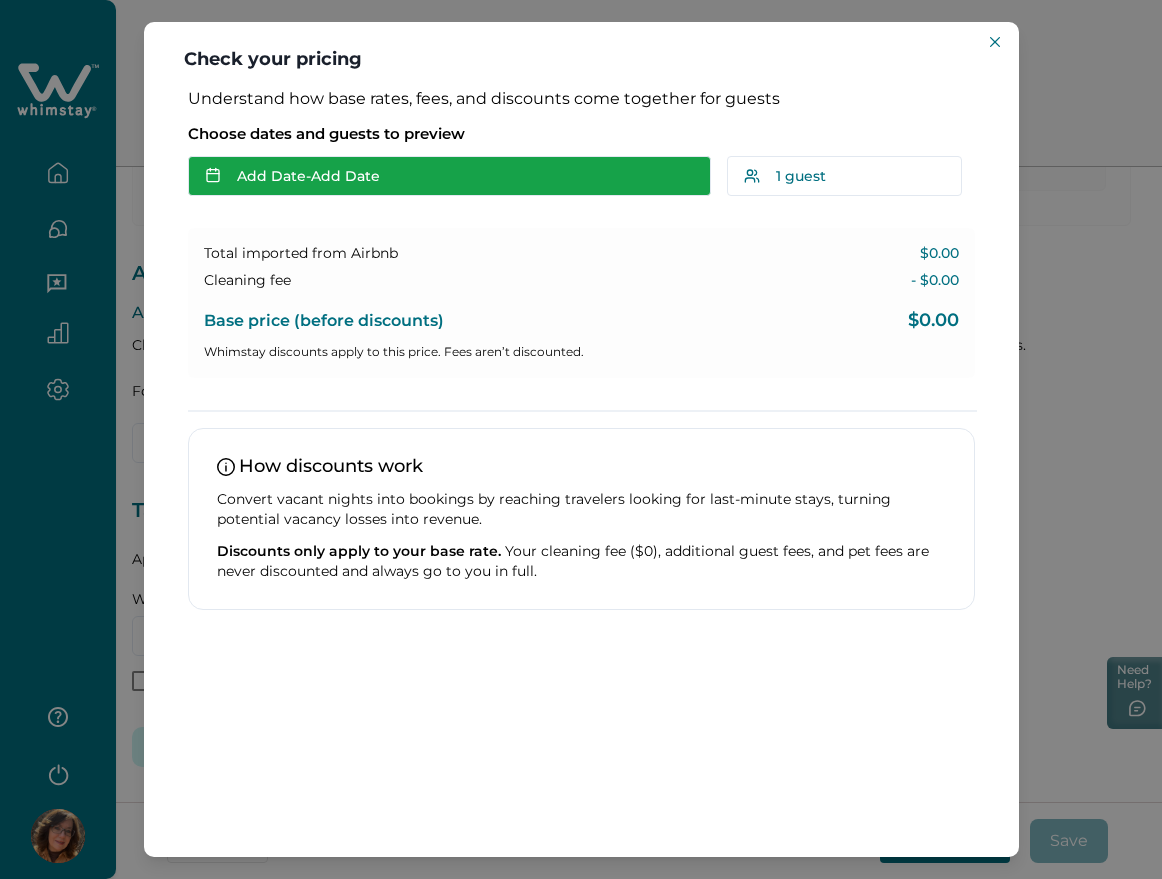 click on "Add Date  -  Add Date" at bounding box center (449, 176) 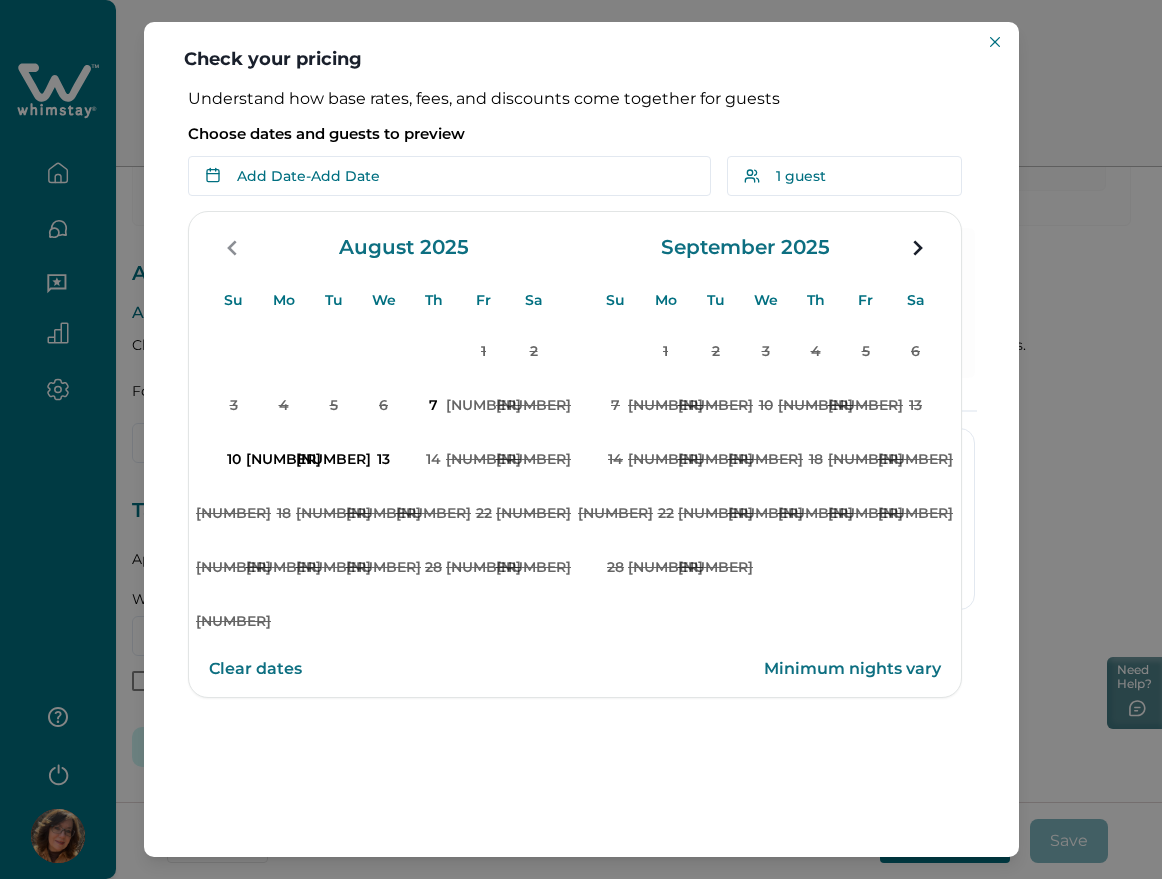 click on "Check your pricing" at bounding box center (581, 55) 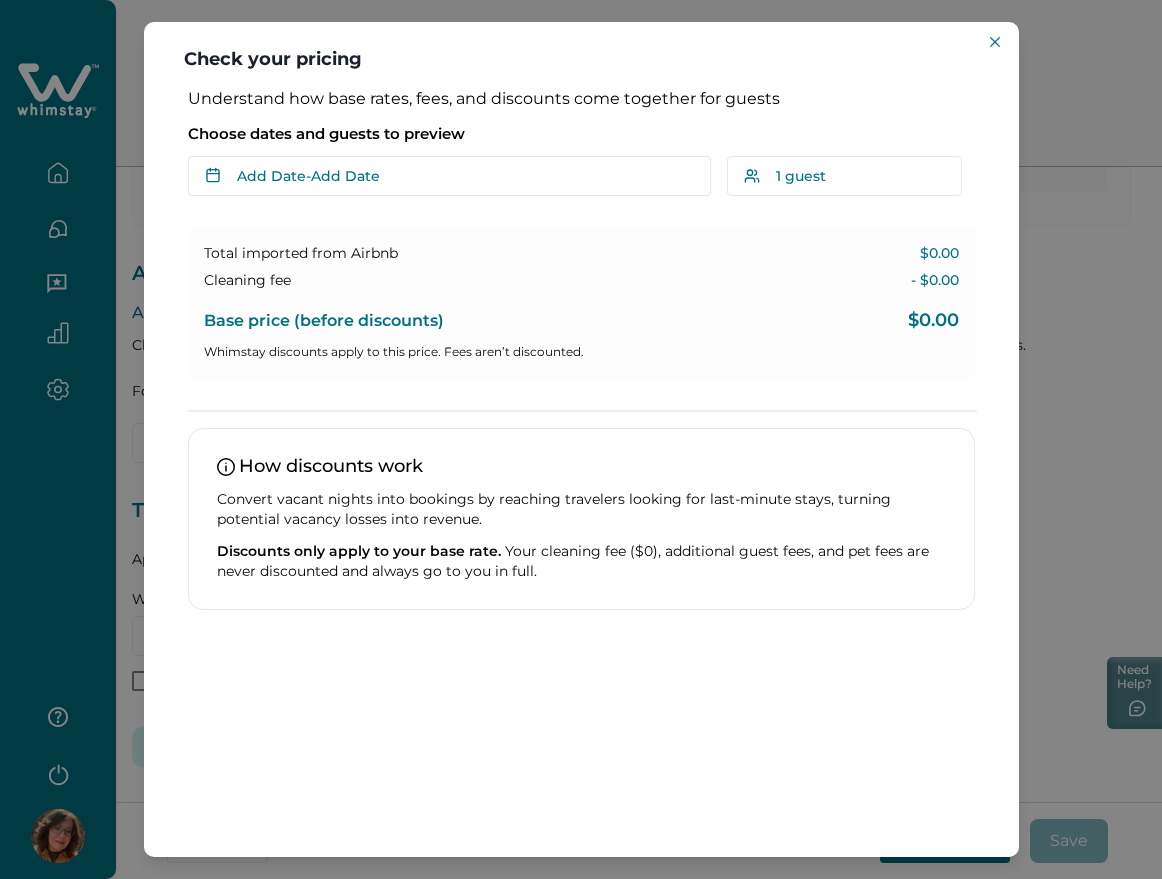 click on "Understand how base rates, fees, and discounts come together for guests Choose dates and guests to preview Add Date  -  Add Date Su Mo Tu We Th Fr Sa Su Mo Tu We Th Fr Sa August 2025 Su Mo Tu We Th Fr Sa 1 2 3 4 5 6 7 8 9 10 11 12 13 14 15 16 17 18 19 20 21 22 23 24 25 26 27 28 29 30 31 September 2025 Su Mo Tu We Th Fr Sa 1 2 3 4 5 6 7 8 9 10 11 12 13 14 15 16 17 18 19 20 21 22 23 24 25 26 27 28 29 30 Clear dates Minimum nights vary 1 guest Adults Ages 18 or above 1 Children Ages 2-12 0 10 guests maximum, not including infants. Minimum renter age is 18. Pets are not allowed. Reset Apply Total imported from Airbnb $0.00 Cleaning fee - $0.00 Base price (before discounts) $0.00 Whimstay discounts apply to this price. Fees aren’t discounted.  How discounts work Convert vacant nights into bookings by reaching travelers looking for last-minute stays, turning potential vacancy losses into revenue. Discounts only apply to your base rate." at bounding box center [581, 349] 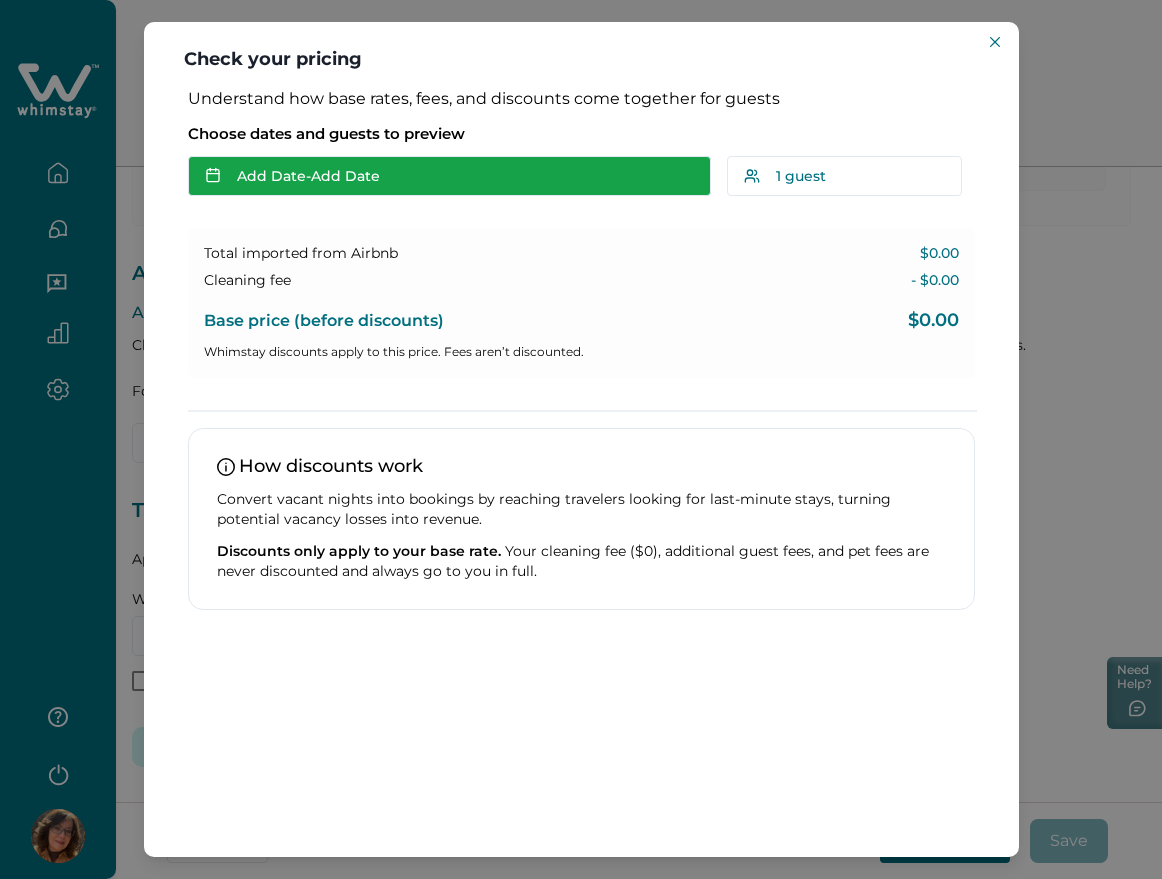 click on "Add Date  -  Add Date" at bounding box center [449, 176] 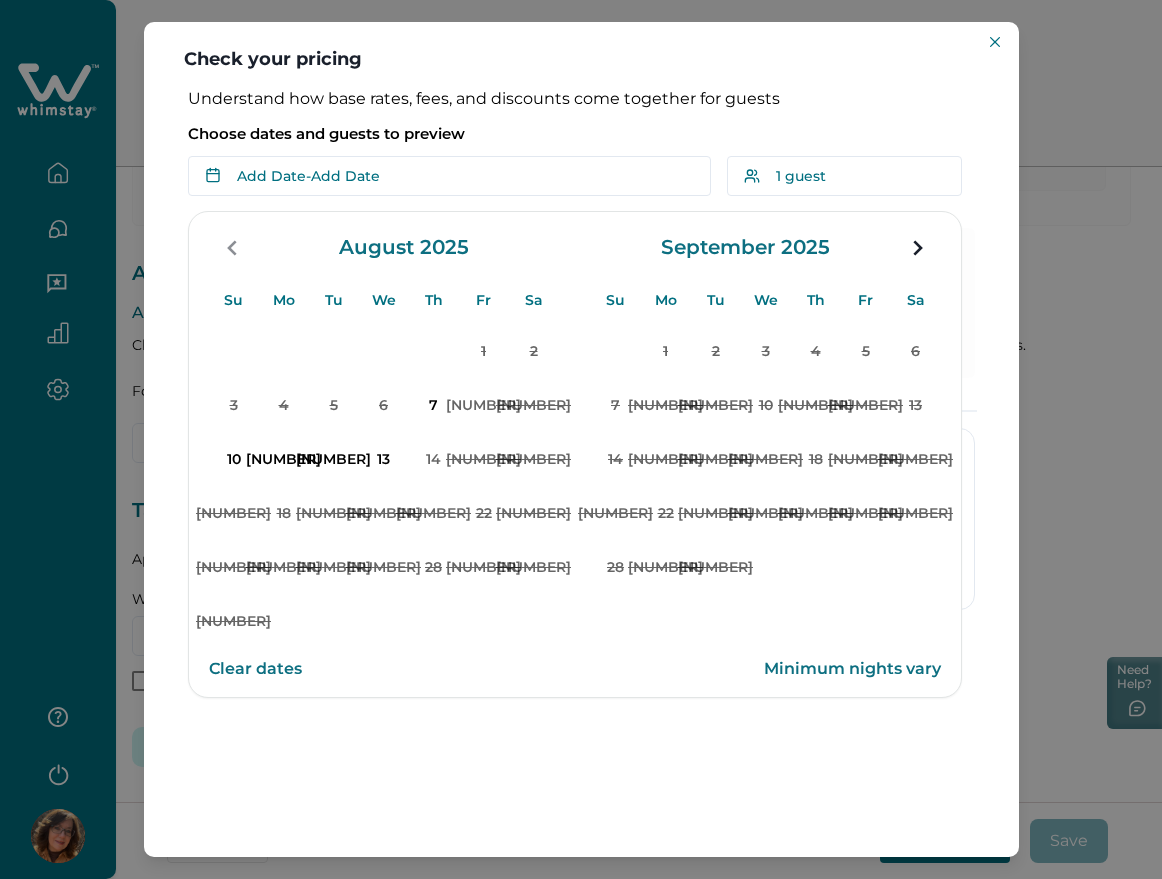 click on "Choose dates and guests to preview" at bounding box center (581, 134) 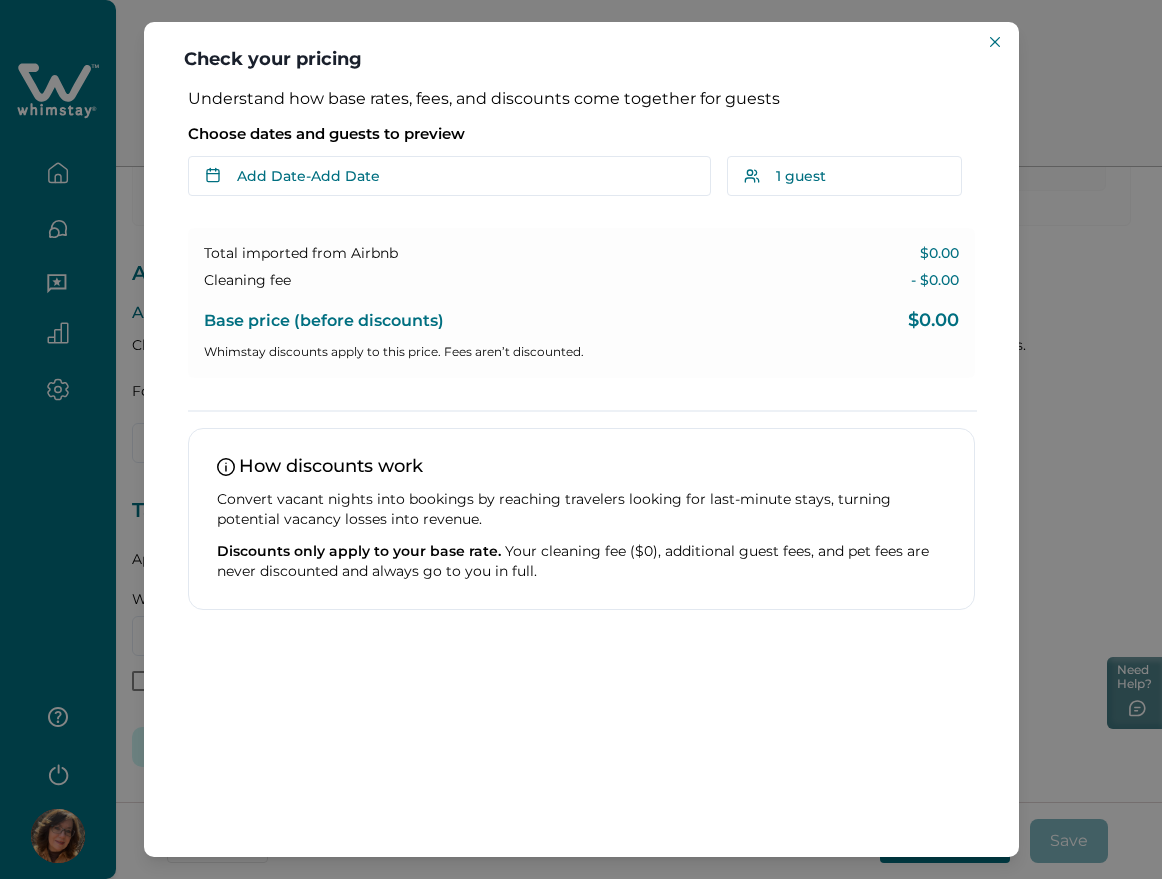 click on "Check your pricing Understand how base rates, fees, and discounts come together for guests Choose dates and guests to preview Add Date  -  Add Date Su Mo Tu We Th Fr Sa Su Mo Tu We Th Fr Sa August 2025 Su Mo Tu We Th Fr Sa 1 2 3 4 5 6 7 8 9 10 11 12 13 14 15 16 17 18 19 20 21 22 23 24 25 26 27 28 29 30 31 September 2025 Su Mo Tu We Th Fr Sa 1 2 3 4 5 6 7 8 9 10 11 12 13 14 15 16 17 18 19 20 21 22 23 24 25 26 27 28 29 30 Clear dates Minimum nights vary 1 guest Adults Ages 18 or above 1 Children Ages 2-12 0 10 guests maximum, not including infants. Minimum renter age is 18. Pets are not allowed. Reset Apply Total imported from Airbnb $0.00 Cleaning fee - $0.00 Base price (before discounts) $0.00 Whimstay discounts apply to this price. Fees aren’t discounted.  How discounts work Convert vacant nights into bookings by reaching travelers looking for last-minute stays, turning potential vacancy losses into revenue. Discounts only apply to your base rate." at bounding box center [581, 439] 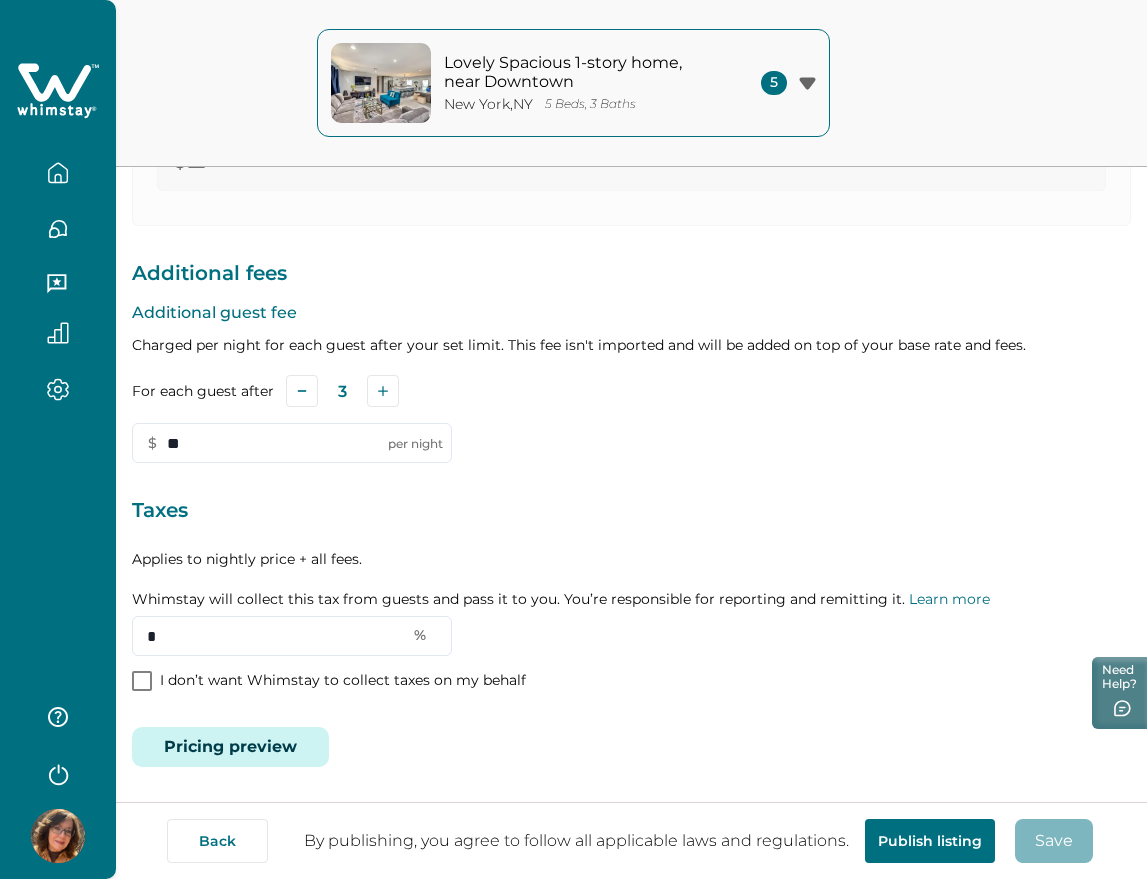 click on "Pricing preview" at bounding box center [230, 747] 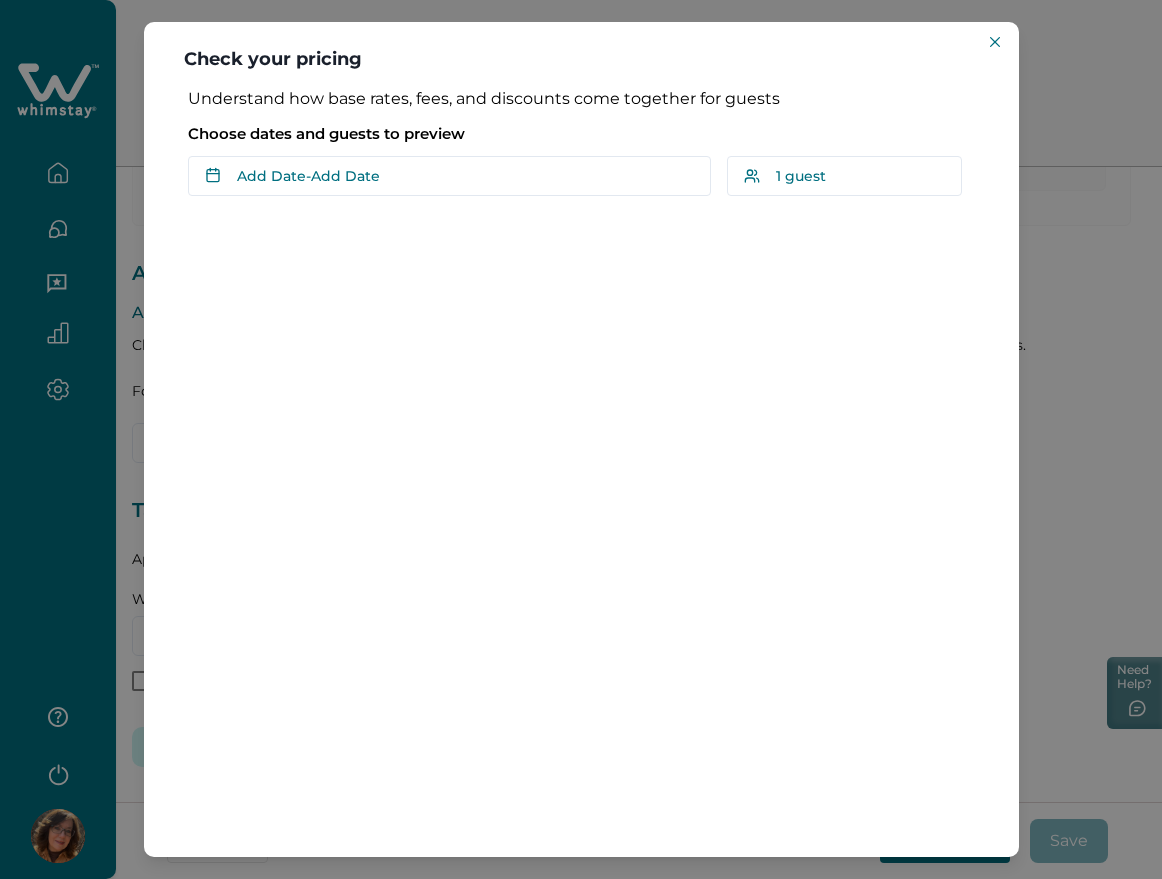 click on "Check your pricing Understand how base rates, fees, and discounts come together for guests Choose dates and guests to preview Add Date  -  Add Date Su Mo Tu We Th Fr Sa Su Mo Tu We Th Fr Sa August 2025 Su Mo Tu We Th Fr Sa 1 2 3 4 5 6 7 8 9 10 11 12 13 14 15 16 17 18 19 20 21 22 23 24 25 26 27 28 29 30 31 September 2025 Su Mo Tu We Th Fr Sa 1 2 3 4 5 6 7 8 9 10 11 12 13 14 15 16 17 18 19 20 21 22 23 24 25 26 27 28 29 30 Clear dates Minimum nights vary 1 guest Adults Ages 18 or above 1 Children Ages 2-12 0 10 guests maximum, not including infants. Minimum renter age is 18. Pets are not allowed. Reset Apply" at bounding box center (581, 439) 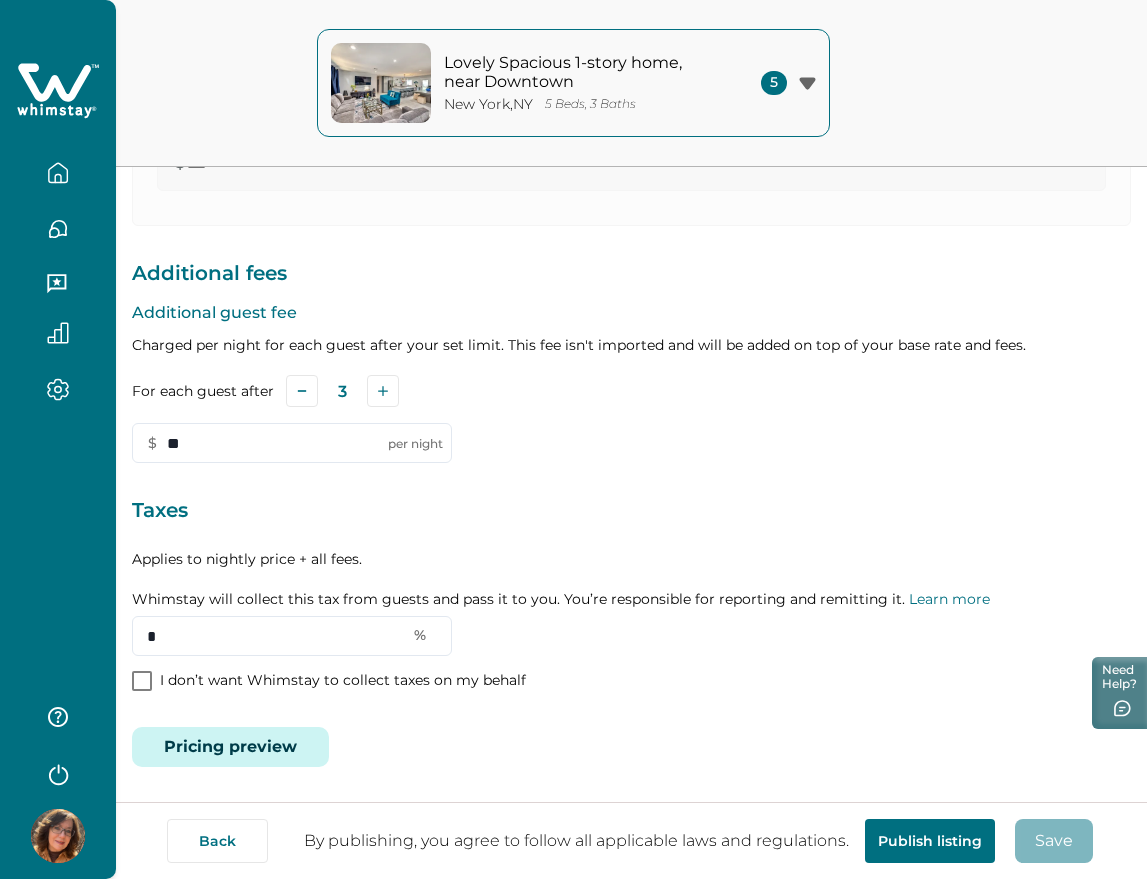click on "Pricing preview" at bounding box center (230, 747) 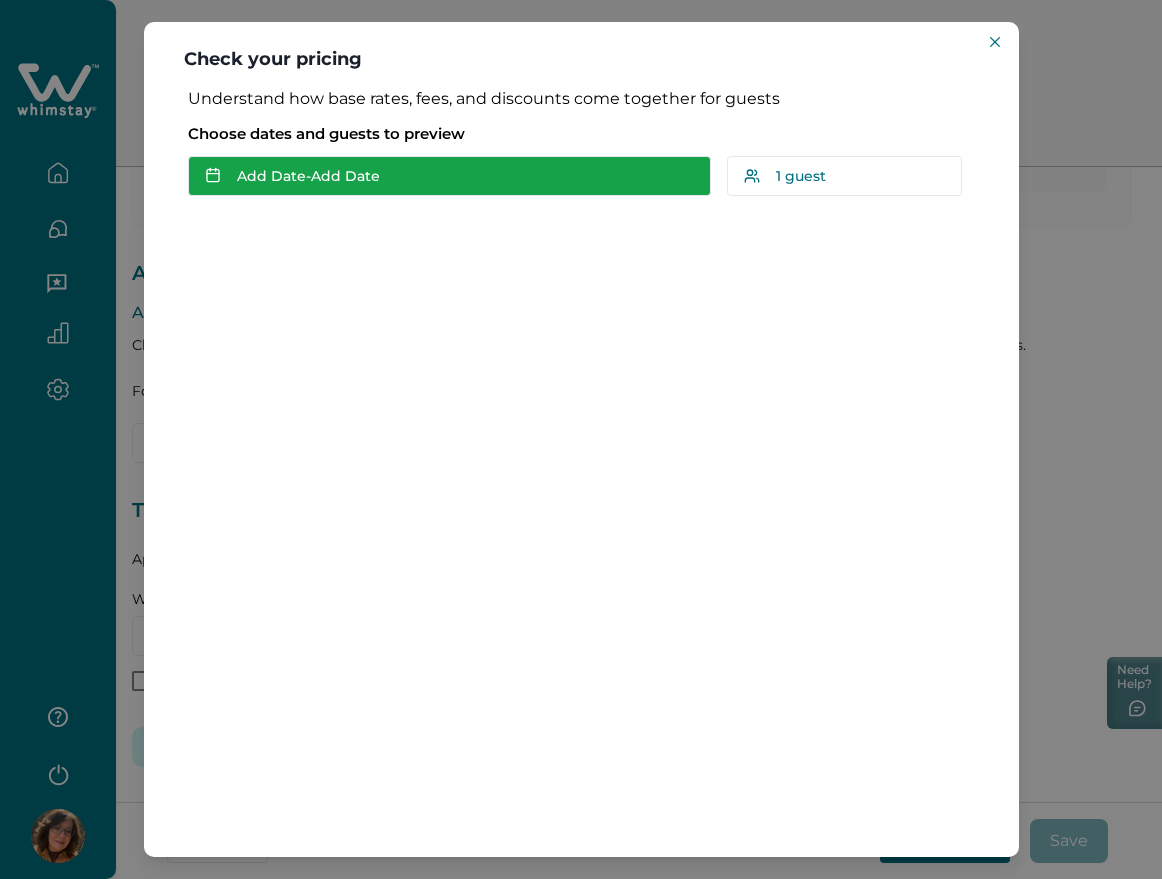 click on "Add Date  -  Add Date" at bounding box center (449, 176) 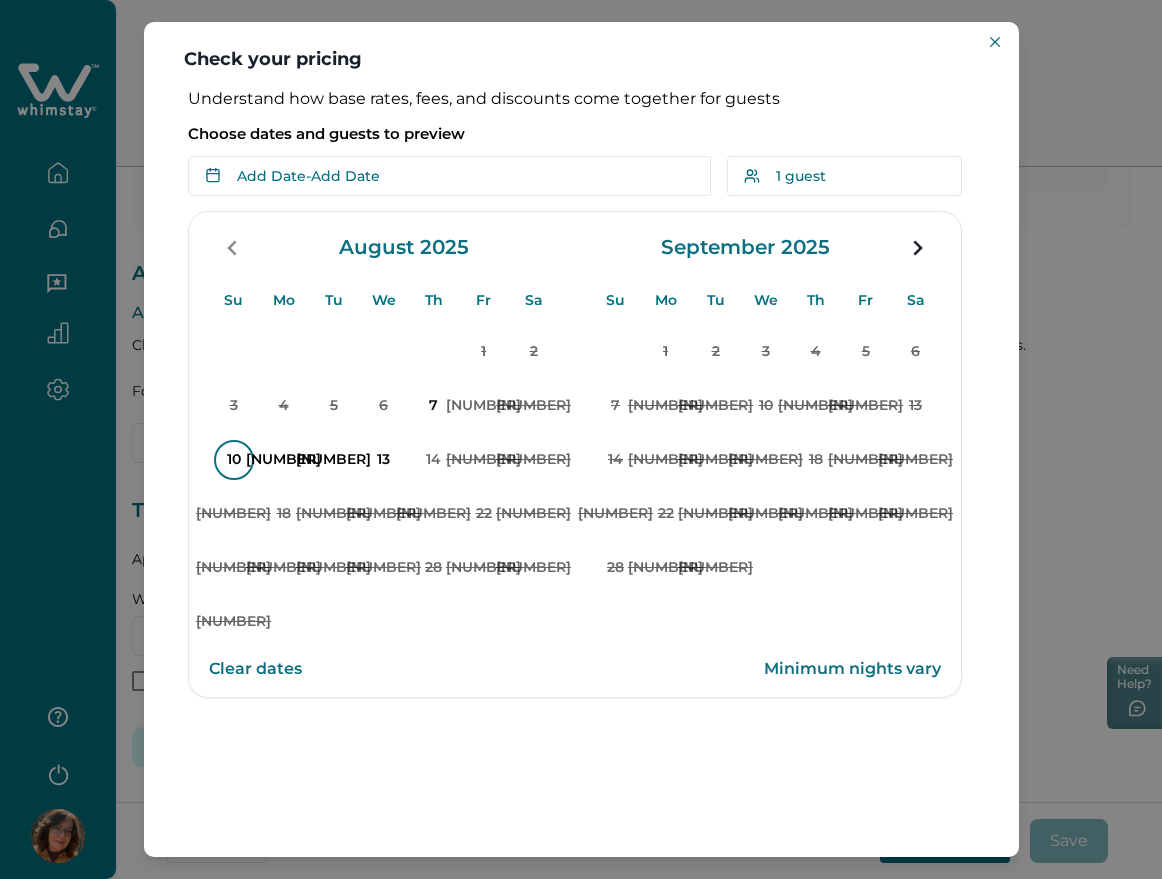 click on "10" at bounding box center [234, 460] 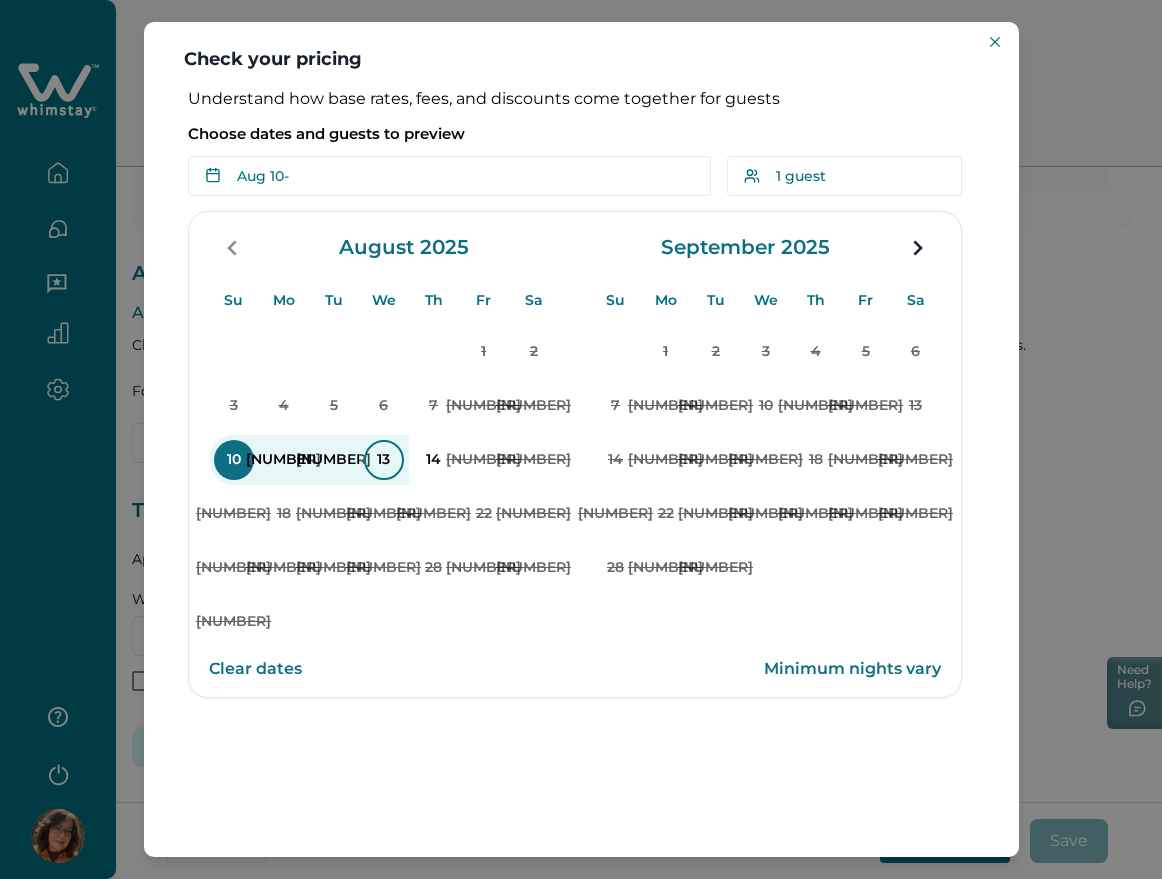 click on "13" at bounding box center (384, 460) 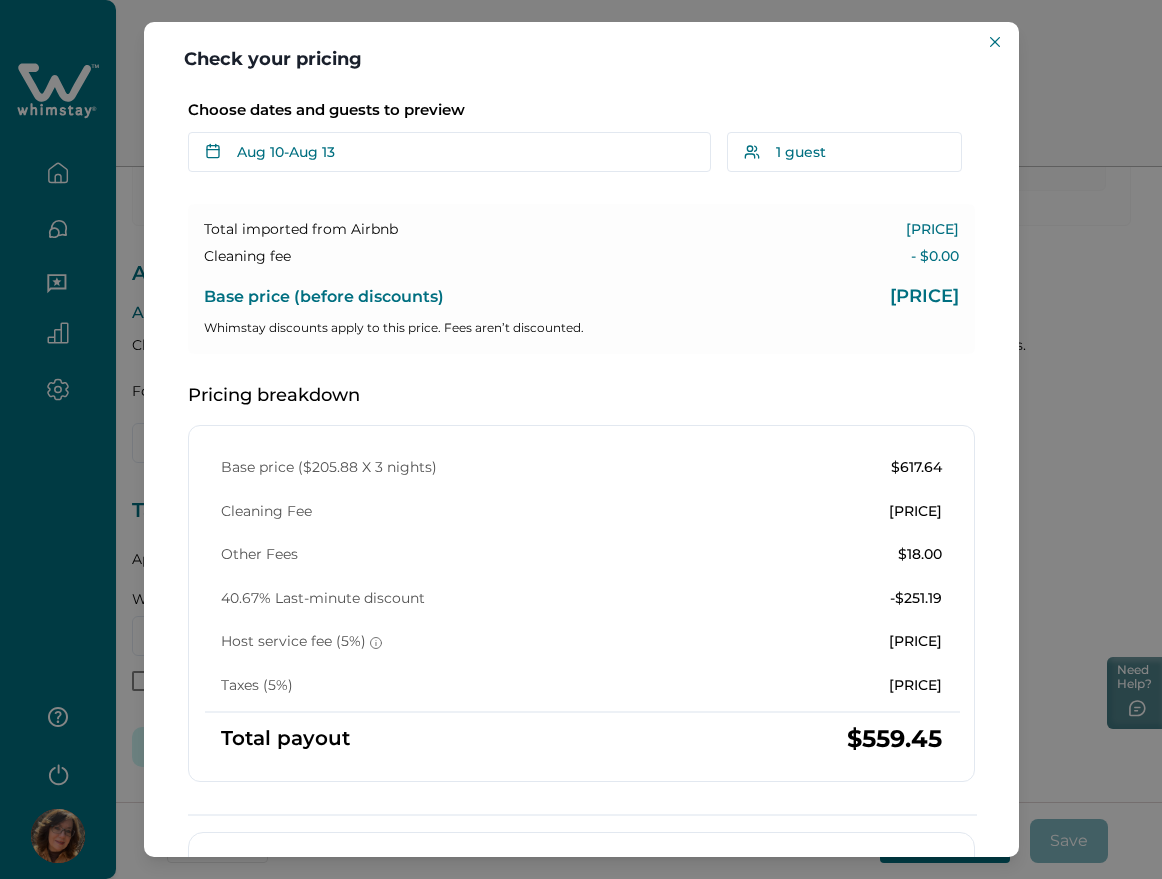 scroll, scrollTop: 0, scrollLeft: 0, axis: both 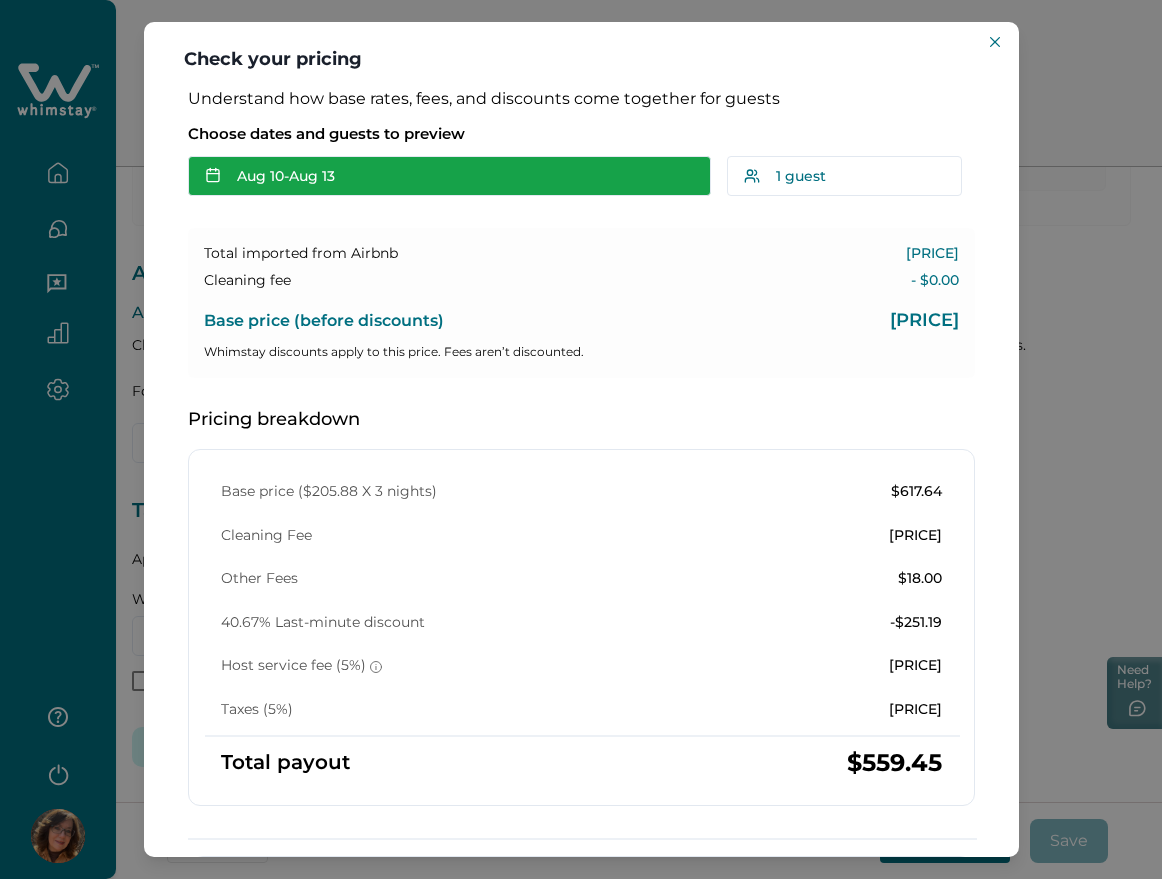 click on "Aug 10  -  Aug 13" at bounding box center [449, 176] 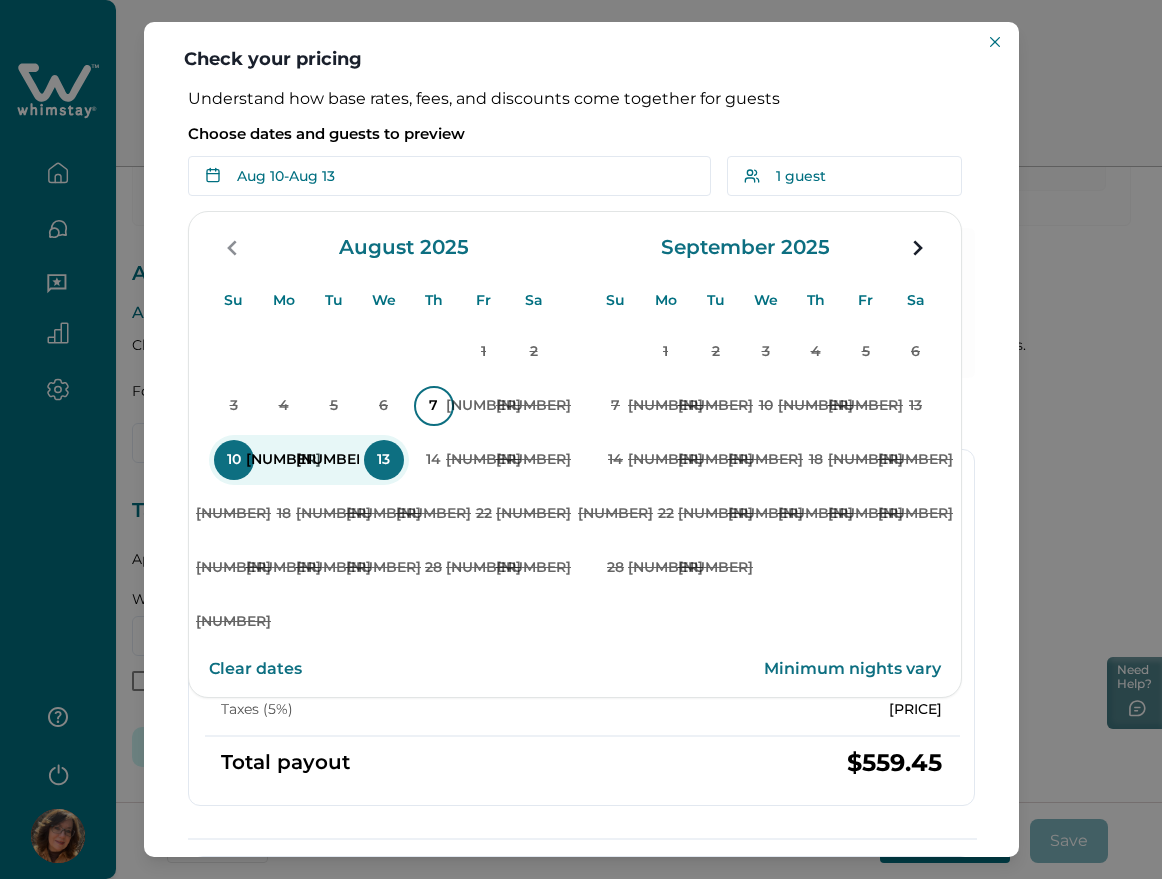 click on "7" at bounding box center (434, 406) 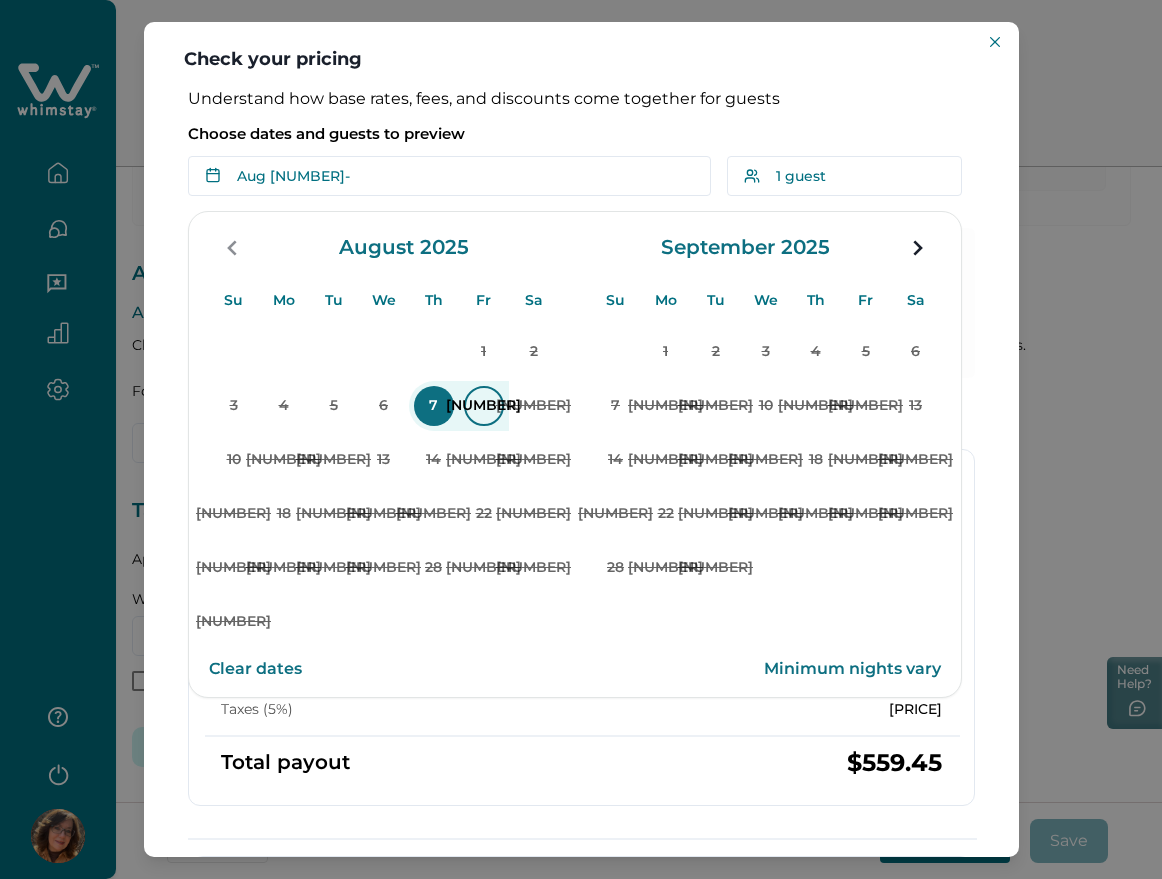 click on "8" at bounding box center (484, 406) 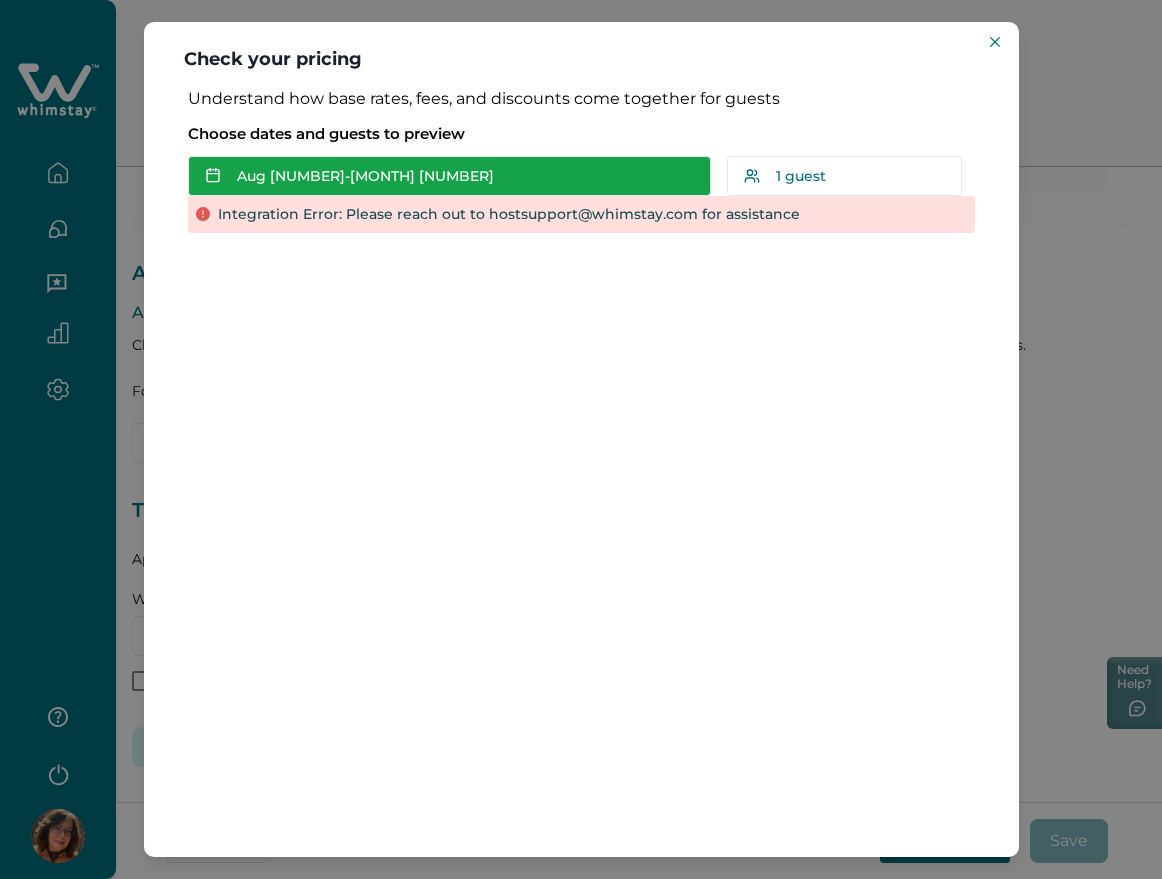 click on "Aug 07  -  Aug 08" at bounding box center (449, 176) 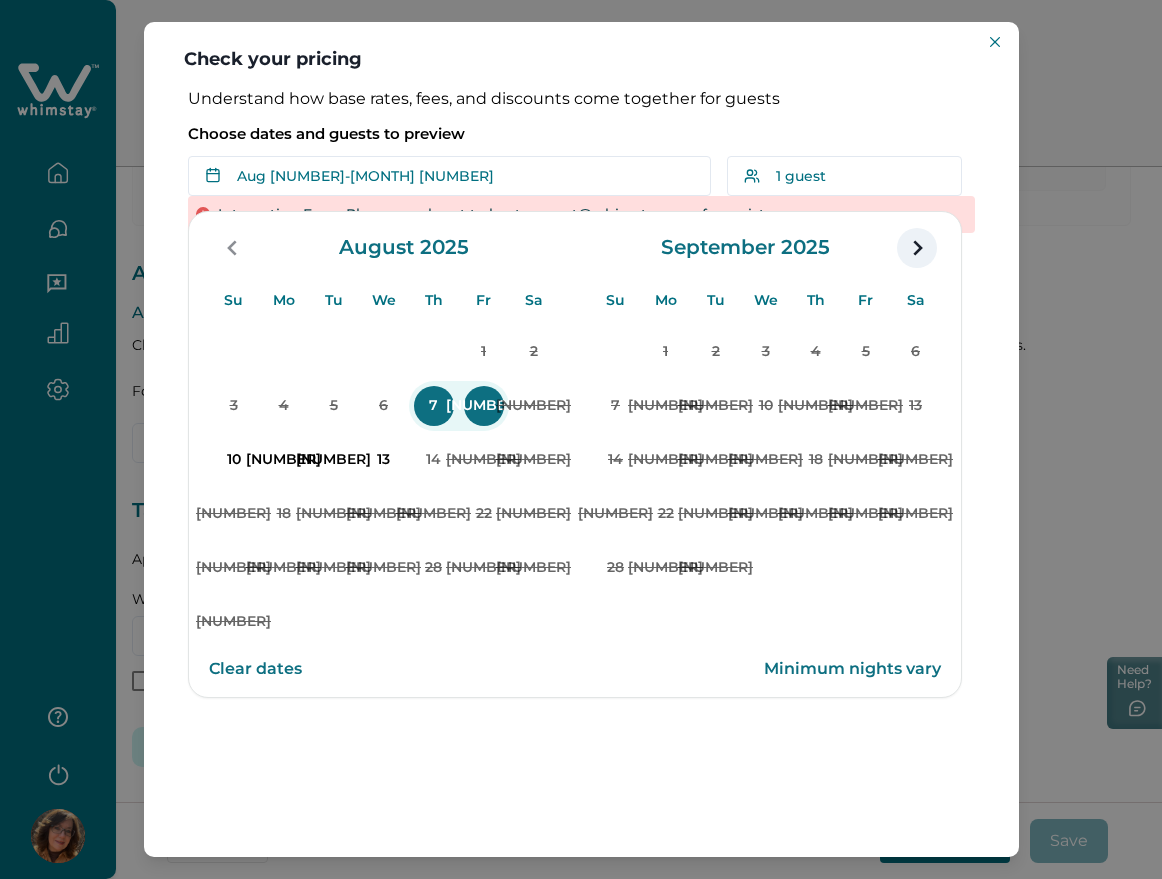 click 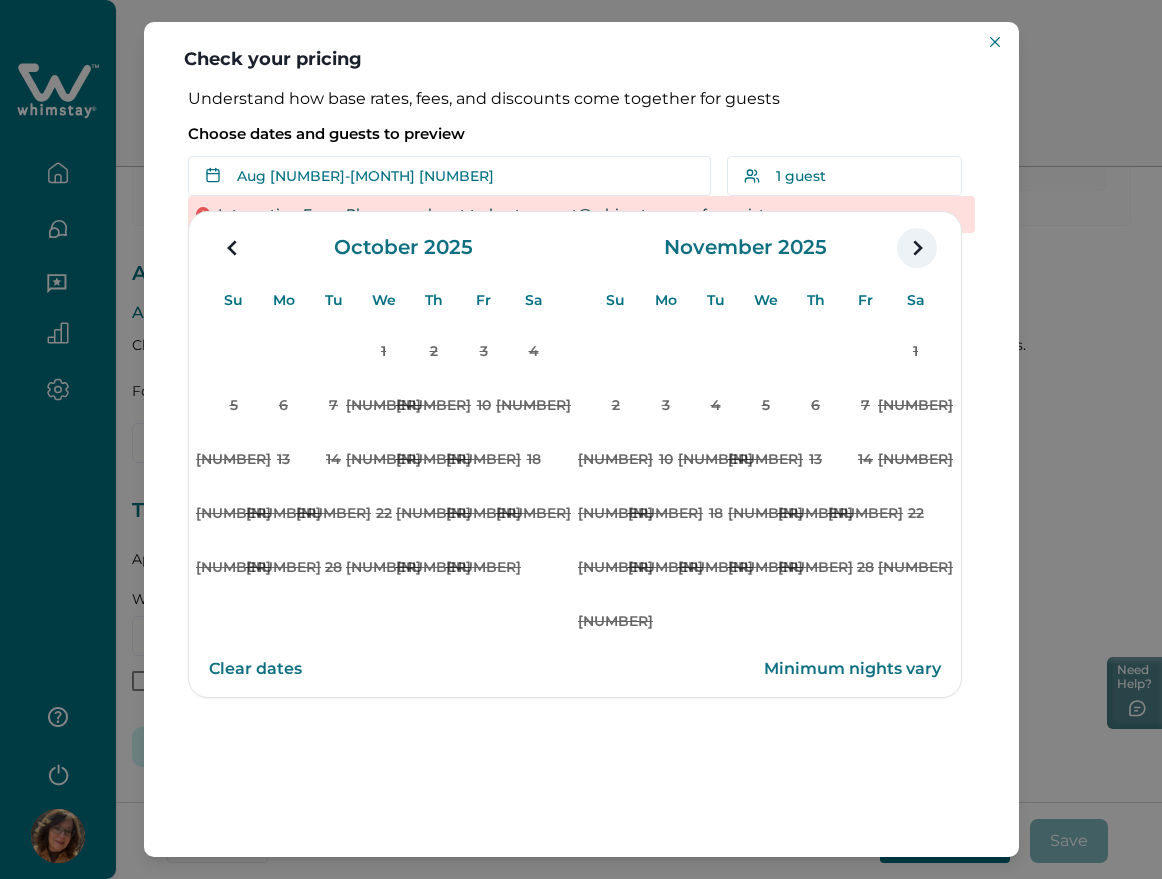 click 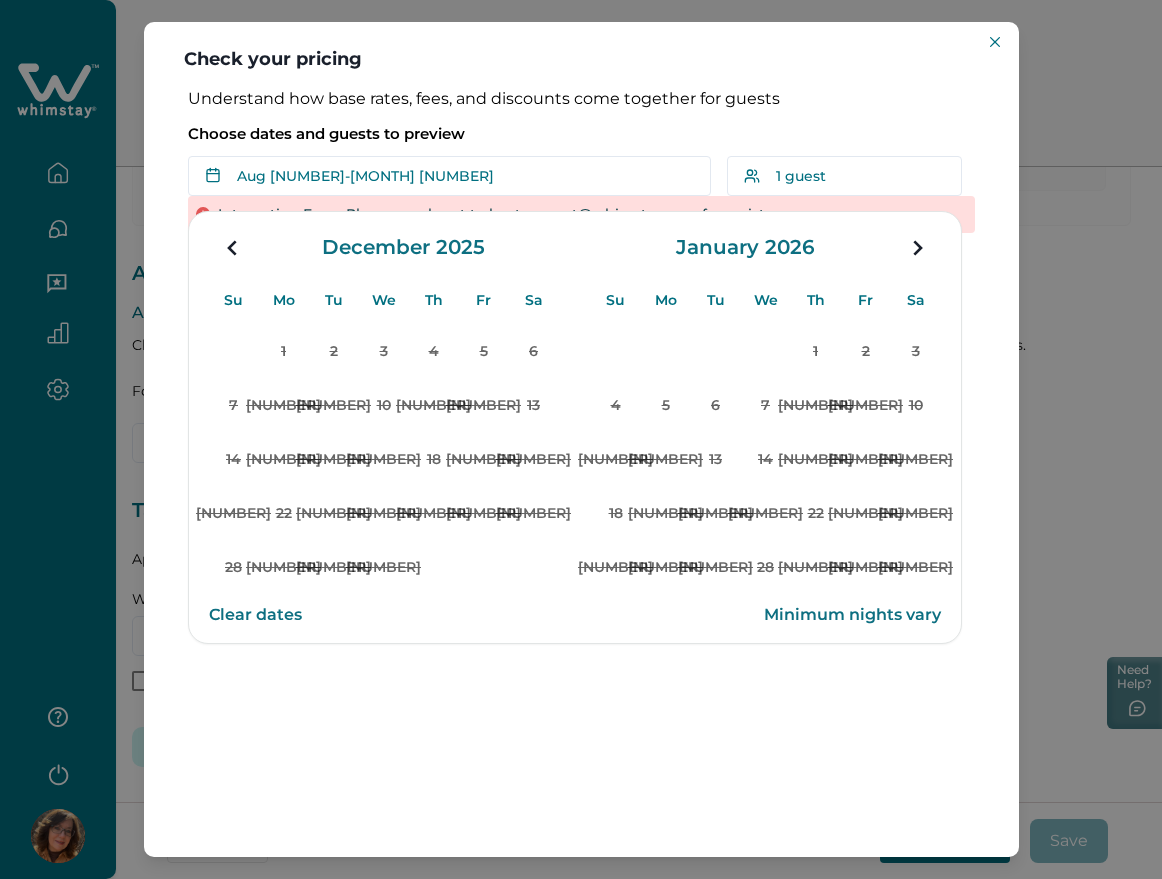 click on "Clear dates" at bounding box center (255, 615) 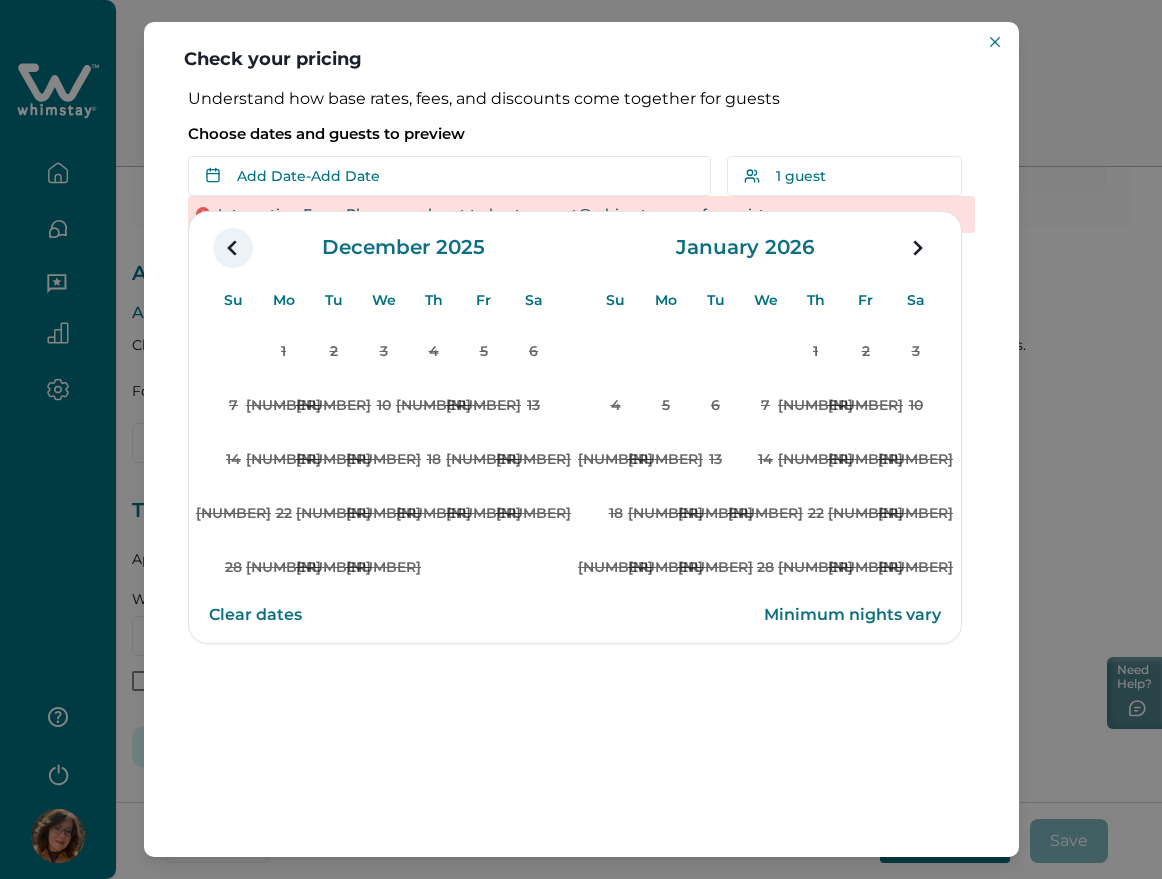 click 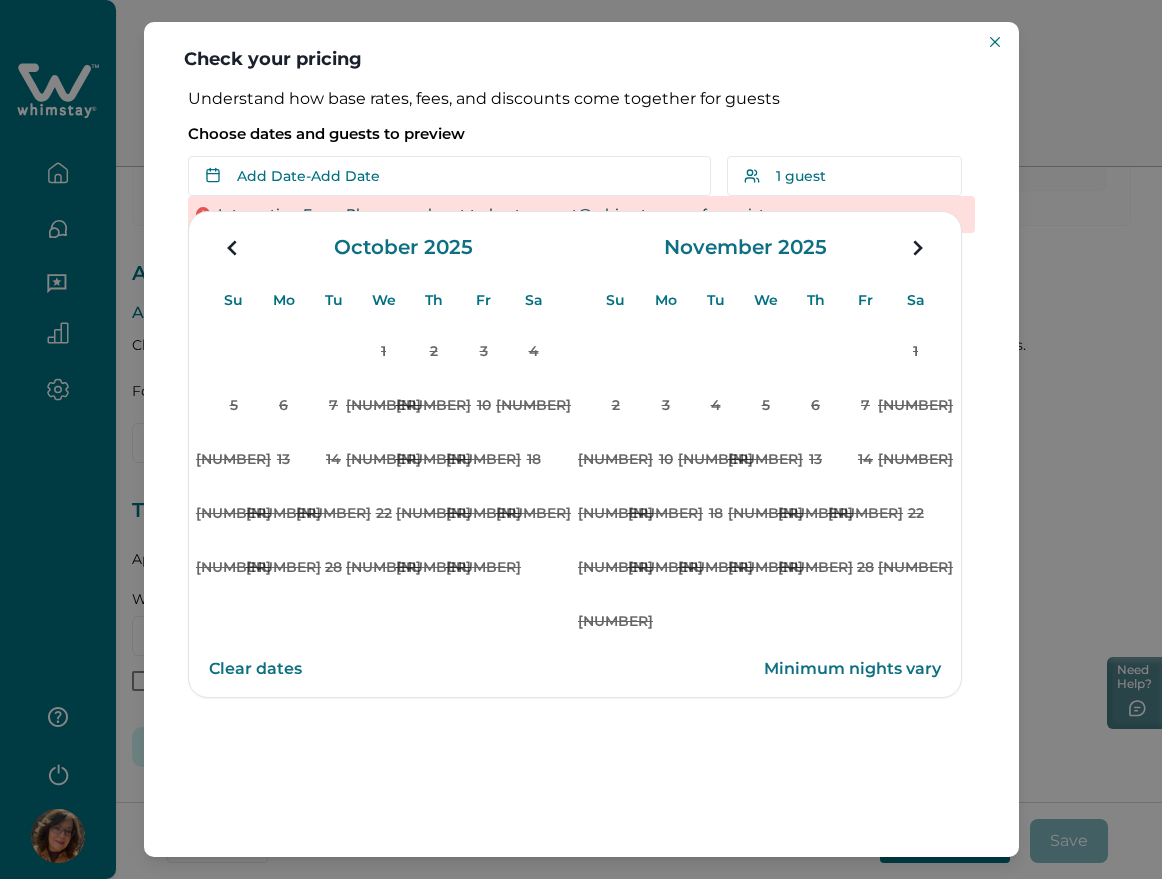 click 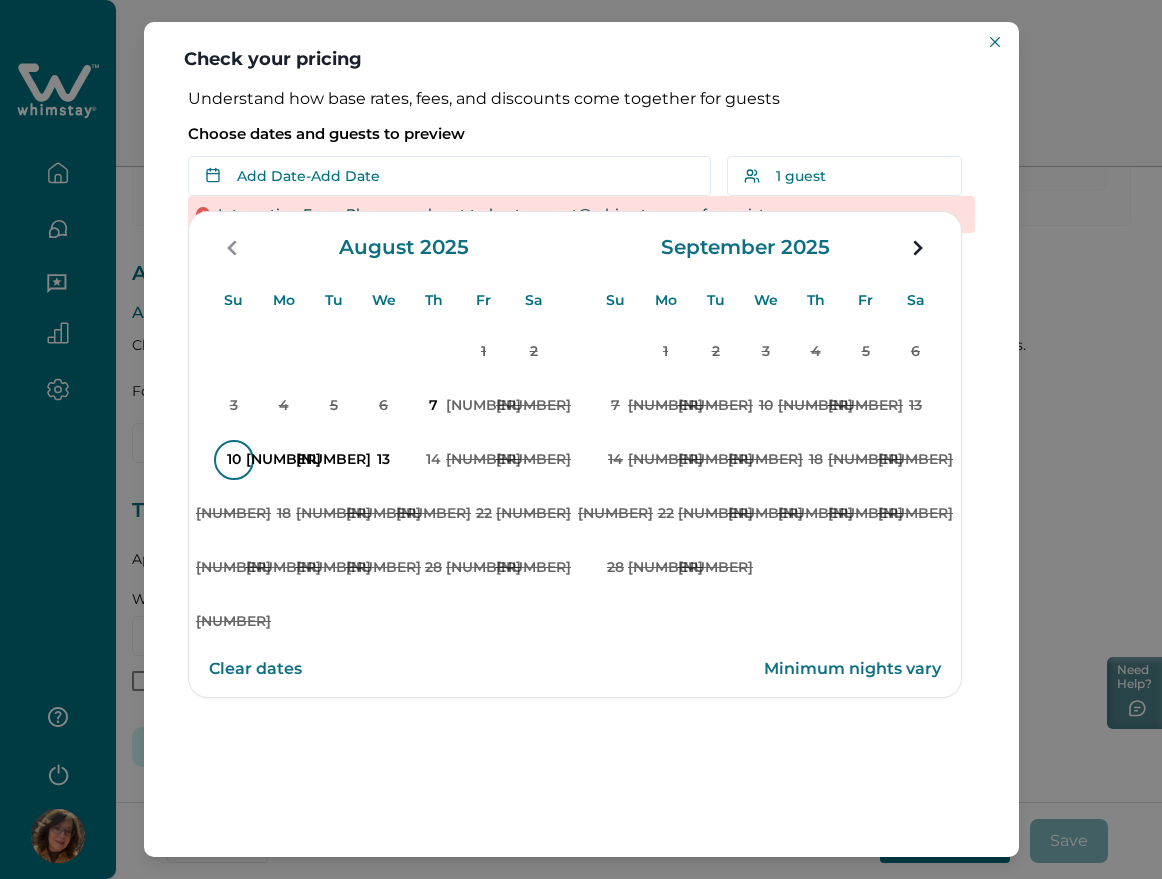 click on "10" at bounding box center [234, 460] 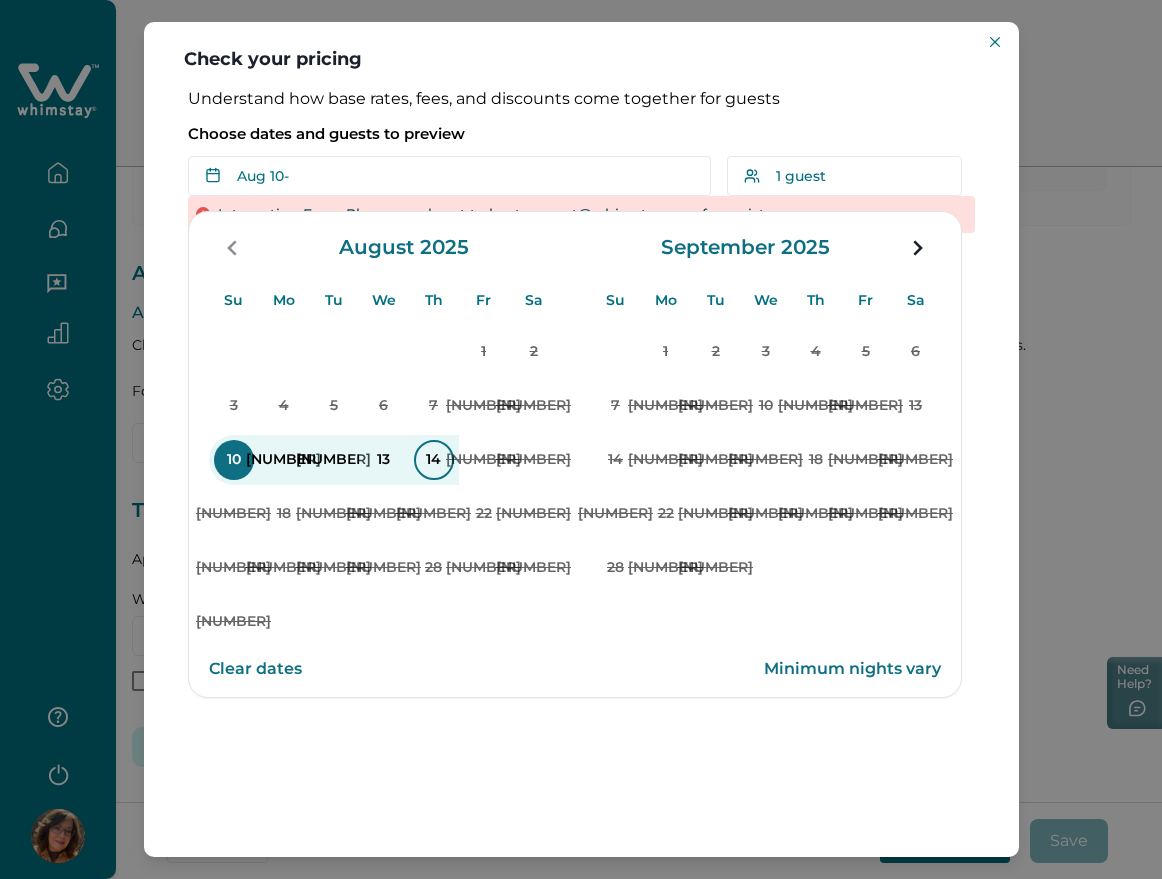 click on "14" at bounding box center (434, 460) 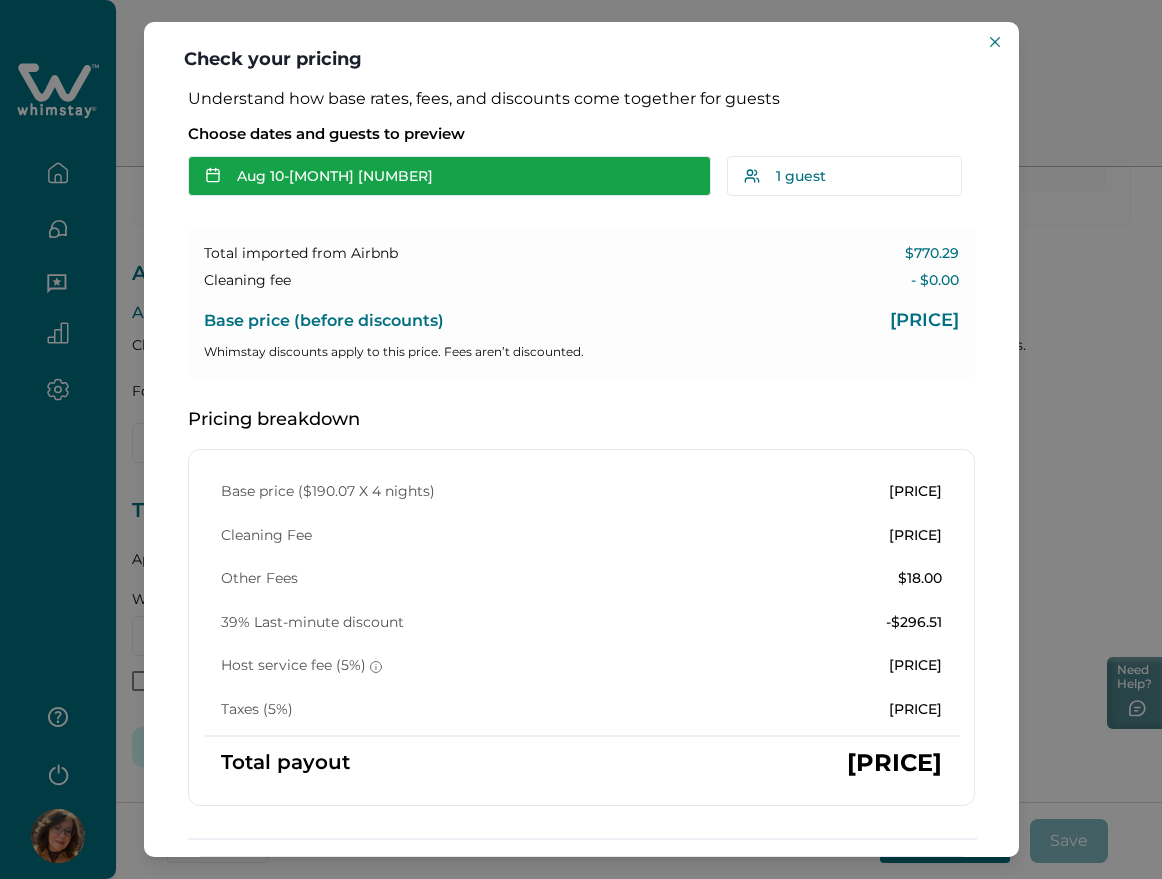 click on "Aug 10  -  Aug 14" at bounding box center (449, 176) 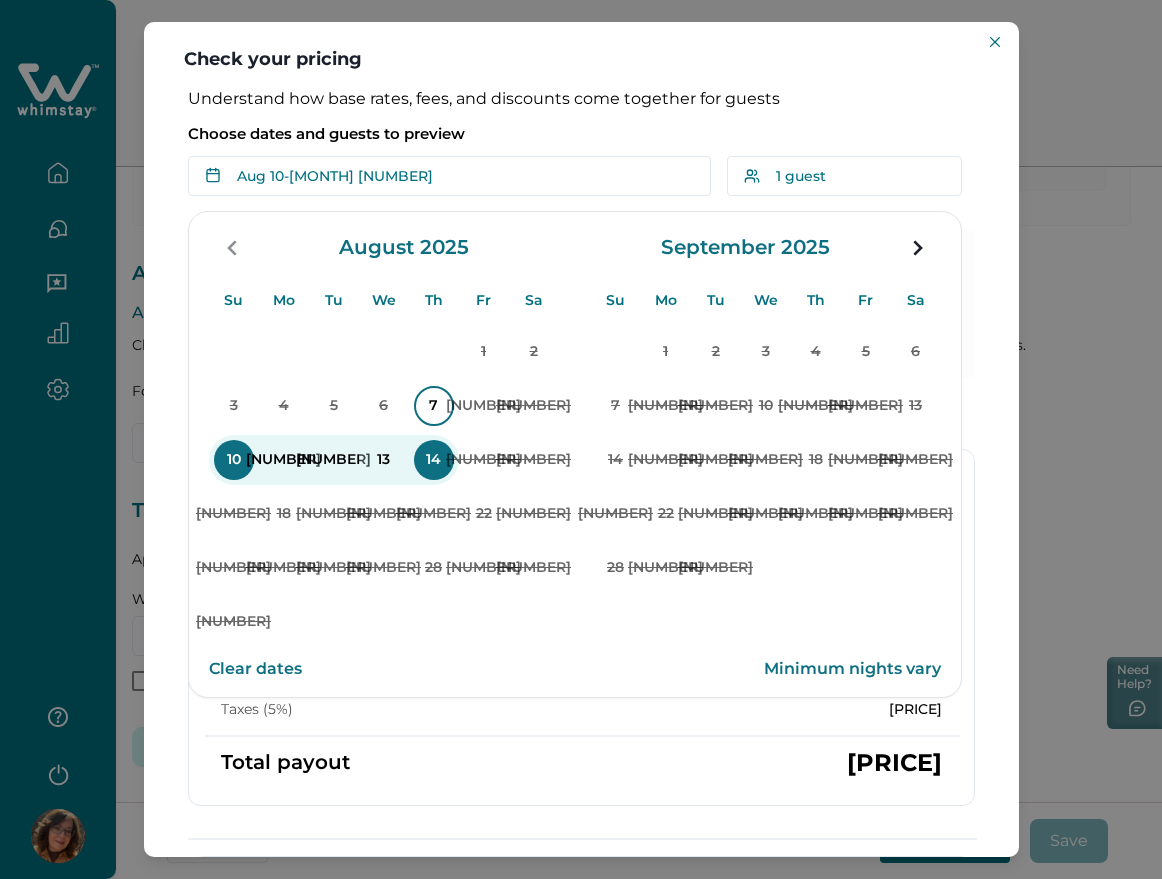 click on "7" at bounding box center (434, 406) 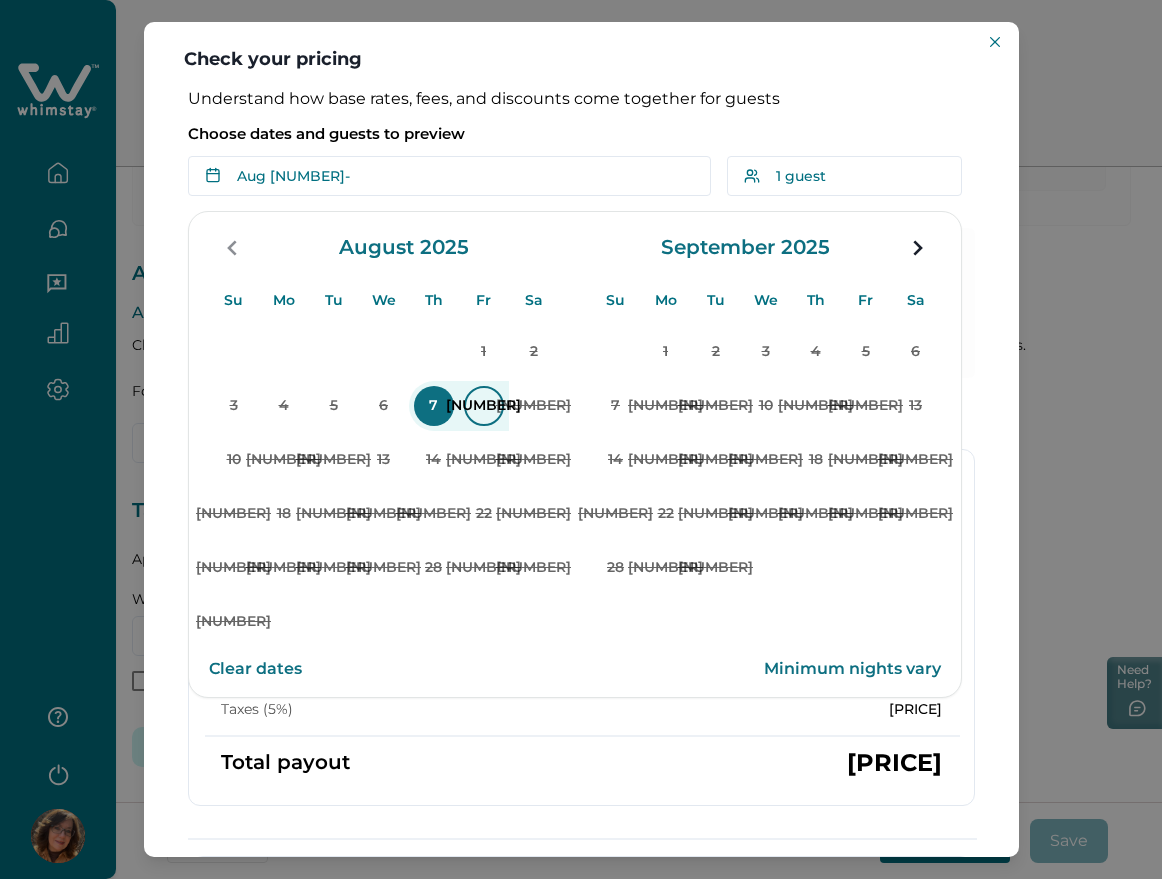 click on "8" at bounding box center [484, 406] 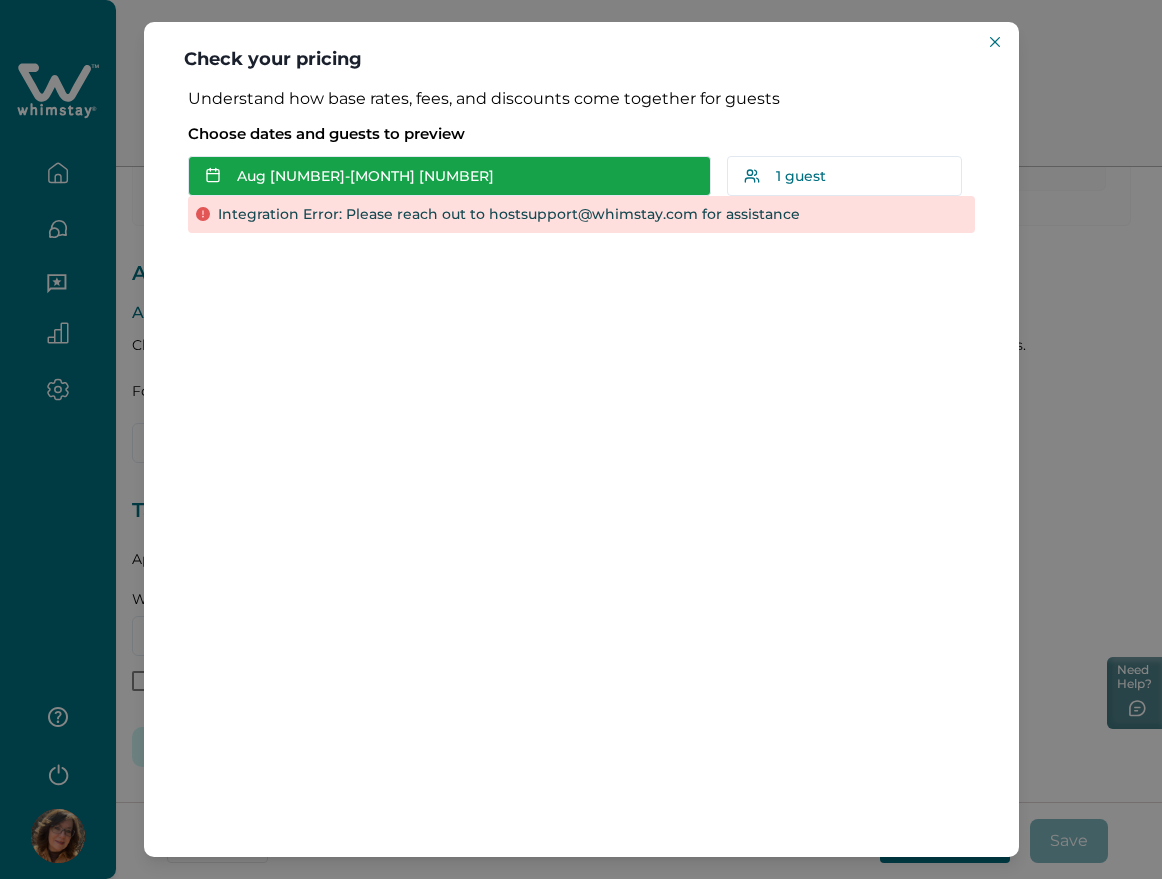 click on "Aug 07  -  Aug 08" at bounding box center (449, 176) 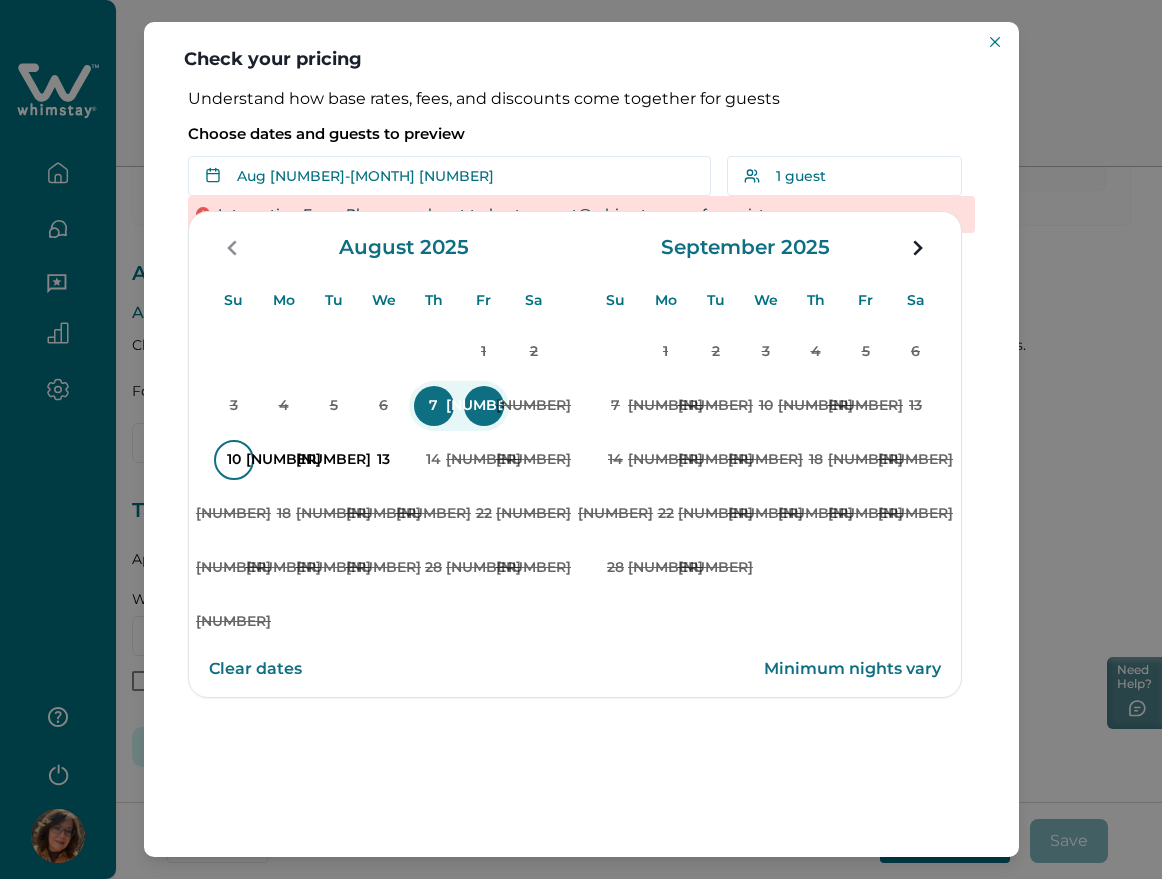click on "10" at bounding box center [234, 460] 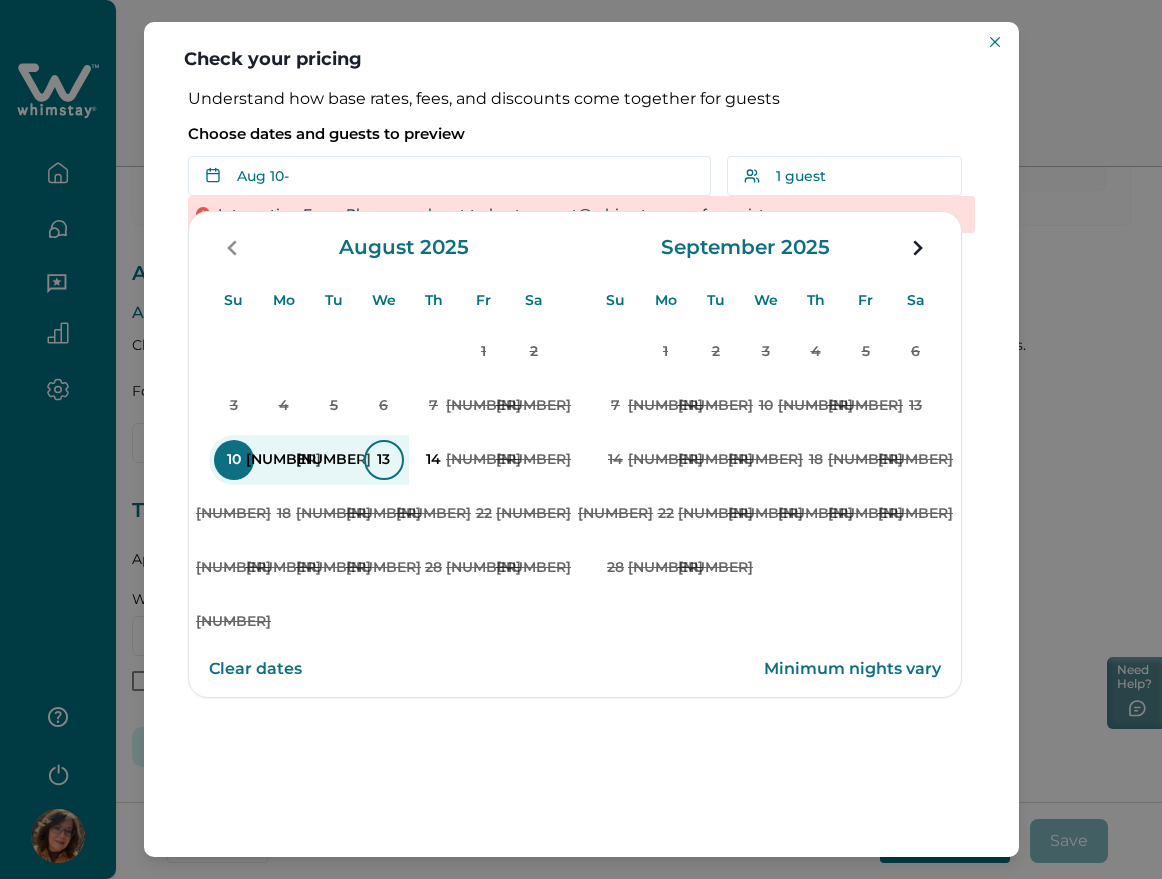 click on "13" at bounding box center [384, 460] 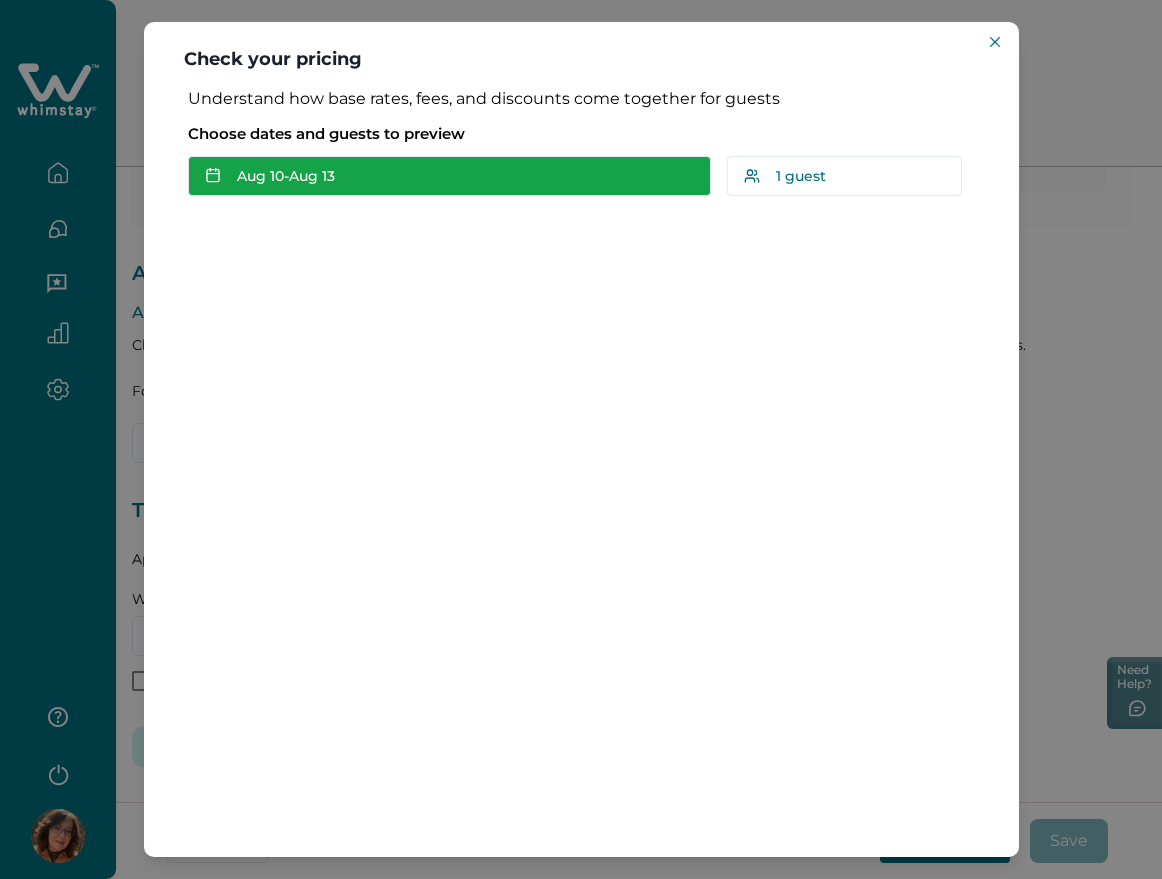 click on "Aug 10  -  Aug 13" at bounding box center (449, 176) 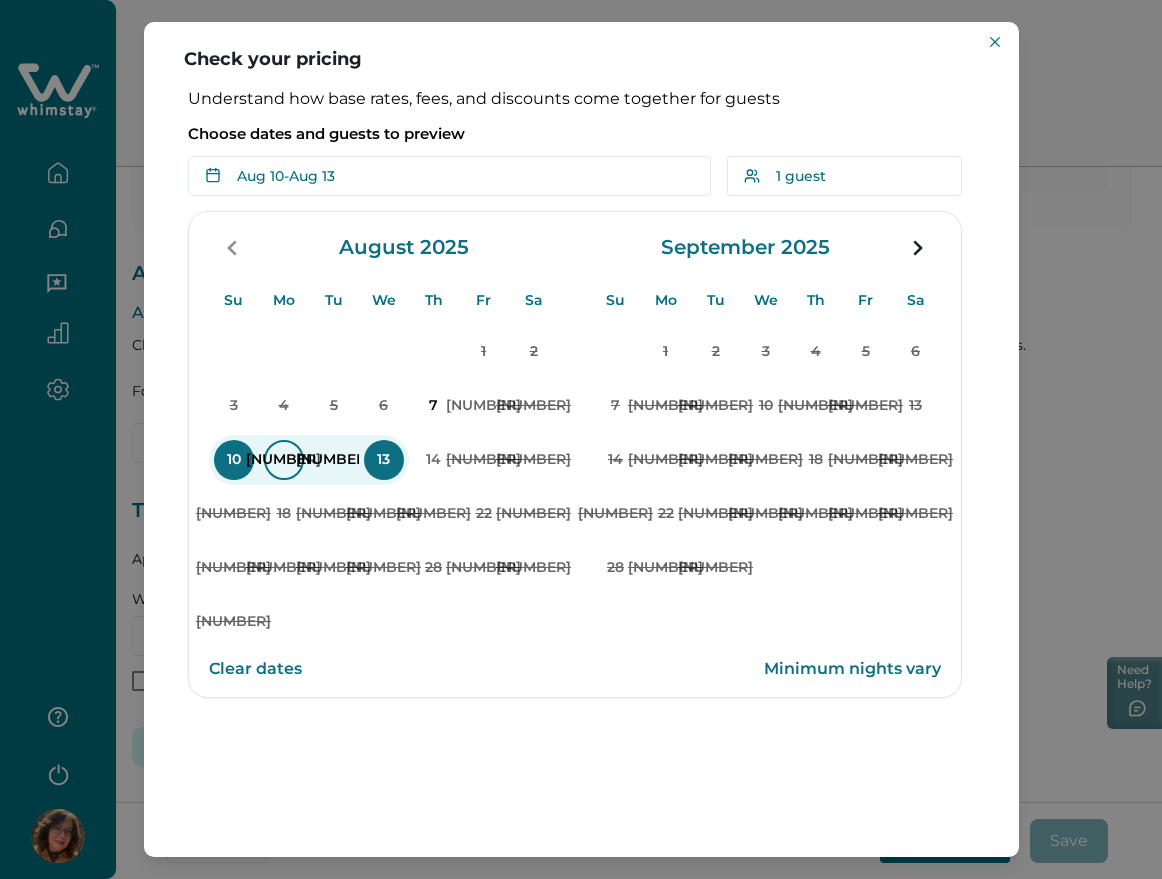 click on "11" at bounding box center [284, 460] 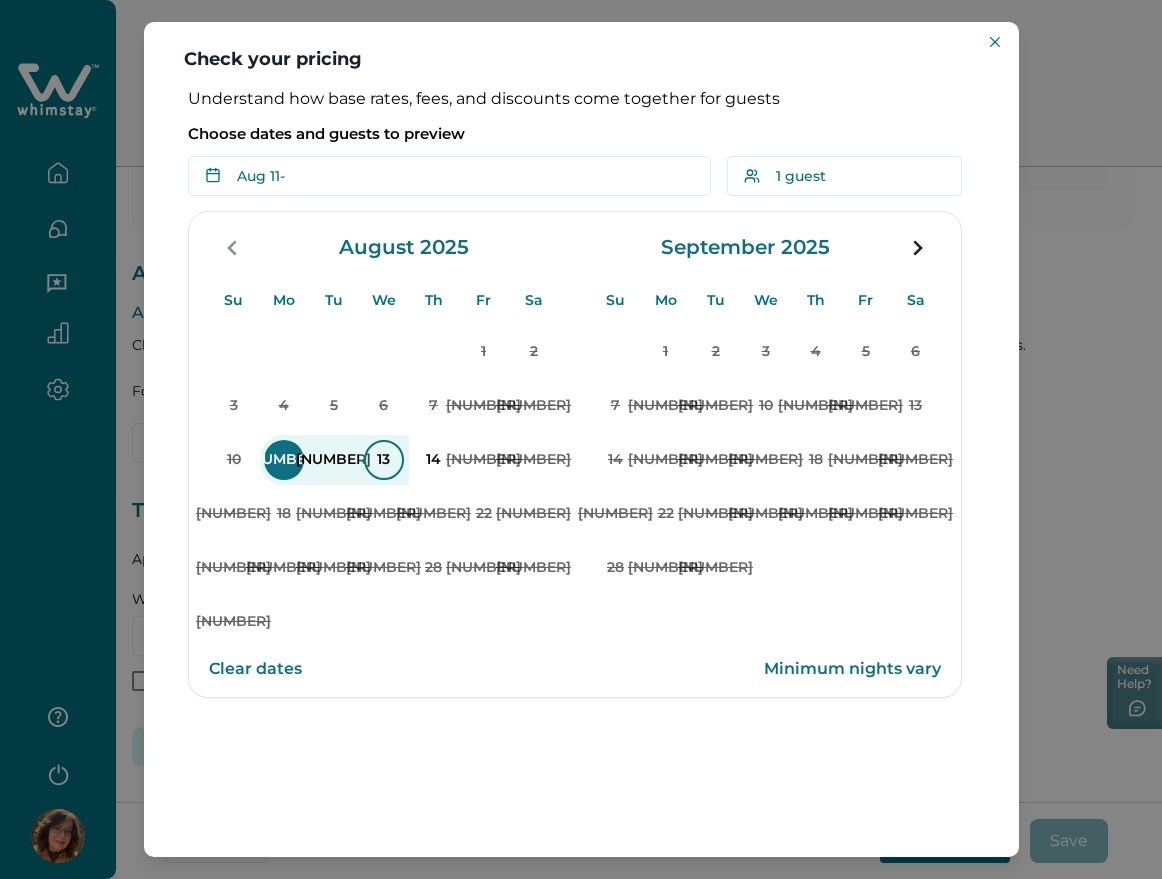click on "13" at bounding box center [384, 460] 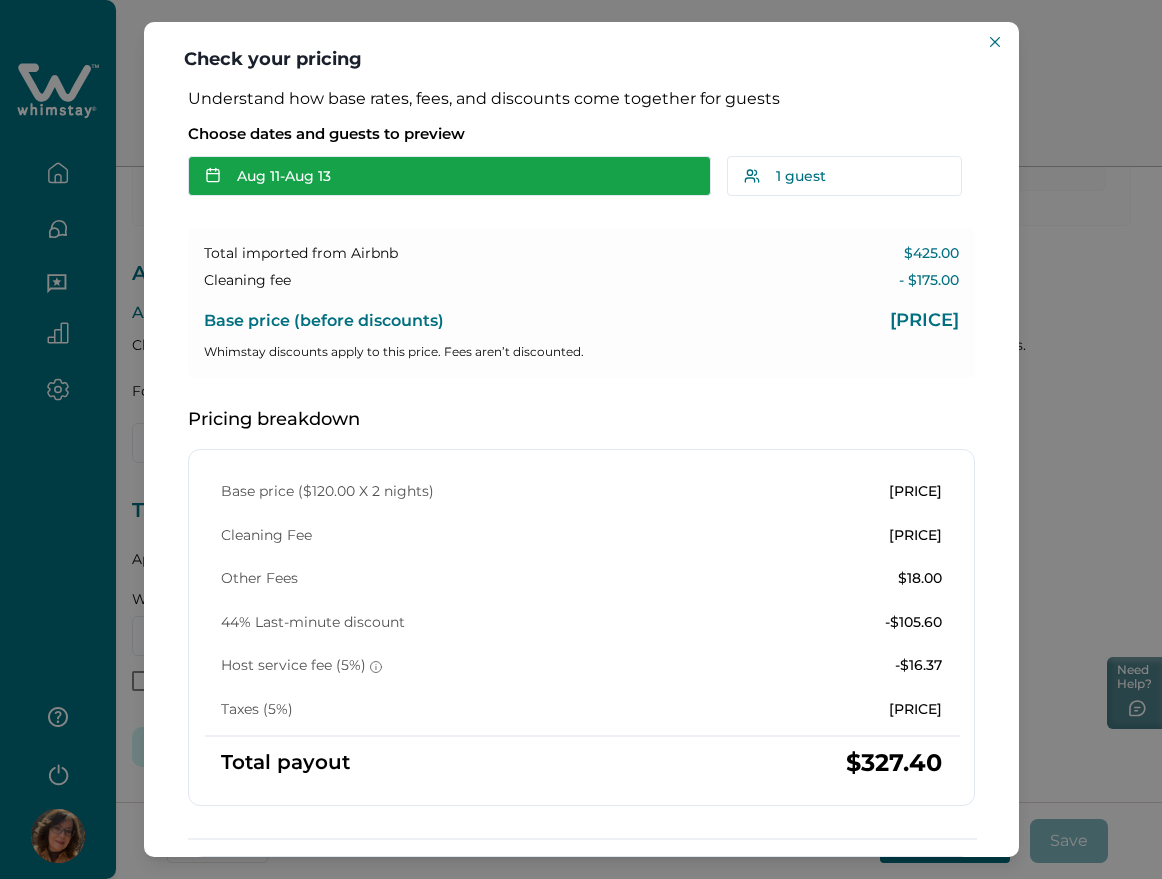 click on "Aug 11  -  Aug 13" at bounding box center (449, 176) 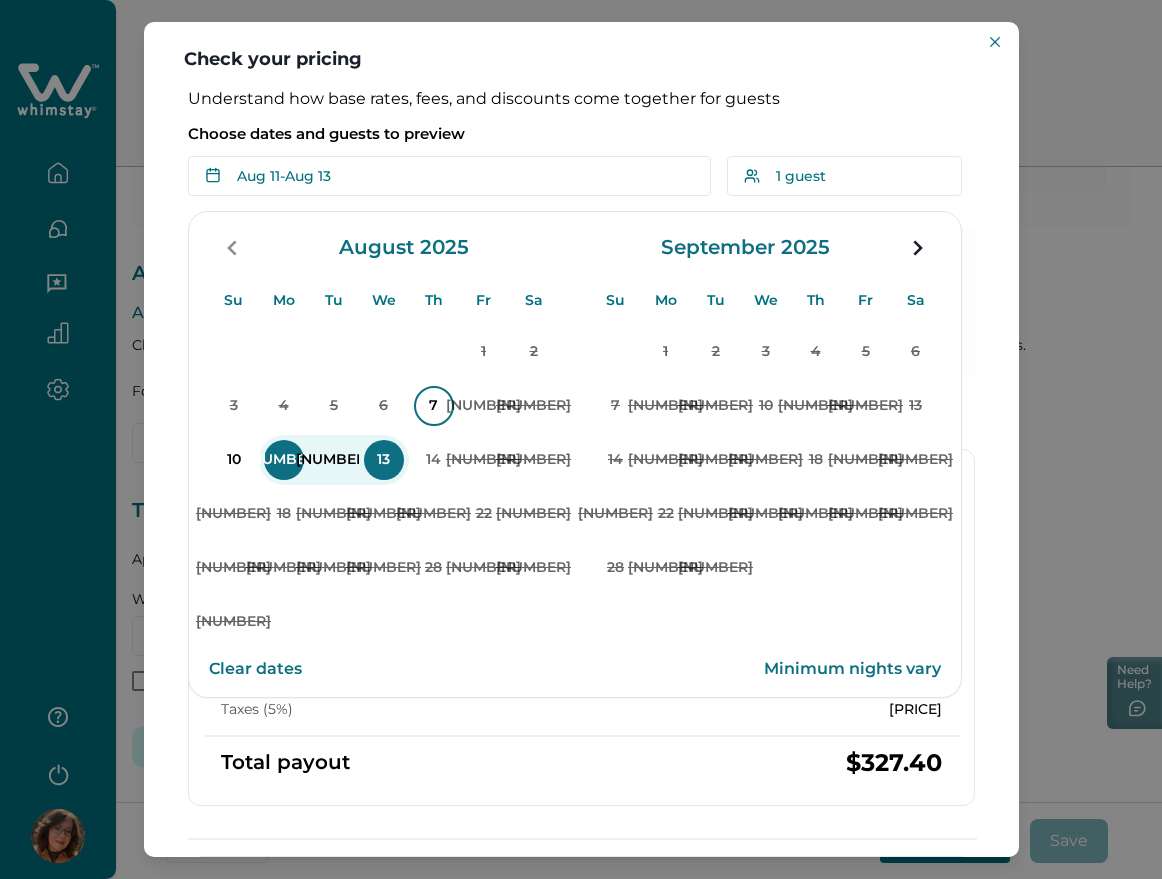 click on "7" at bounding box center [434, 406] 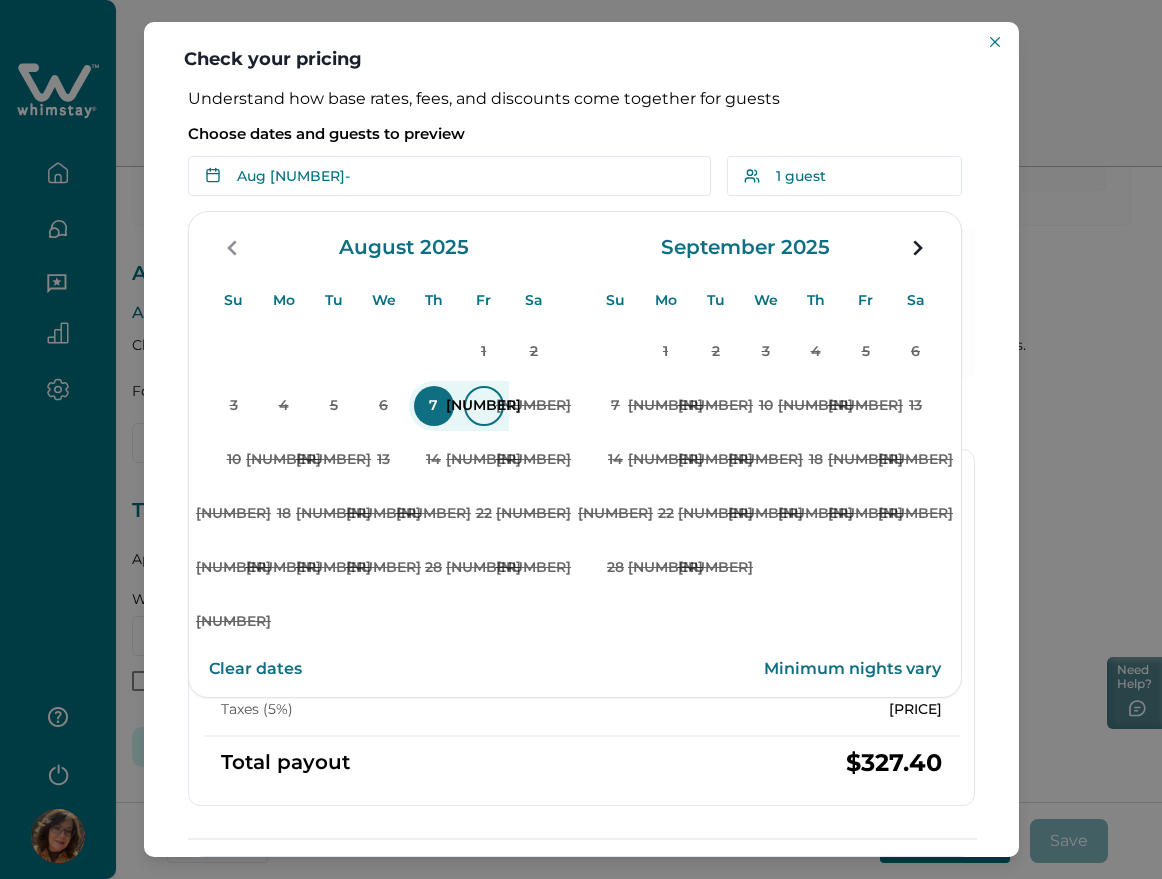 click on "8" at bounding box center [484, 406] 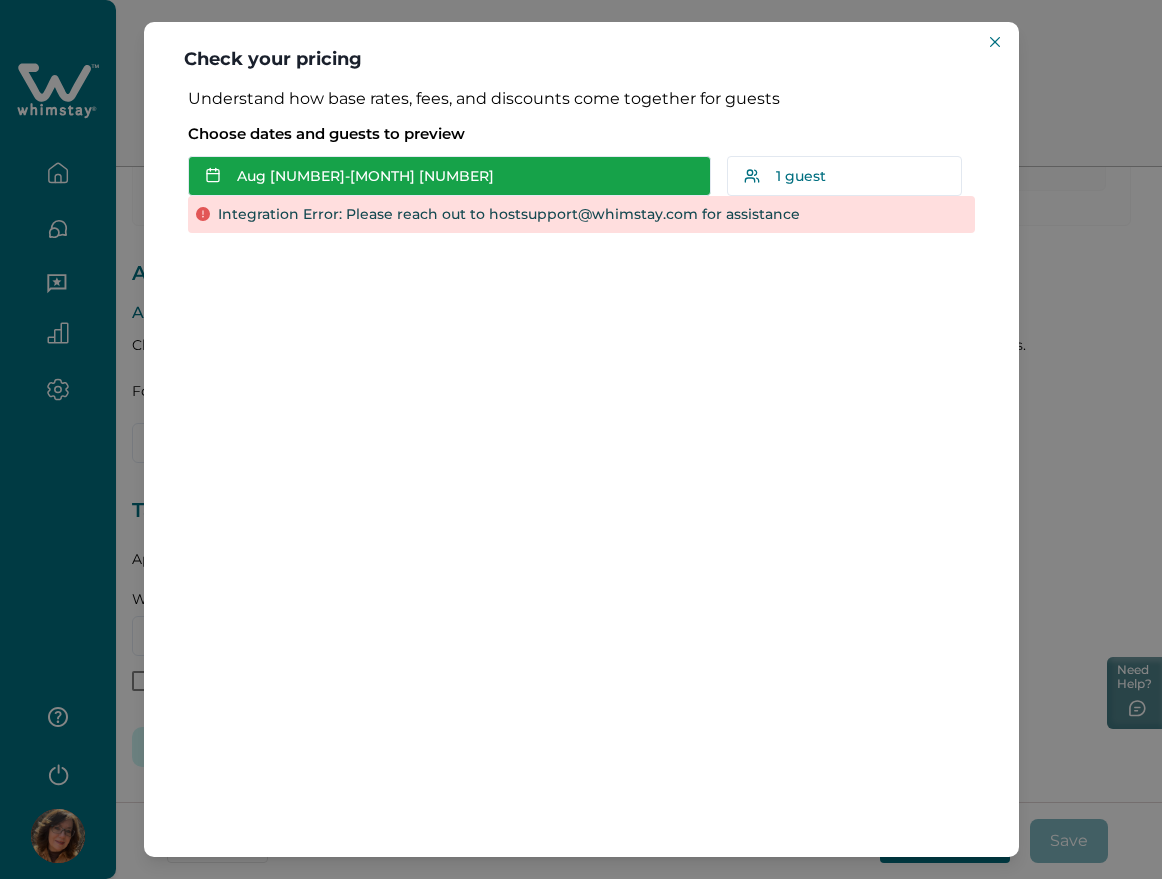 click on "Aug 07  -  Aug 08" at bounding box center (449, 176) 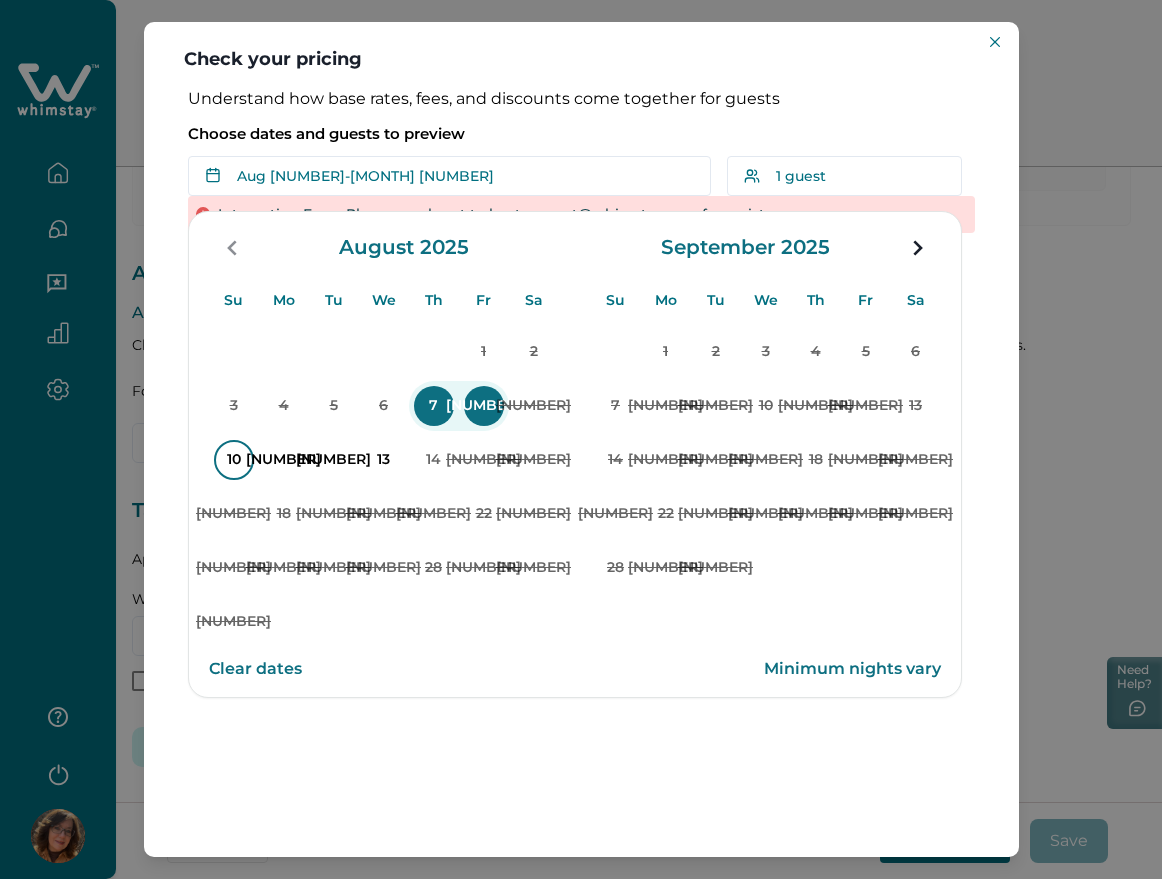 click on "10" at bounding box center (234, 460) 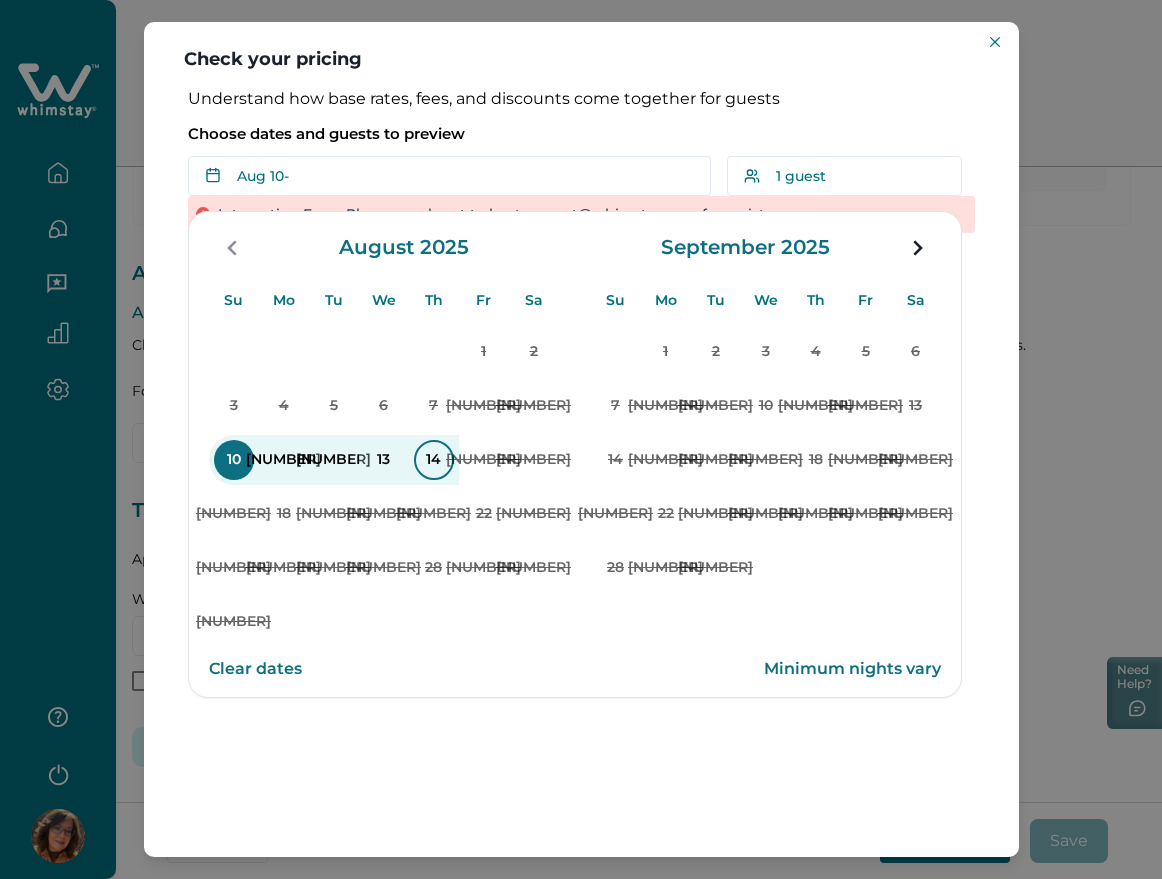 click on "14" at bounding box center (434, 460) 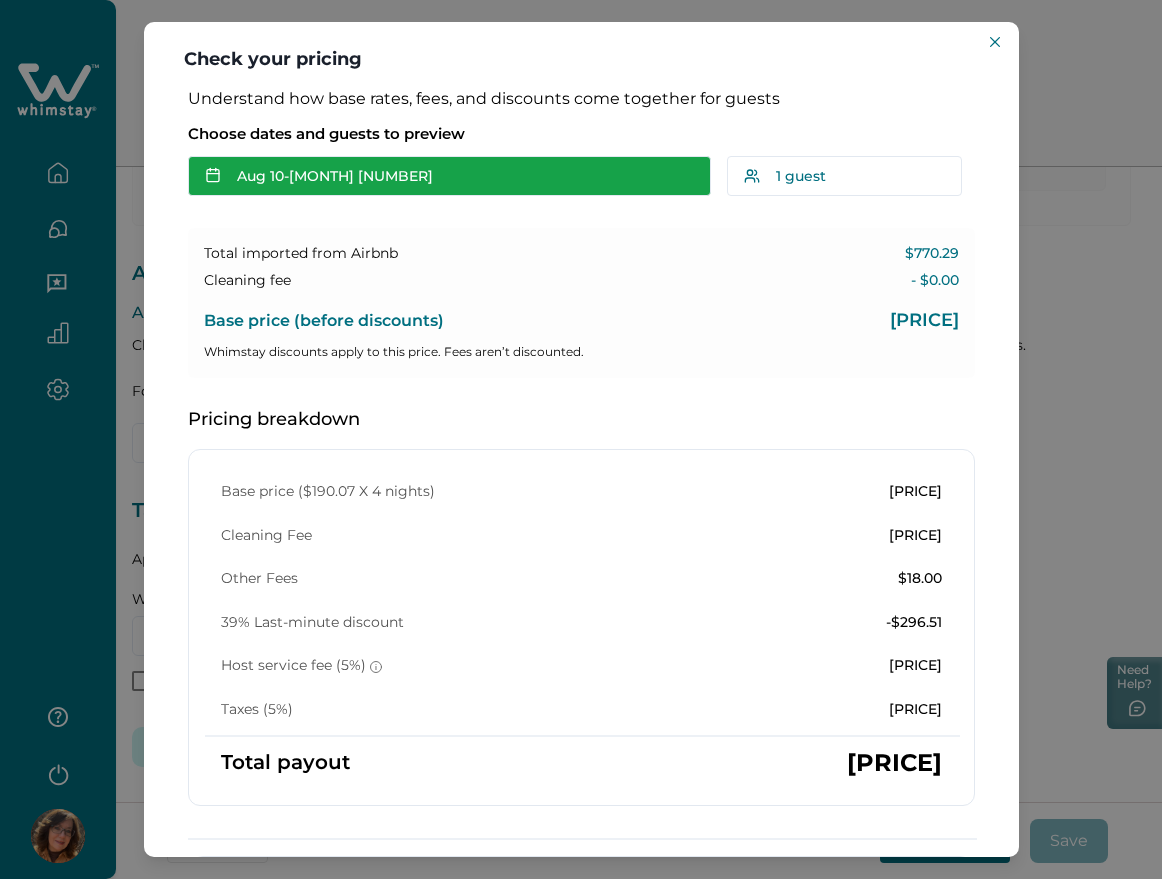 click on "Aug 10  -  Aug 14" at bounding box center (449, 176) 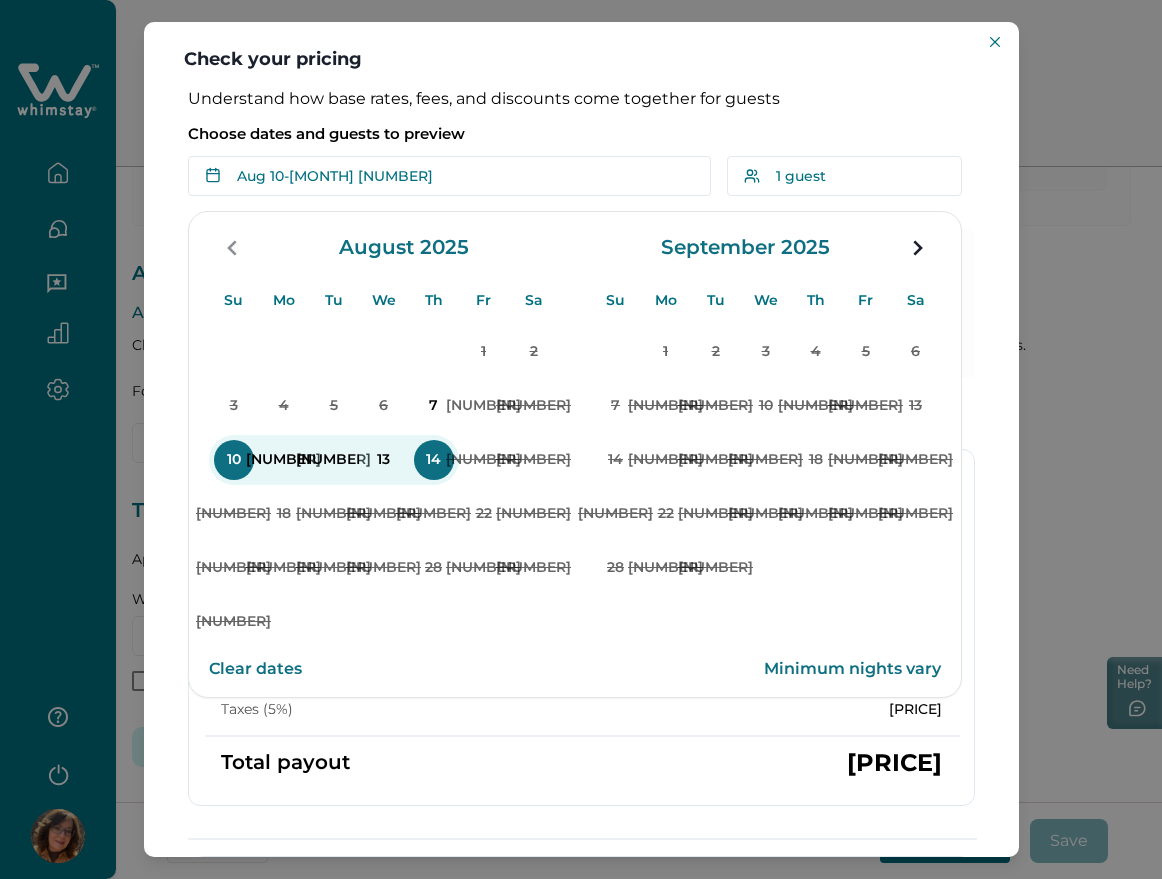 click on "Choose dates and guests to preview" at bounding box center [581, 134] 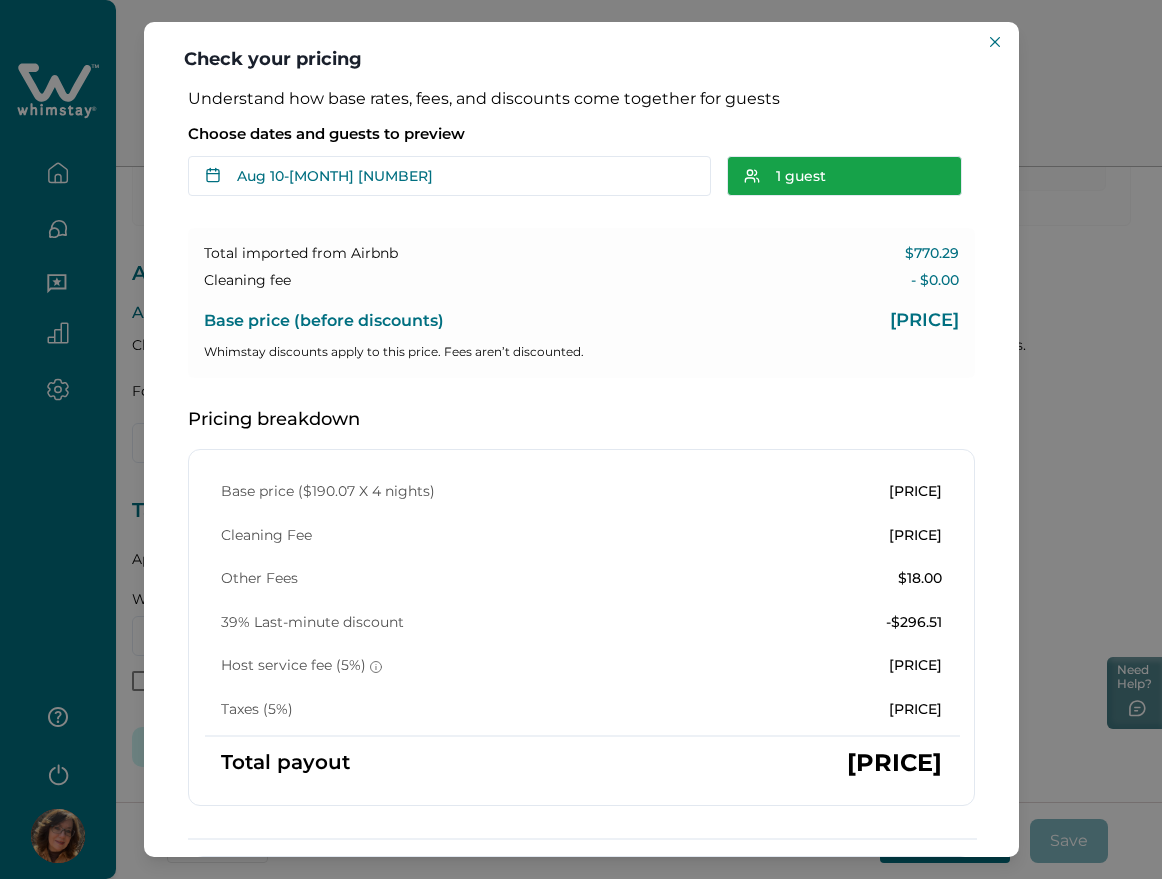 click on "1 guest" at bounding box center [844, 176] 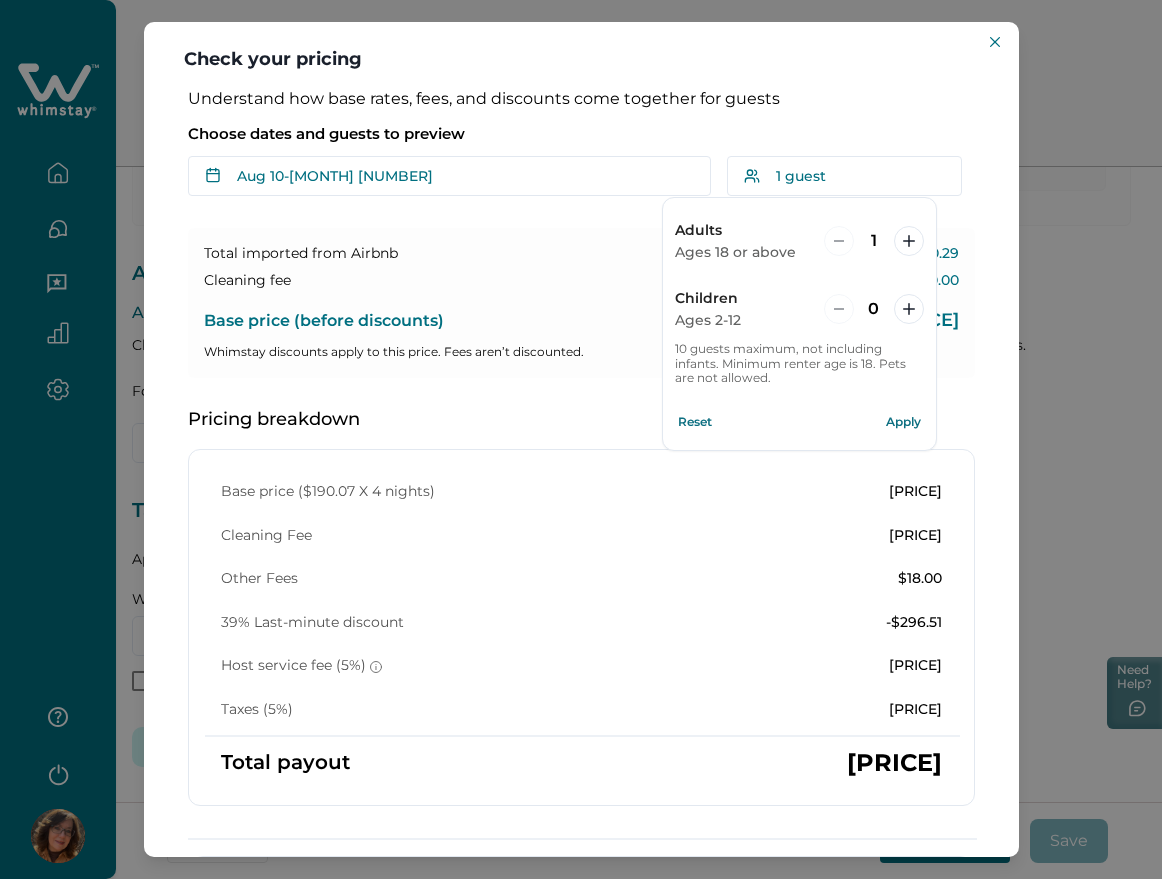 click on "Understand how base rates, fees, and discounts come together for guests" at bounding box center [581, 99] 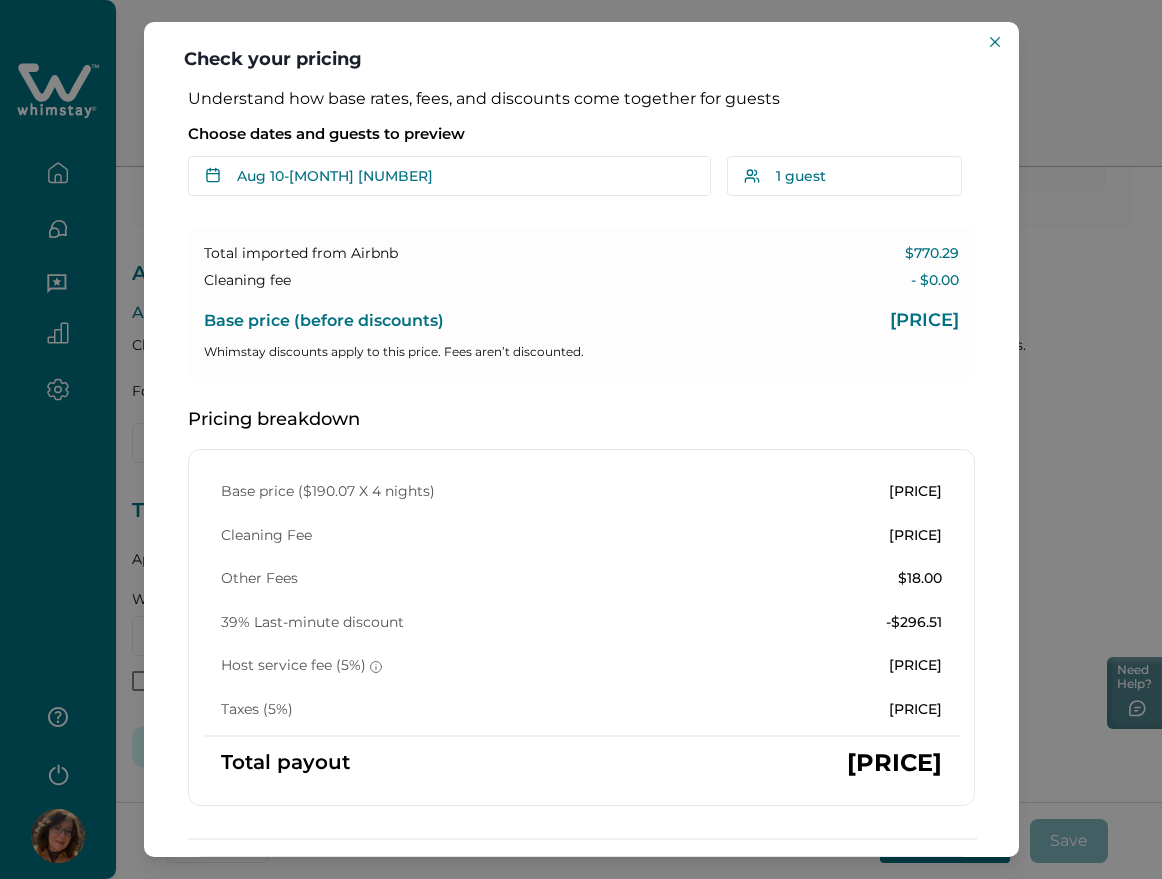 type 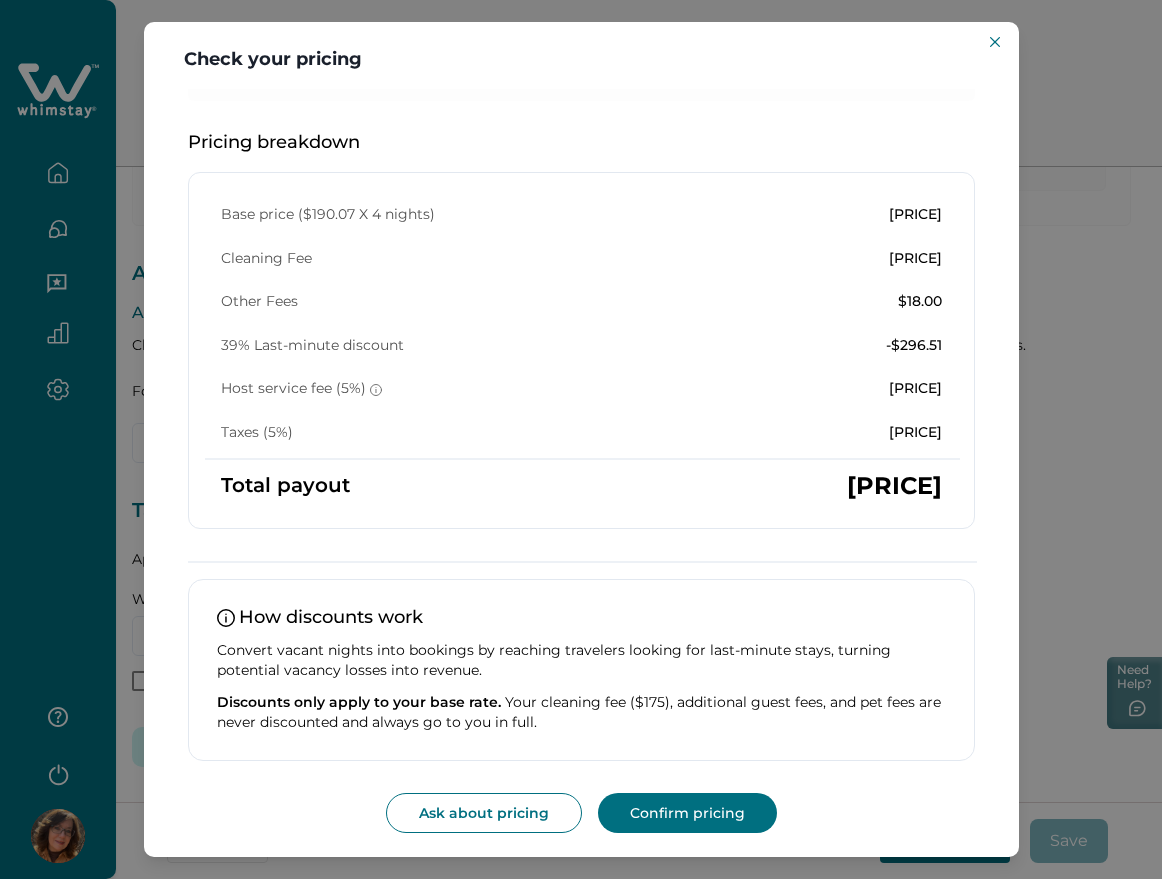 scroll, scrollTop: 28, scrollLeft: 0, axis: vertical 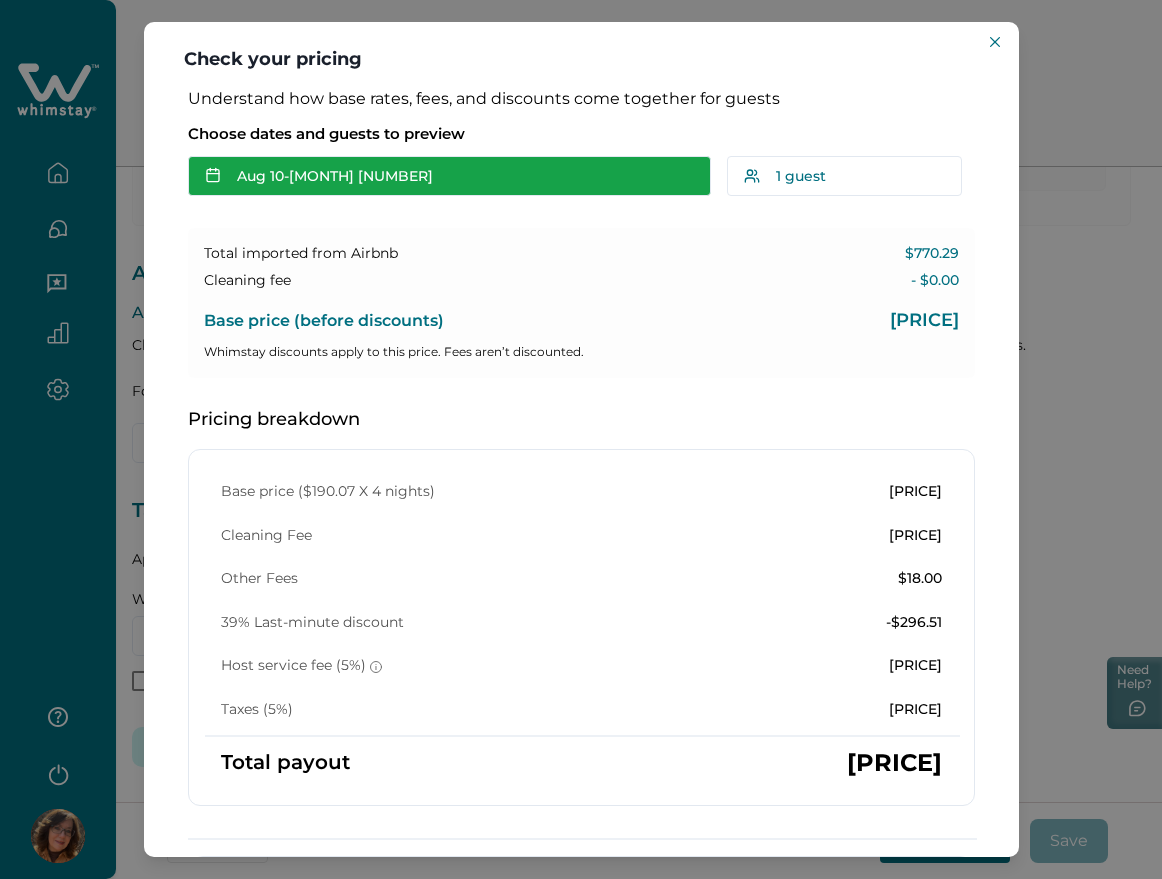 click on "Aug 10  -  Aug 14" at bounding box center [449, 176] 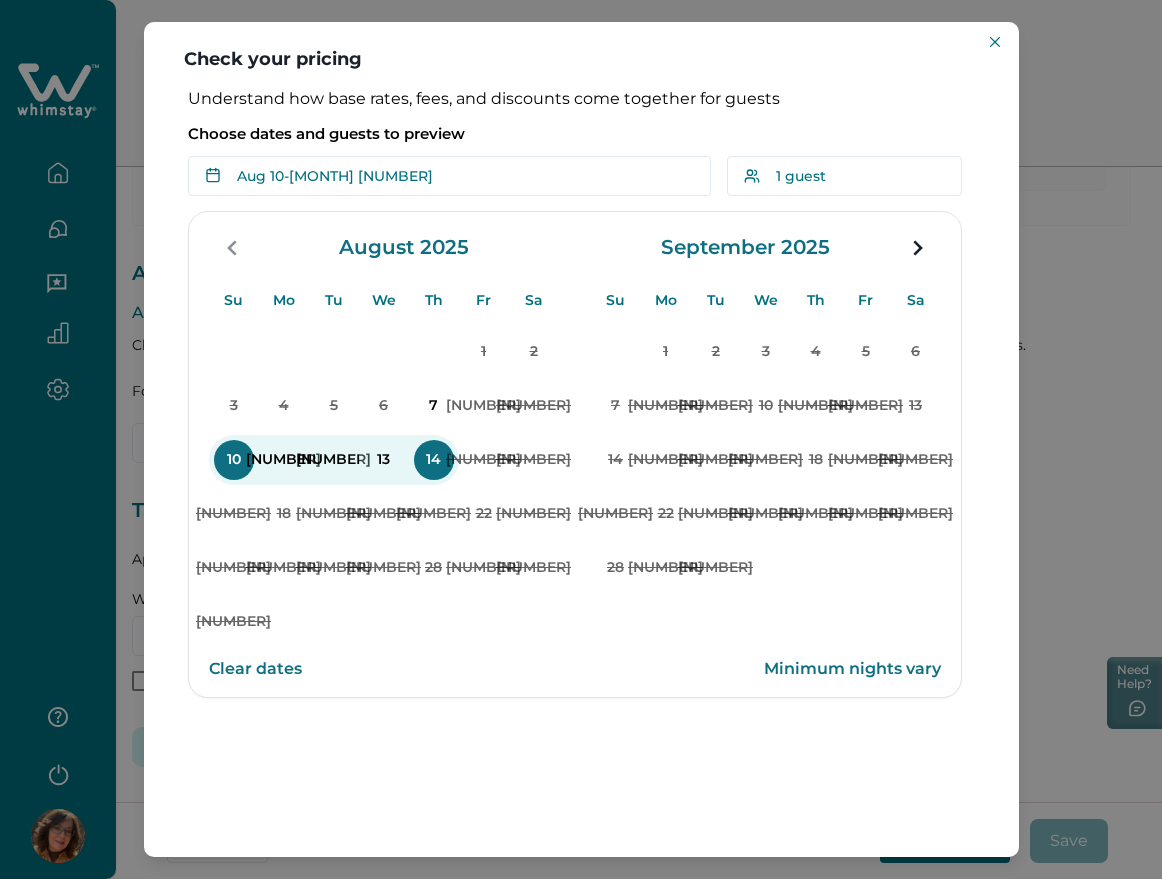 click on "Choose dates and guests to preview" at bounding box center (581, 134) 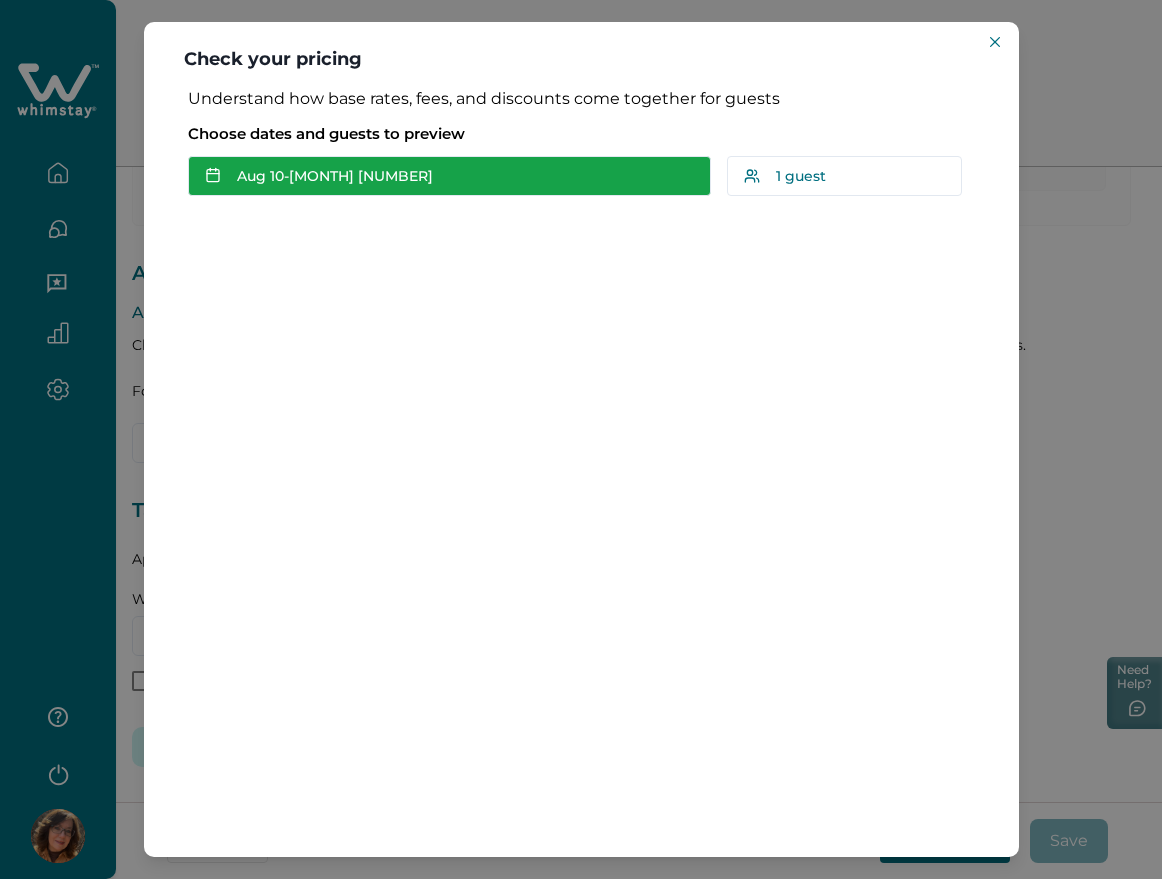 click on "Aug 10  -  Aug 14" at bounding box center [449, 176] 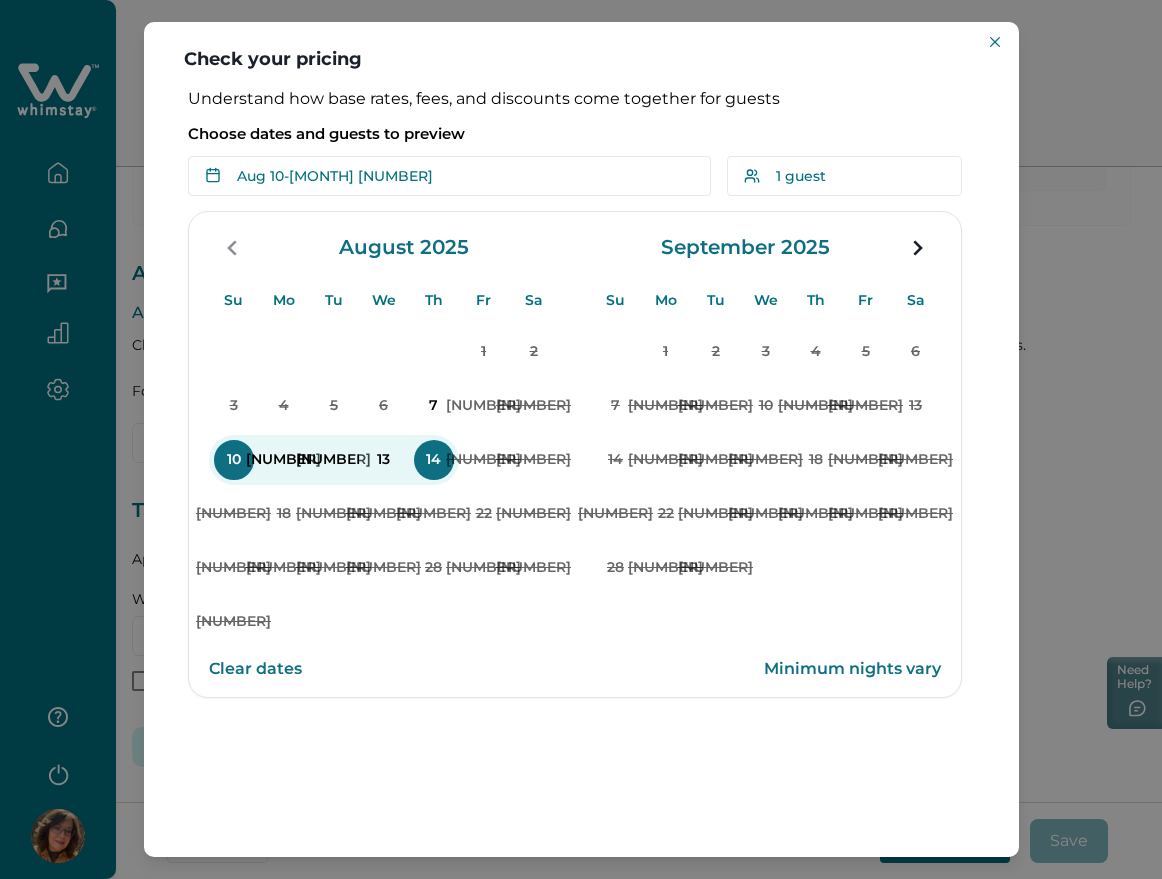 click on "10" at bounding box center [234, 460] 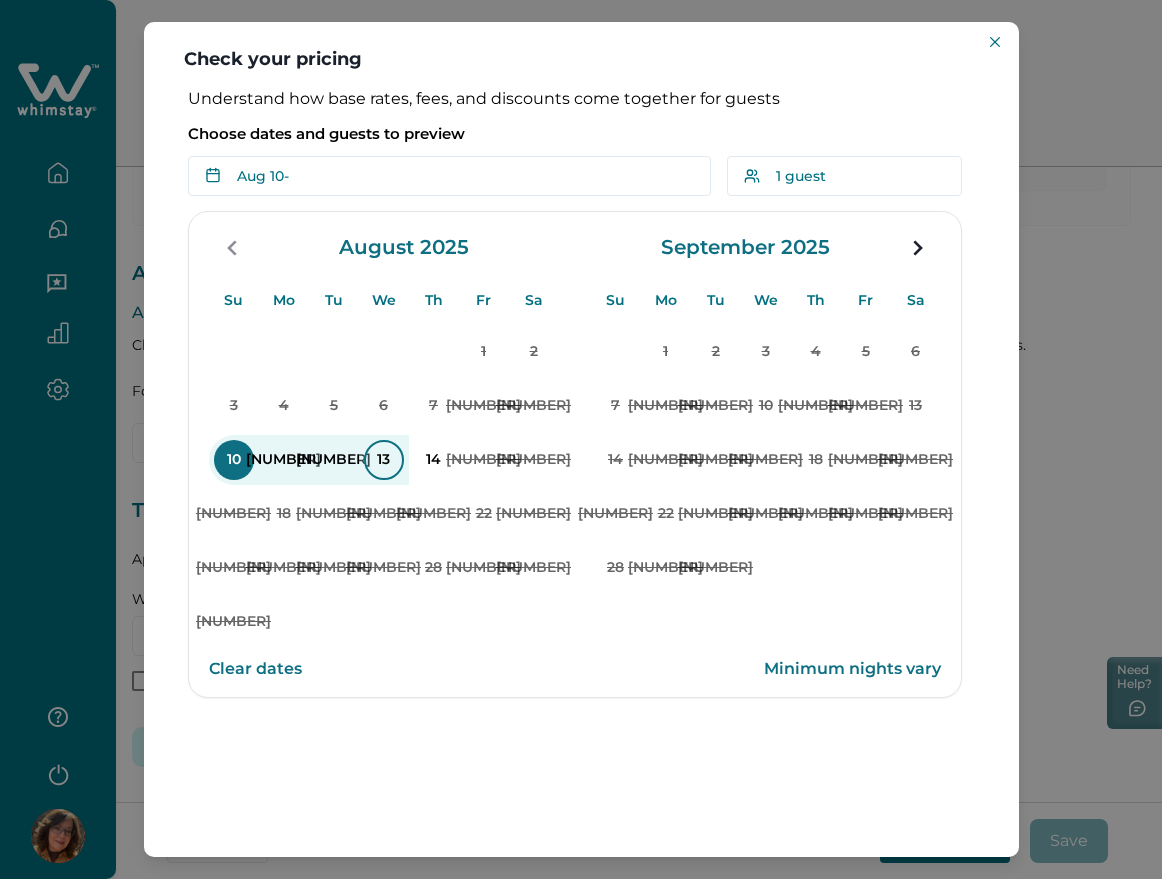 click on "13" at bounding box center (384, 460) 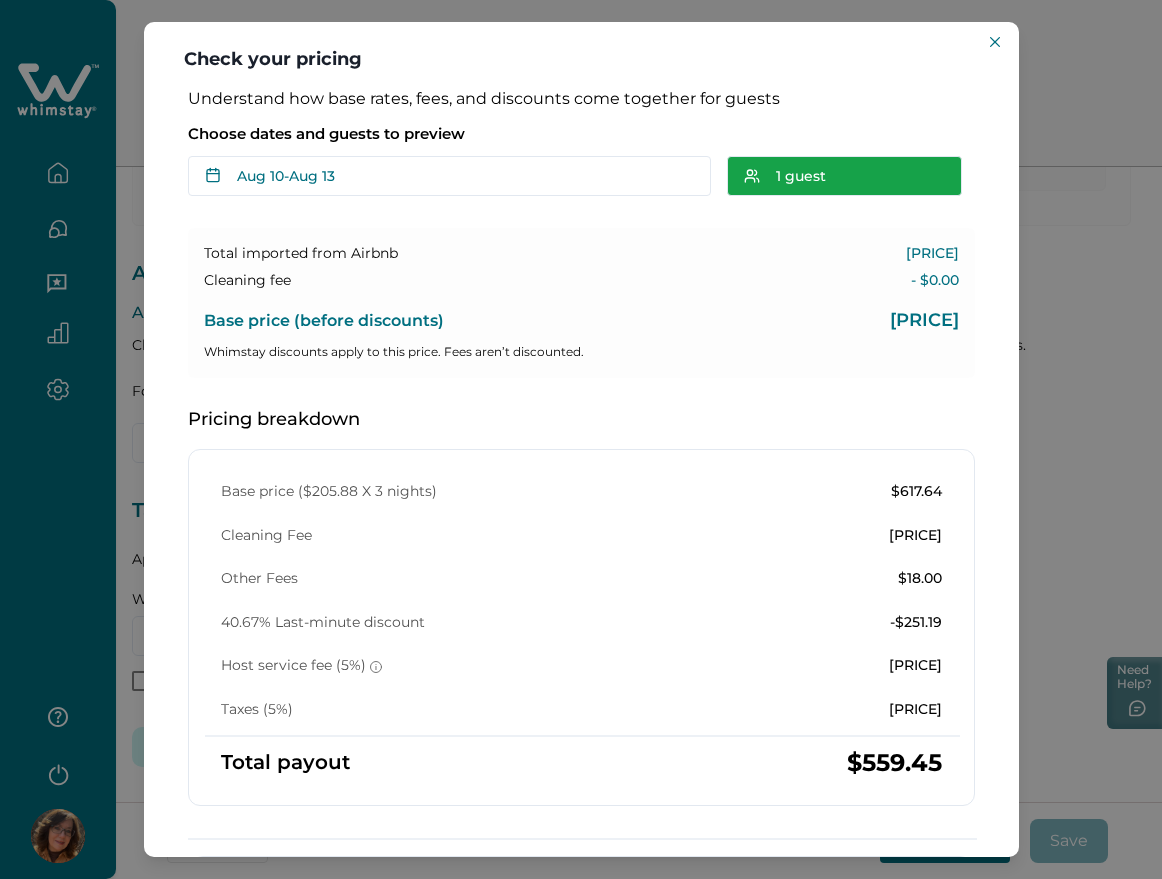click on "1 guest" at bounding box center [844, 176] 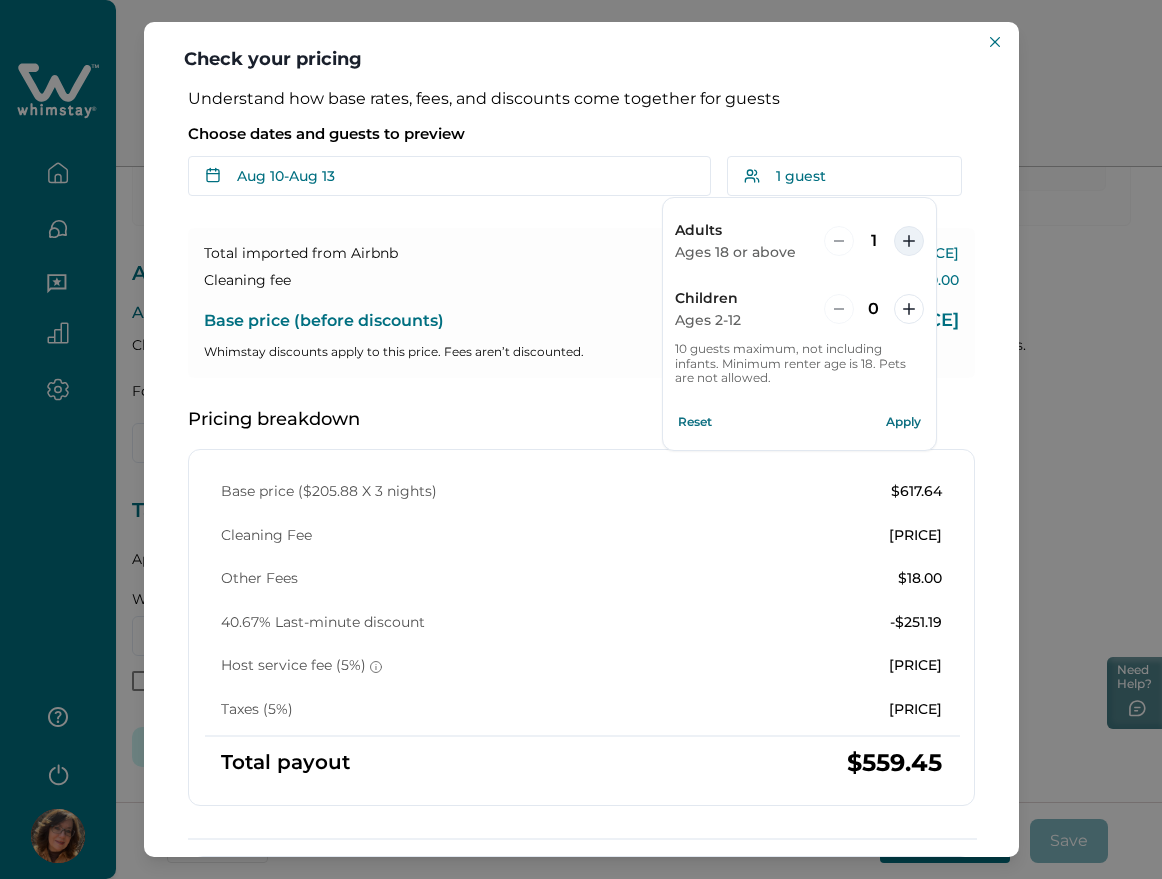 click at bounding box center (909, 241) 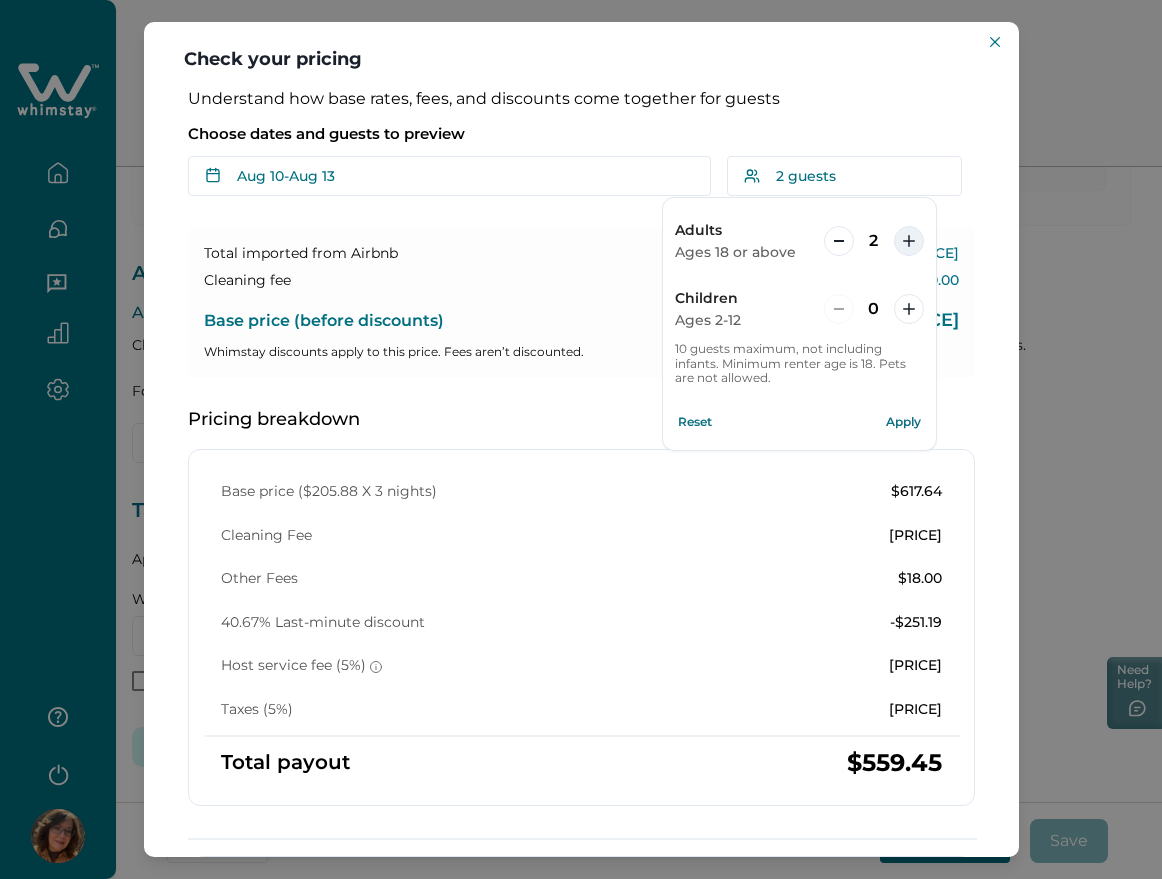 click 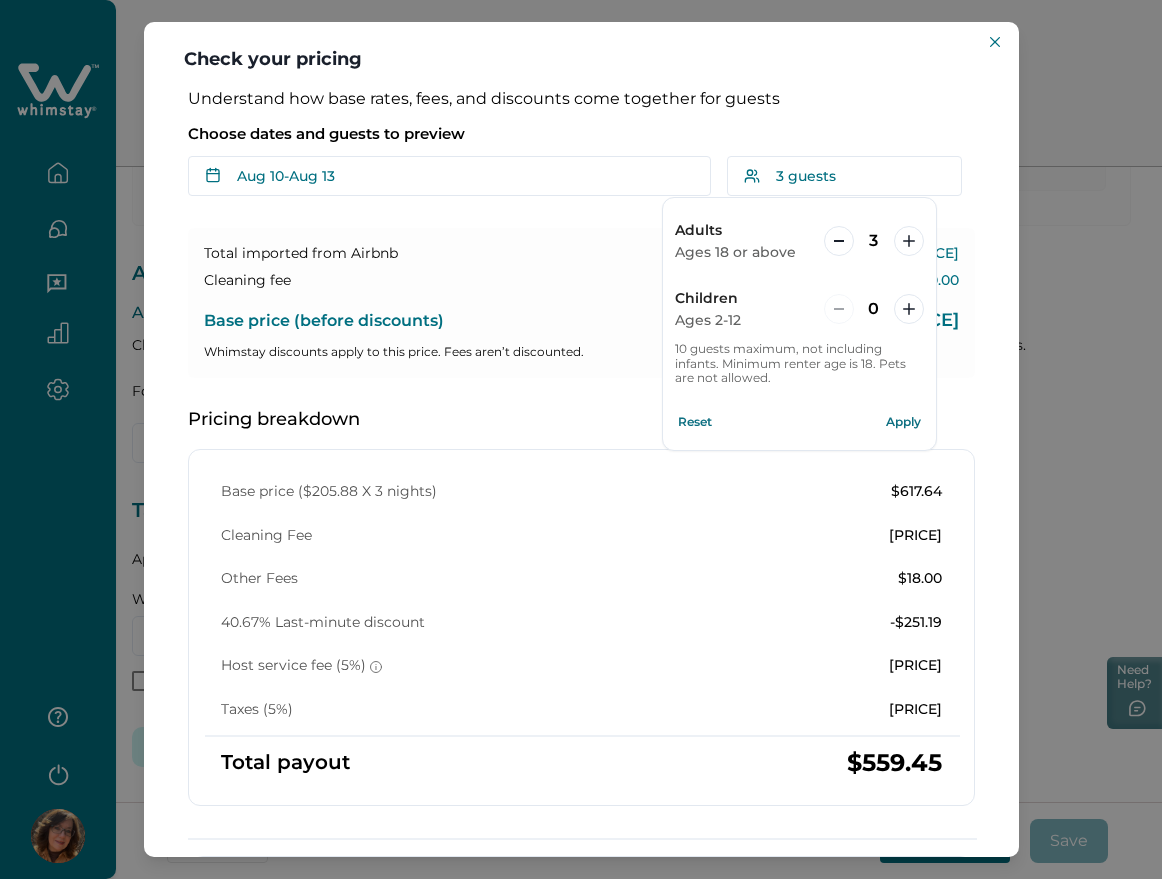 click on "Apply" at bounding box center (904, 422) 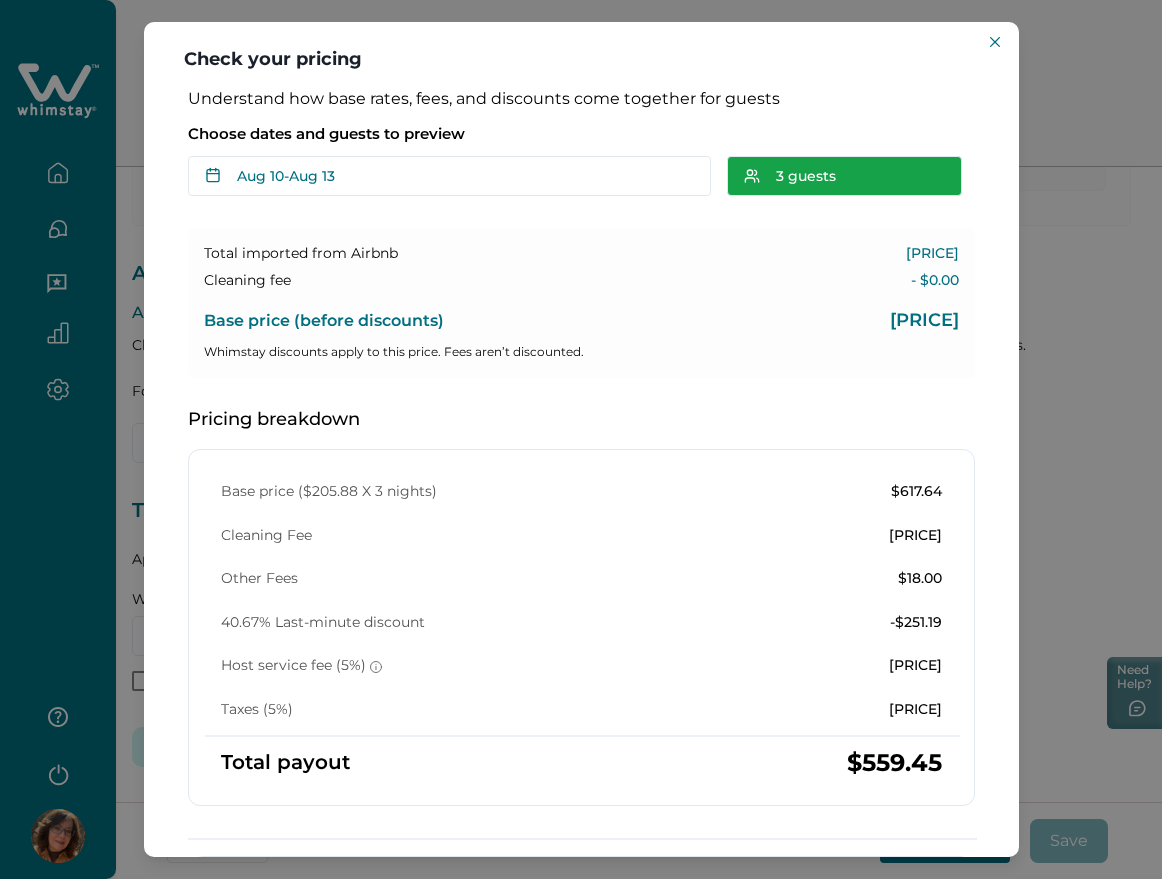 click on "3 guests" at bounding box center (844, 176) 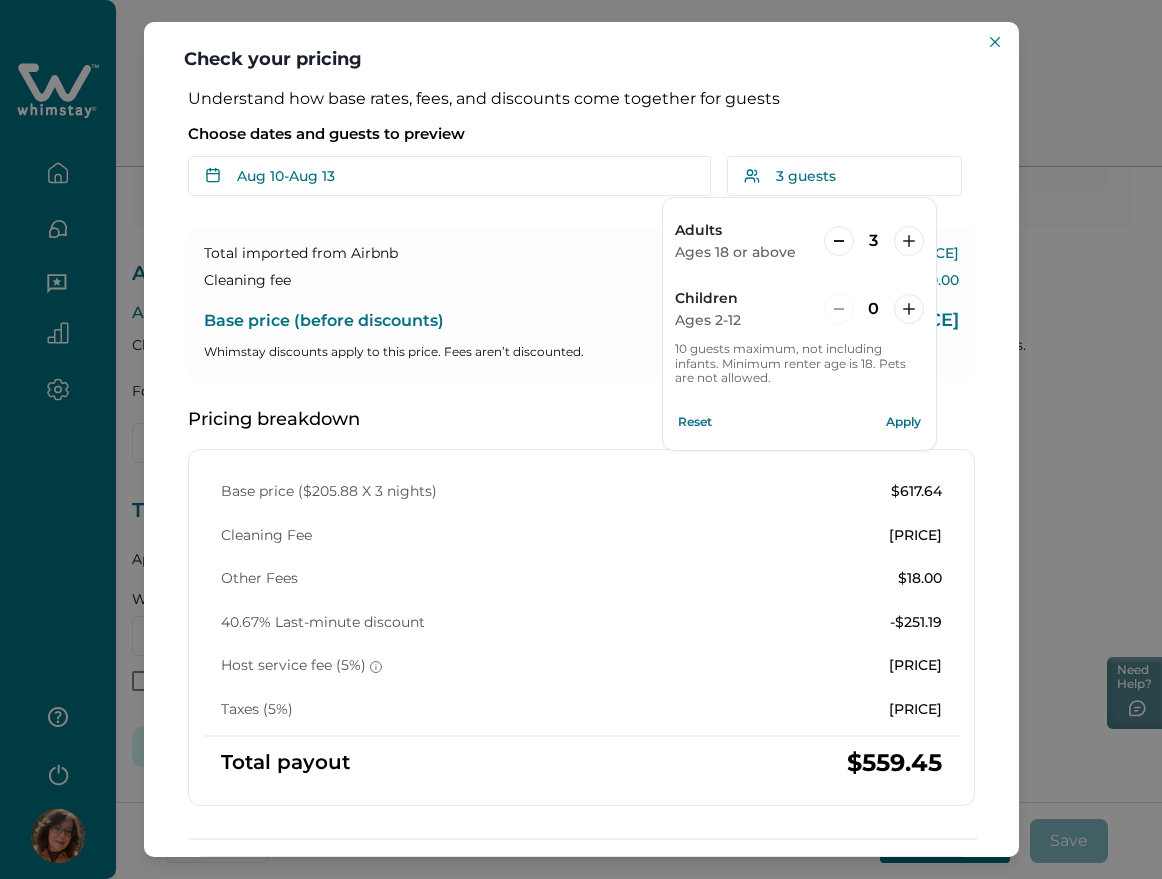 click on "Apply" at bounding box center (904, 422) 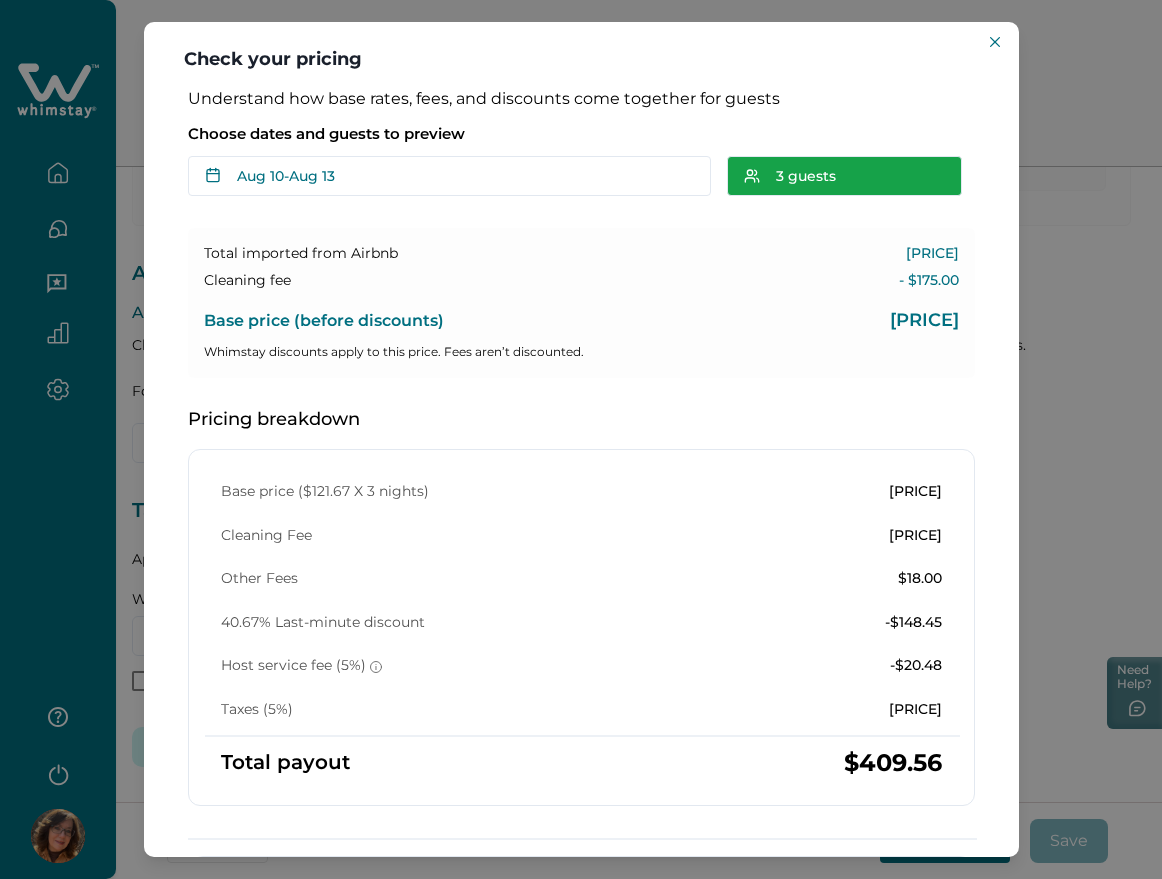 click on "3 guests" at bounding box center (844, 176) 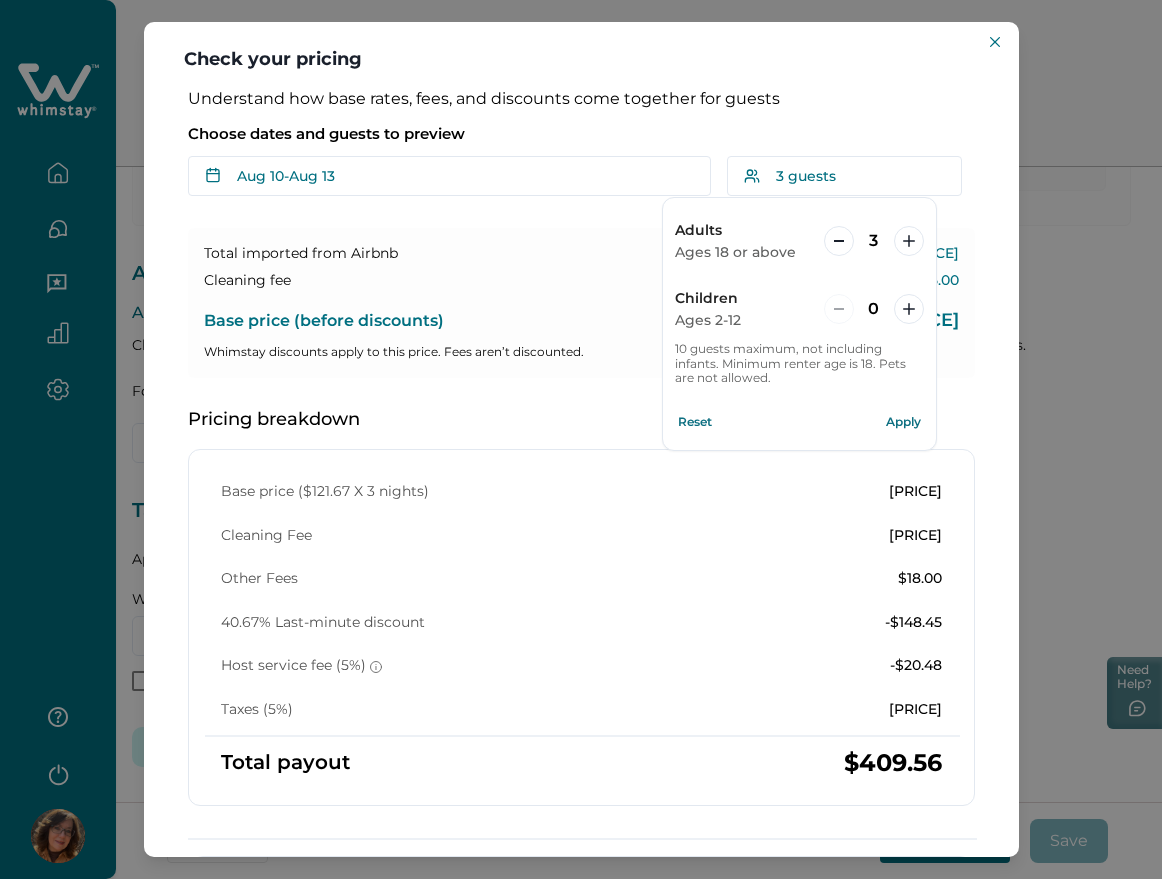 click on "Apply" at bounding box center [904, 422] 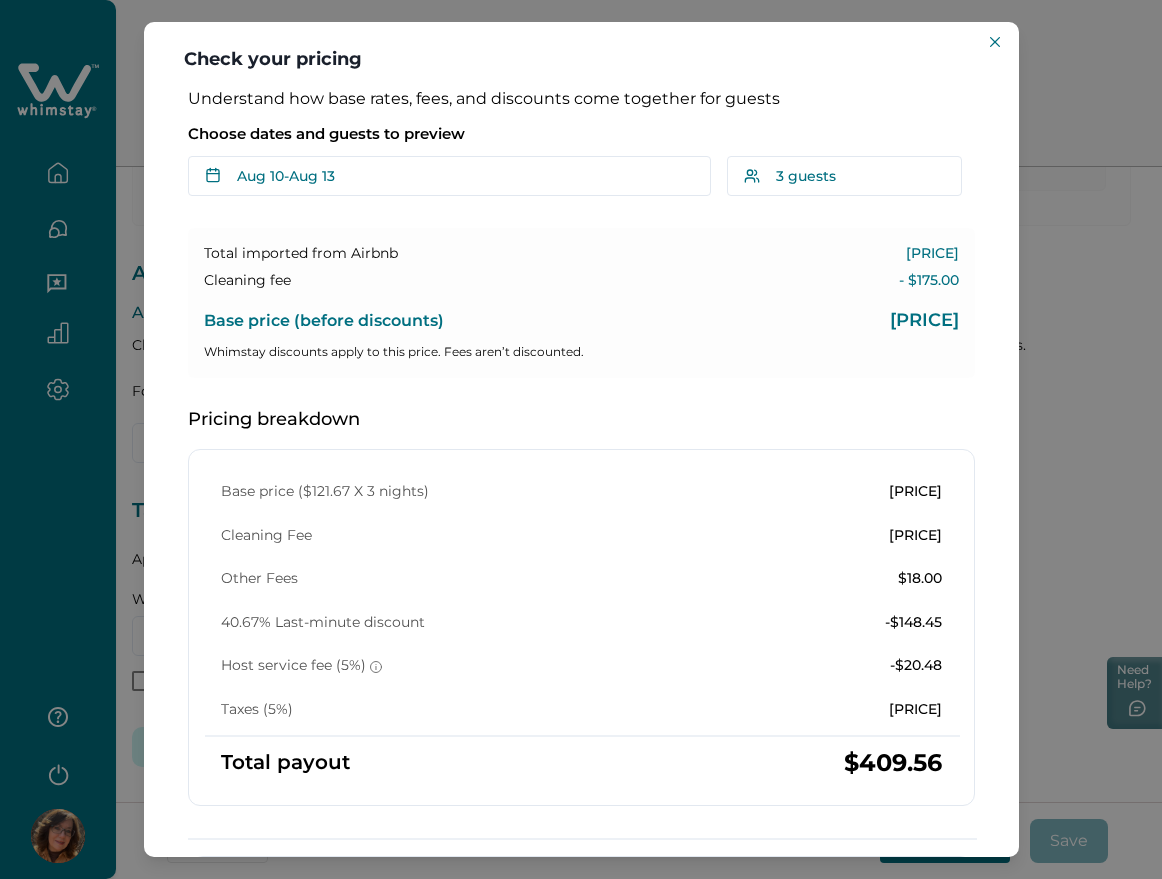 click on "Choose dates and guests to preview Aug 10  -  Aug 13 Su Mo Tu We Th Fr Sa Su Mo Tu We Th Fr Sa August 2025 Su Mo Tu We Th Fr Sa 1 2 3 4 5 6 7 8 9 10 11 12 13 14 15 16 17 18 19 20 21 22 23 24 25 26 27 28 29 30 31 September 2025 Su Mo Tu We Th Fr Sa 1 2 3 4 5 6 7 8 9 10 11 12 13 14 15 16 17 18 19 20 21 22 23 24 25 26 27 28 29 30 Clear dates Minimum nights vary 3 guests Adults Ages 18 or above 3 Children Ages 2-12 0 10 guests maximum, not including infants. Minimum renter age is 18. Pets are not allowed. Reset Apply" at bounding box center [581, 156] 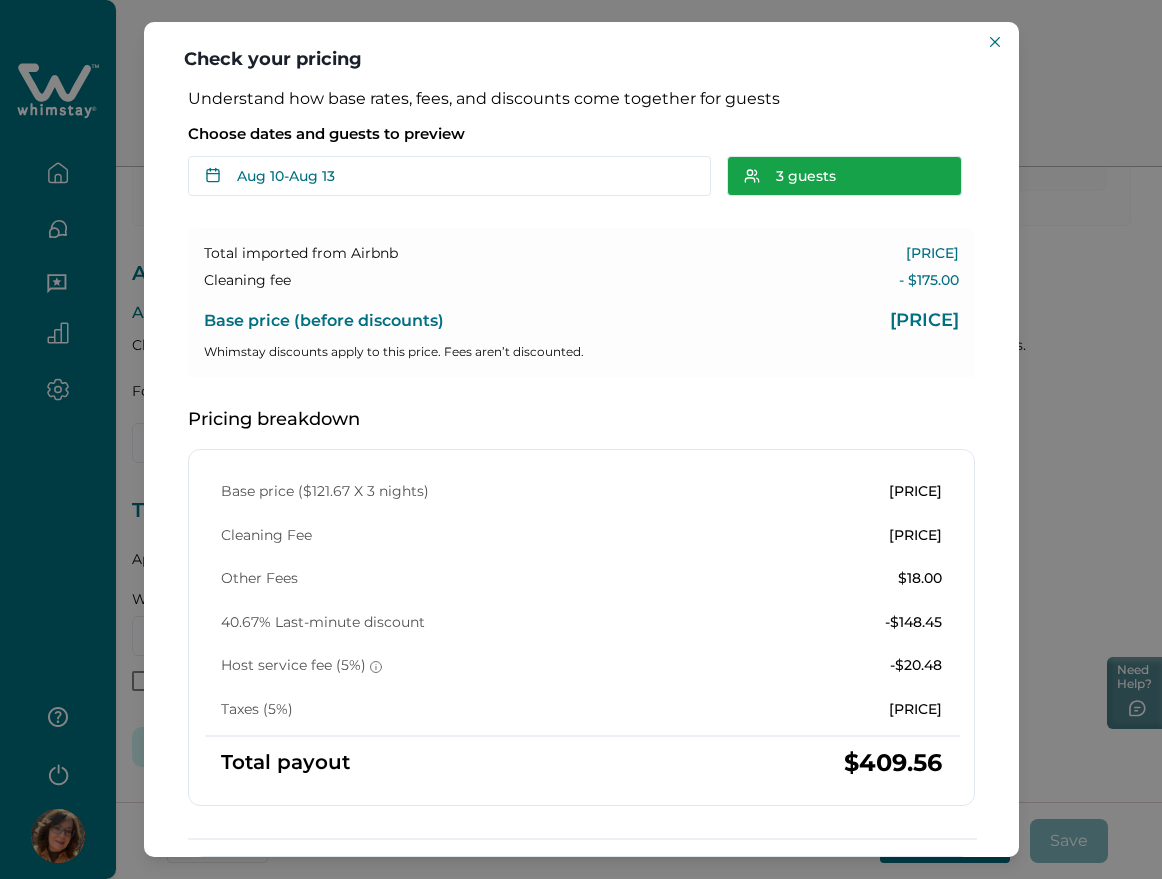 click on "3 guests" at bounding box center (844, 176) 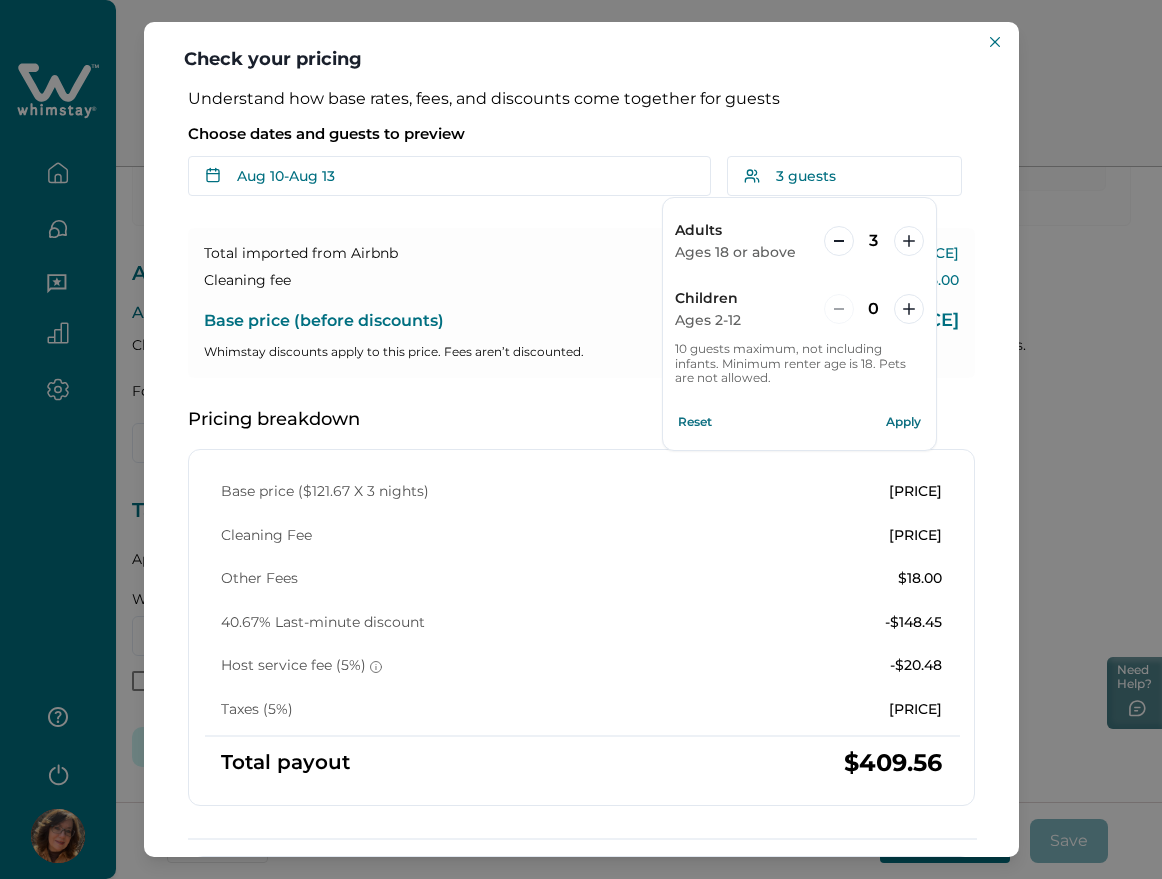 click on "Apply" at bounding box center (904, 422) 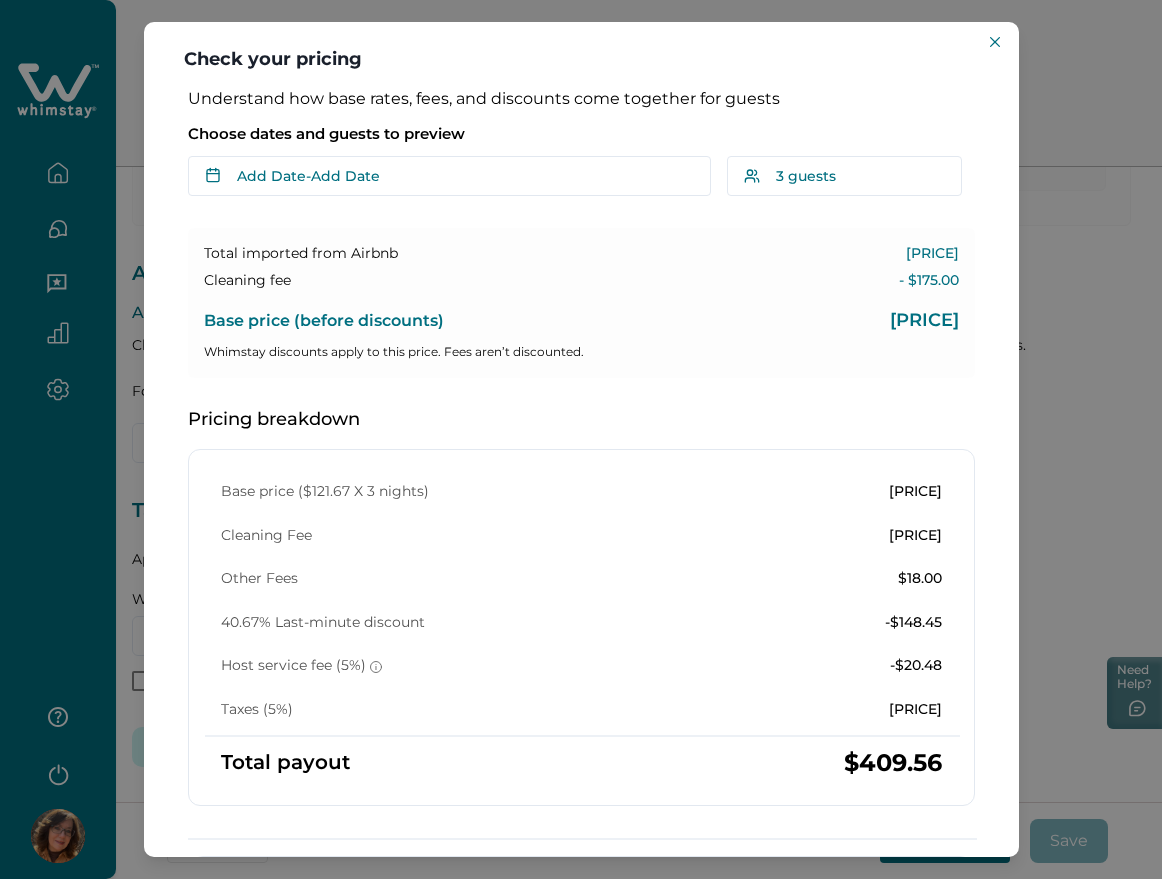 click on "Check your pricing Understand how base rates, fees, and discounts come together for guests Choose dates and guests to preview Add Date  -  Add Date Su Mo Tu We Th Fr Sa Su Mo Tu We Th Fr Sa August 2025 Su Mo Tu We Th Fr Sa 1 2 3 4 5 6 7 8 9 10 11 12 13 14 15 16 17 18 19 20 21 22 23 24 25 26 27 28 29 30 31 September 2025 Su Mo Tu We Th Fr Sa 1 2 3 4 5 6 7 8 9 10 11 12 13 14 15 16 17 18 19 20 21 22 23 24 25 26 27 28 29 30 Clear dates Minimum nights vary 3 guests Adults Ages 18 or above 3 Children Ages 2-12 0 10 guests maximum, not including infants. Minimum renter age is 18. Pets are not allowed. Reset Apply Total imported from Airbnb $550.00 Cleaning fee - $175.00 Base price (before discounts) $365.00 Whimstay discounts apply to this price. Fees aren’t discounted. Pricing breakdown Base price ($121.67 X 3 nights)   $365.01 Cleaning Fee   $175.00 Other Fees   $18.00 40.67% Last-minute discount   -$148.45 Host service fee (5%)   -$20.48 Taxes   (5%) $20.48 Total payout   $409.56  How discounts work" at bounding box center (581, 439) 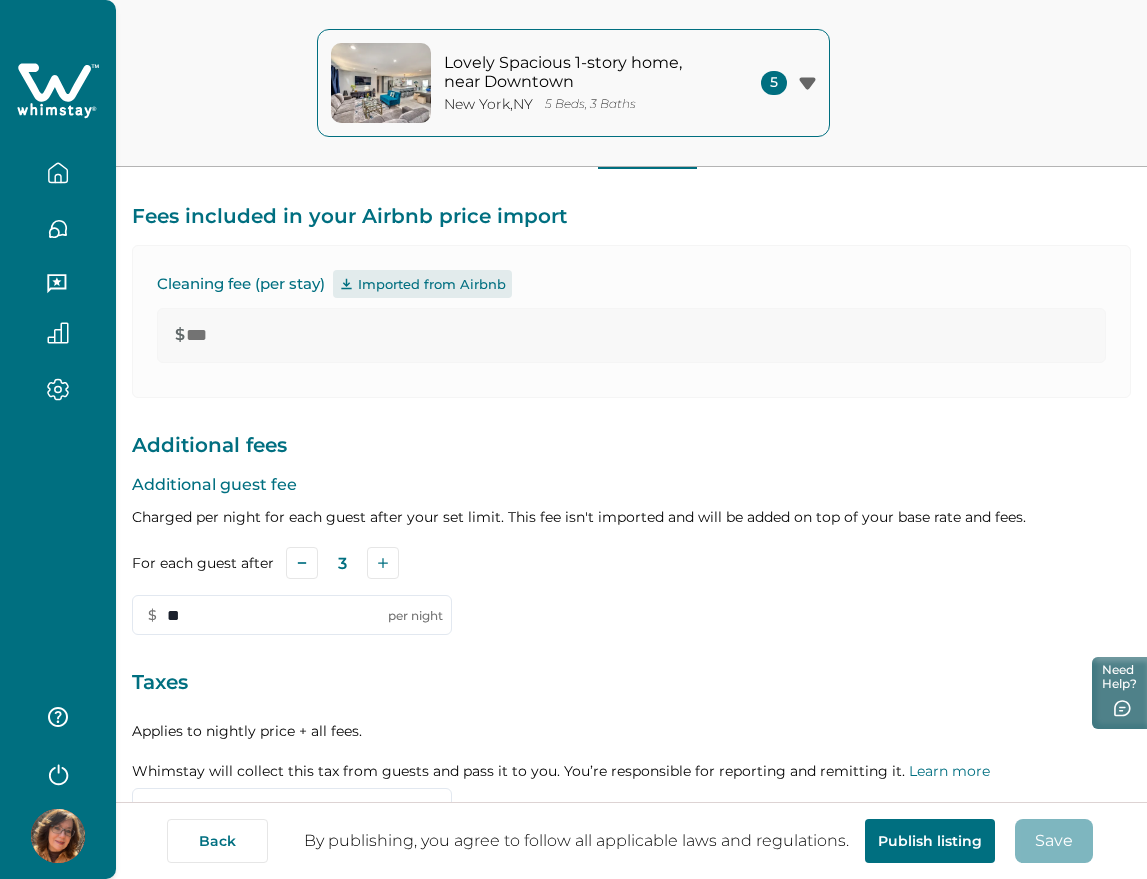 scroll, scrollTop: 0, scrollLeft: 0, axis: both 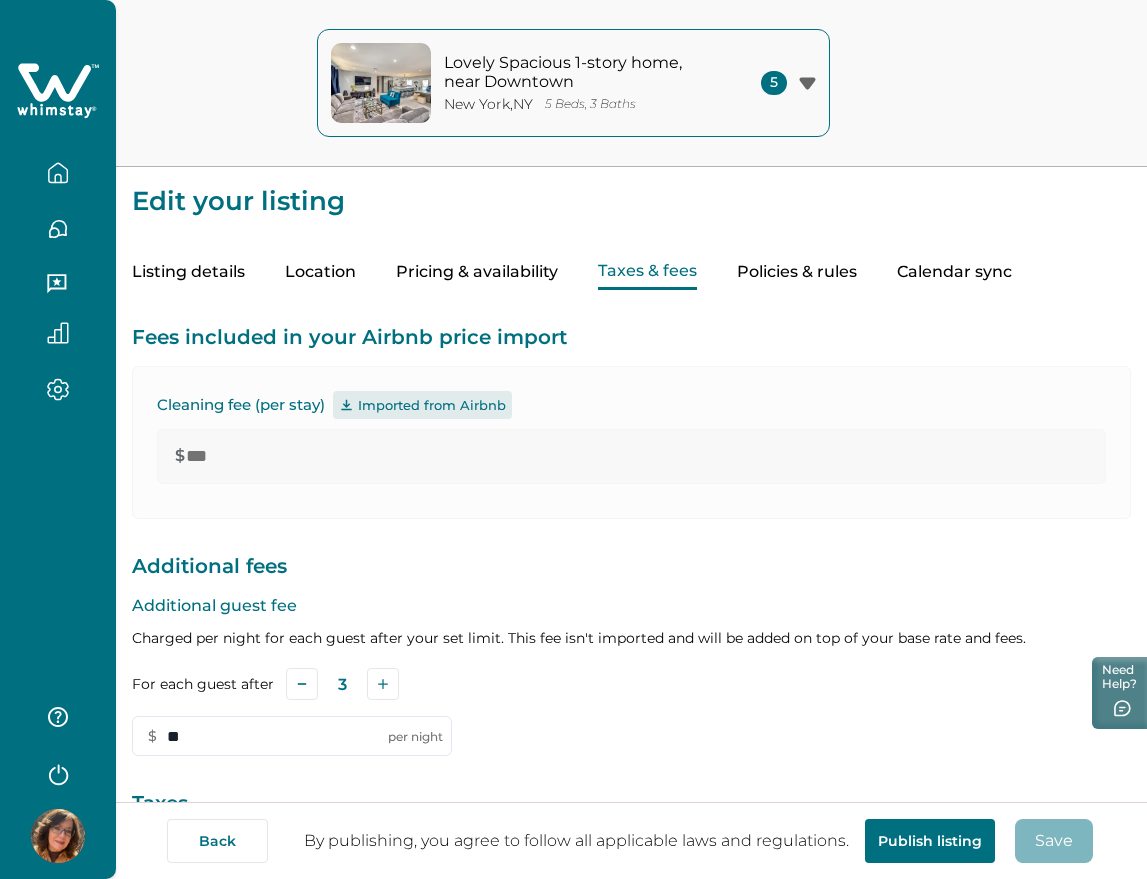 click on "Pricing & availability" at bounding box center (477, 272) 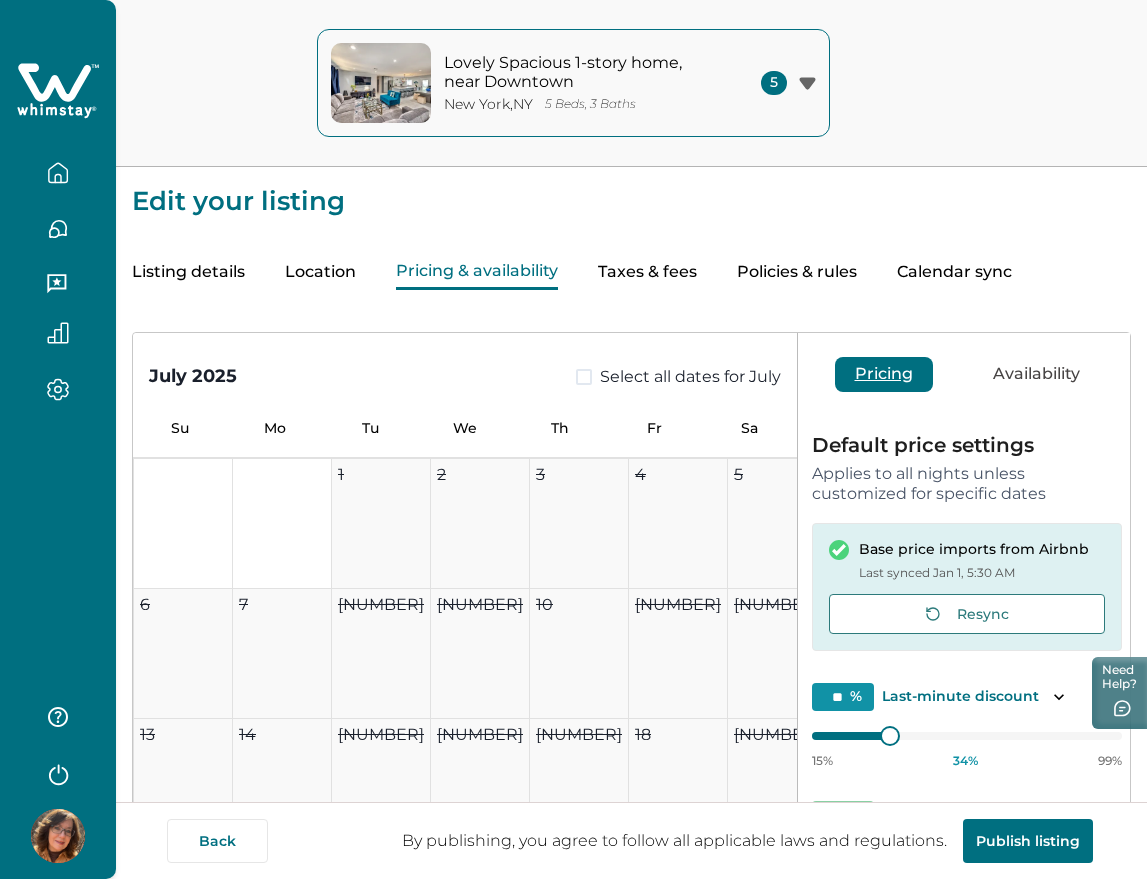 scroll, scrollTop: 619, scrollLeft: 0, axis: vertical 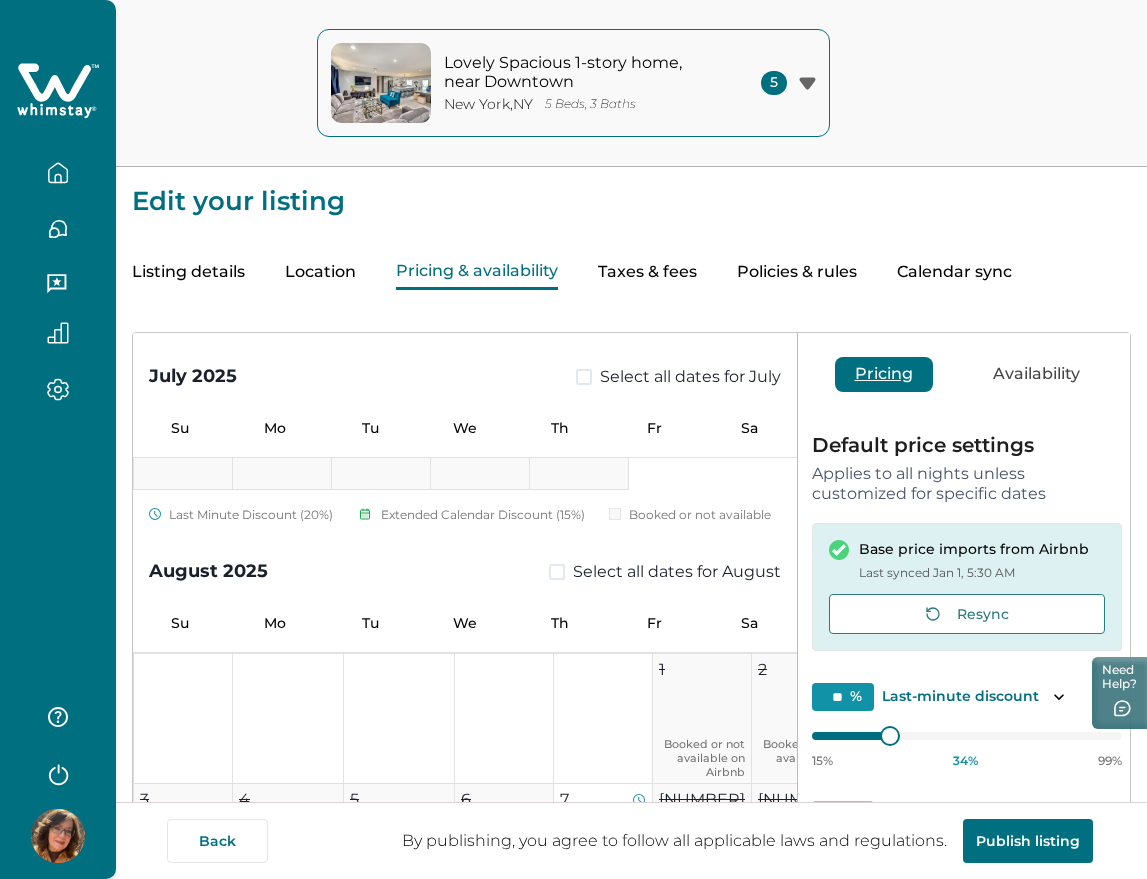 click on "Taxes & fees" at bounding box center [647, 272] 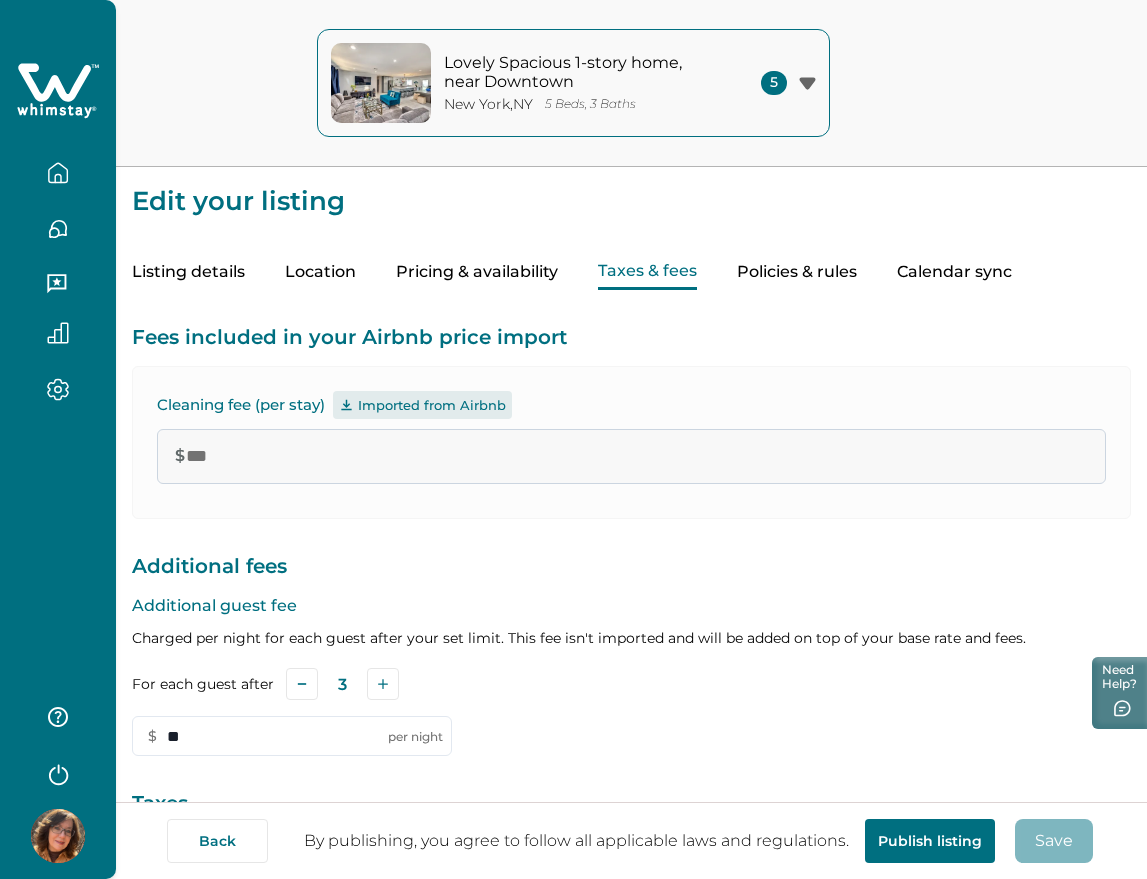 scroll, scrollTop: 0, scrollLeft: 0, axis: both 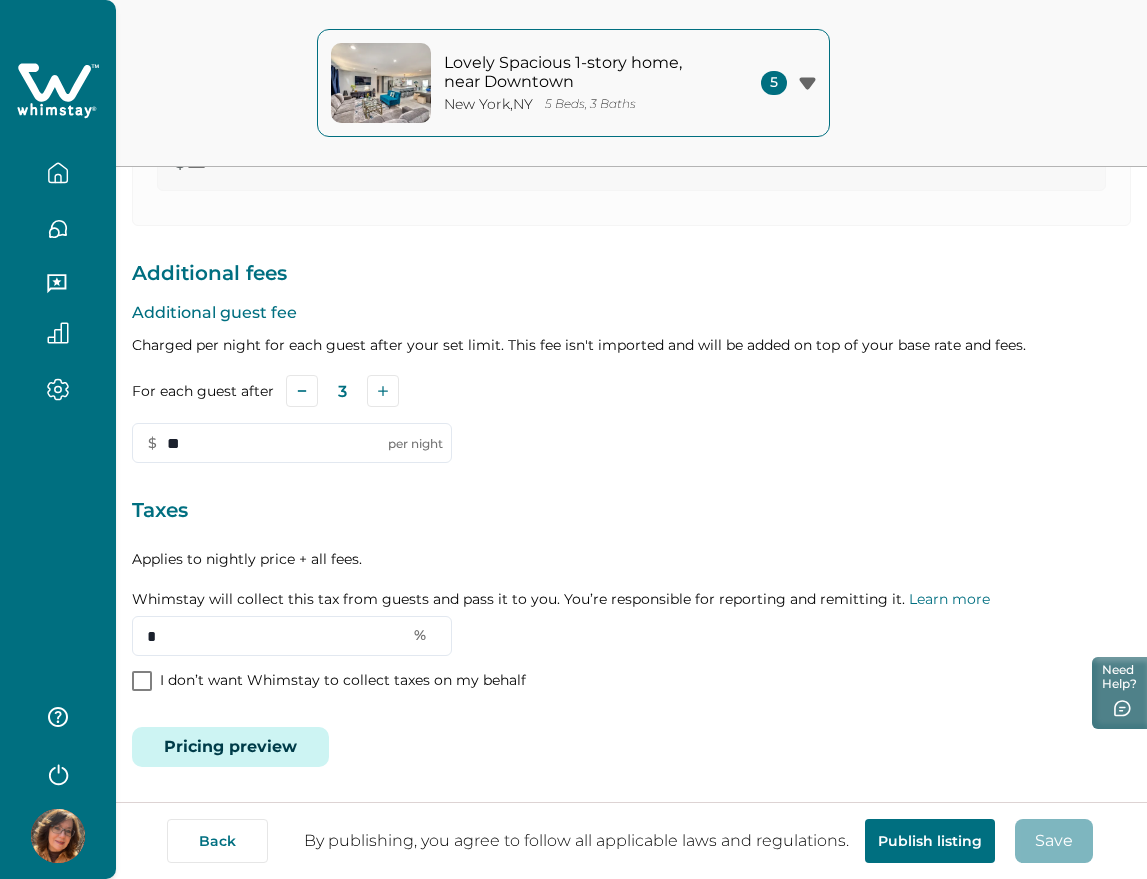 click on "Pricing preview" at bounding box center [230, 747] 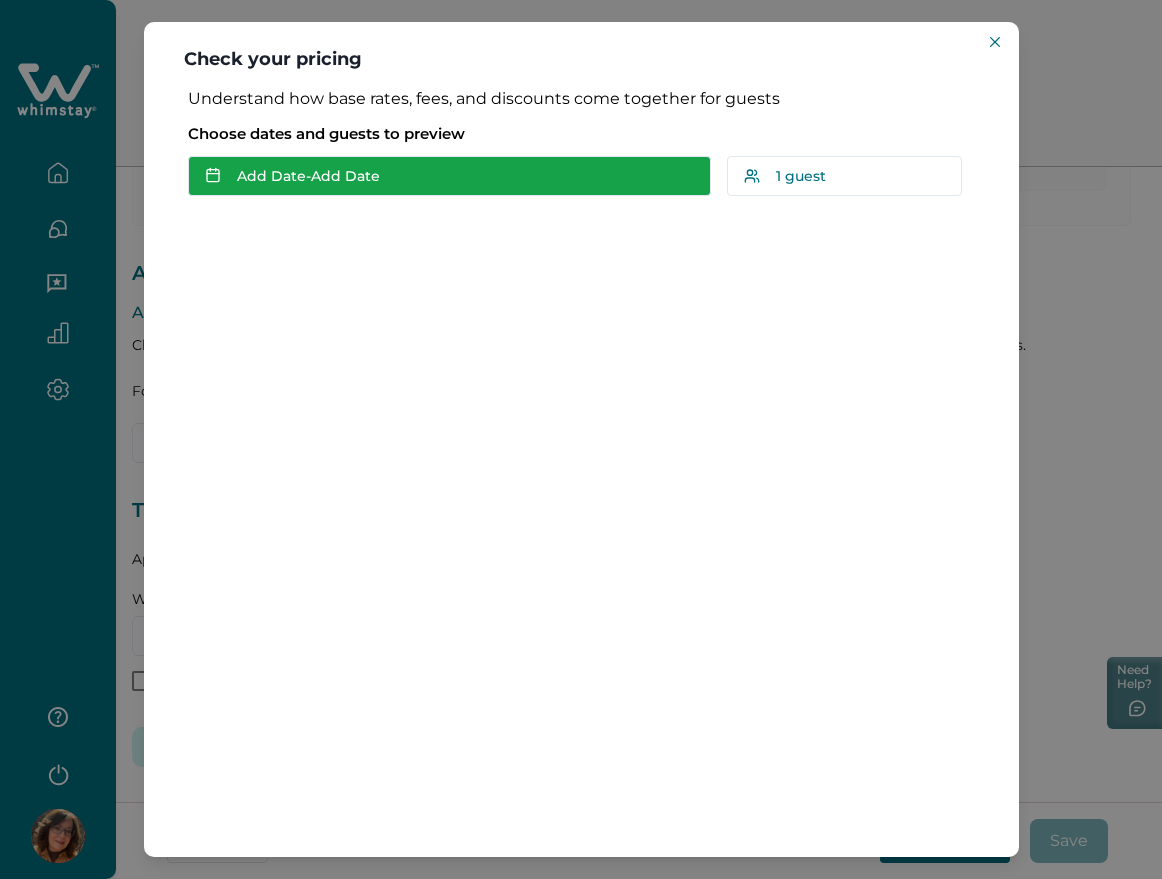 click on "Add Date  -  Add Date" at bounding box center (449, 176) 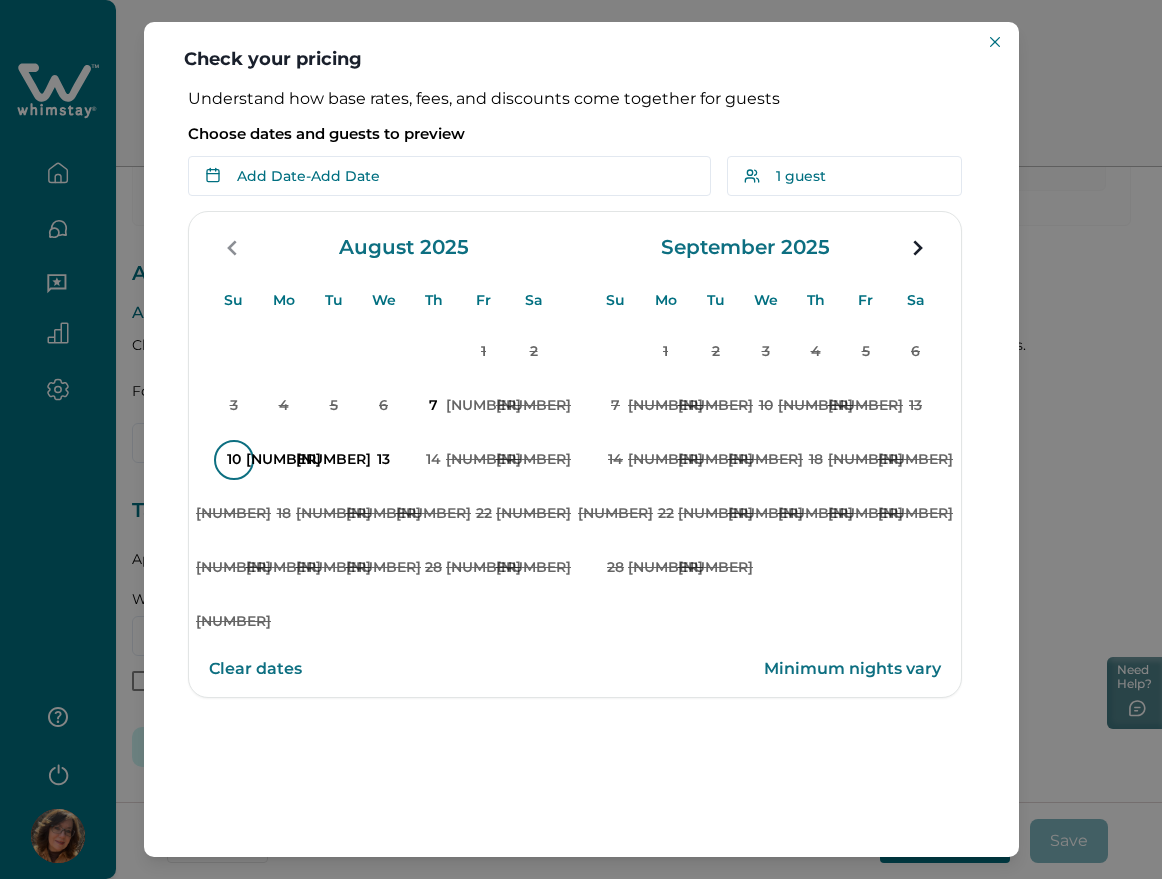 click on "10" at bounding box center [234, 460] 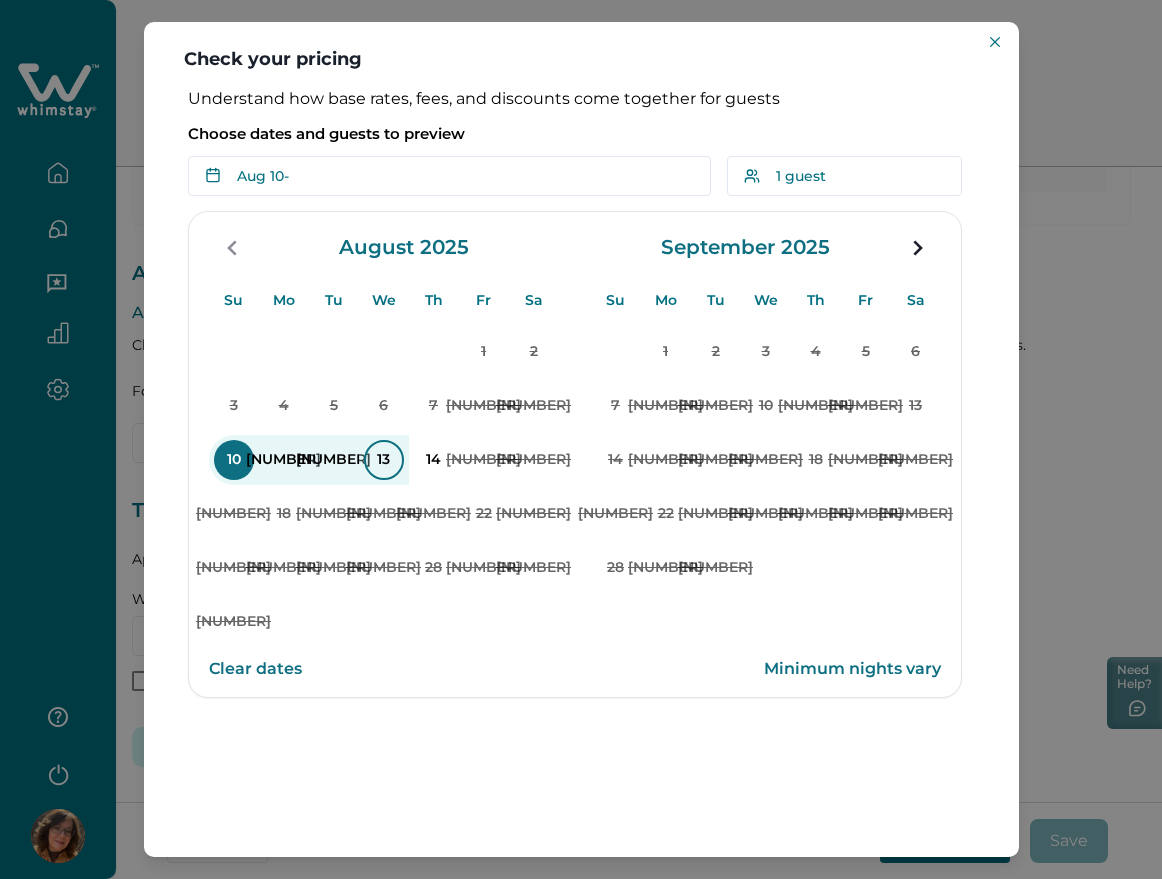 click on "13" at bounding box center [384, 460] 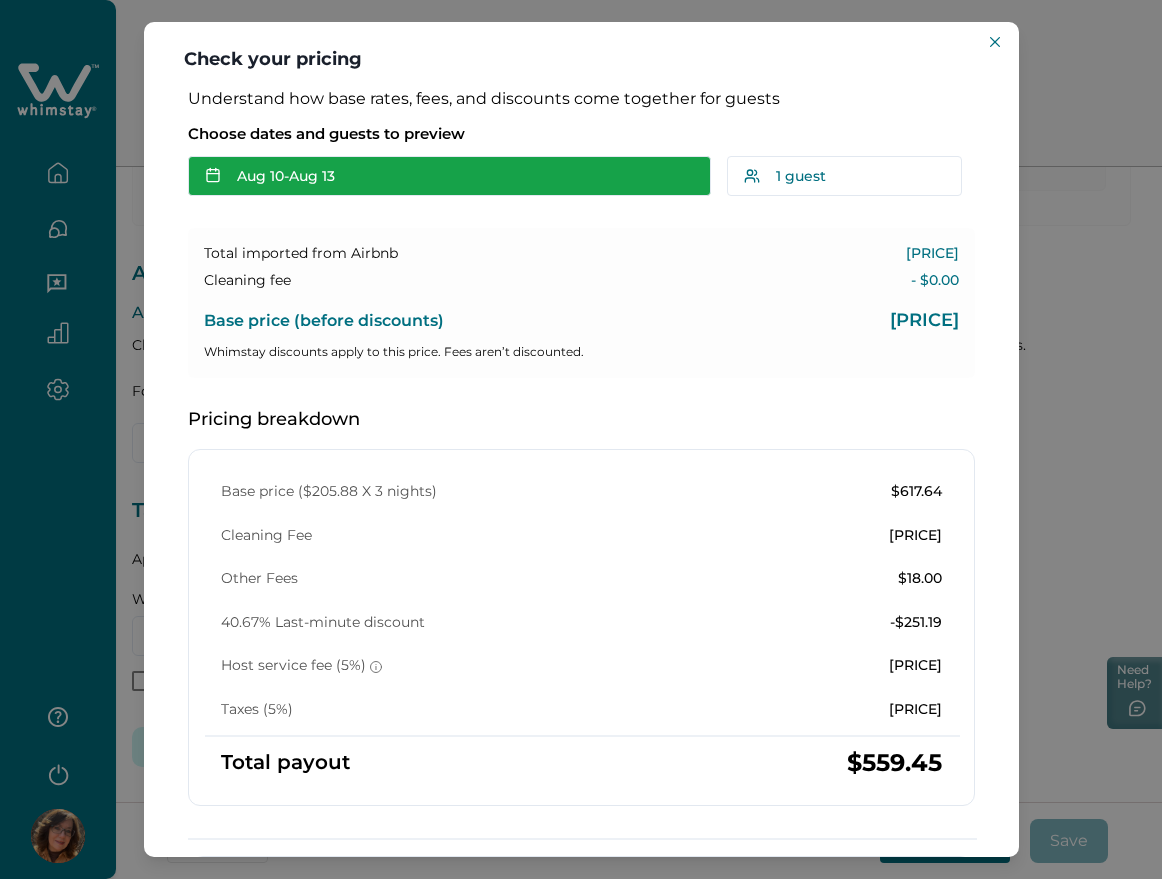 click on "Aug 10  -  Aug 13" at bounding box center [449, 176] 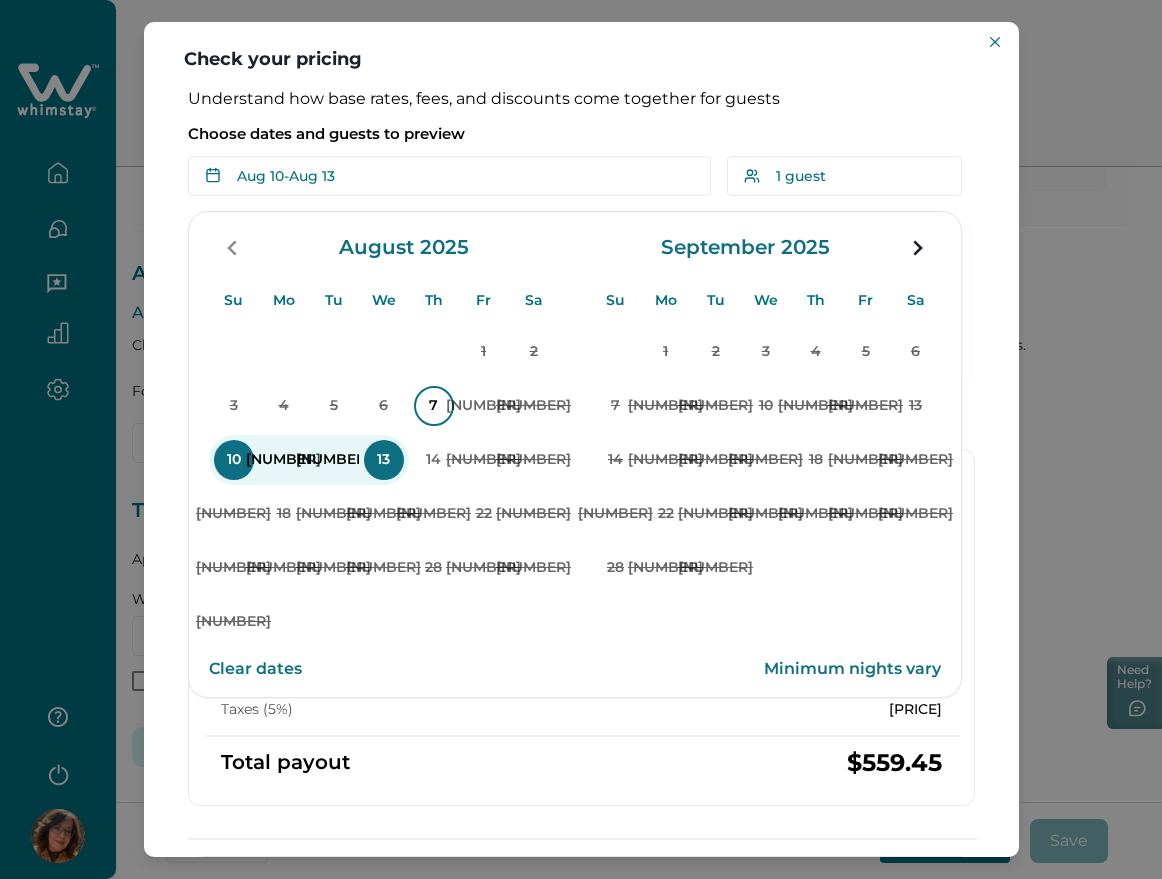click on "7" at bounding box center [434, 406] 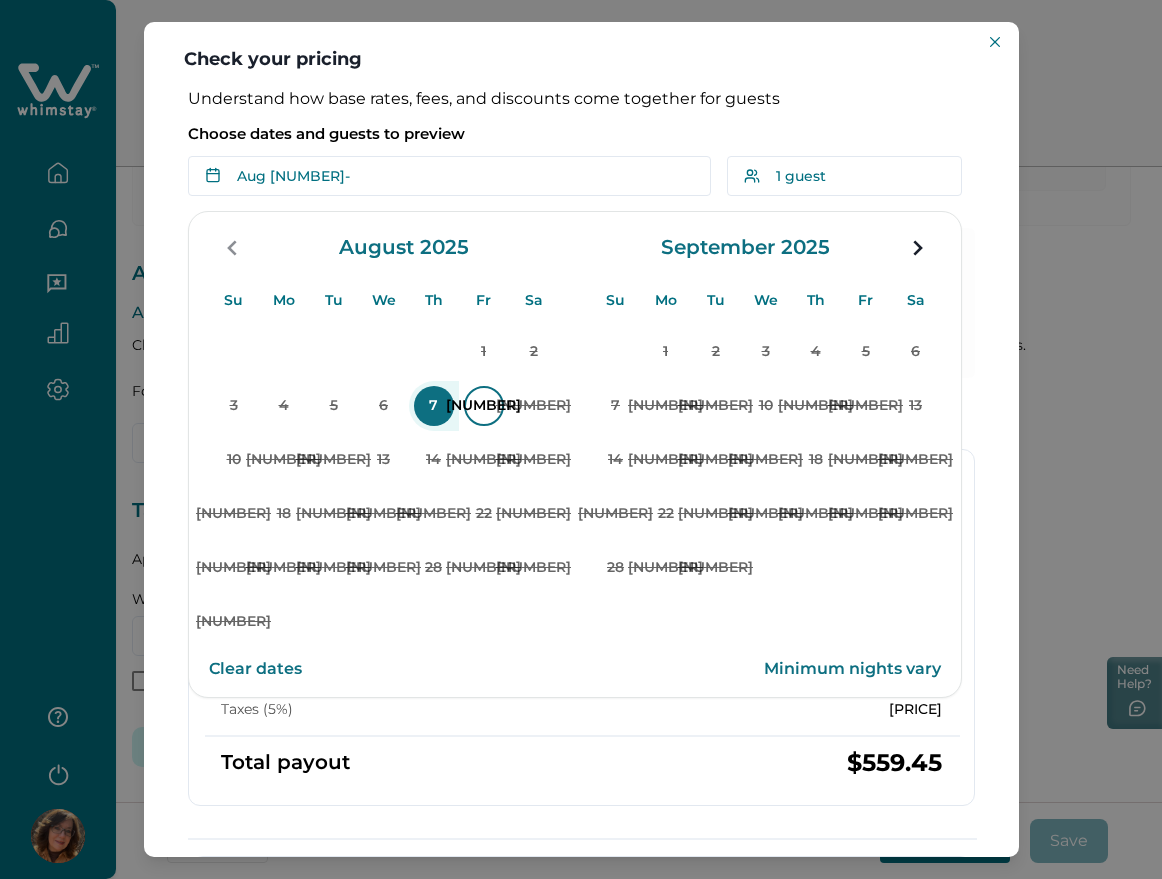 click on "8" at bounding box center [484, 406] 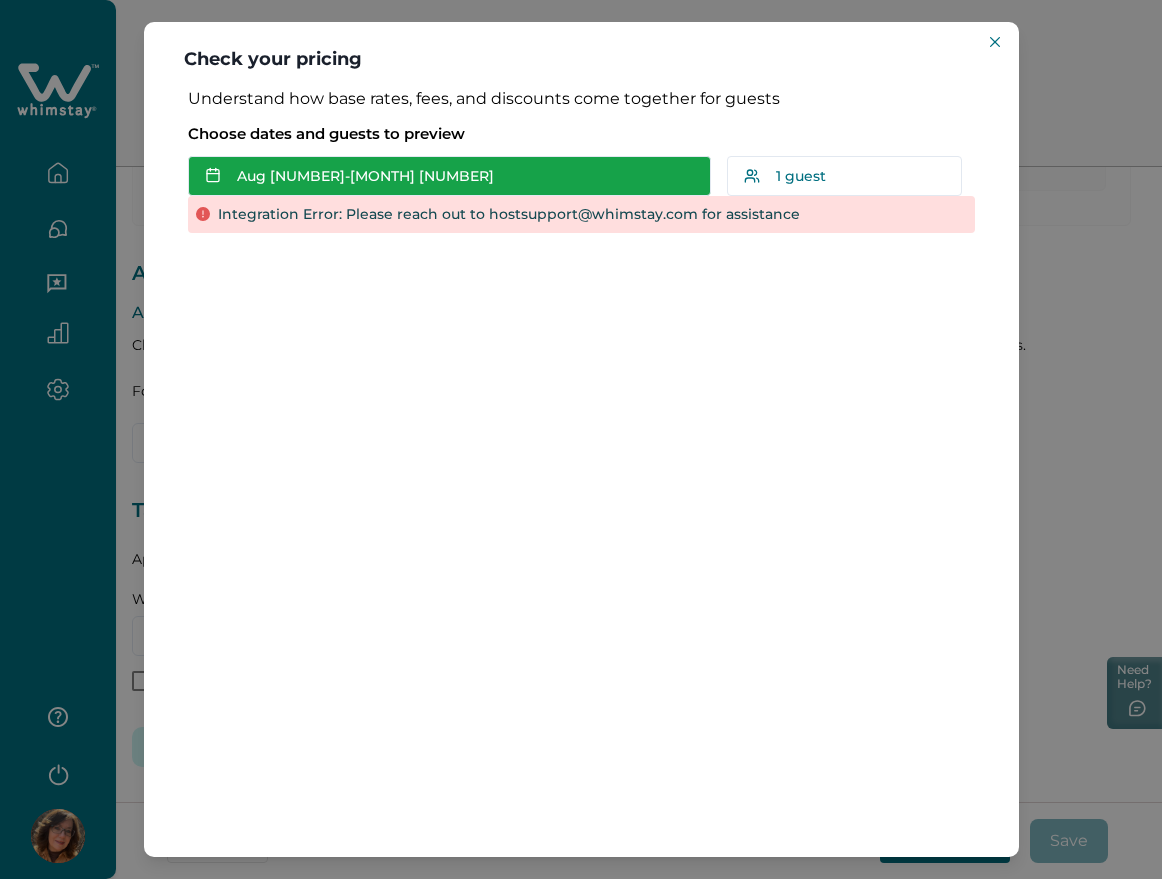click on "Aug 07  -  Aug 08" at bounding box center [449, 176] 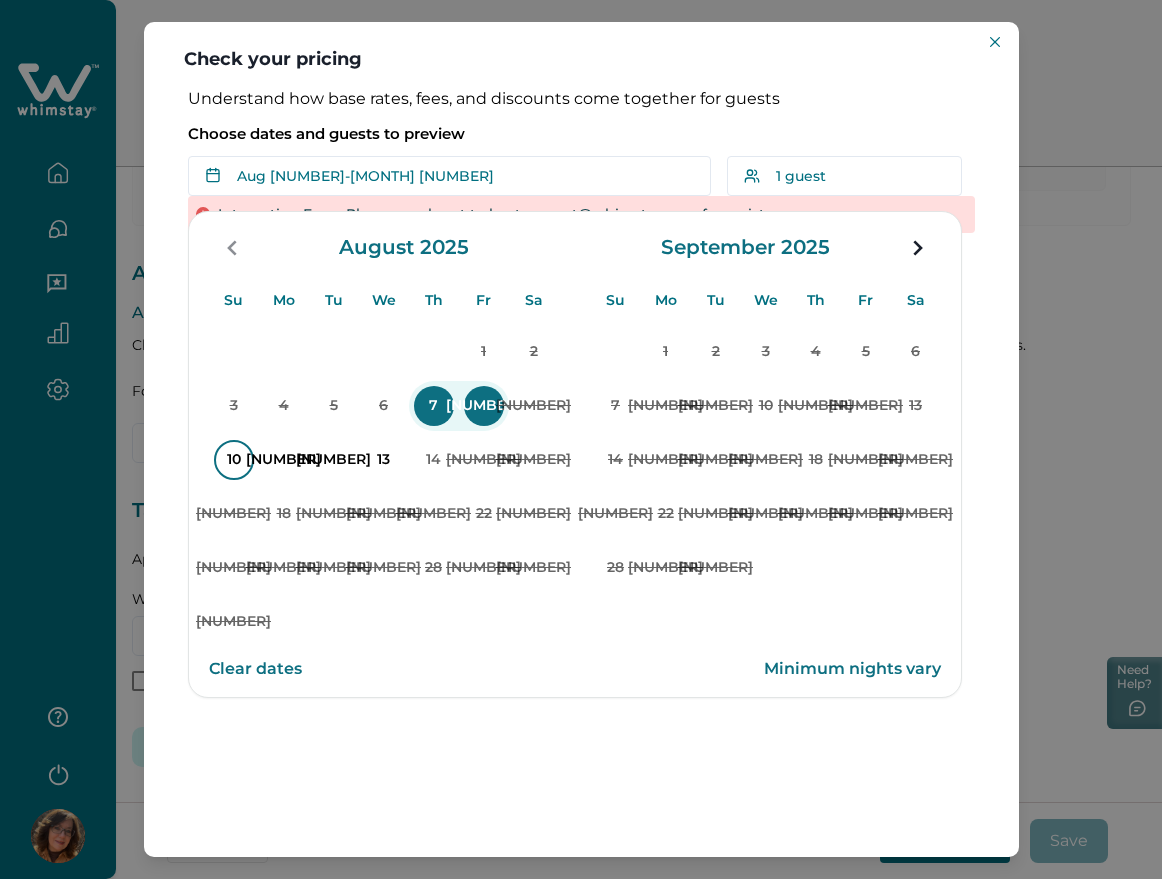 click on "10" at bounding box center [234, 460] 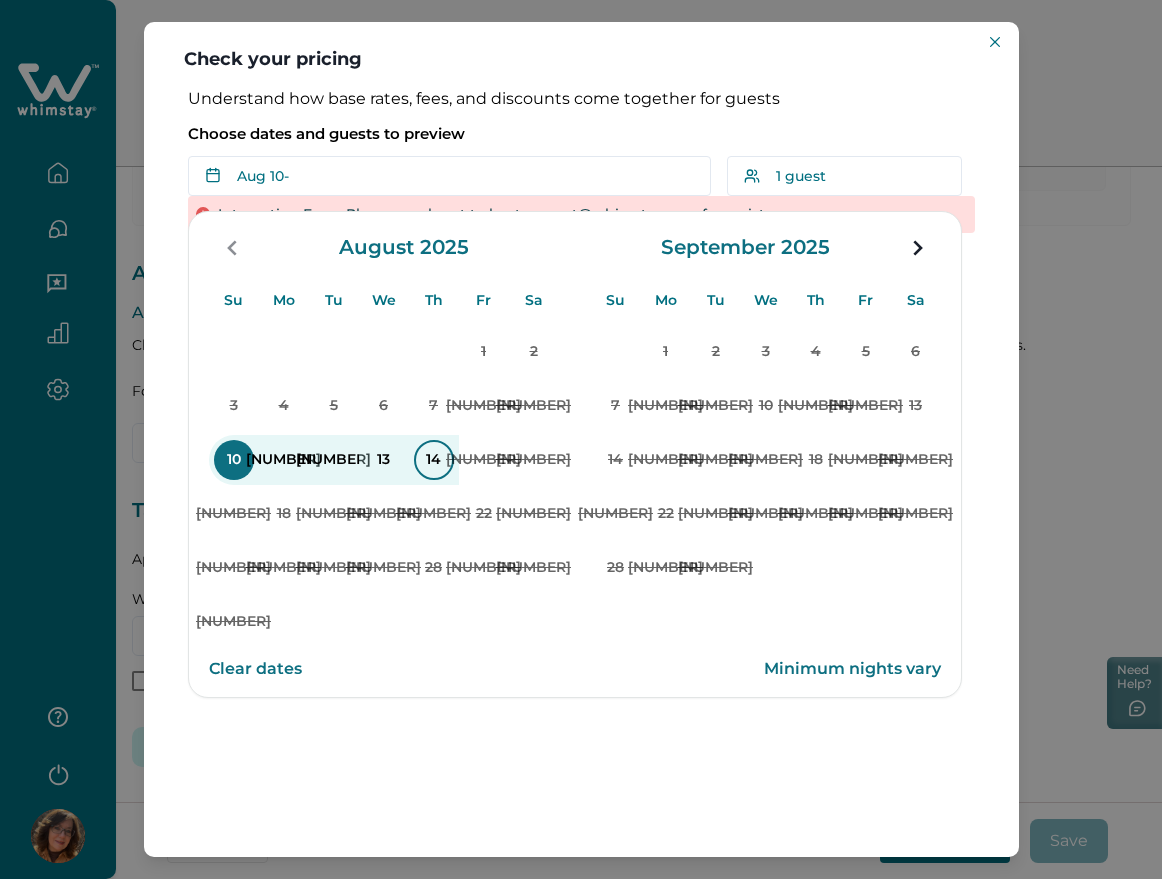click on "14" at bounding box center [434, 460] 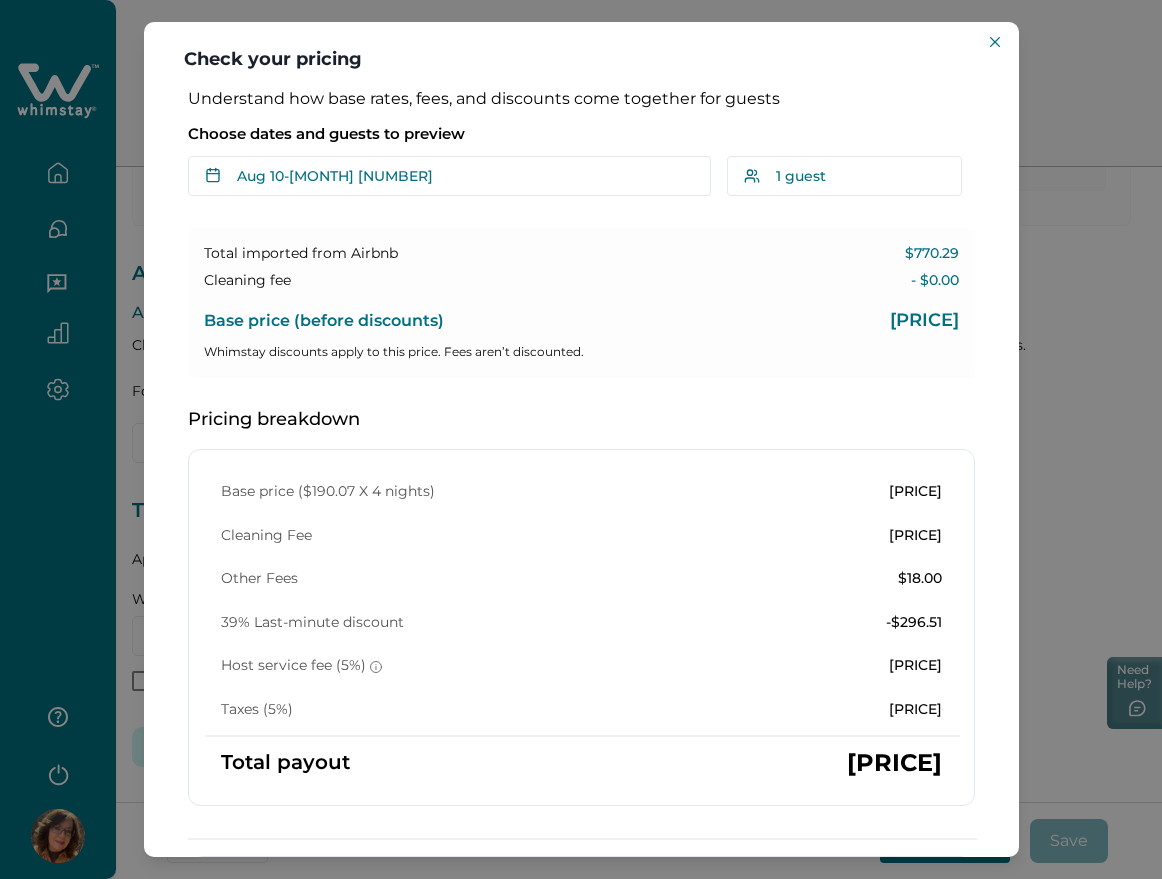 click on "Check your pricing Understand how base rates, fees, and discounts come together for guests Choose dates and guests to preview Aug 10  -  Aug 14 Su Mo Tu We Th Fr Sa Su Mo Tu We Th Fr Sa August 2025 Su Mo Tu We Th Fr Sa 1 2 3 4 5 6 7 8 9 10 11 12 13 14 15 16 17 18 19 20 21 22 23 24 25 26 27 28 29 30 31 September 2025 Su Mo Tu We Th Fr Sa 1 2 3 4 5 6 7 8 9 10 11 12 13 14 15 16 17 18 19 20 21 22 23 24 25 26 27 28 29 30 Clear dates Minimum nights vary 1 guest Adults Ages 18 or above 1 Children Ages 2-12 0 10 guests maximum, not including infants. Minimum renter age is 18. Pets are not allowed. Reset Apply Total imported from Airbnb $770.29 Cleaning fee - $0.00 Base price (before discounts) $760.29 Whimstay discounts apply to this price. Fees aren’t discounted. Pricing breakdown Base price ($190.07 X 4 nights)   $760.28 Cleaning Fee   $175.00 Other Fees   $18.00 39% Last-minute discount   -$296.51 Host service fee (5%)   -$32.84 Taxes   (5%) $32.84 Total payout   $656.77  How discounts work   Ask about pricing" at bounding box center [581, 439] 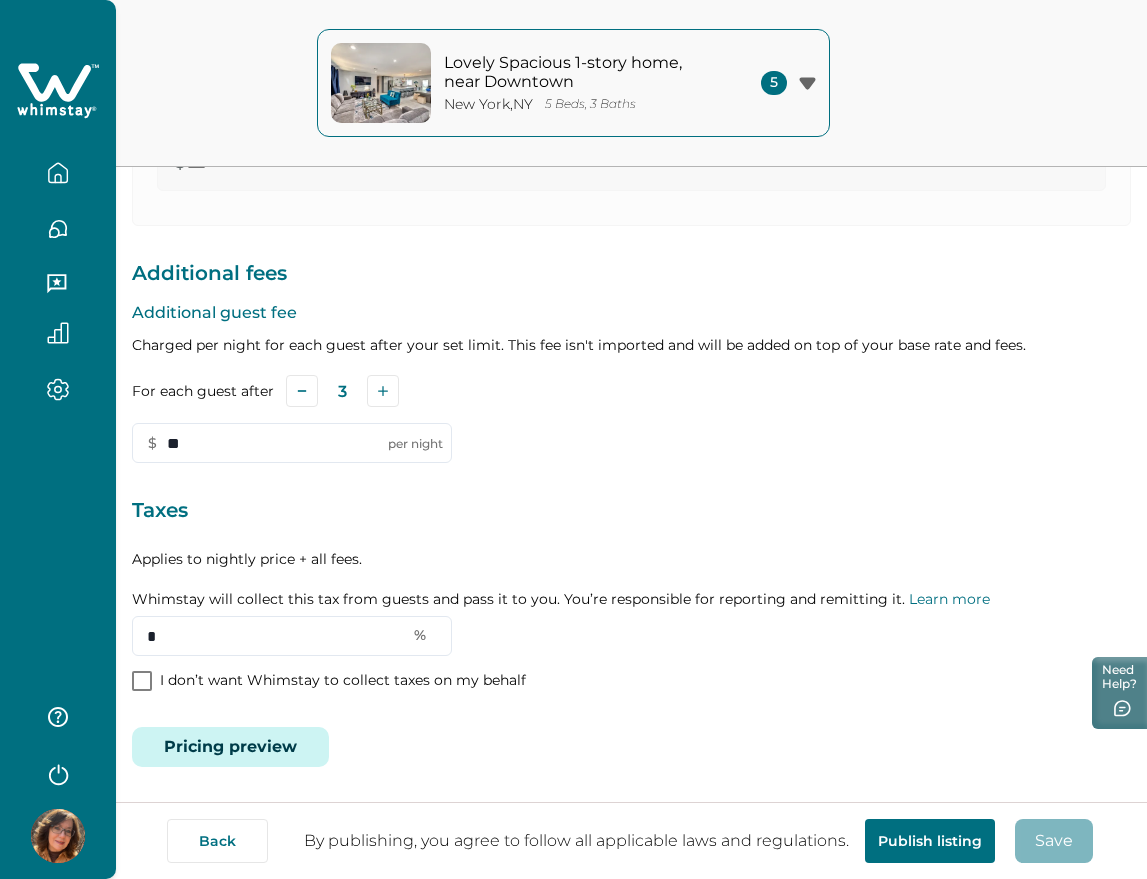 click on "Pricing preview" at bounding box center [230, 747] 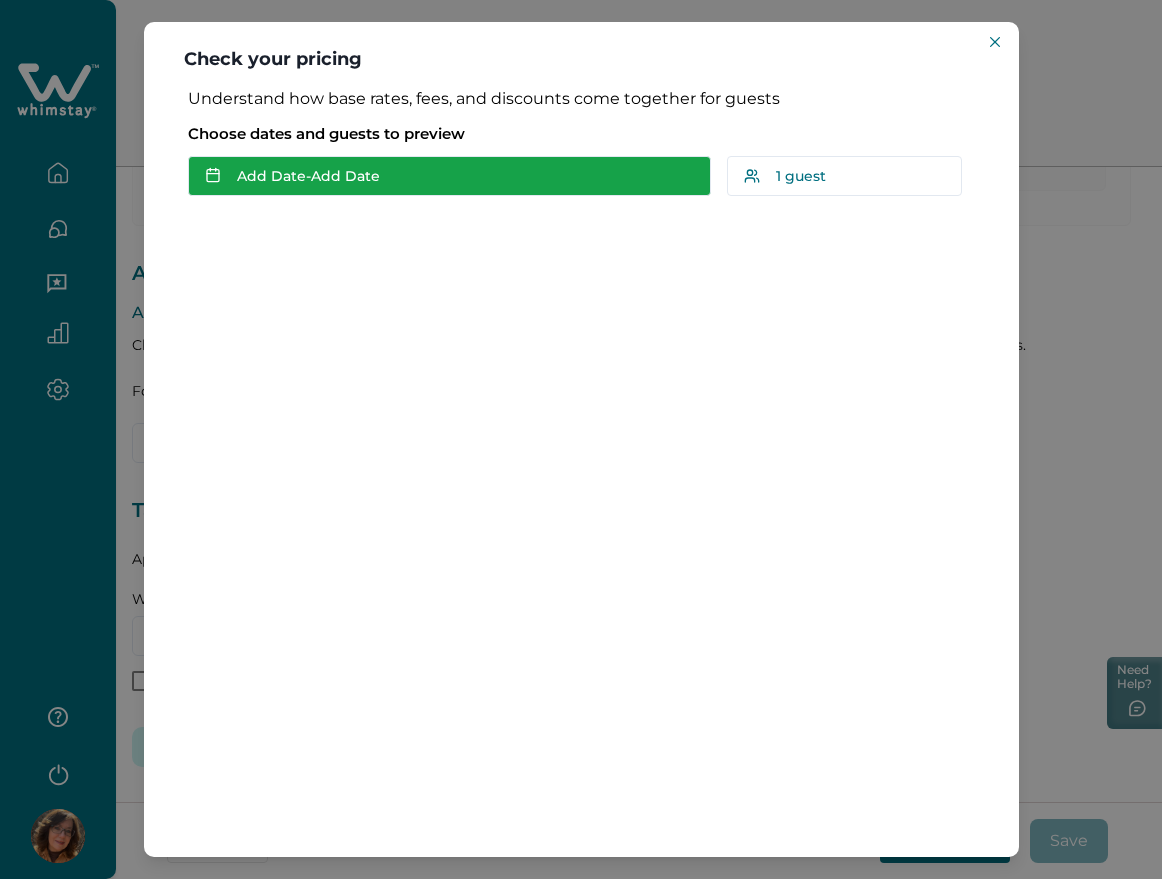 click on "Add Date  -  Add Date" at bounding box center [449, 176] 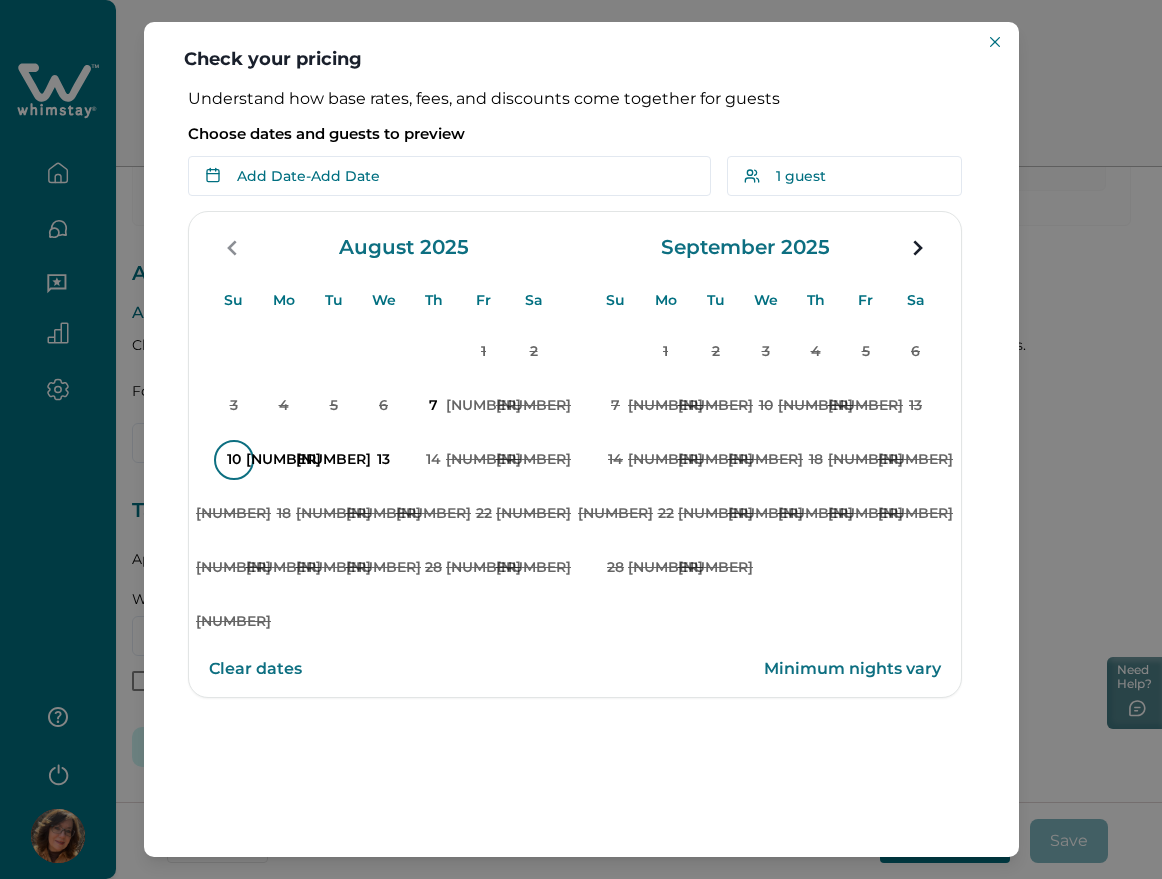 click on "10" at bounding box center [234, 460] 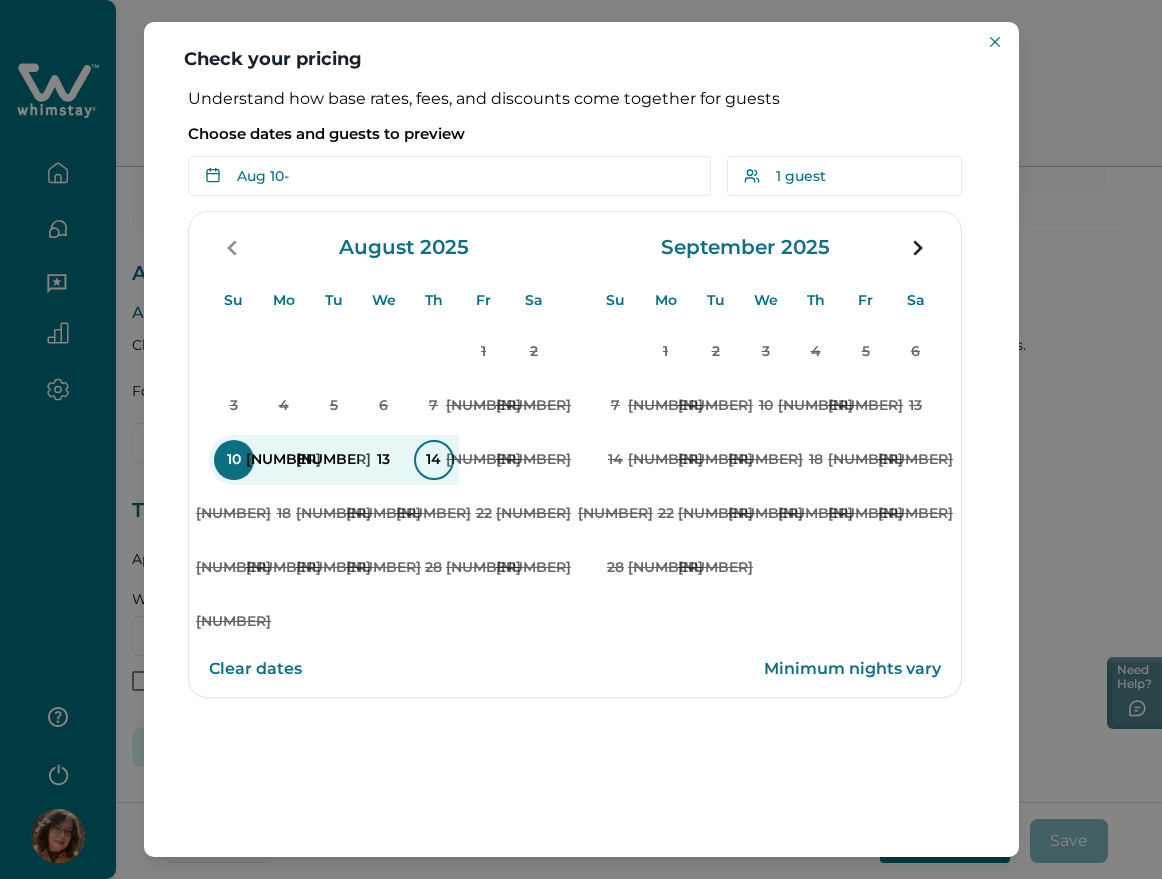 click on "14" at bounding box center [434, 460] 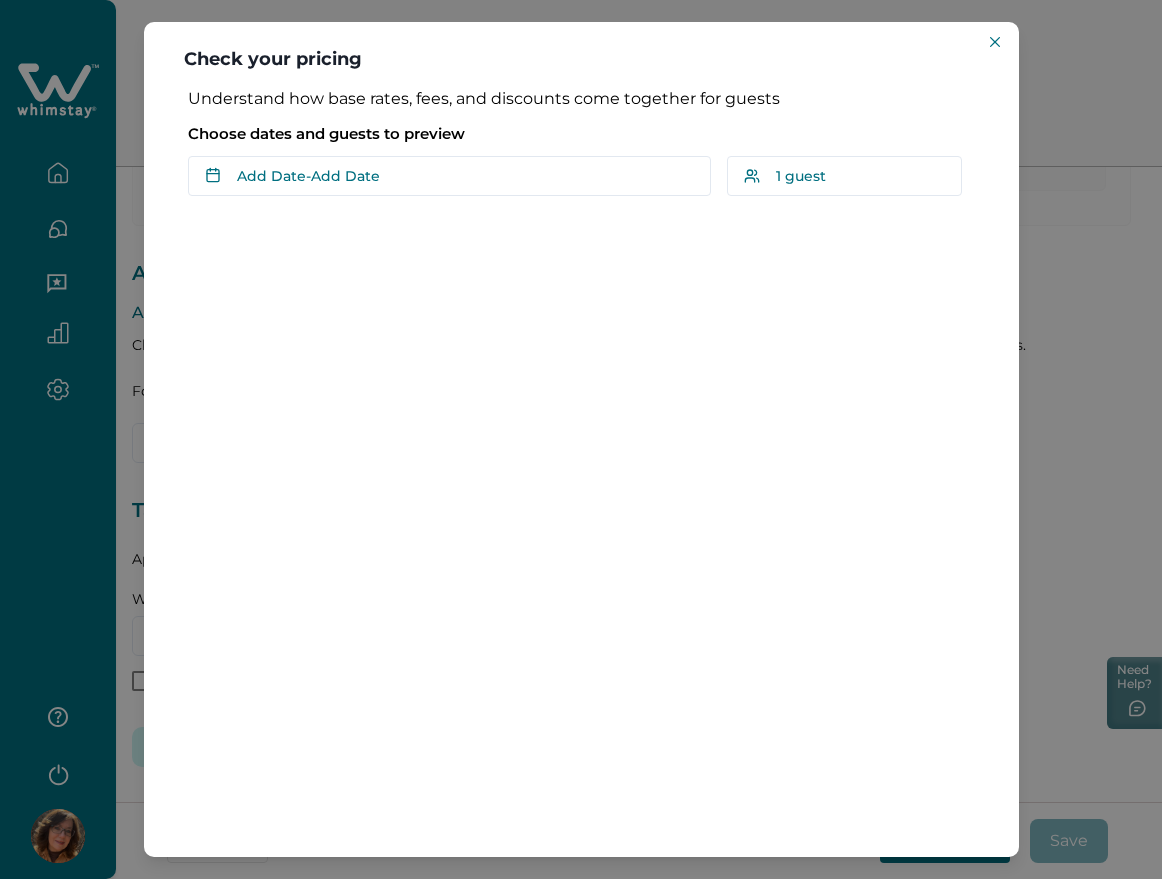click on "Check your pricing Understand how base rates, fees, and discounts come together for guests Choose dates and guests to preview Add Date  -  Add Date Su Mo Tu We Th Fr Sa Su Mo Tu We Th Fr Sa August 2025 Su Mo Tu We Th Fr Sa 1 2 3 4 5 6 7 8 9 10 11 12 13 14 15 16 17 18 19 20 21 22 23 24 25 26 27 28 29 30 31 September 2025 Su Mo Tu We Th Fr Sa 1 2 3 4 5 6 7 8 9 10 11 12 13 14 15 16 17 18 19 20 21 22 23 24 25 26 27 28 29 30 Clear dates Minimum nights vary 1 guest Adults Ages 18 or above 1 Children Ages 2-12 0 10 guests maximum, not including infants. Minimum renter age is 18. Pets are not allowed. Reset Apply" at bounding box center (581, 439) 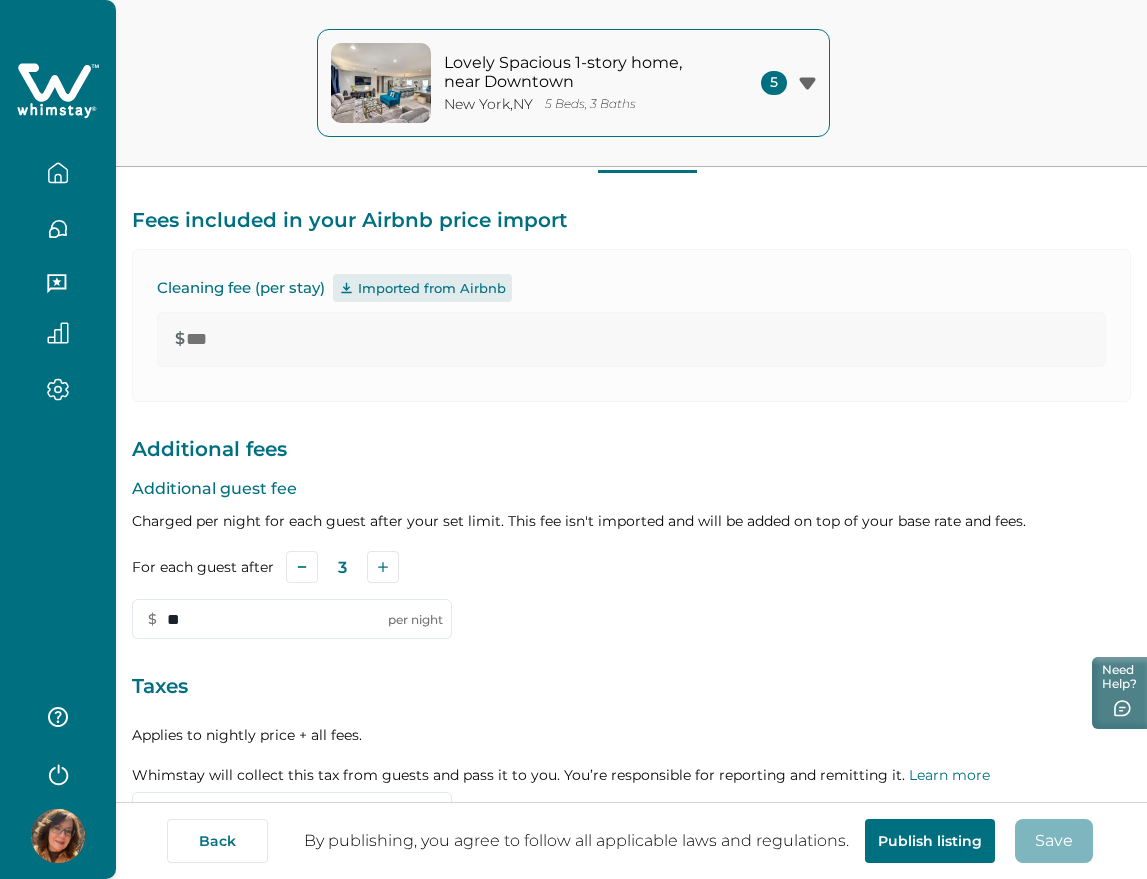 scroll, scrollTop: 0, scrollLeft: 0, axis: both 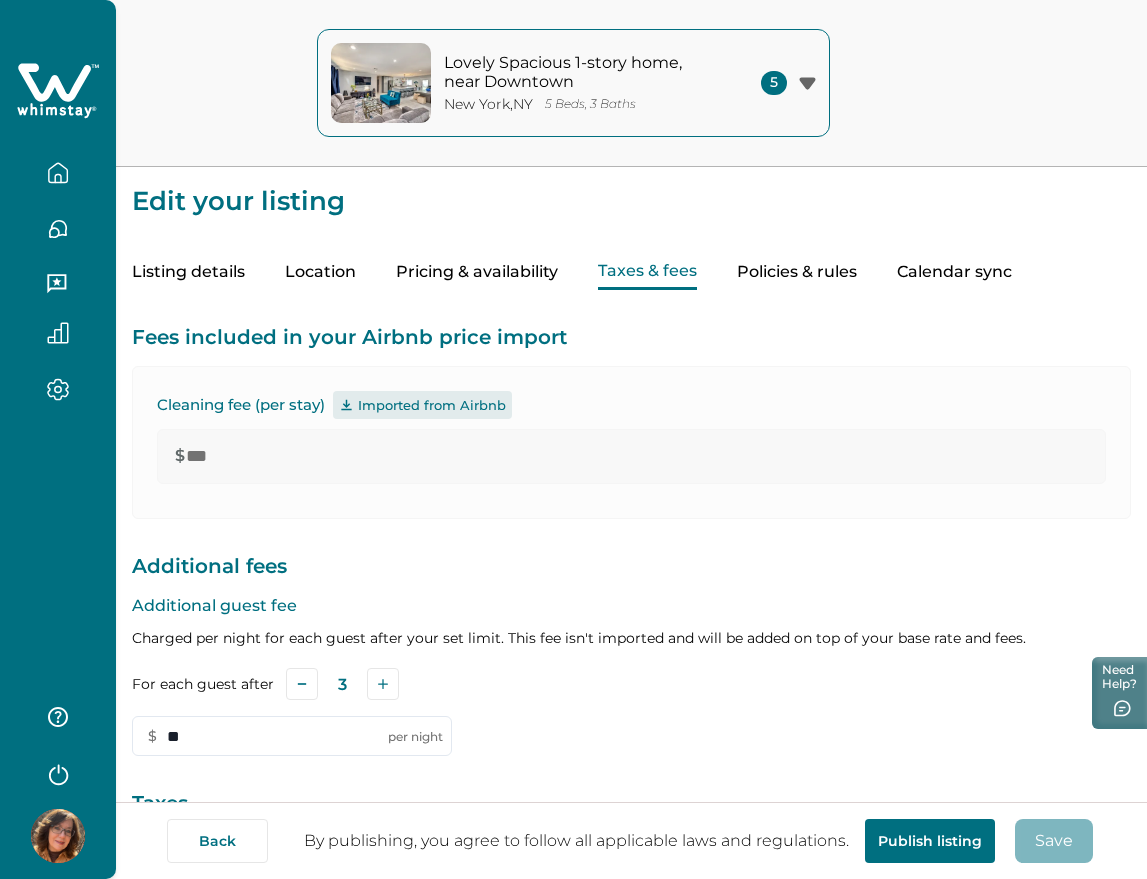click on "Pricing & availability" at bounding box center [477, 272] 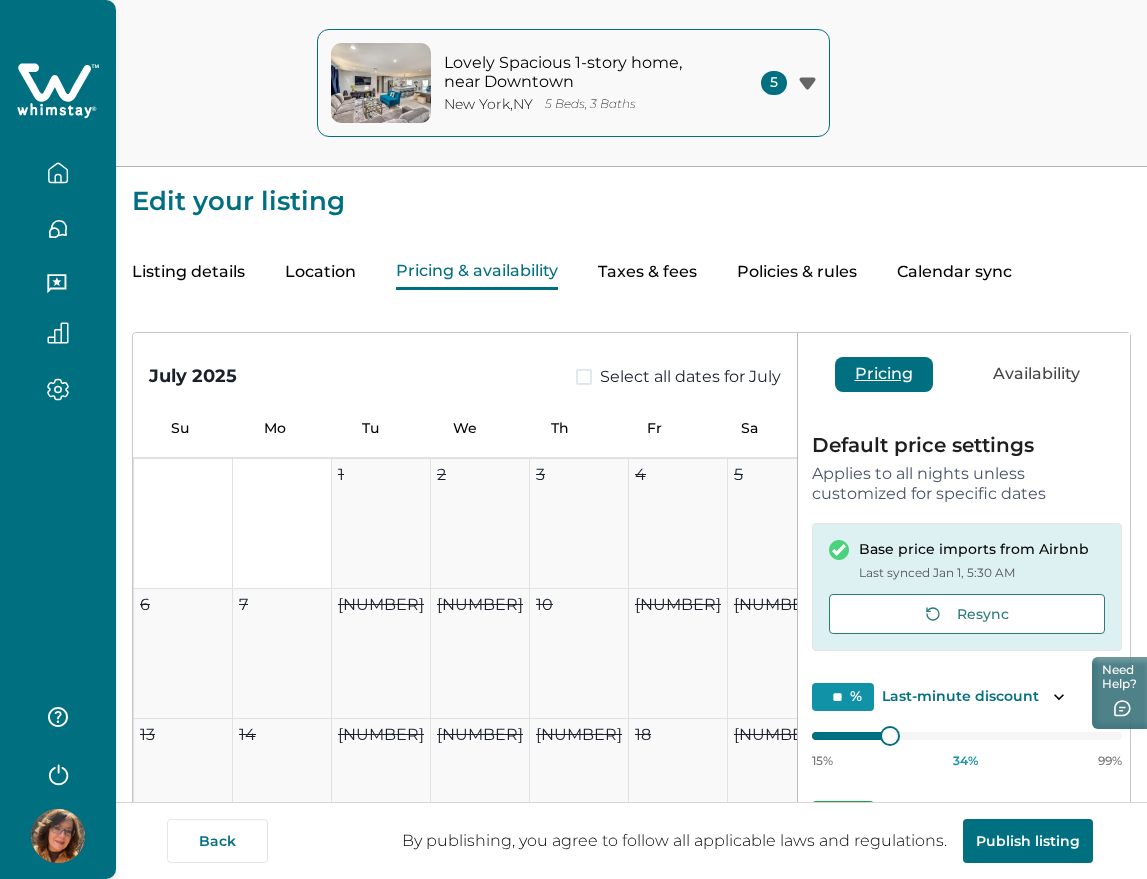 scroll, scrollTop: 832, scrollLeft: 0, axis: vertical 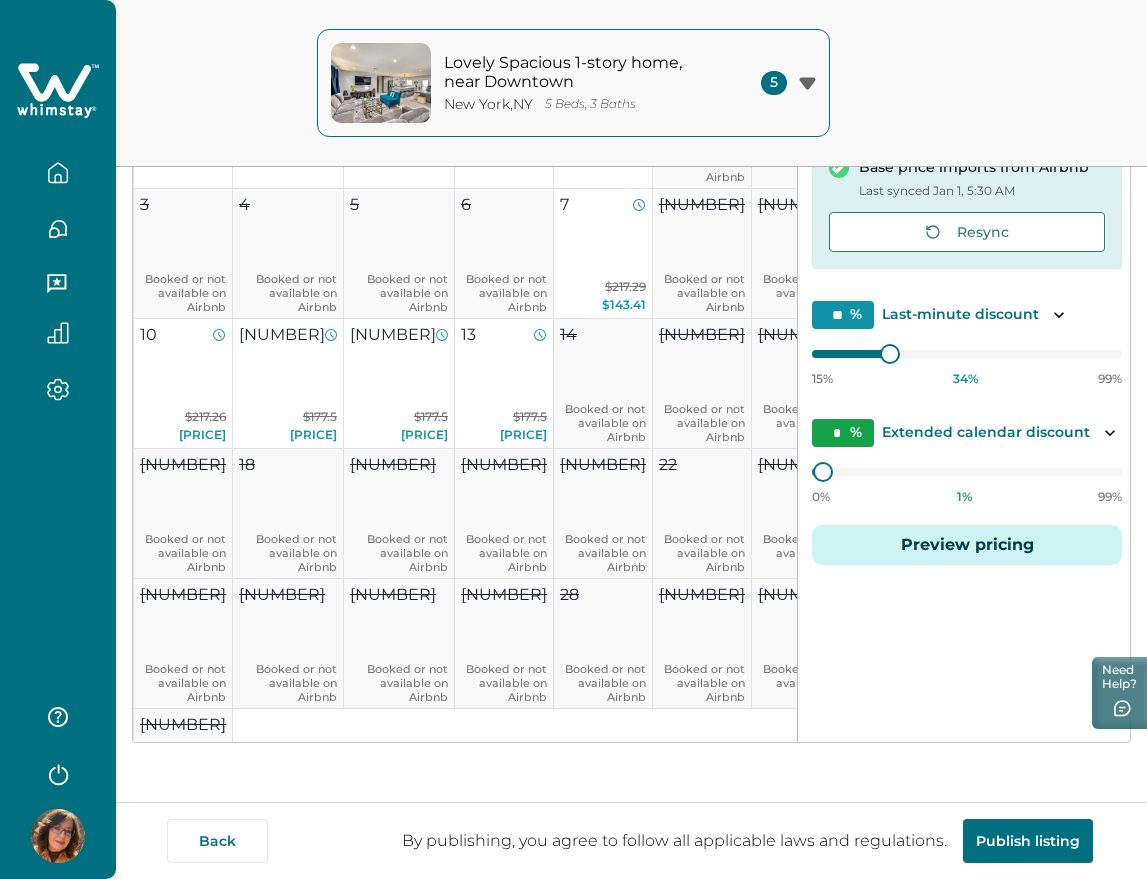 click on "Preview pricing" at bounding box center [967, 545] 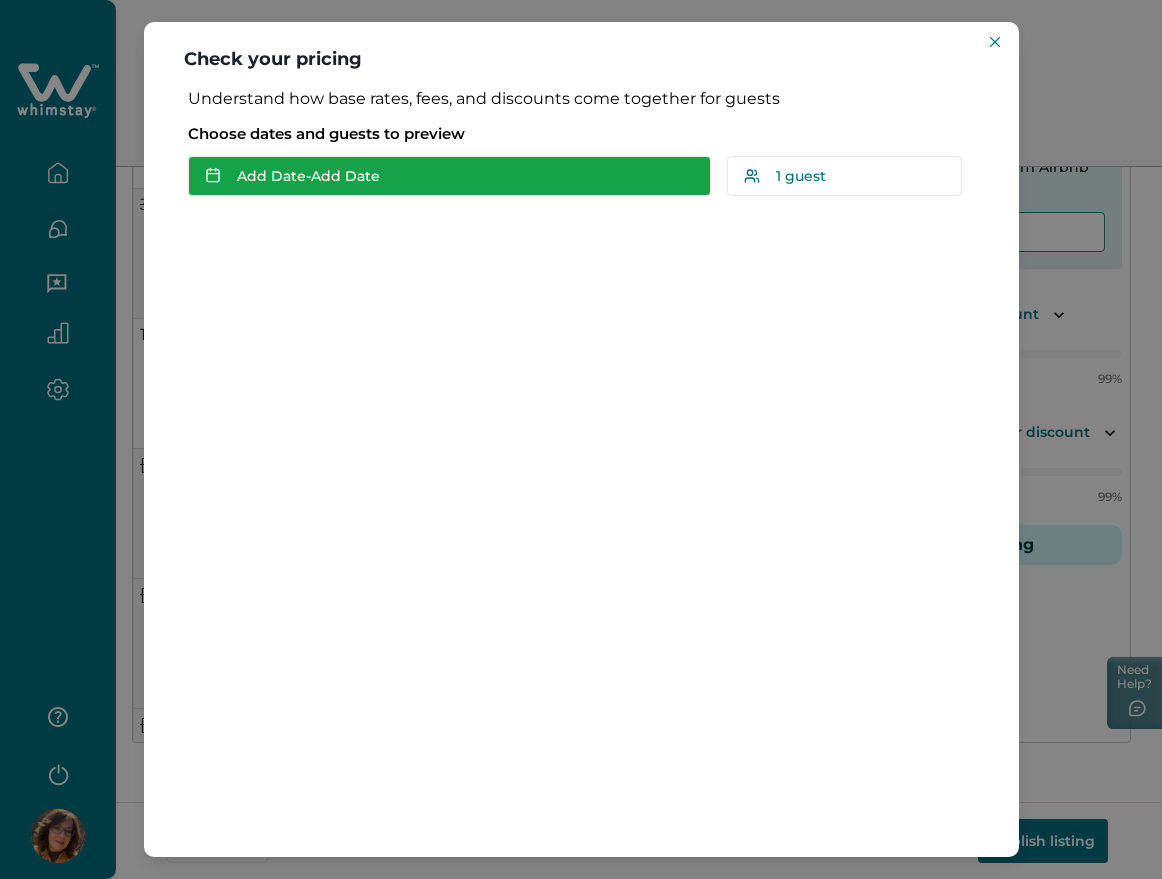 click on "Add Date  -  Add Date" at bounding box center (449, 176) 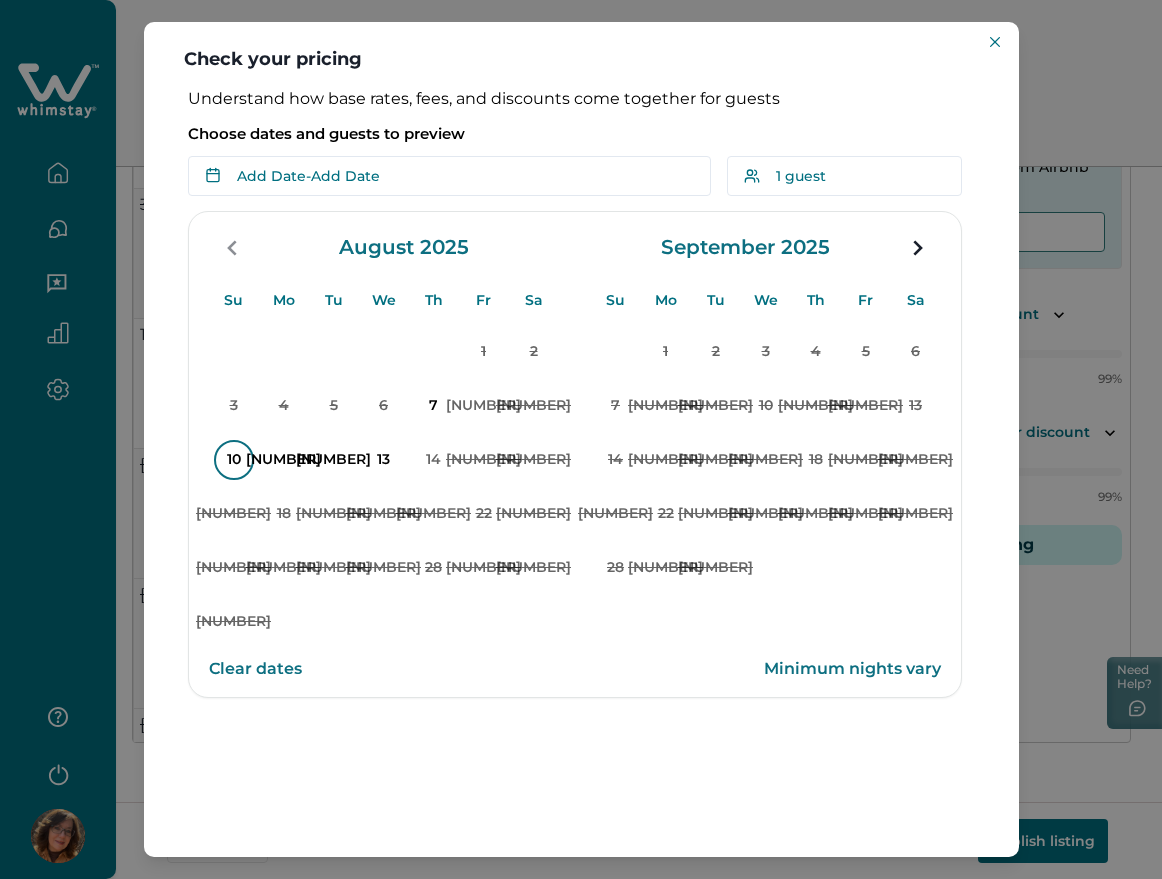 click on "10" at bounding box center (234, 460) 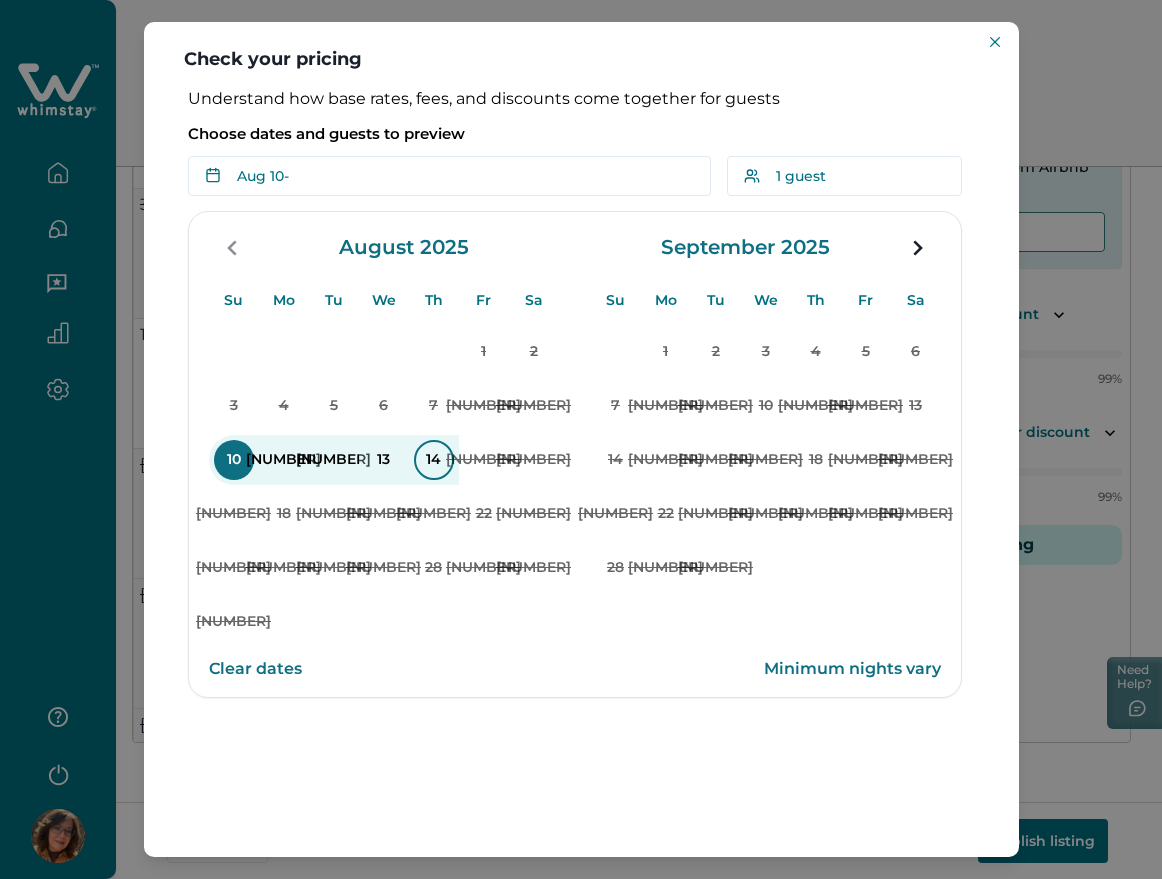 click on "14" at bounding box center [434, 460] 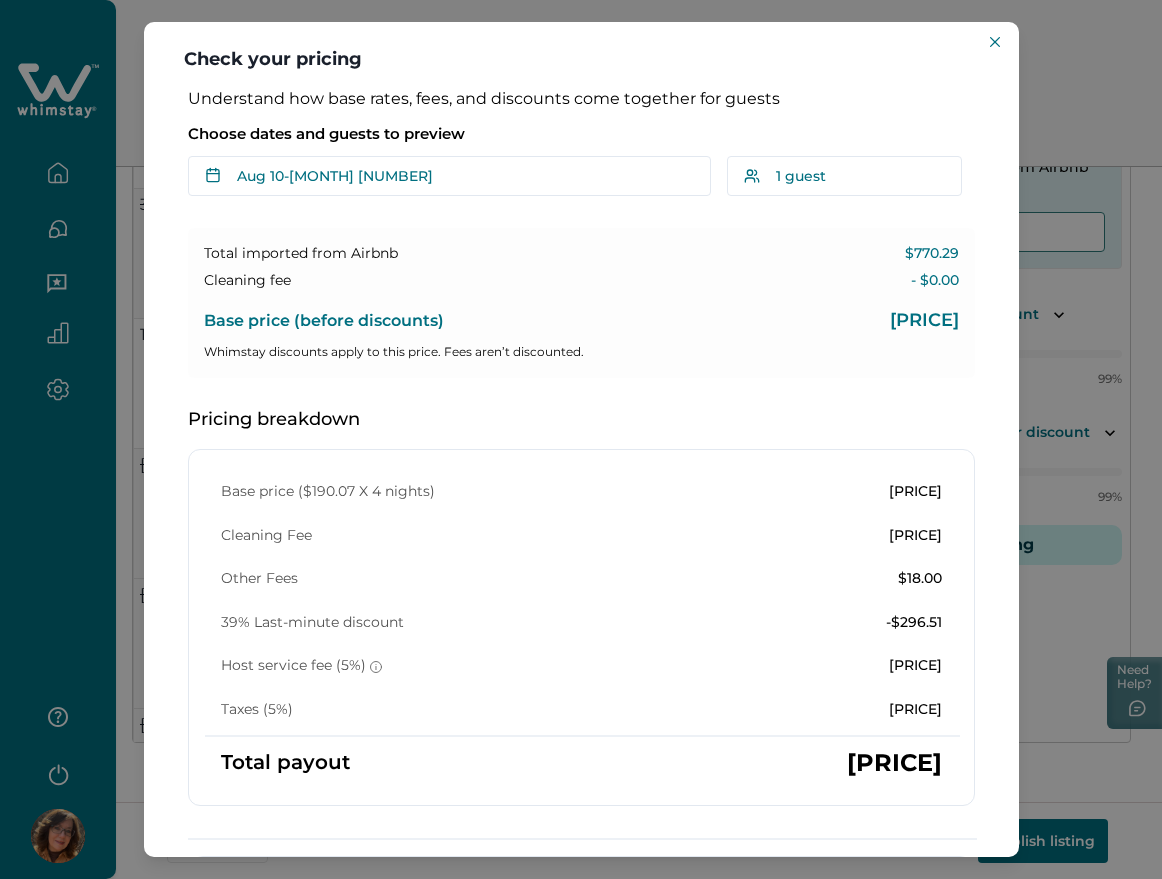 click on "Check your pricing Understand how base rates, fees, and discounts come together for guests Choose dates and guests to preview Aug 10  -  Aug 14 Su Mo Tu We Th Fr Sa Su Mo Tu We Th Fr Sa August 2025 Su Mo Tu We Th Fr Sa 1 2 3 4 5 6 7 8 9 10 11 12 13 14 15 16 17 18 19 20 21 22 23 24 25 26 27 28 29 30 31 September 2025 Su Mo Tu We Th Fr Sa 1 2 3 4 5 6 7 8 9 10 11 12 13 14 15 16 17 18 19 20 21 22 23 24 25 26 27 28 29 30 Clear dates Minimum nights vary 1 guest Adults Ages 18 or above 1 Children Ages 2-12 0 10 guests maximum, not including infants. Minimum renter age is 18. Pets are not allowed. Reset Apply Total imported from Airbnb $770.29 Cleaning fee - $0.00 Base price (before discounts) $760.29 Whimstay discounts apply to this price. Fees aren’t discounted. Pricing breakdown Base price ($190.07 X 4 nights)   $760.28 Cleaning Fee   $175.00 Other Fees   $18.00 39% Last-minute discount   -$296.51 Host service fee (5%)   -$32.84 Taxes   (5%) $32.84 Total payout   $656.77  How discounts work   Ask about pricing" at bounding box center (581, 439) 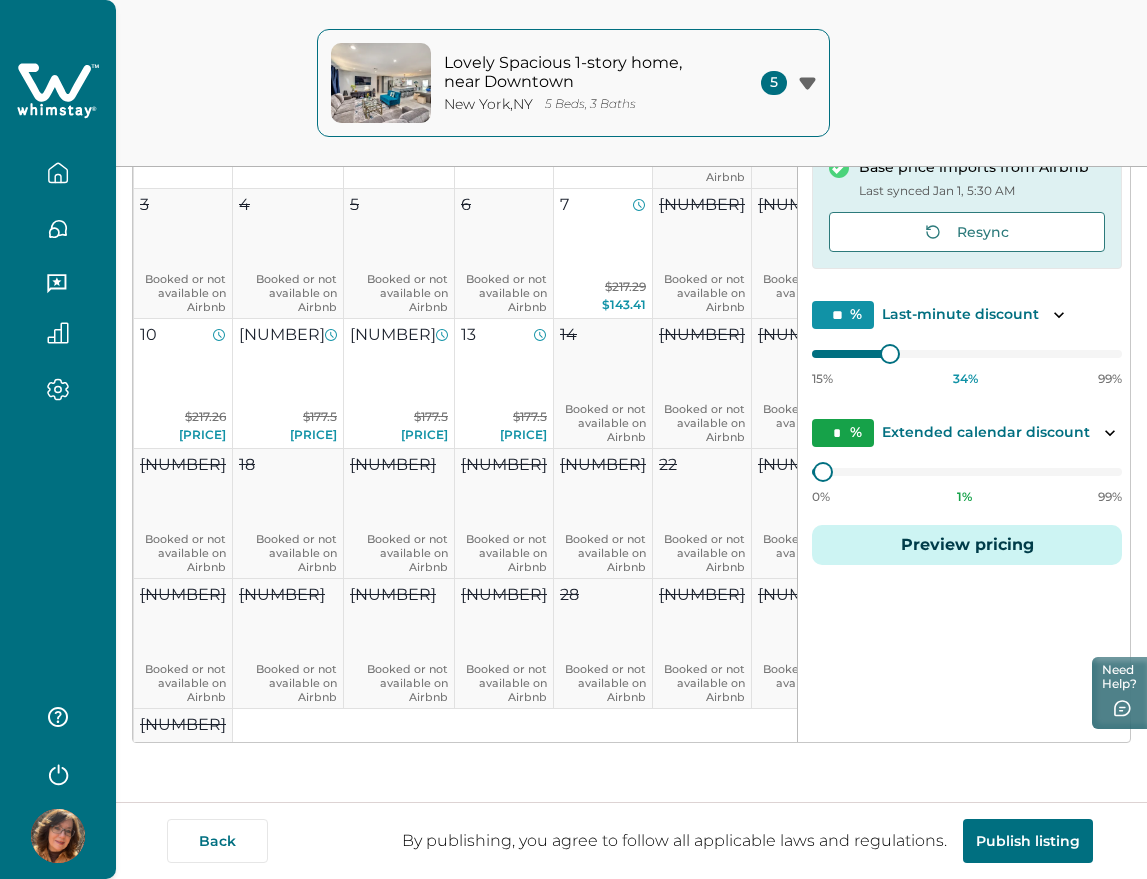 scroll, scrollTop: 0, scrollLeft: 0, axis: both 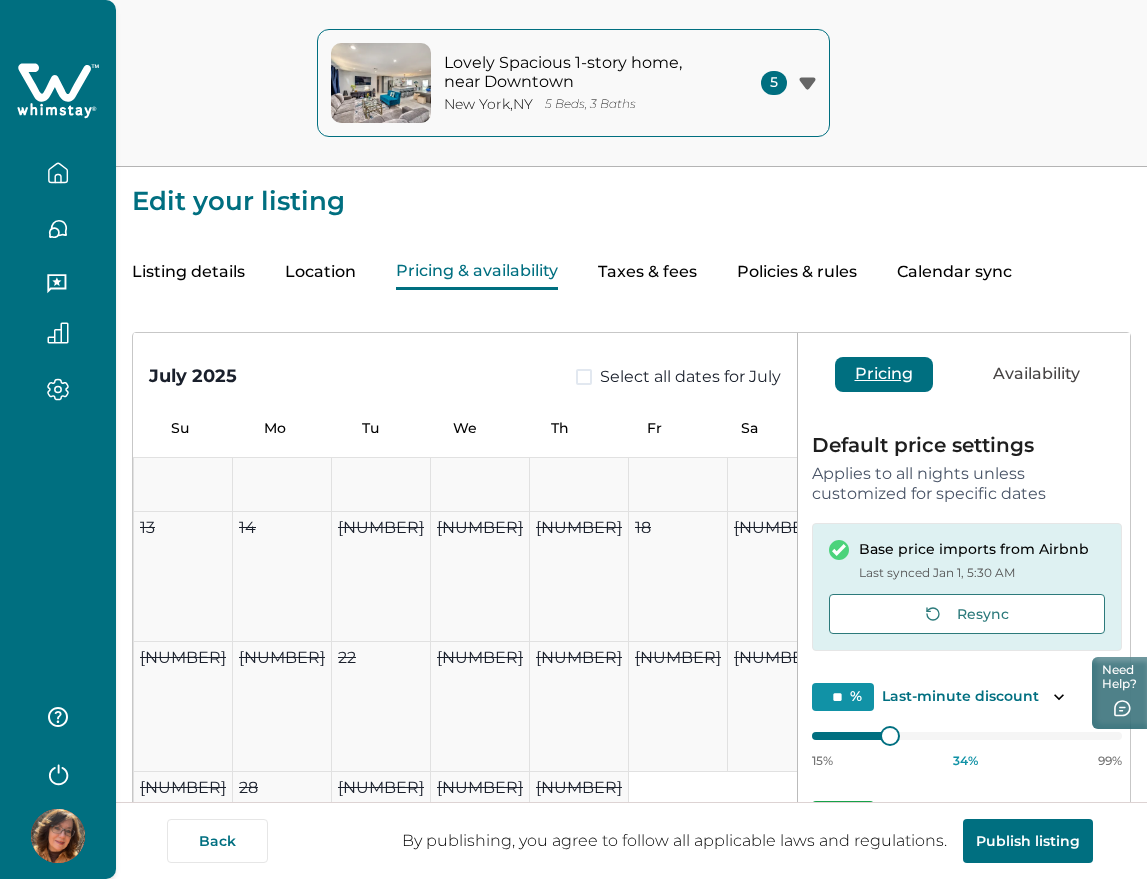 click 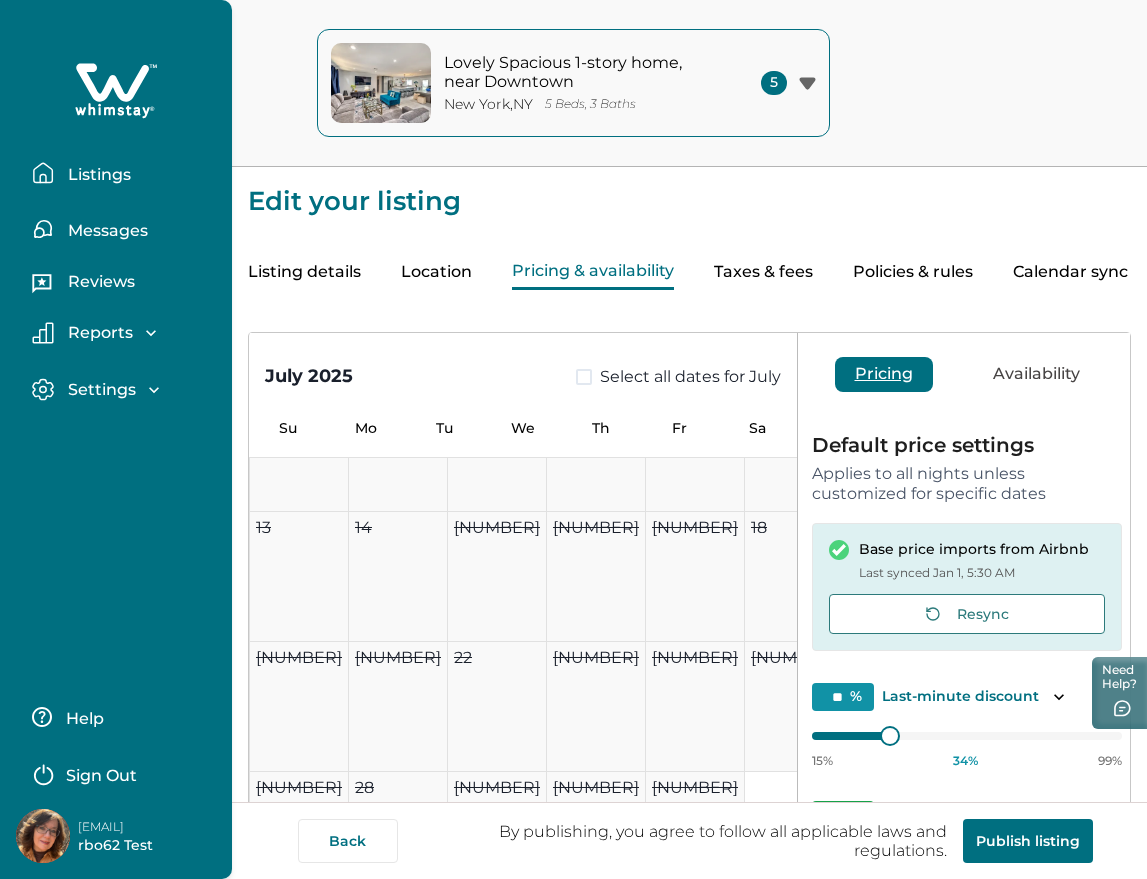 click on "Listings" at bounding box center (96, 175) 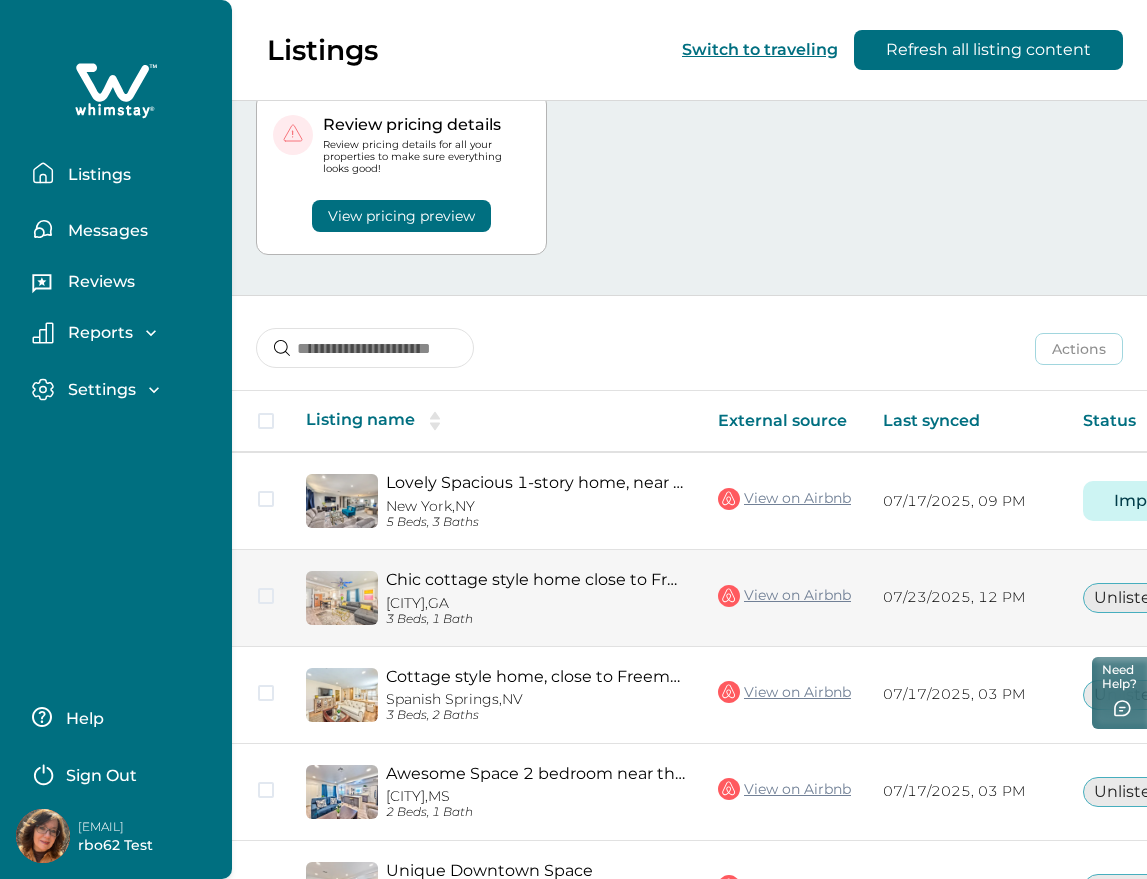 scroll, scrollTop: 250, scrollLeft: 0, axis: vertical 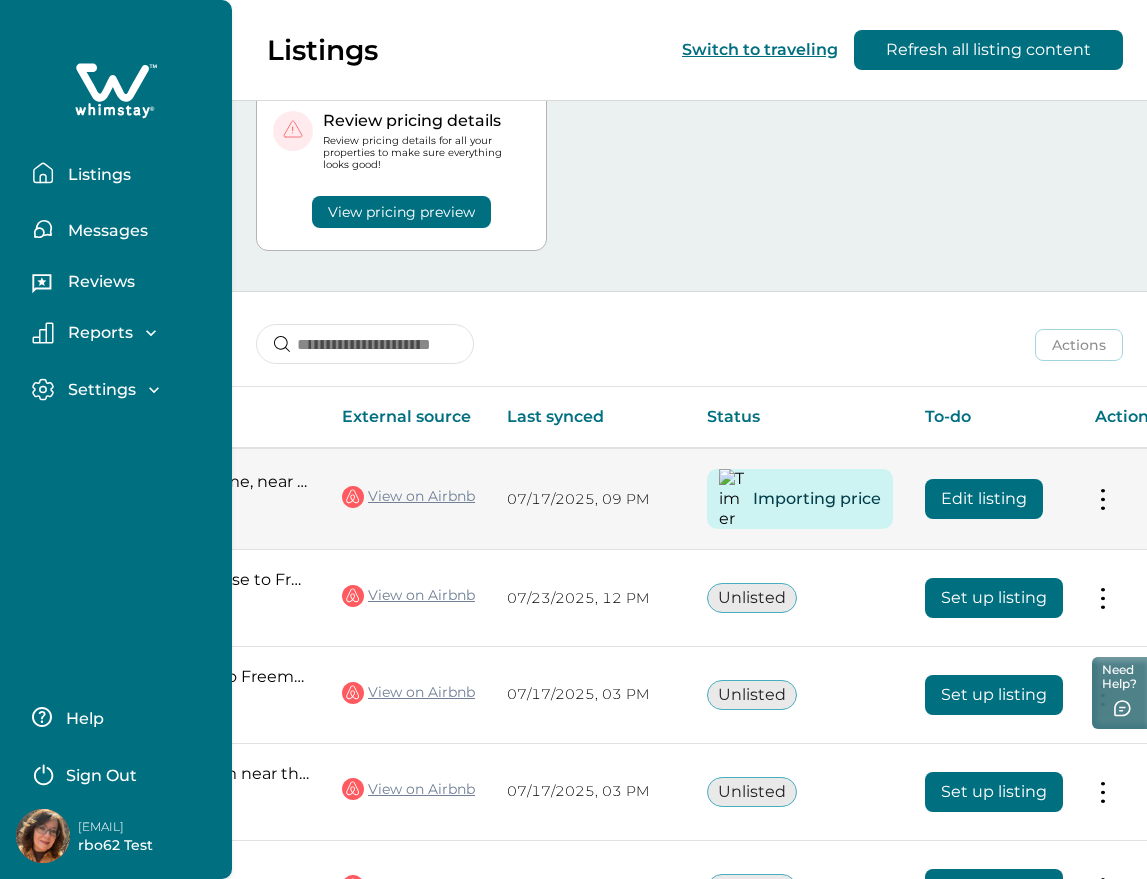 click on "Lovely Spacious 1-story home, near Downtown New York,  NY 5 Beds, 3 Baths  View on Airbnb 07/17/2025, 09 PM Importing price Edit listing Actions View listing on Whimstay Unlist listing View listing details Chic cottage style home close to Freemont st. Sandy Springs,  GA 3 Beds, 1 Bath  View on Airbnb 07/23/2025, 12 PM Unlisted Set up listing Actions View listing on Whimstay Cottage style home, close to Freemont St. Spanish Springs,  NV 3 Beds, 2 Baths  View on Airbnb 07/17/2025, 03 PM Unlisted Set up listing Actions View listing on Whimstay Awesome Space 2 bedroom near the Art District Vicksburg,  MS 2 Beds, 1 Bath  View on Airbnb 07/17/2025, 03 PM Unlisted Set up listing Actions View listing on Whimstay Unique Downtown Space Vicksburg,  MS 2 Beds, 1 Bath  View on Airbnb 07/17/2025, 03 PM Unlisted Set up listing Actions View listing on Whimstay" at bounding box center (514, 692) 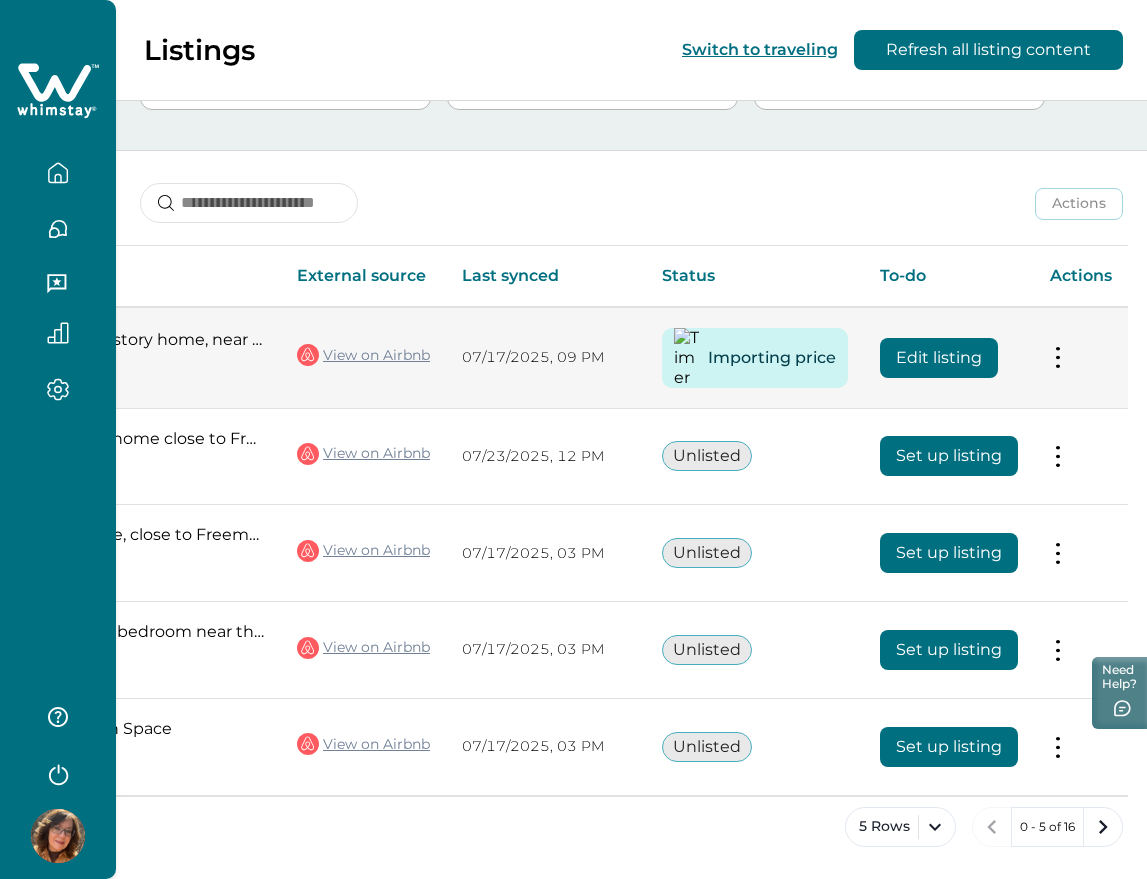 scroll, scrollTop: 0, scrollLeft: 280, axis: horizontal 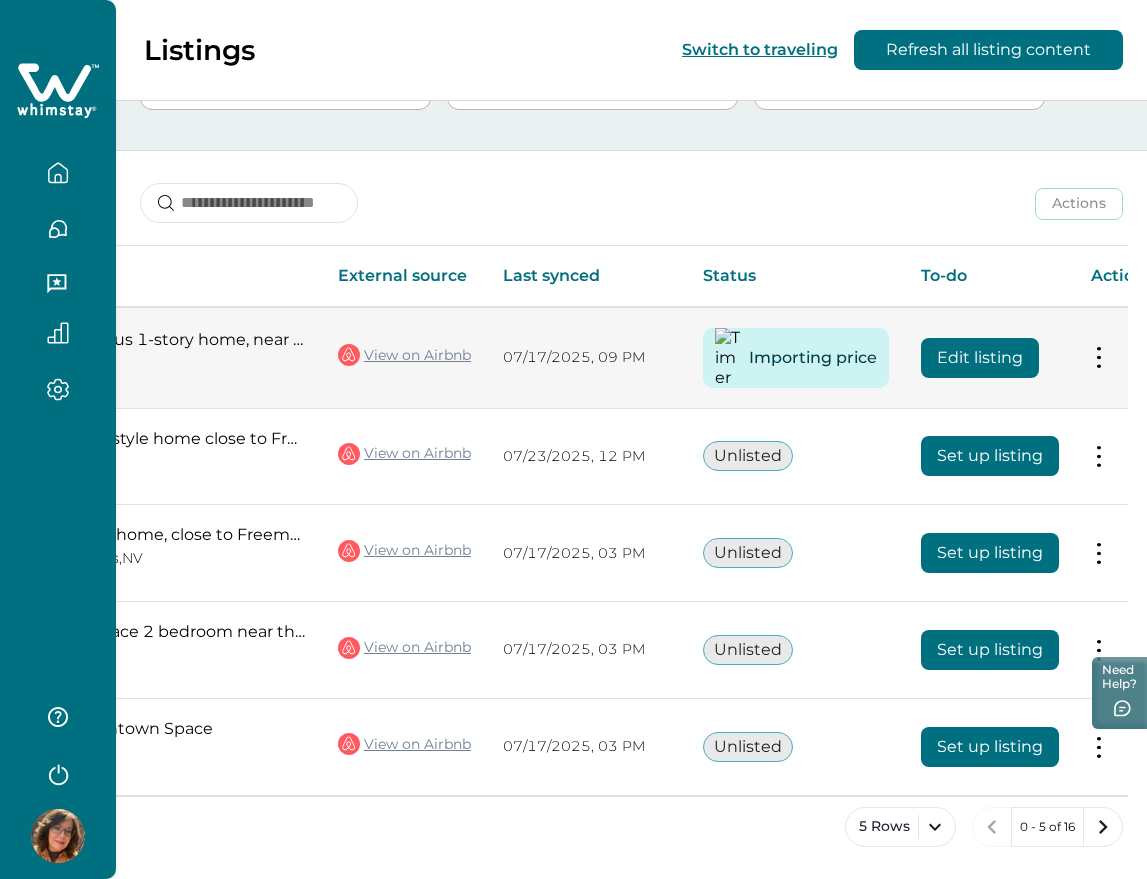 click on "Edit listing" at bounding box center (980, 358) 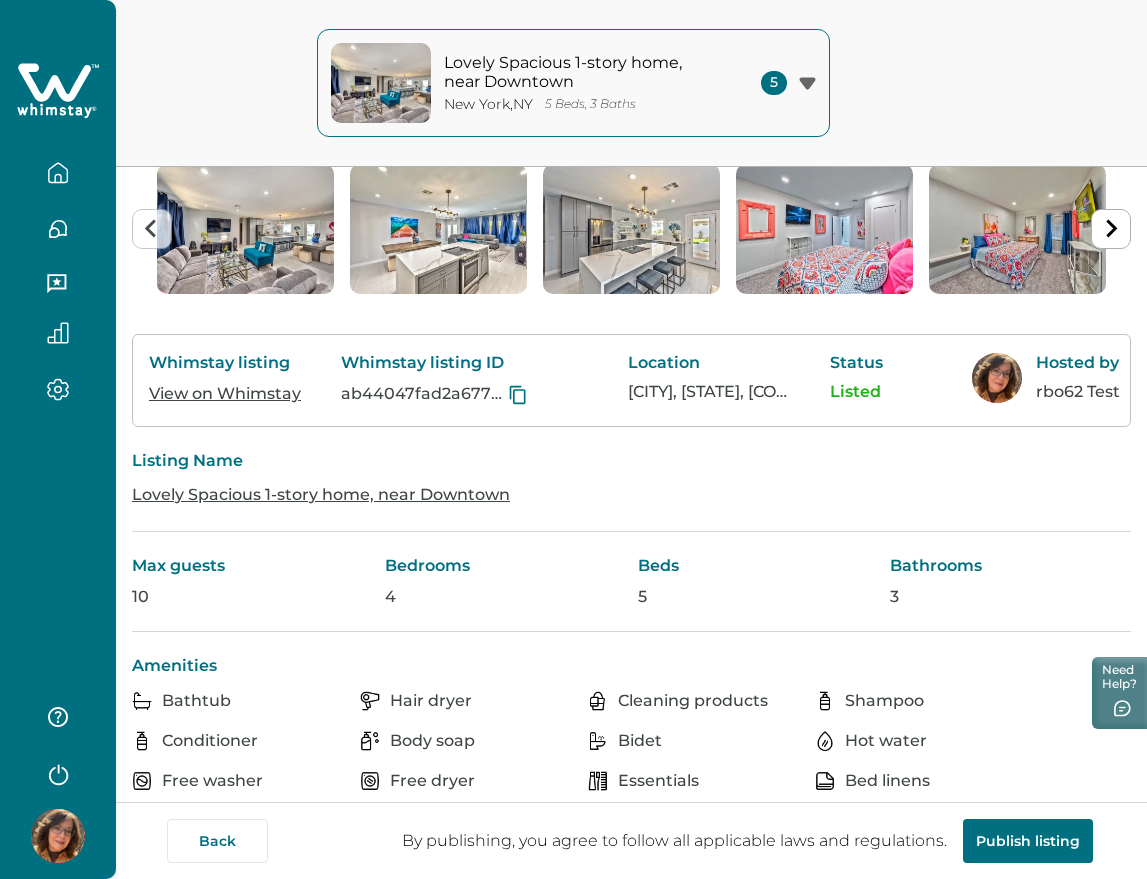 scroll, scrollTop: 0, scrollLeft: 0, axis: both 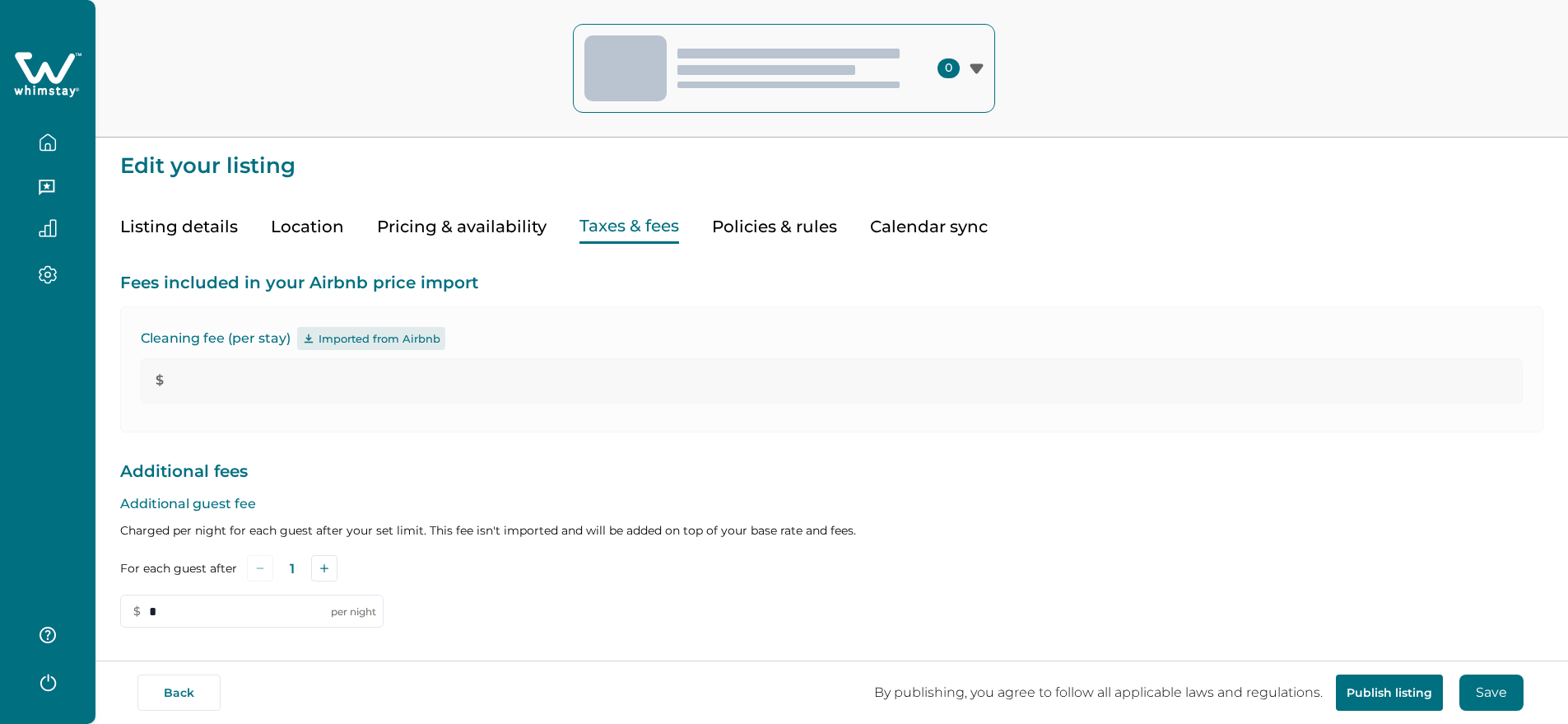 type on "***" 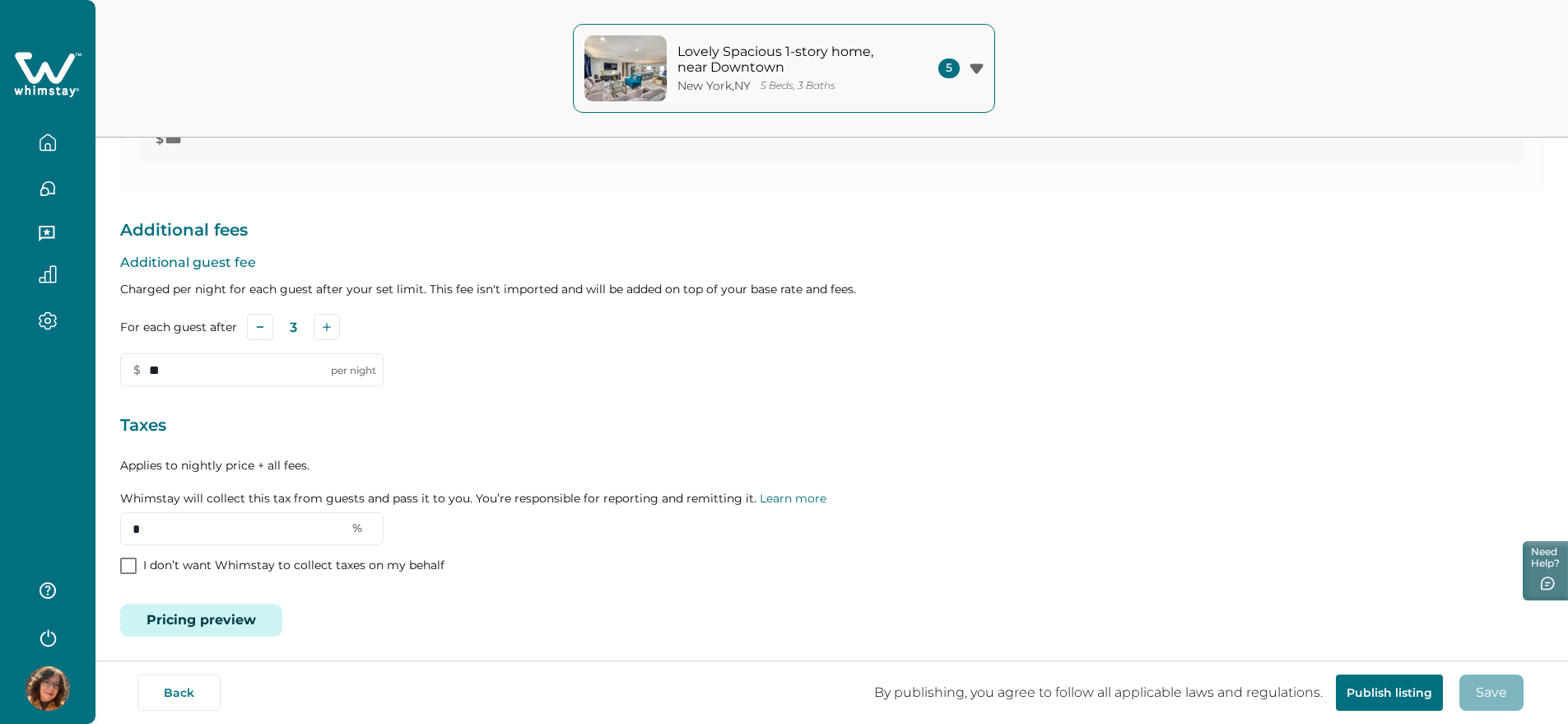 scroll, scrollTop: 0, scrollLeft: 0, axis: both 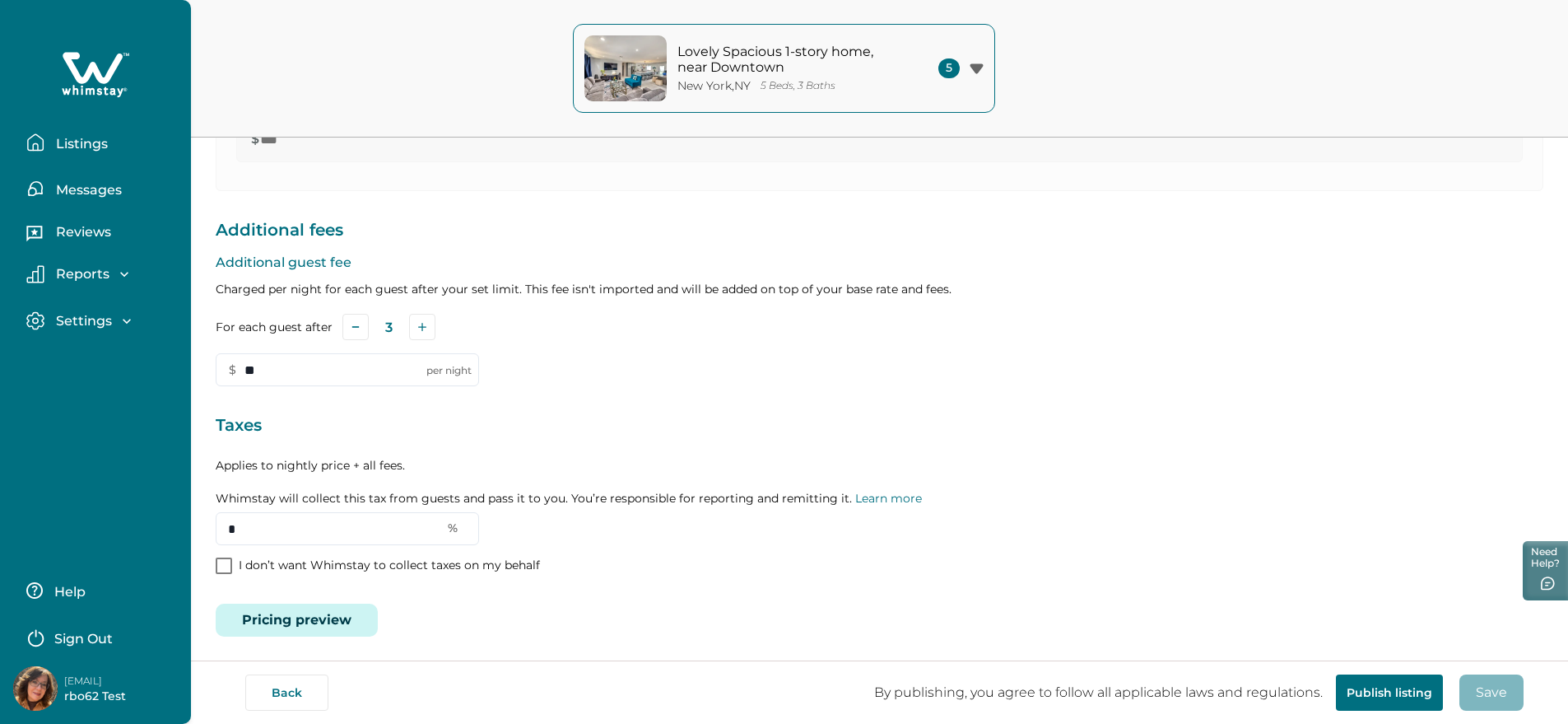 click on "Listings" at bounding box center (79, 144) 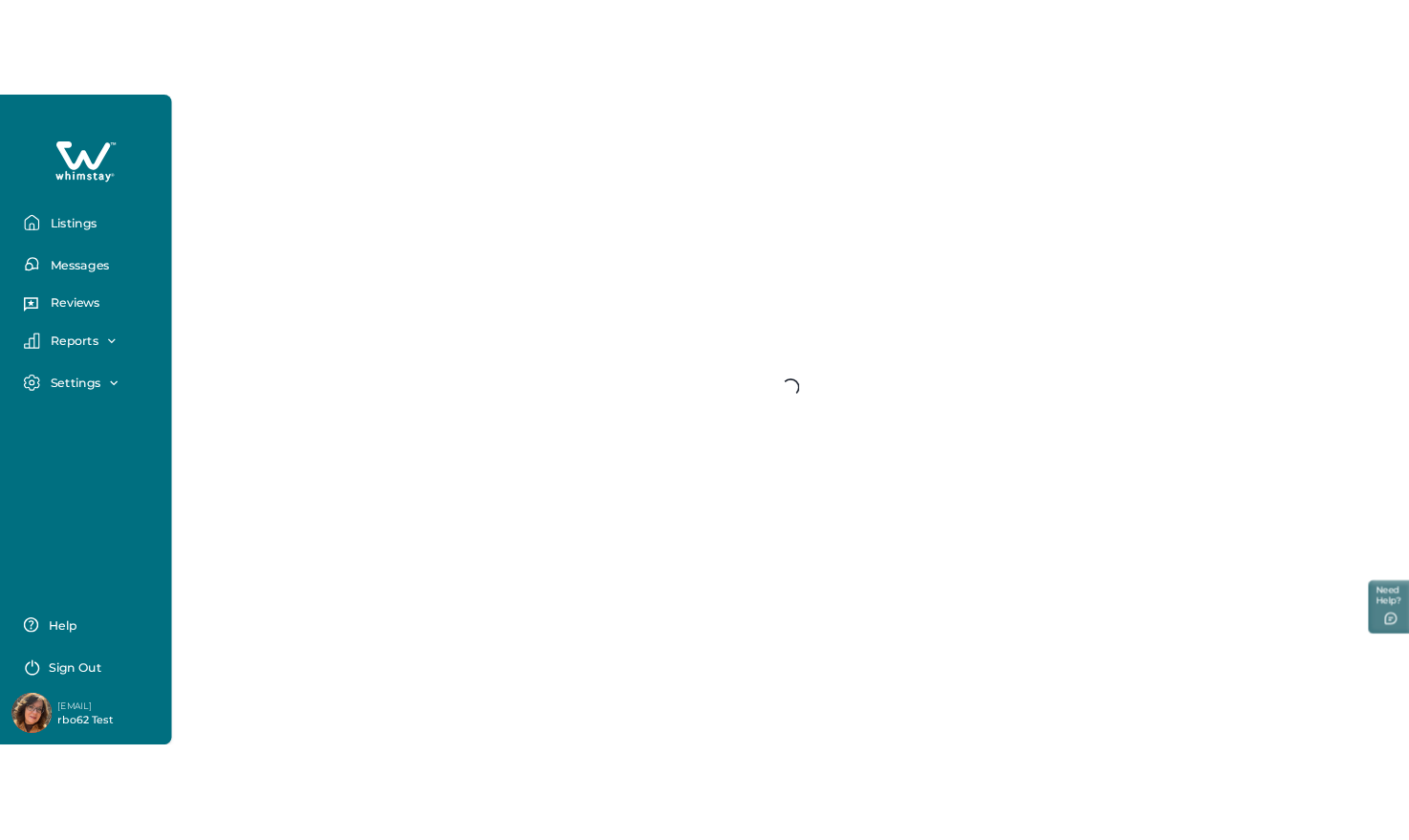 scroll, scrollTop: 0, scrollLeft: 0, axis: both 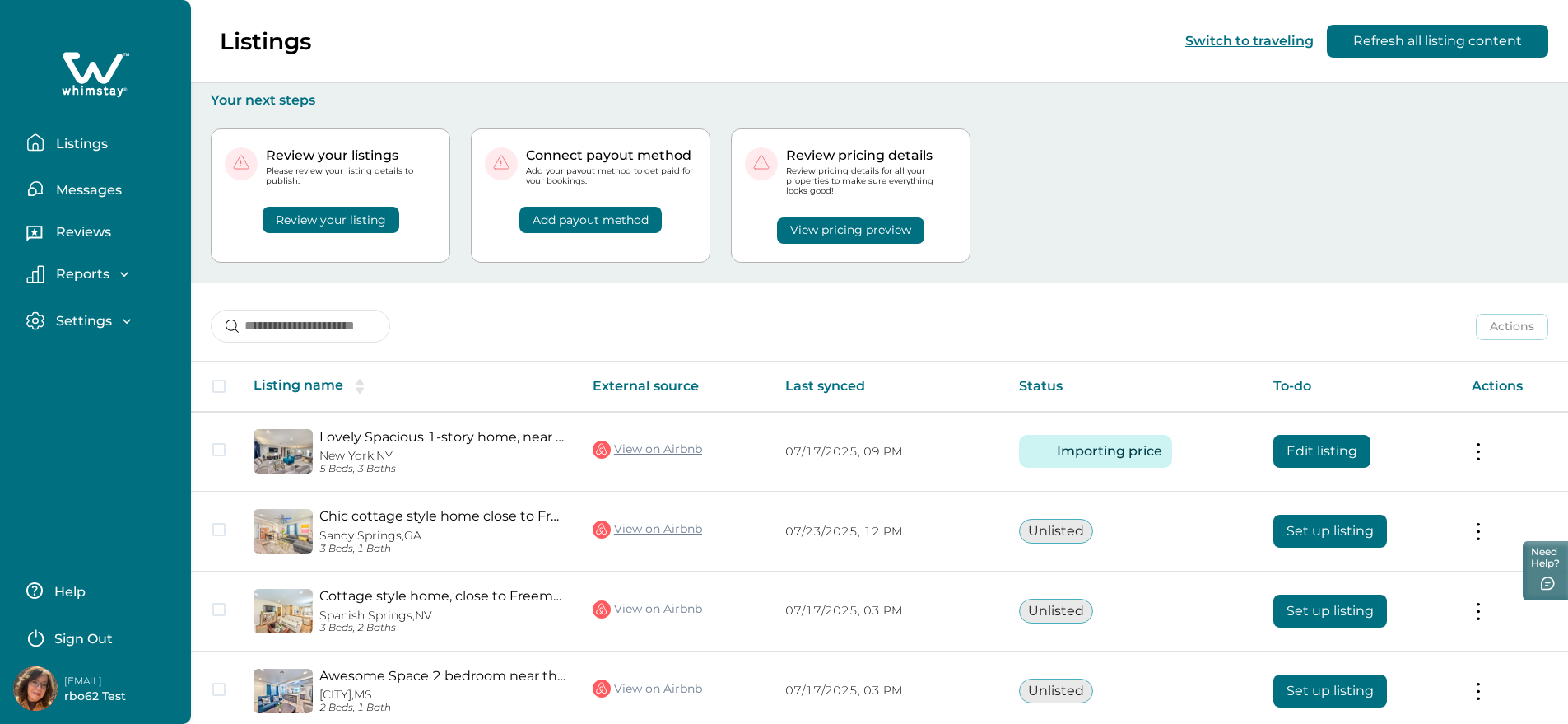 type 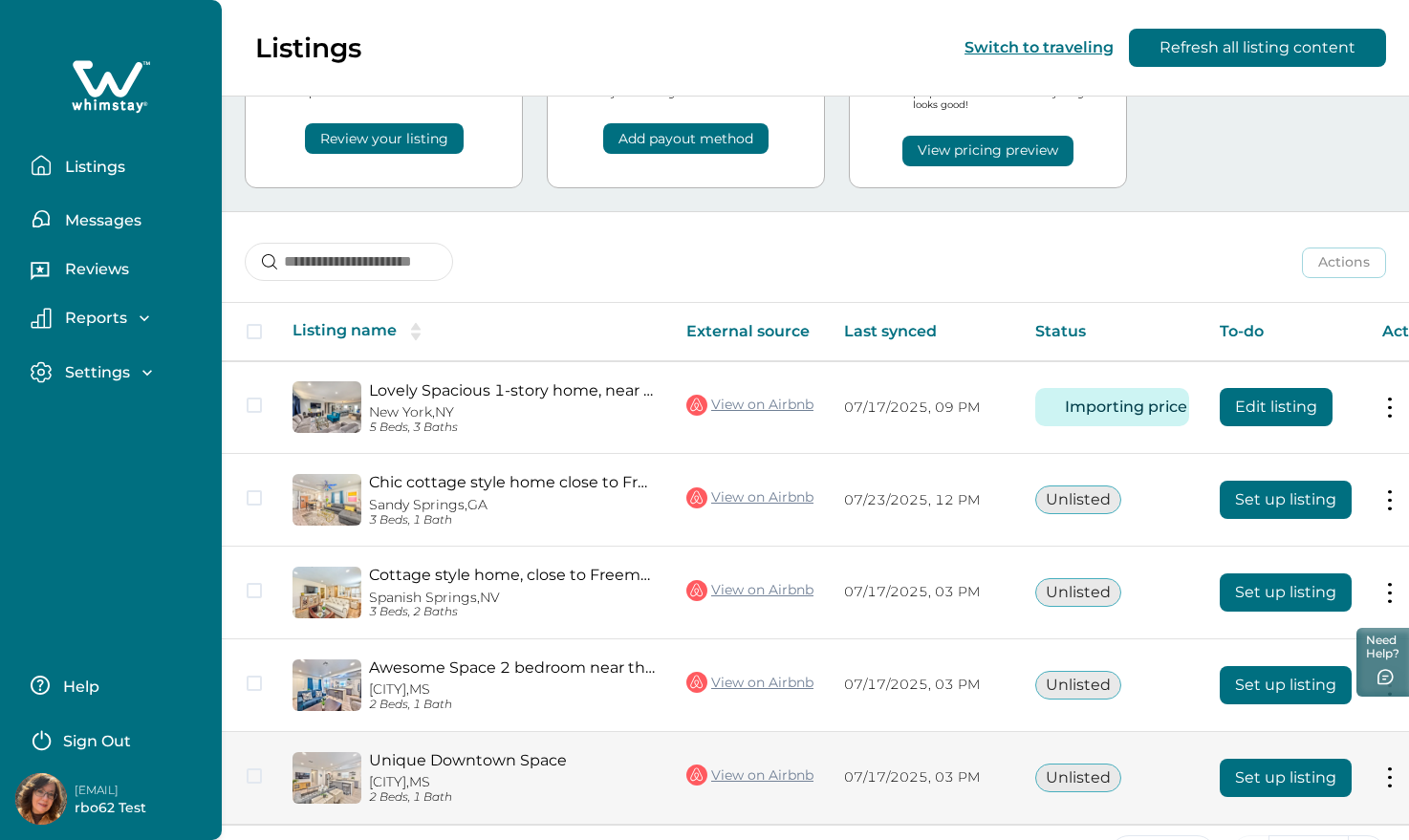 scroll, scrollTop: 185, scrollLeft: 0, axis: vertical 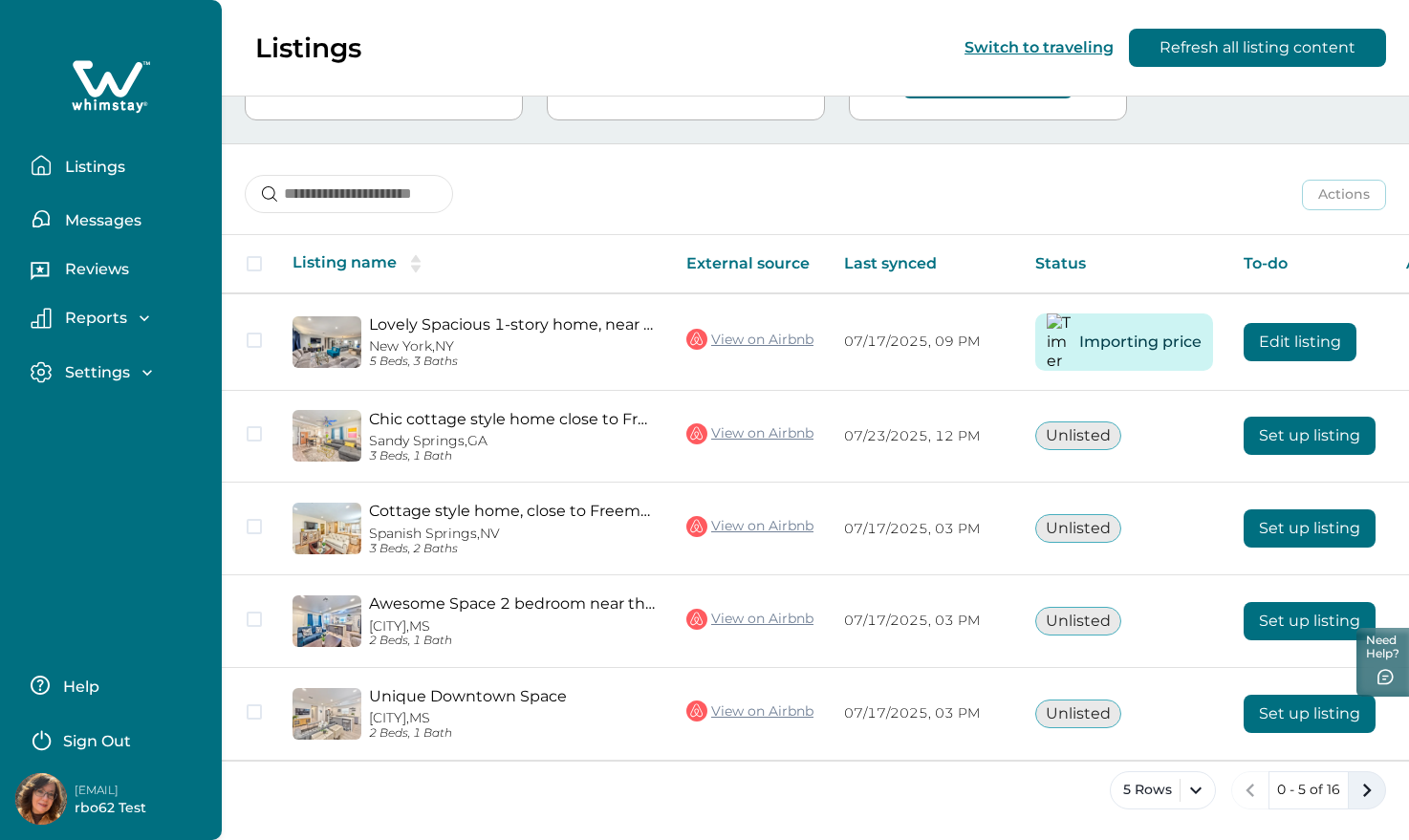 click 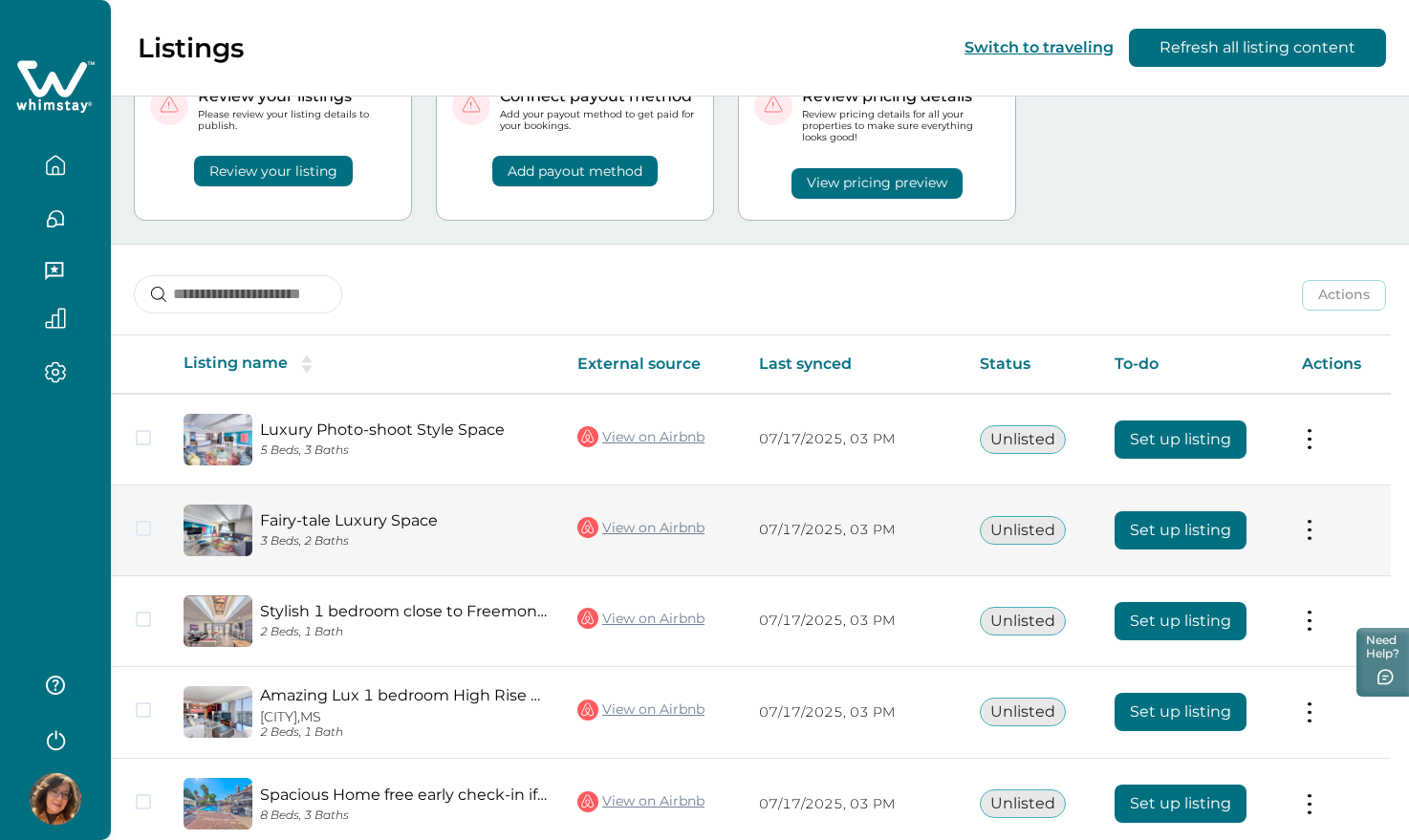 scroll, scrollTop: 173, scrollLeft: 0, axis: vertical 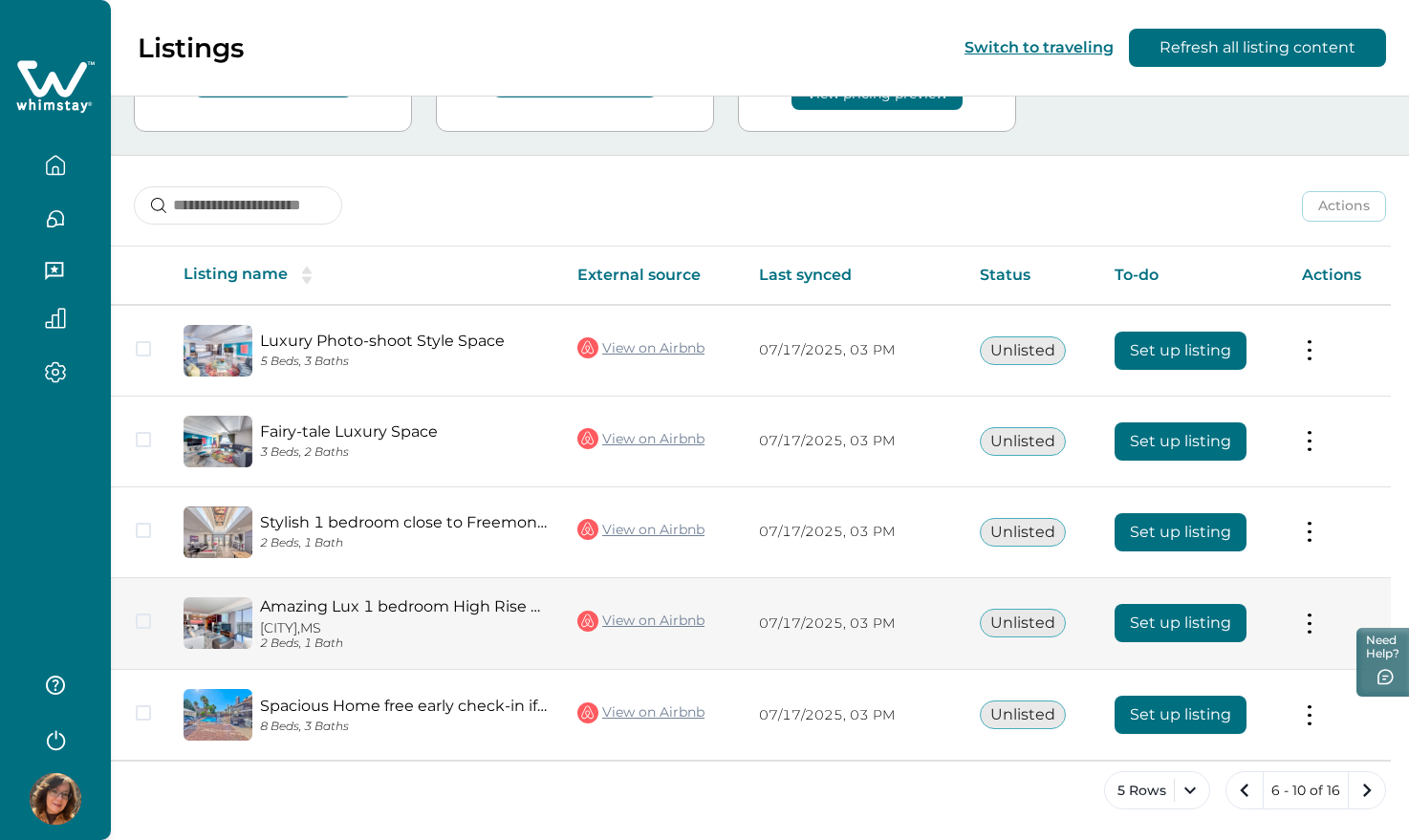 click on "Set up listing" at bounding box center (1181, 623) 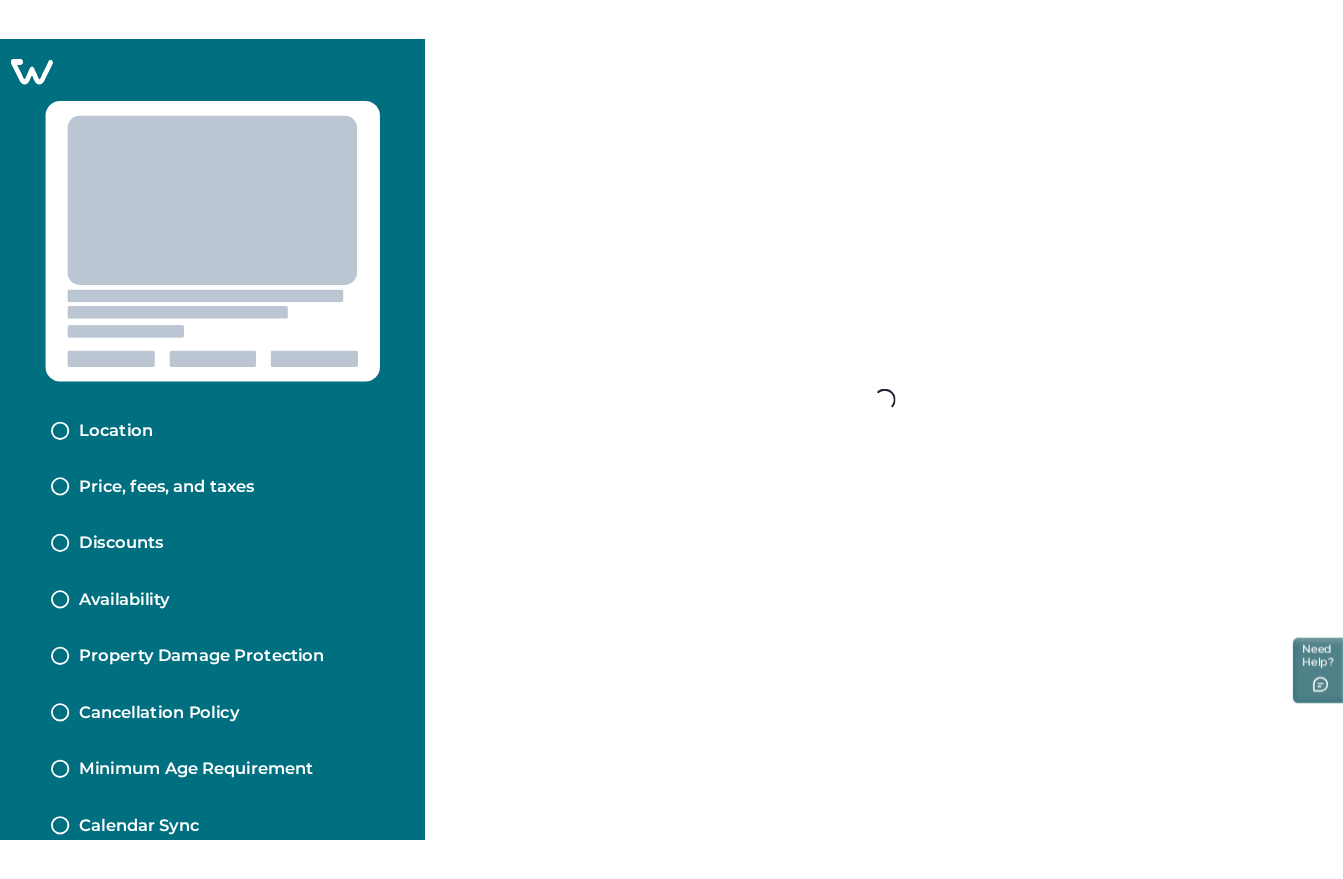 scroll, scrollTop: 0, scrollLeft: 0, axis: both 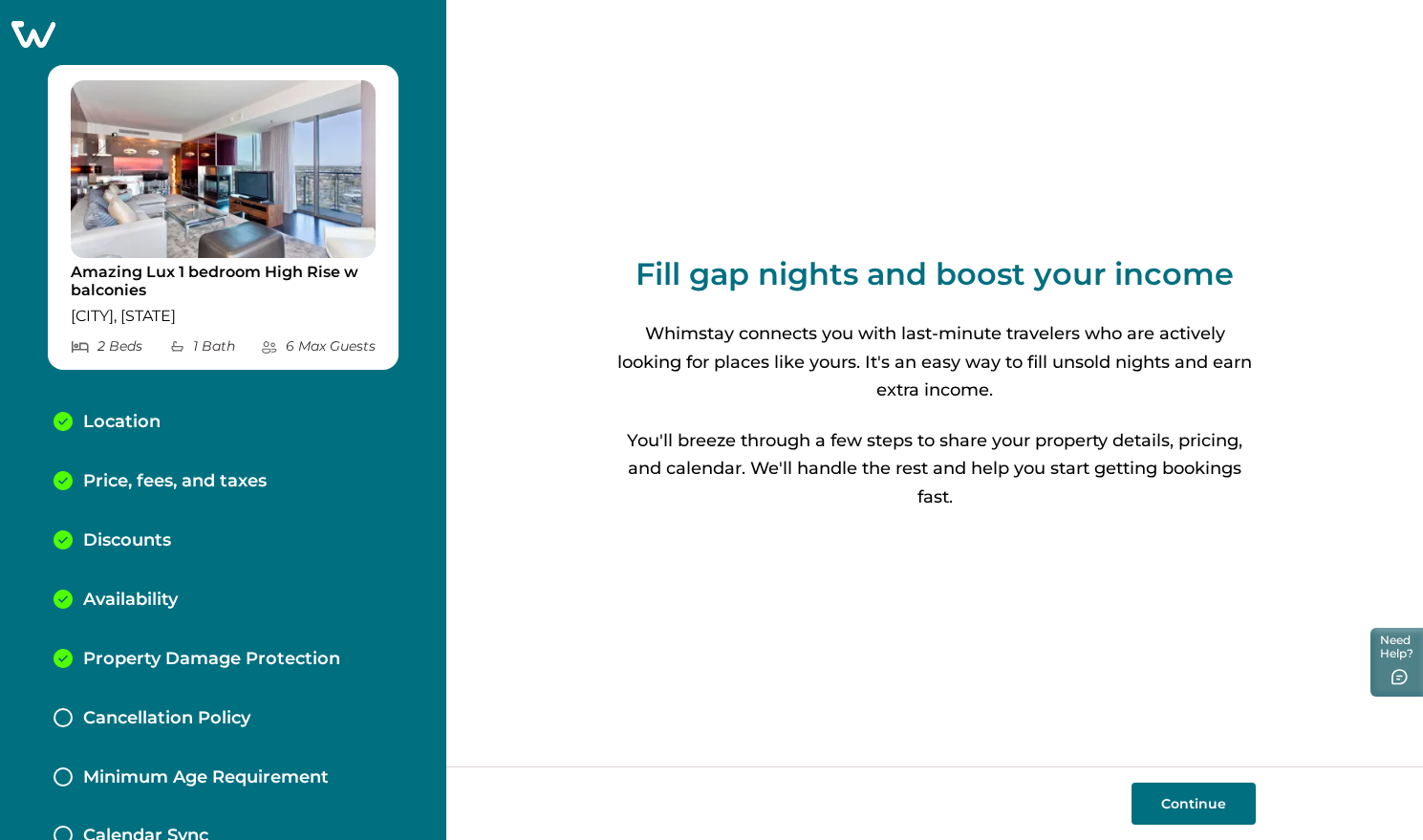 click on "Price, fees, and taxes" at bounding box center [175, 482] 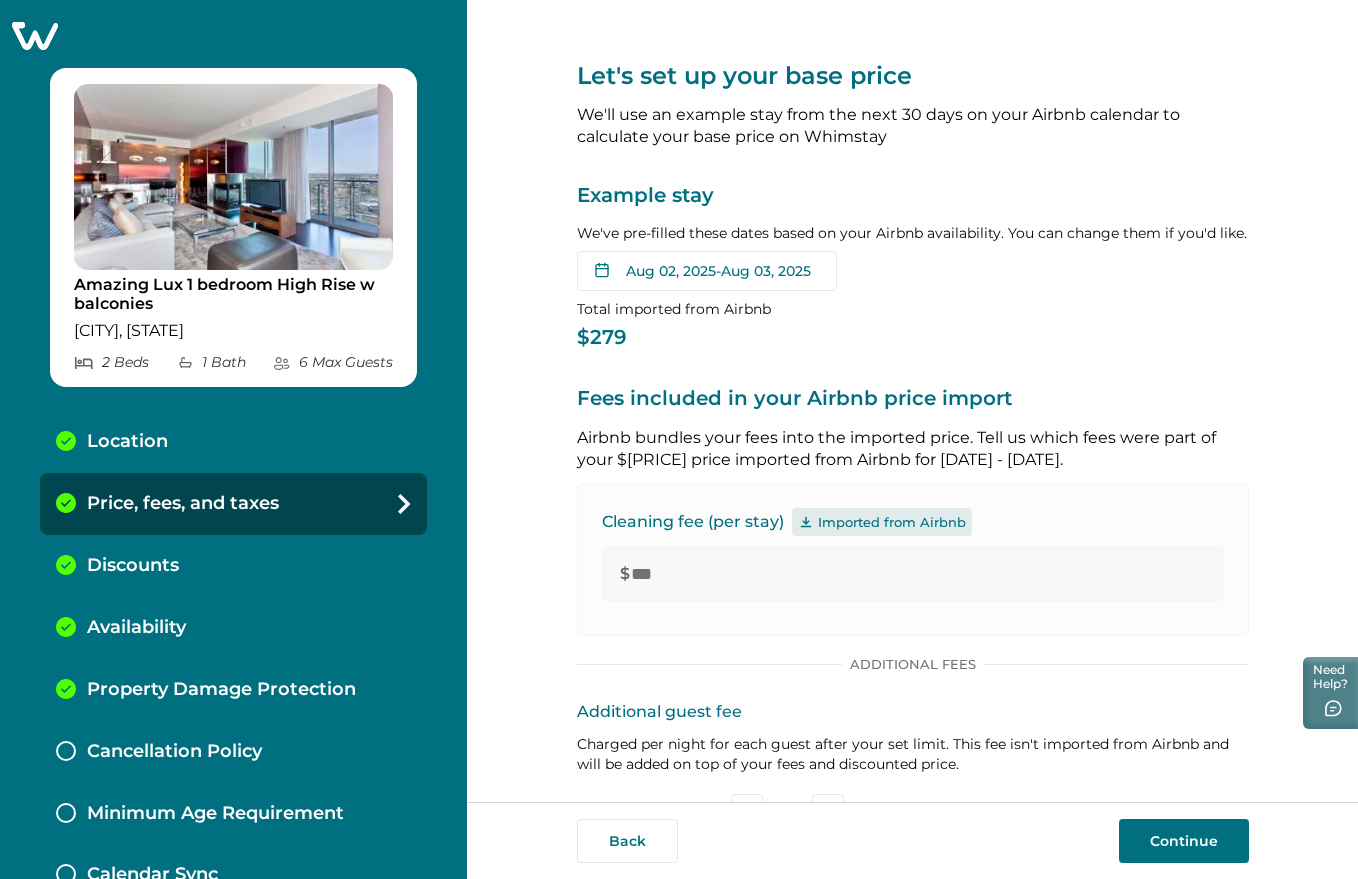 click on "Location" at bounding box center [233, 442] 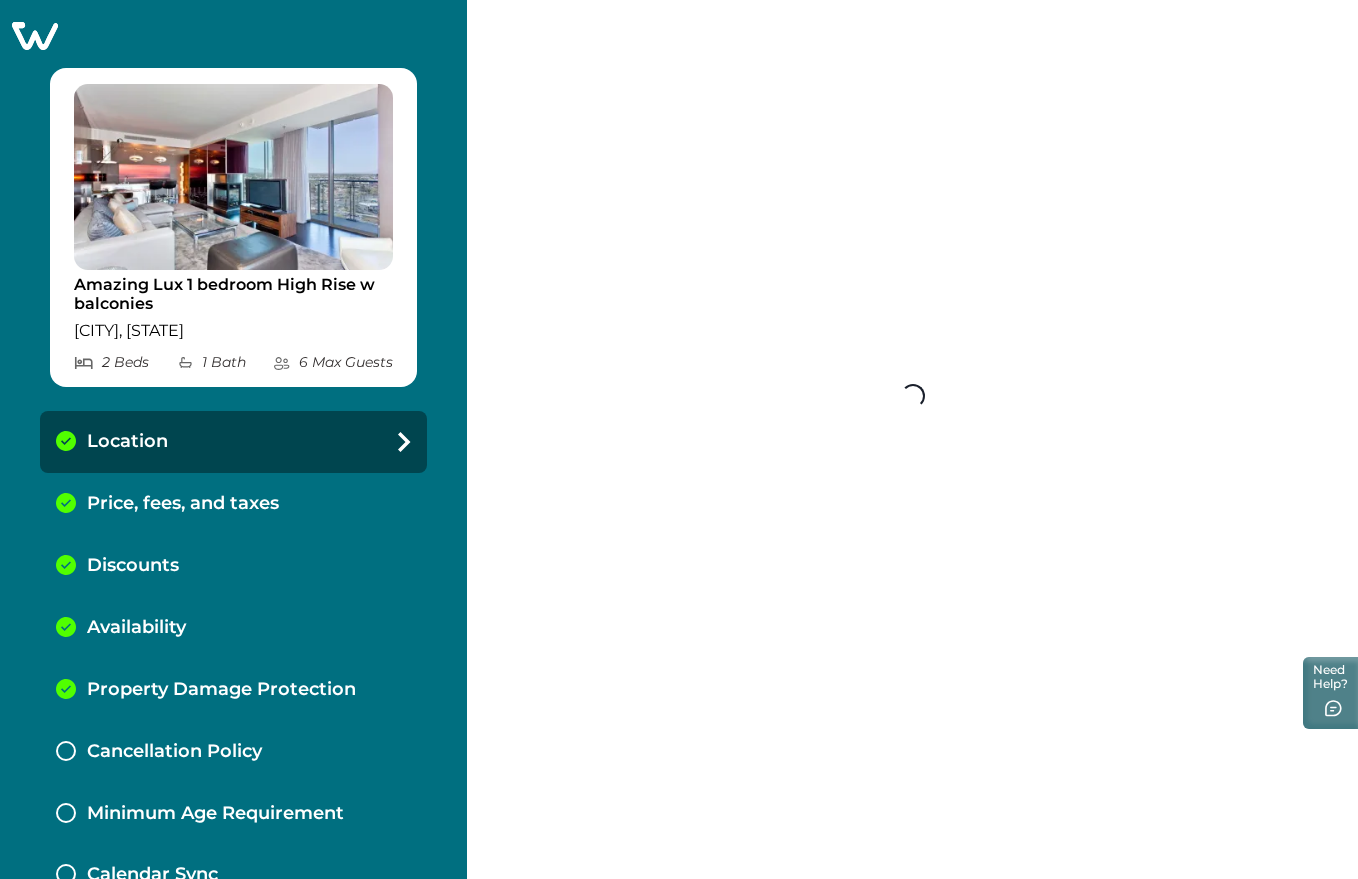click 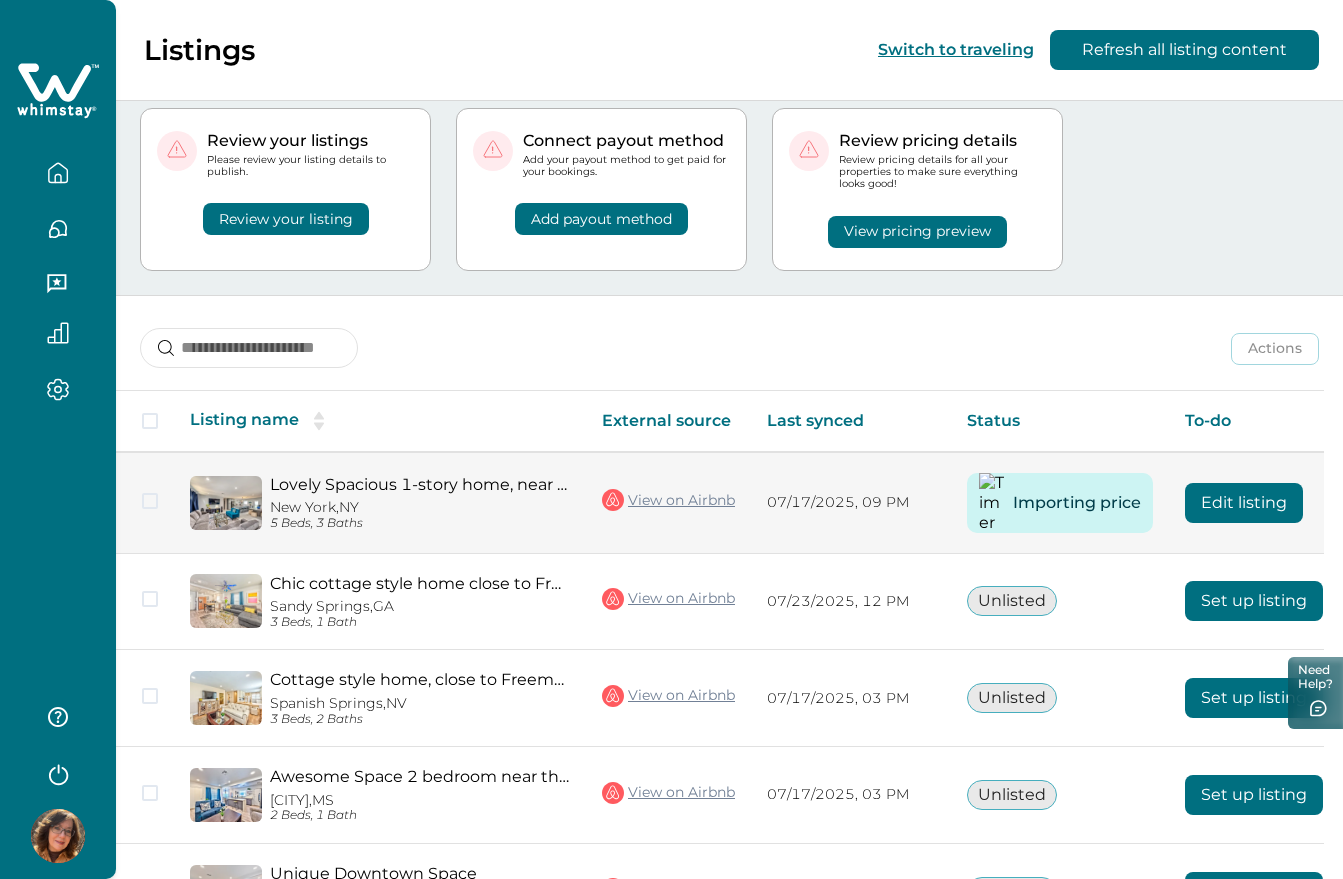 scroll, scrollTop: 125, scrollLeft: 0, axis: vertical 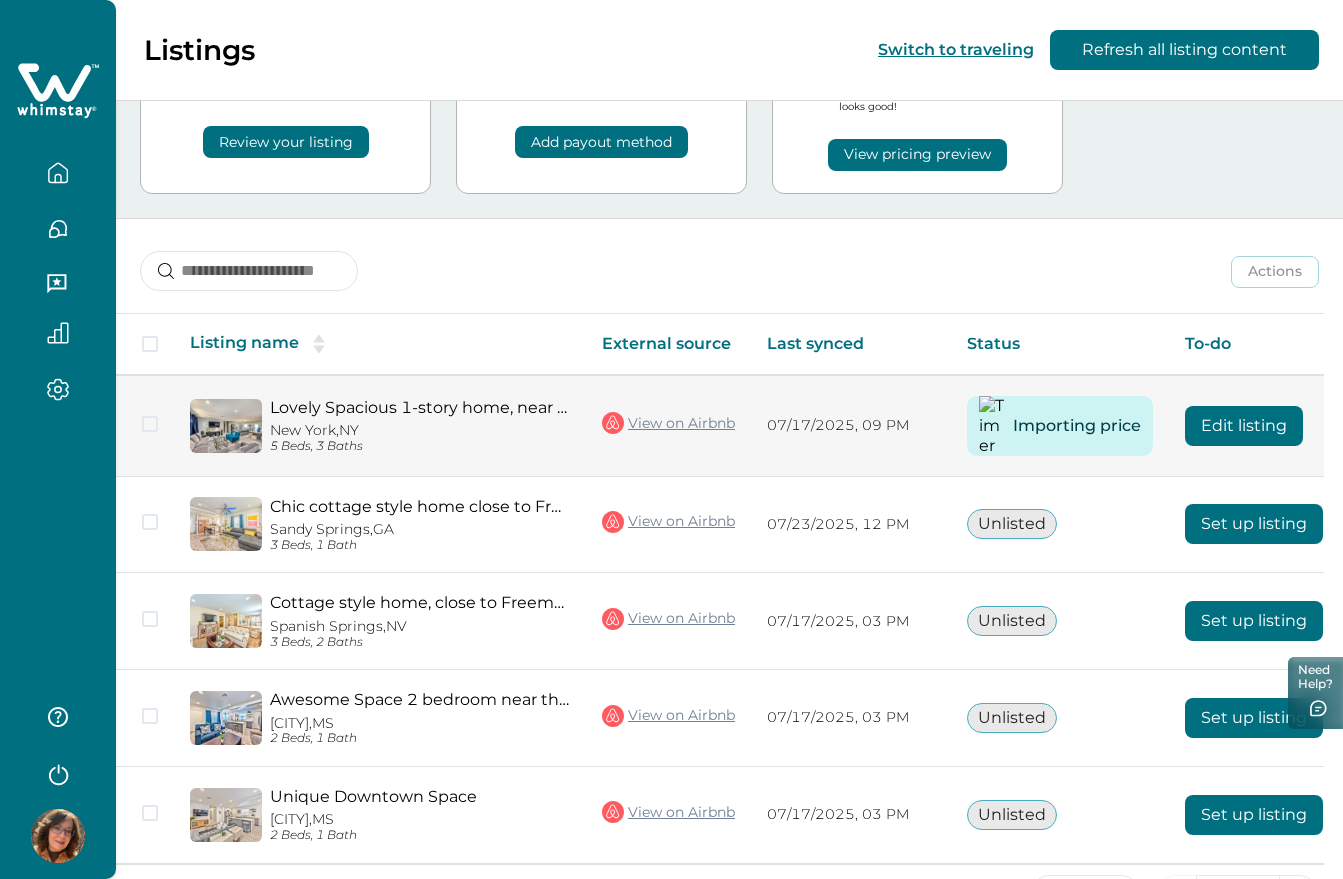 click on "Edit listing" at bounding box center [1244, 426] 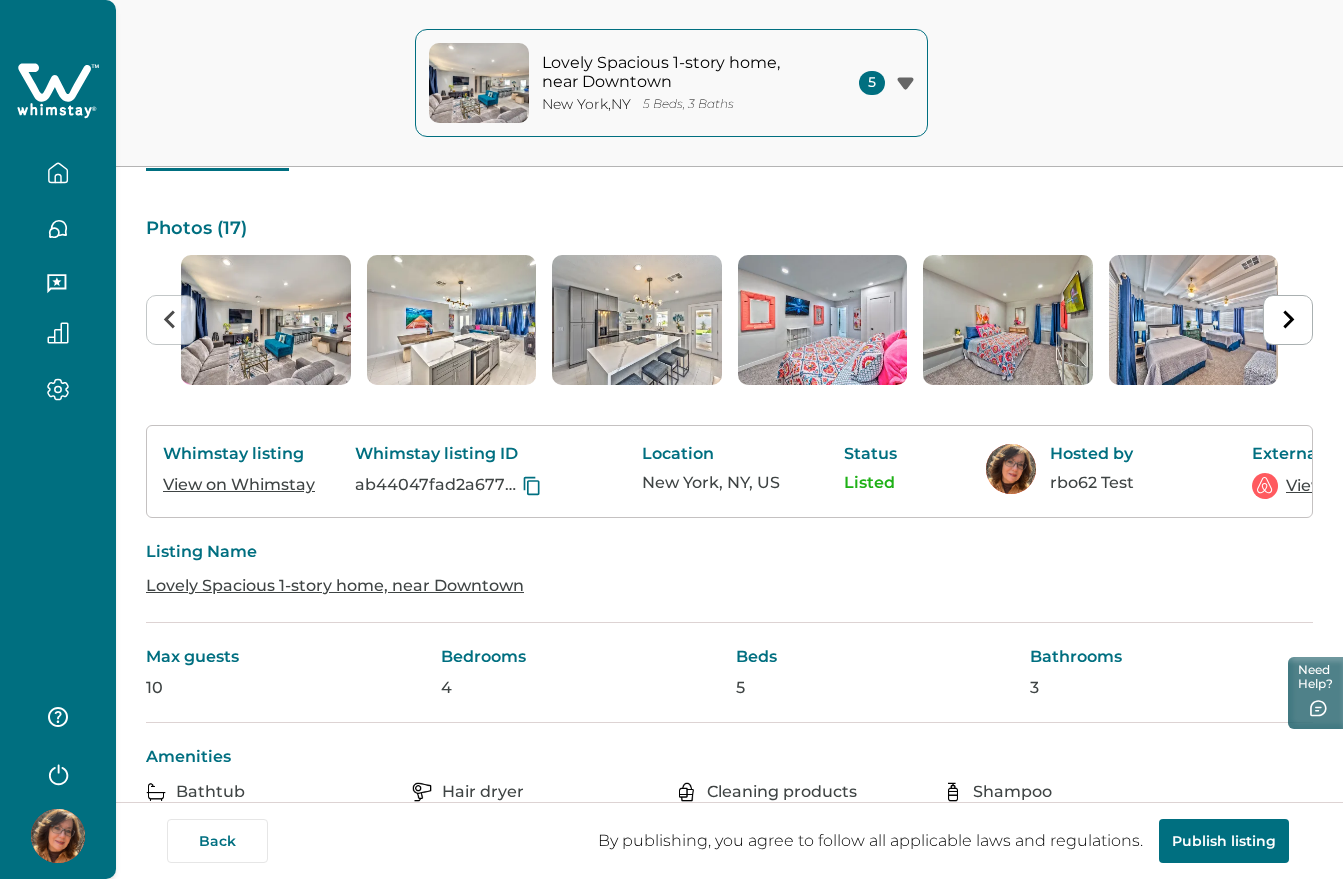 scroll, scrollTop: 0, scrollLeft: 0, axis: both 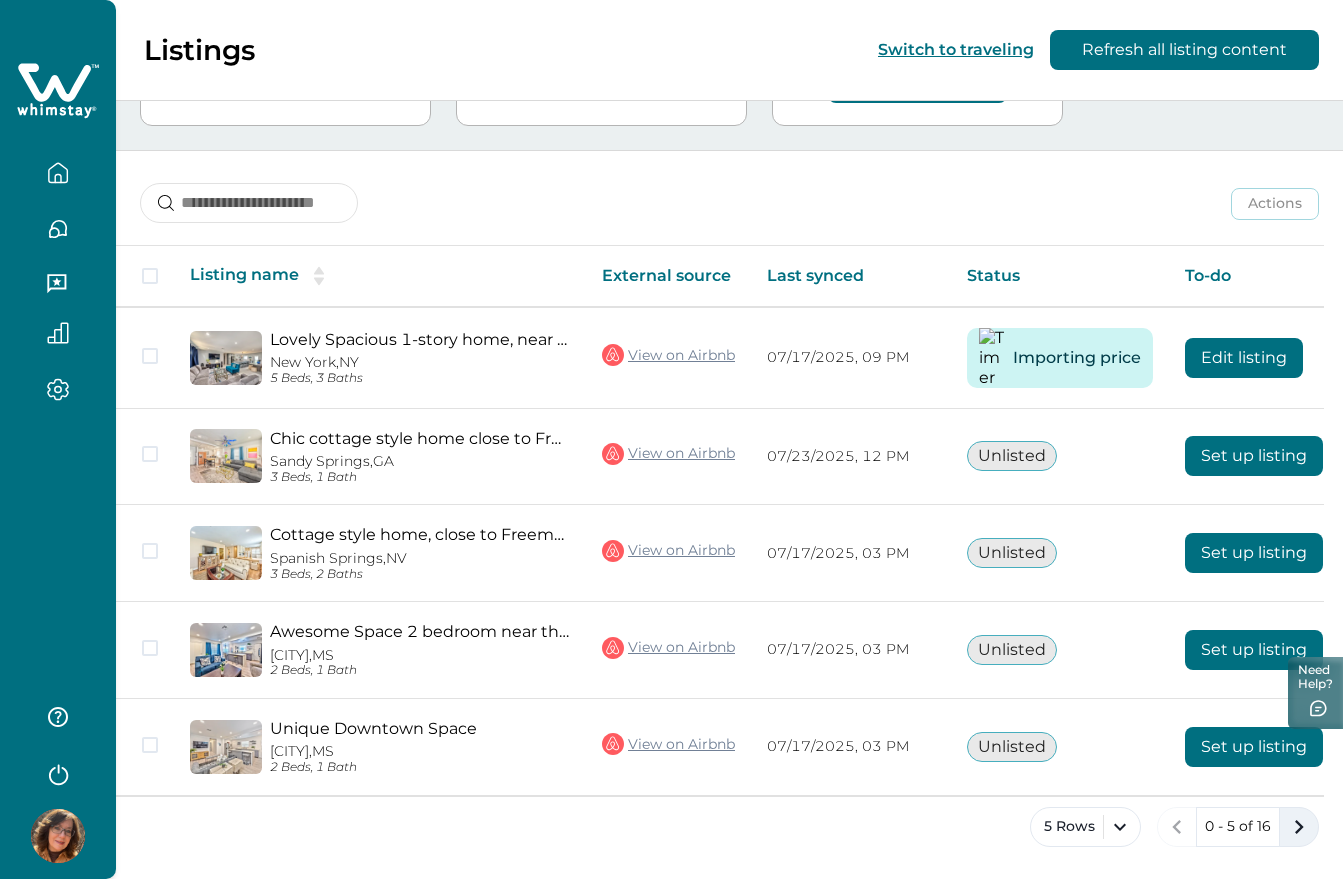 click 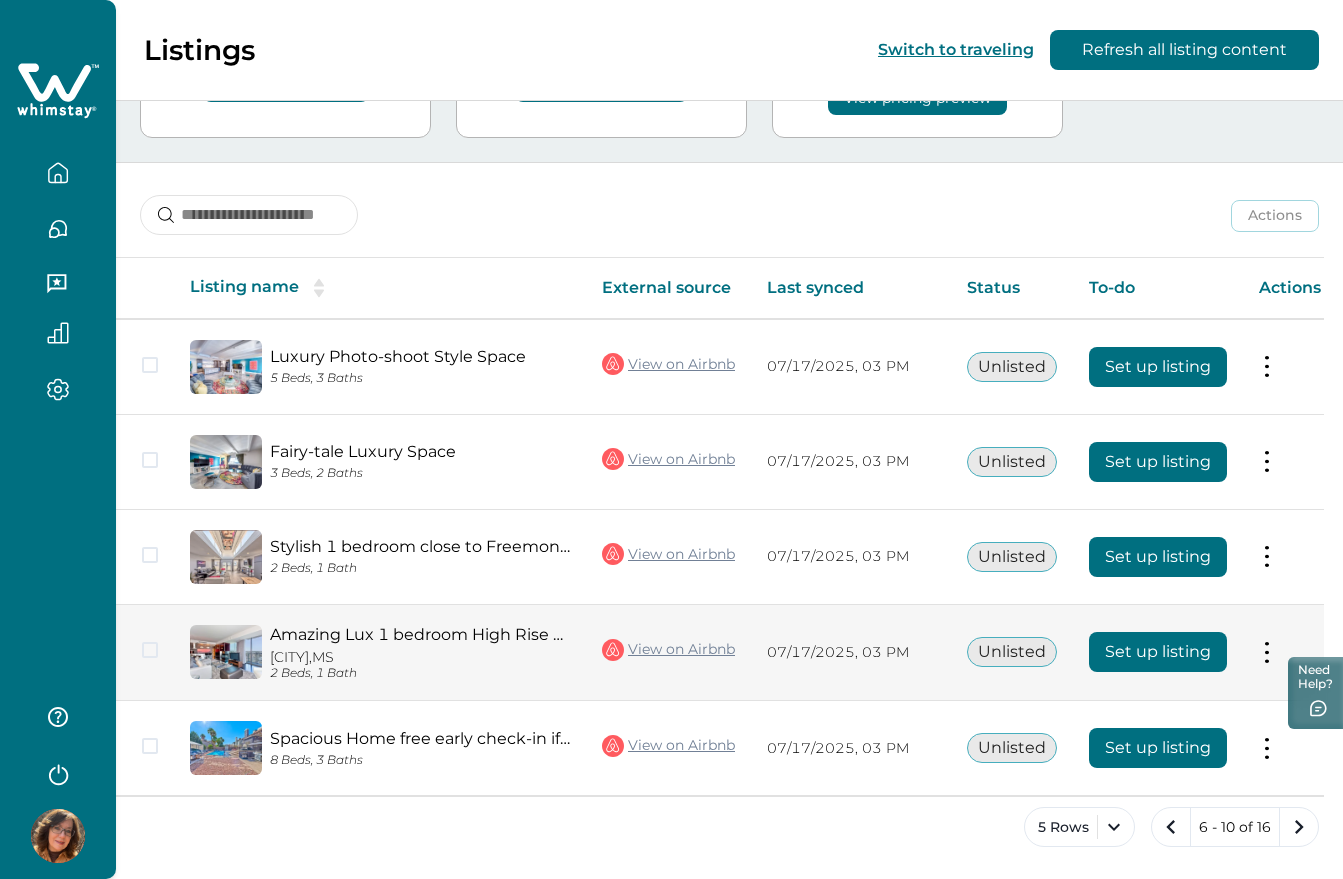 click on "Set up listing" at bounding box center (1158, 652) 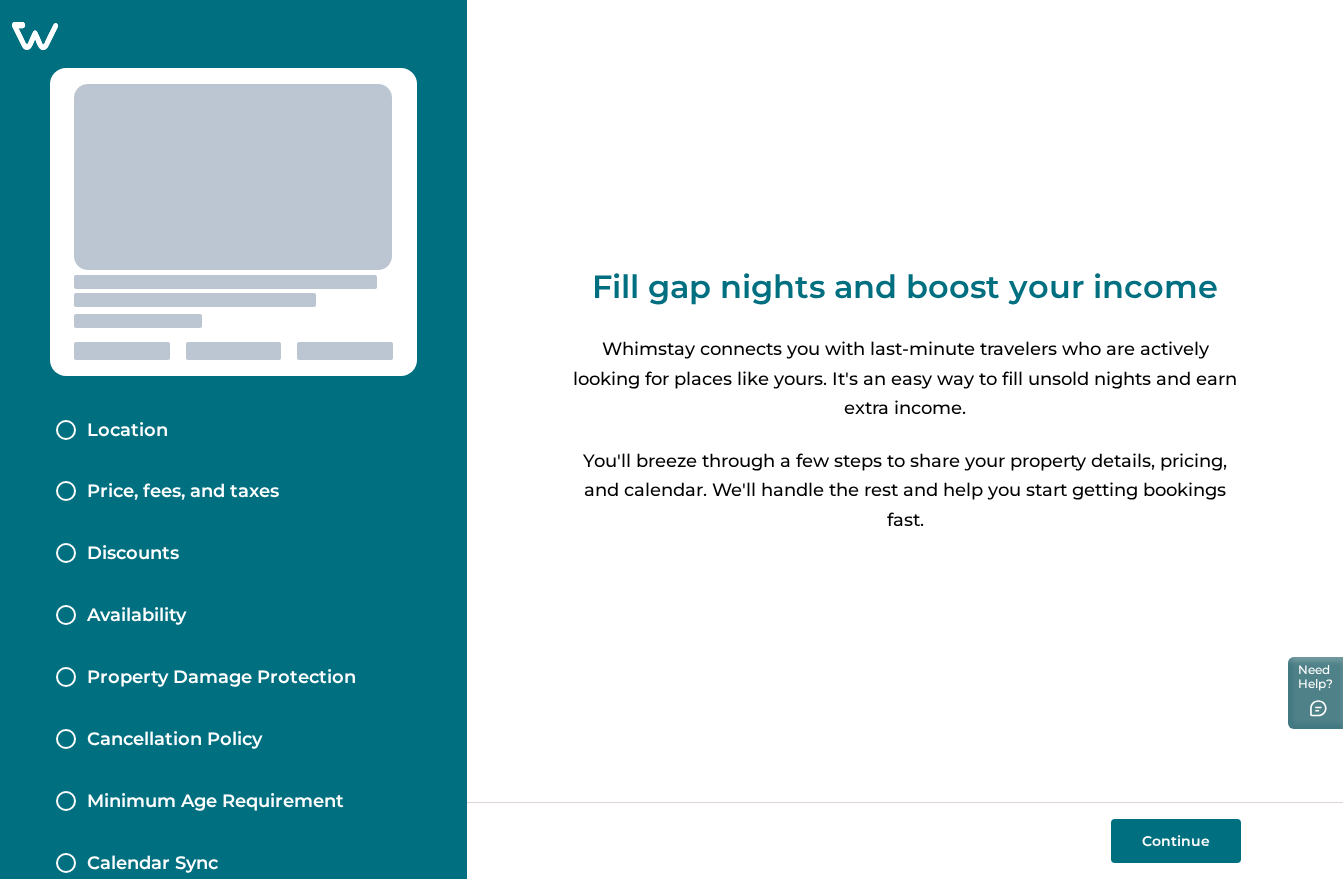 scroll, scrollTop: 0, scrollLeft: 0, axis: both 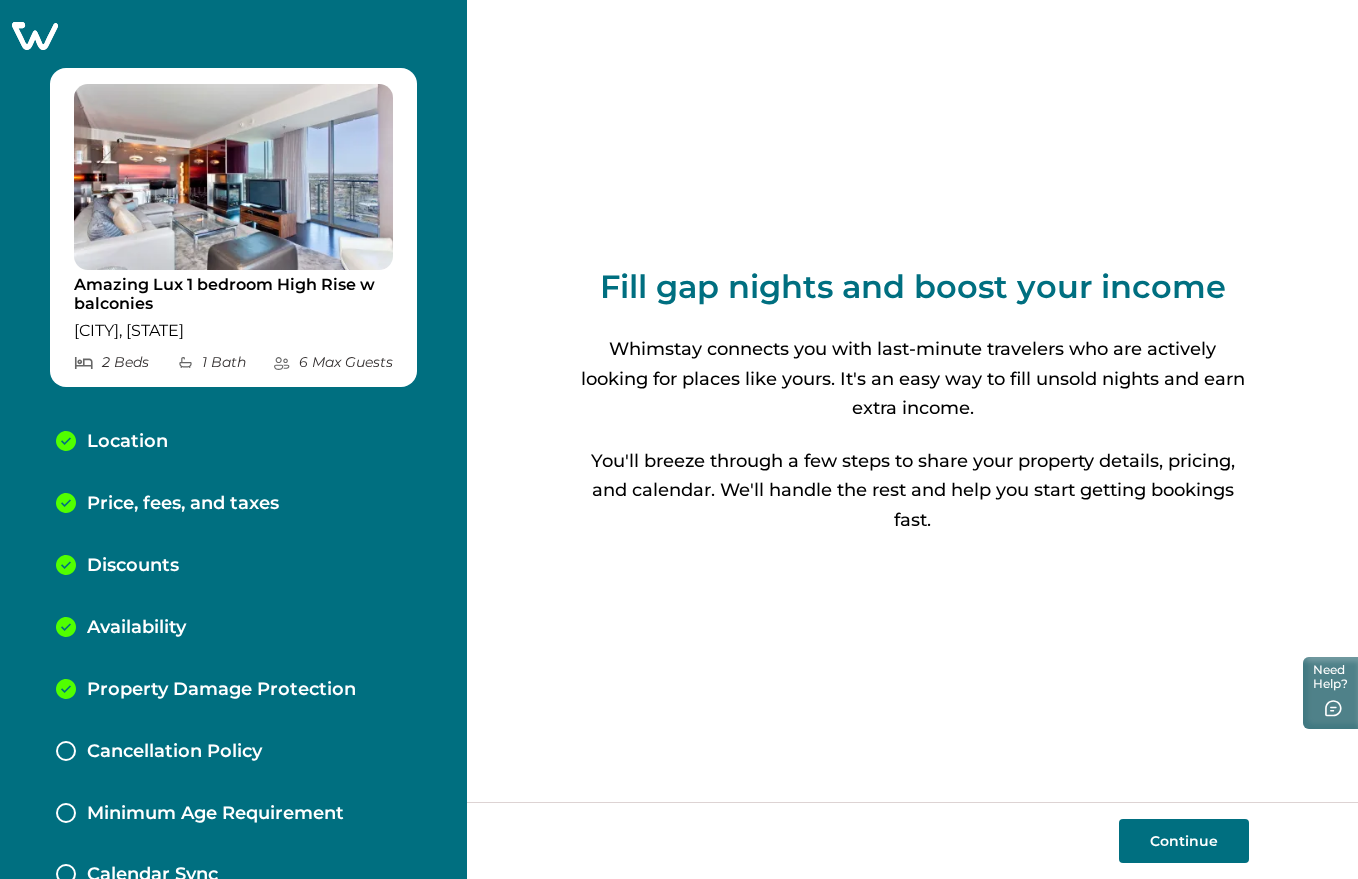 click on "Continue" at bounding box center (1184, 841) 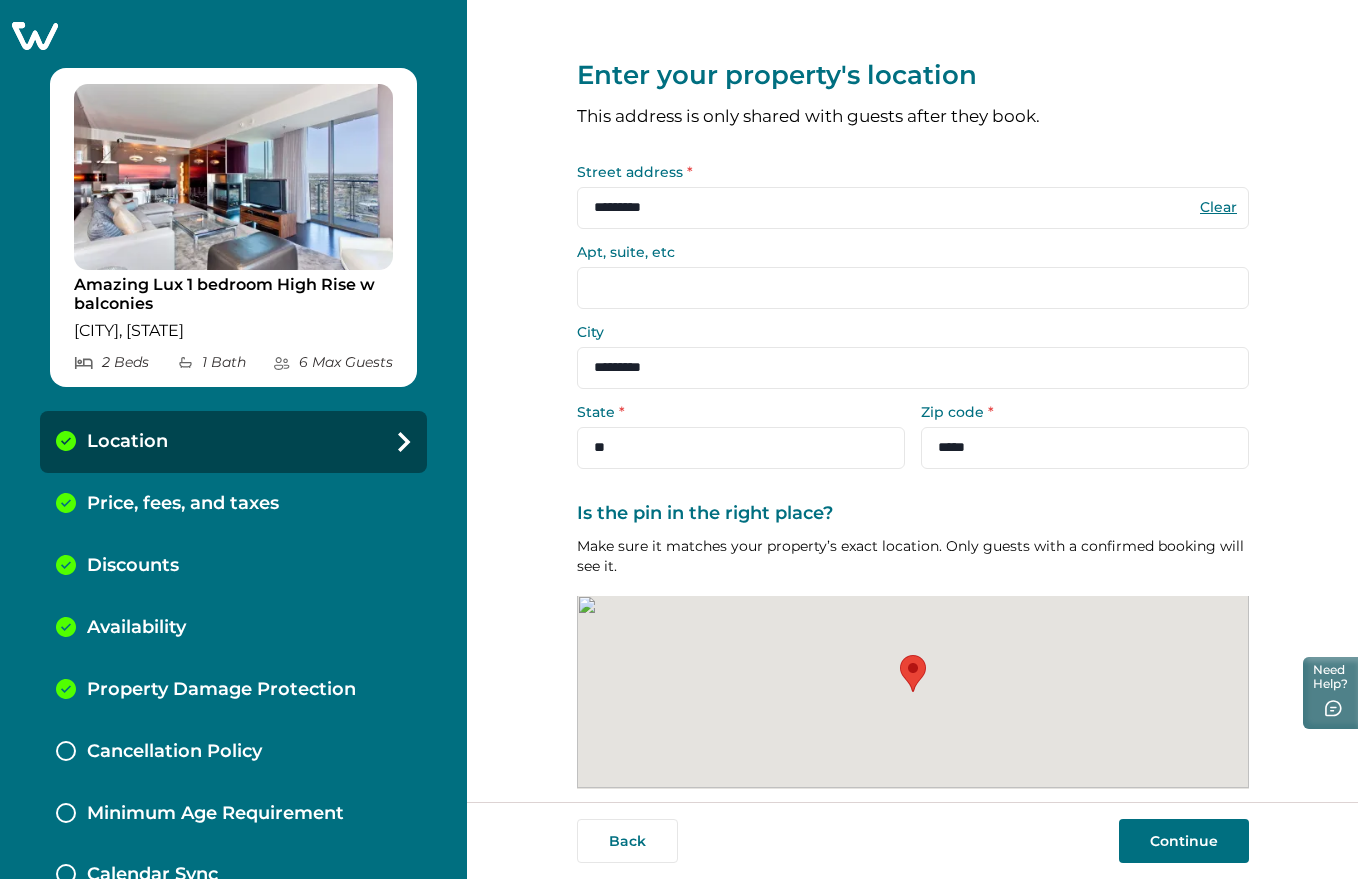 click on "Price, fees, and taxes" at bounding box center [183, 504] 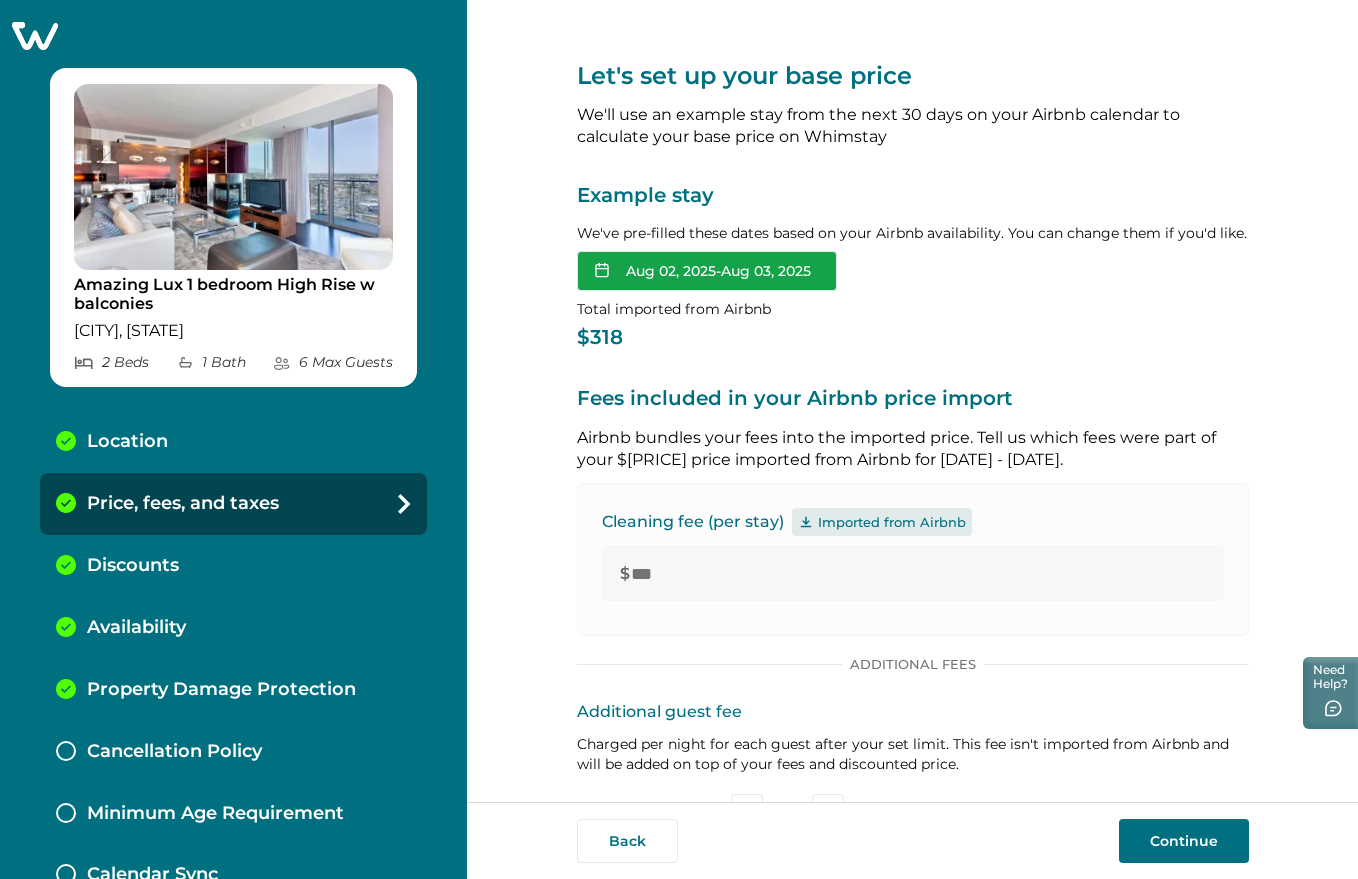 click on "Aug 02, 2025  -  Aug 03, 2025" at bounding box center [707, 271] 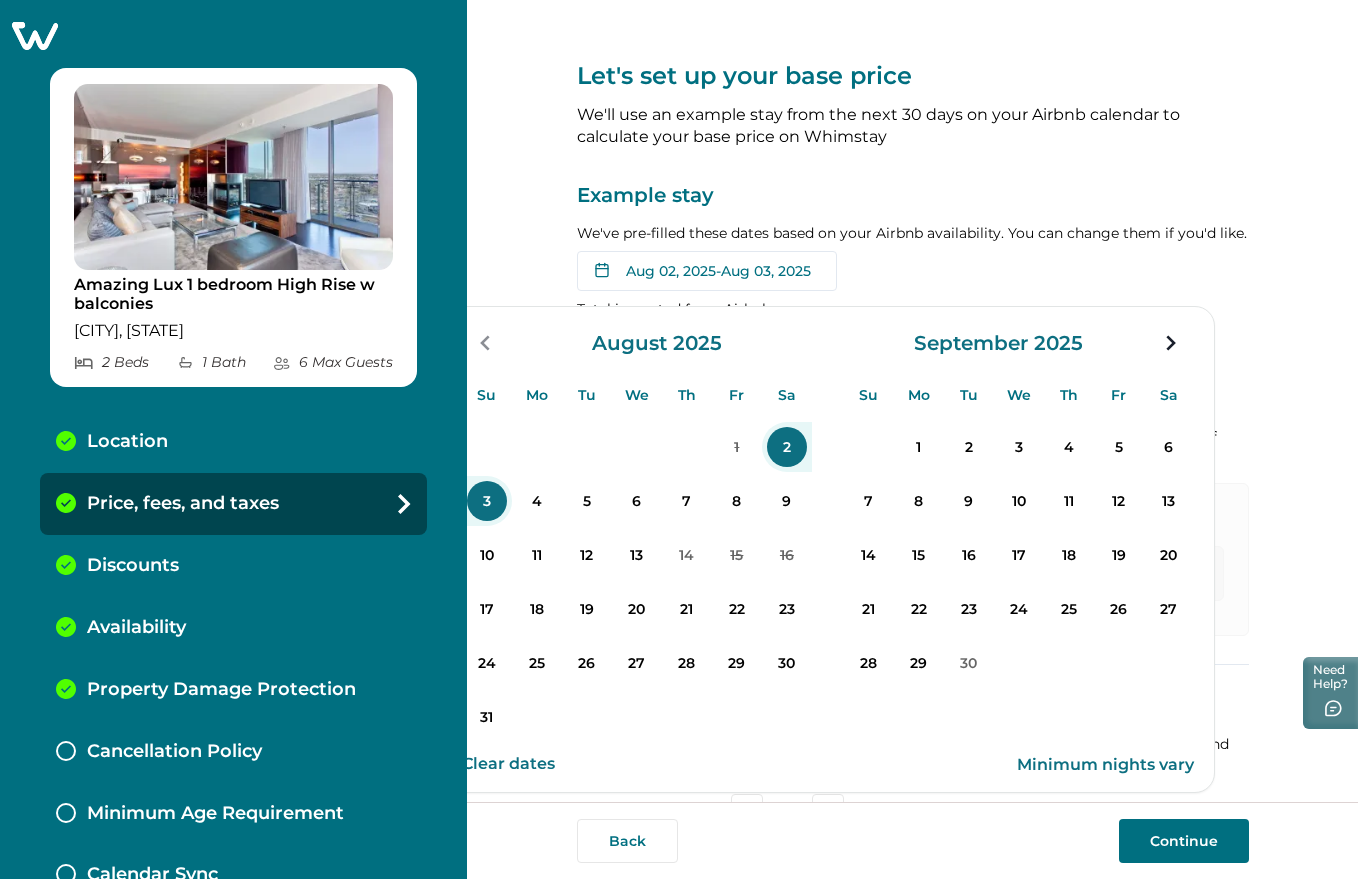 click on "Aug 02, 2025  -  Aug 03, 2025 Su Mo Tu We Th Fr Sa Su Mo Tu We Th Fr Sa August 2025 Su Mo Tu We Th Fr Sa 1 2 3 4 5 6 7 8 9 10 11 12 13 14 15 16 17 18 19 20 21 22 23 24 25 26 27 28 29 30 31 September 2025 Su Mo Tu We Th Fr Sa 1 2 3 4 5 6 7 8 9 10 11 12 13 14 15 16 17 18 19 20 21 22 23 24 25 26 27 28 29 30 Clear dates Minimum nights vary" at bounding box center [913, 271] 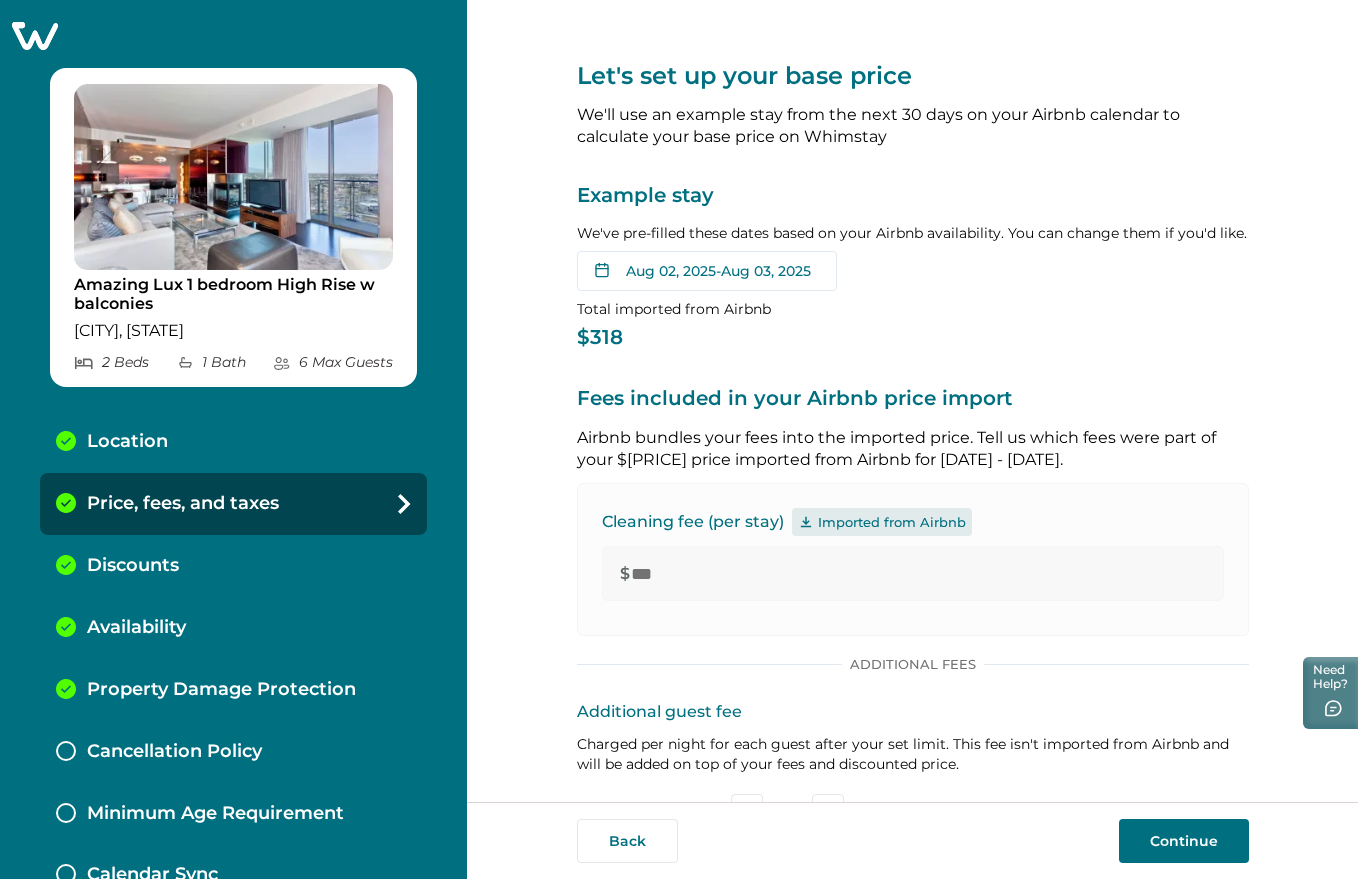 click 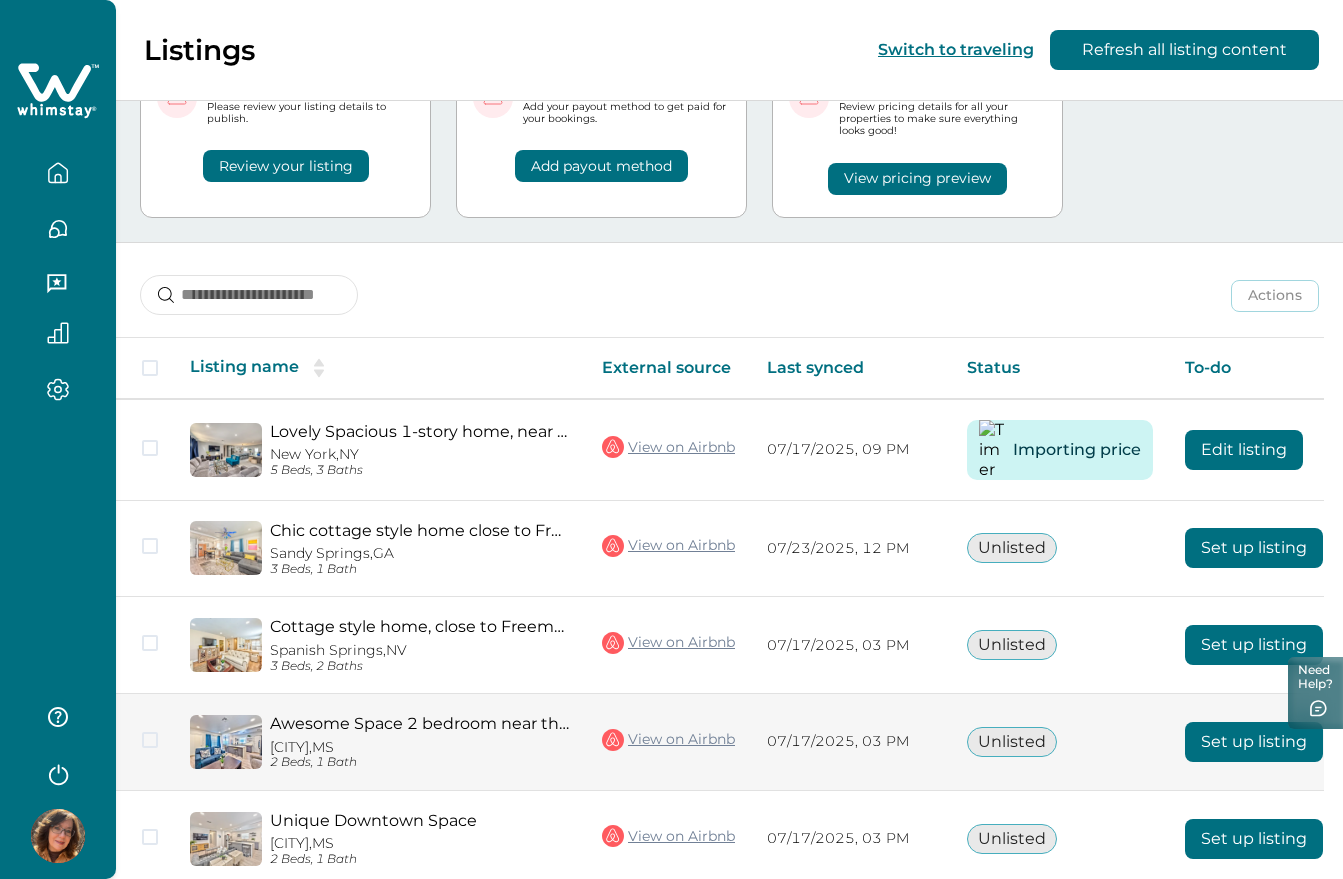 scroll, scrollTop: 194, scrollLeft: 0, axis: vertical 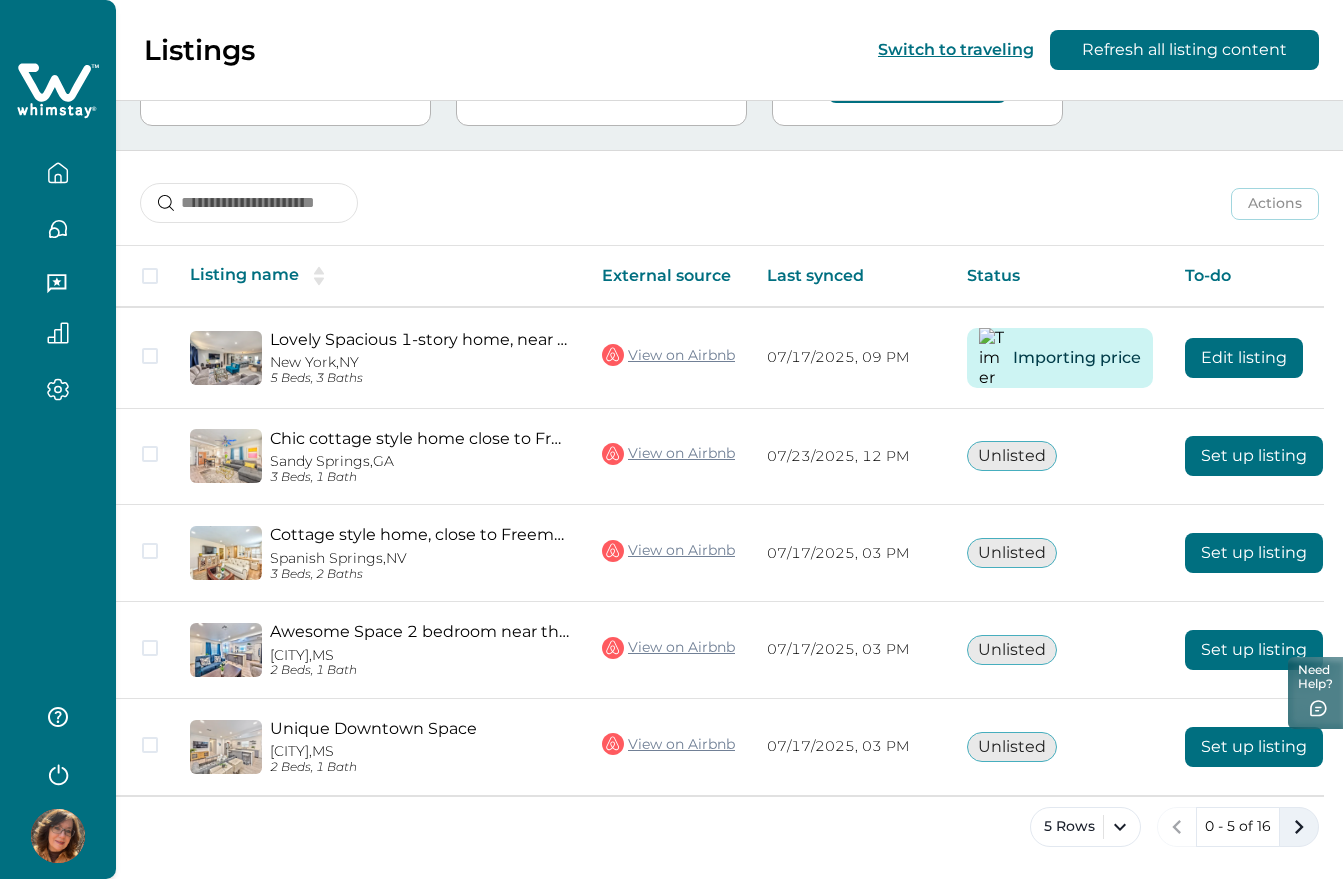 click 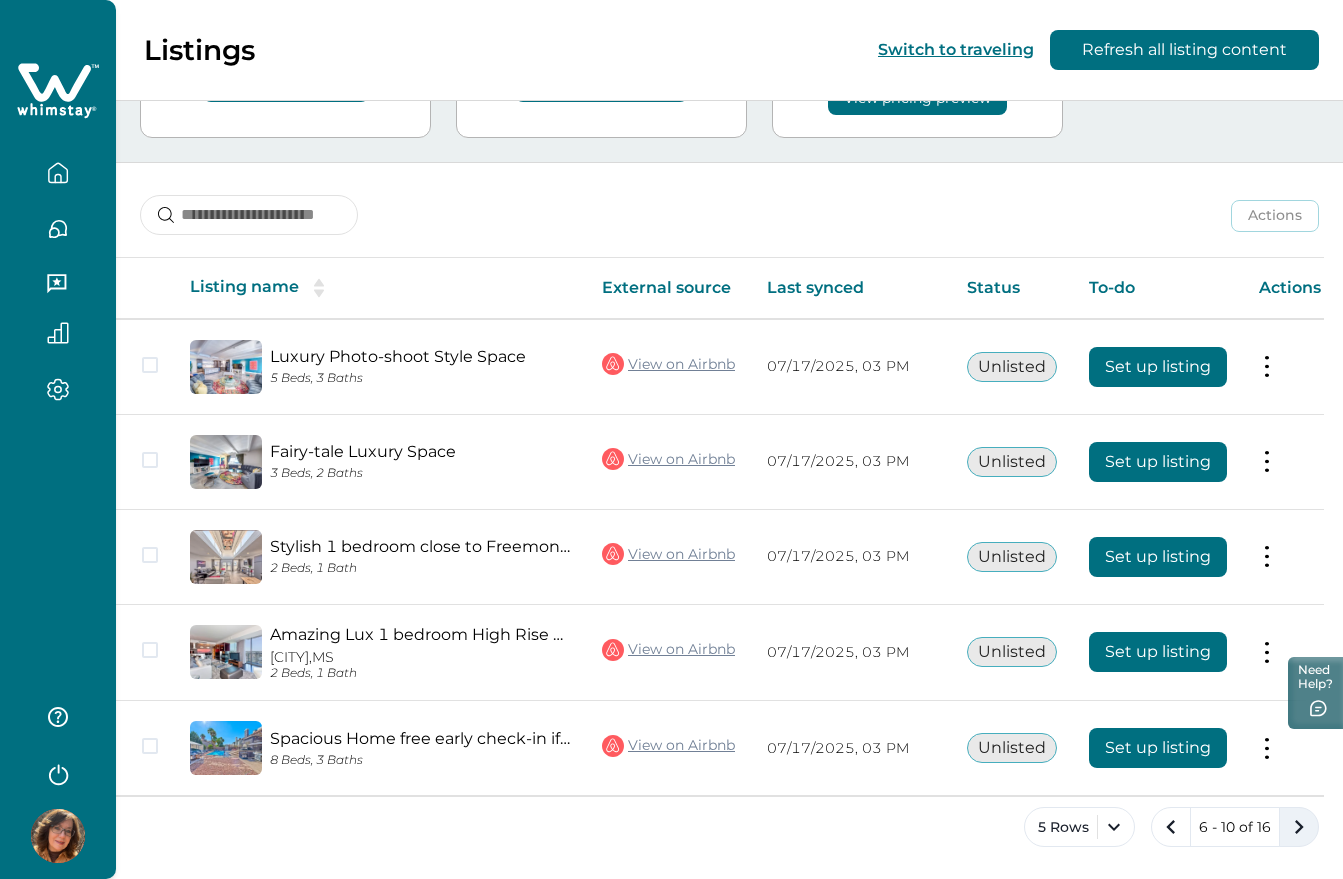 scroll, scrollTop: 181, scrollLeft: 0, axis: vertical 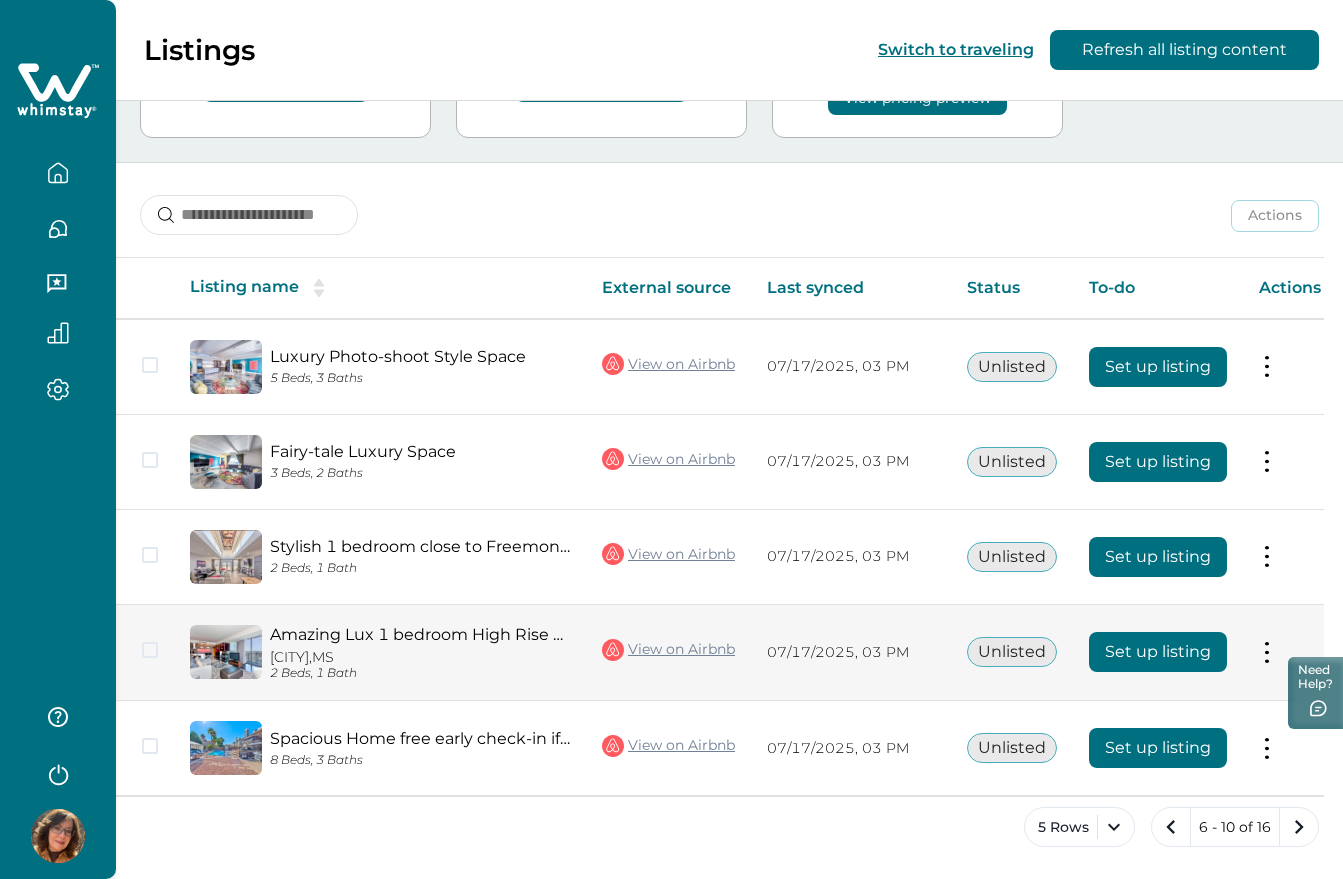 click on "Set up listing" at bounding box center (1158, 652) 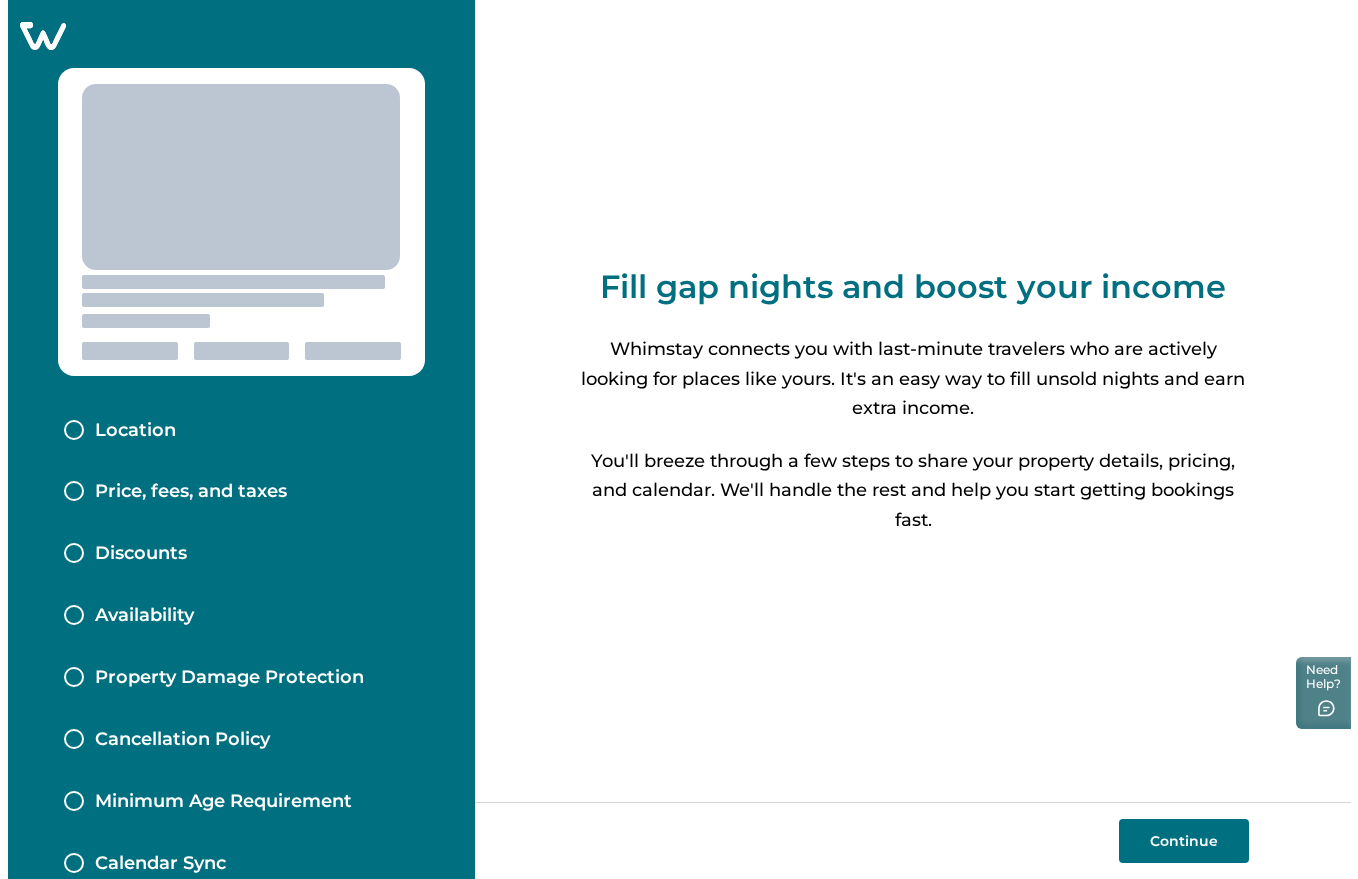 scroll, scrollTop: 0, scrollLeft: 0, axis: both 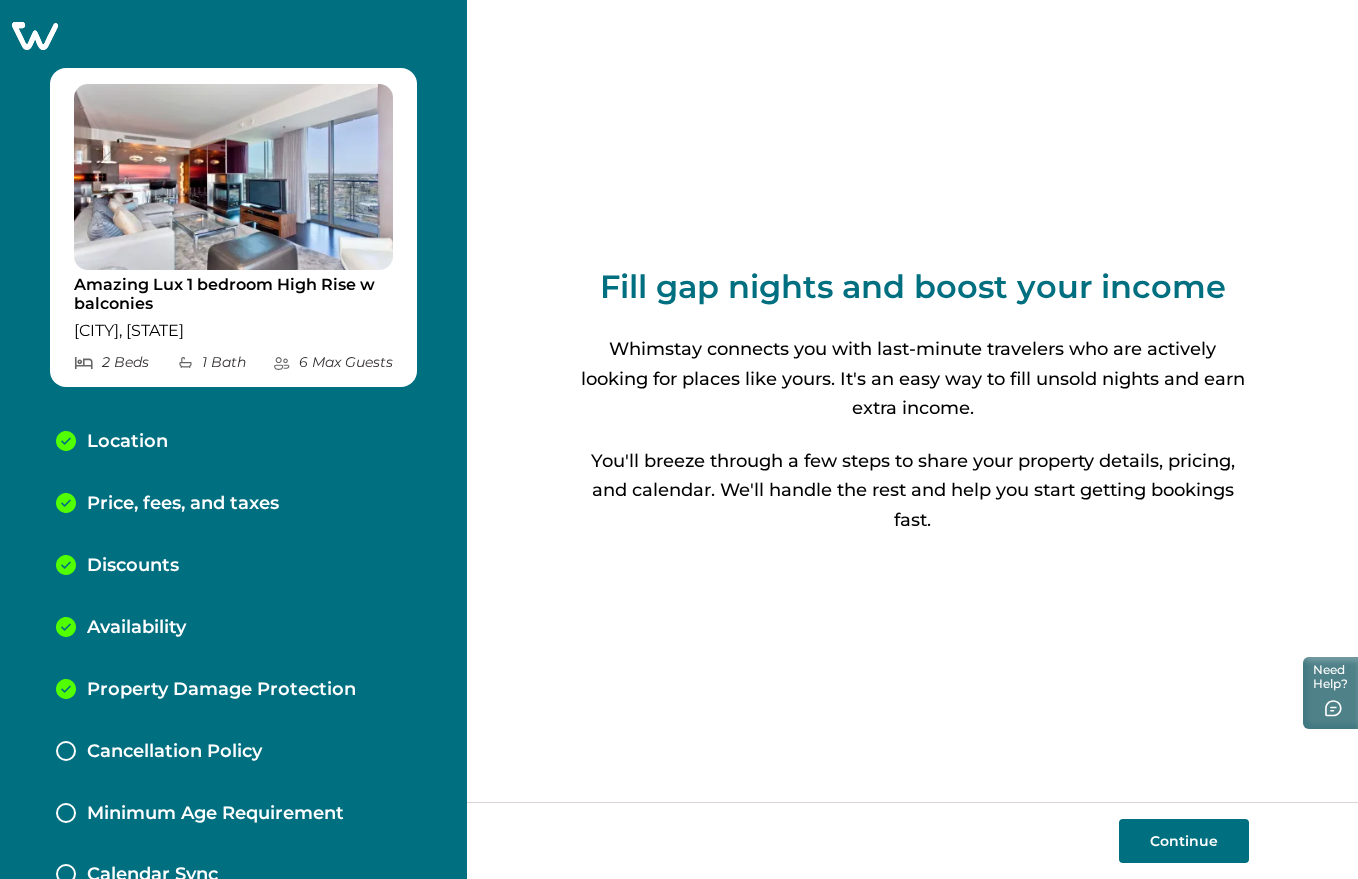 click on "Continue" at bounding box center (1184, 841) 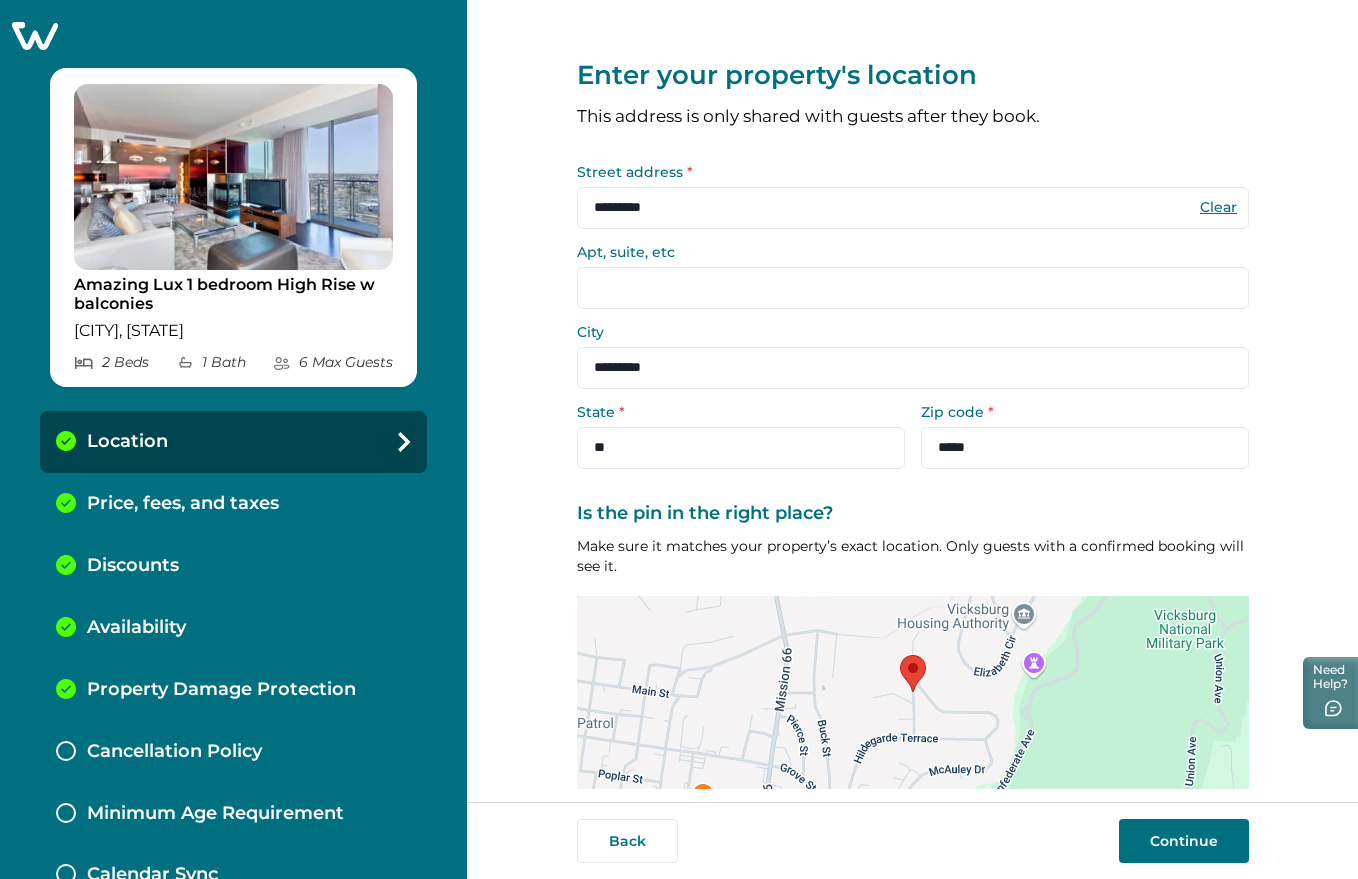 click on "Continue" at bounding box center (1184, 841) 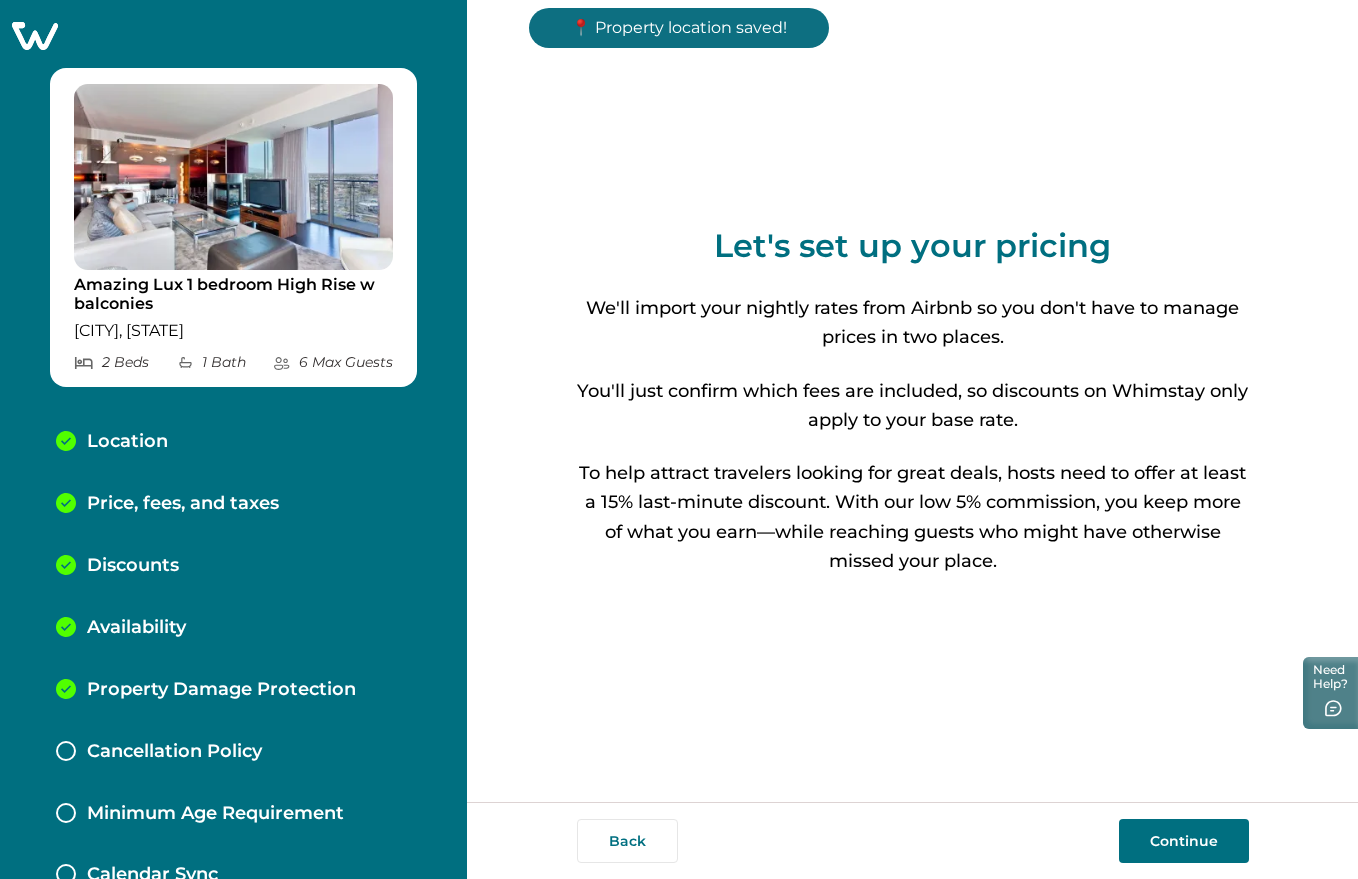 click on "Continue" at bounding box center (1184, 841) 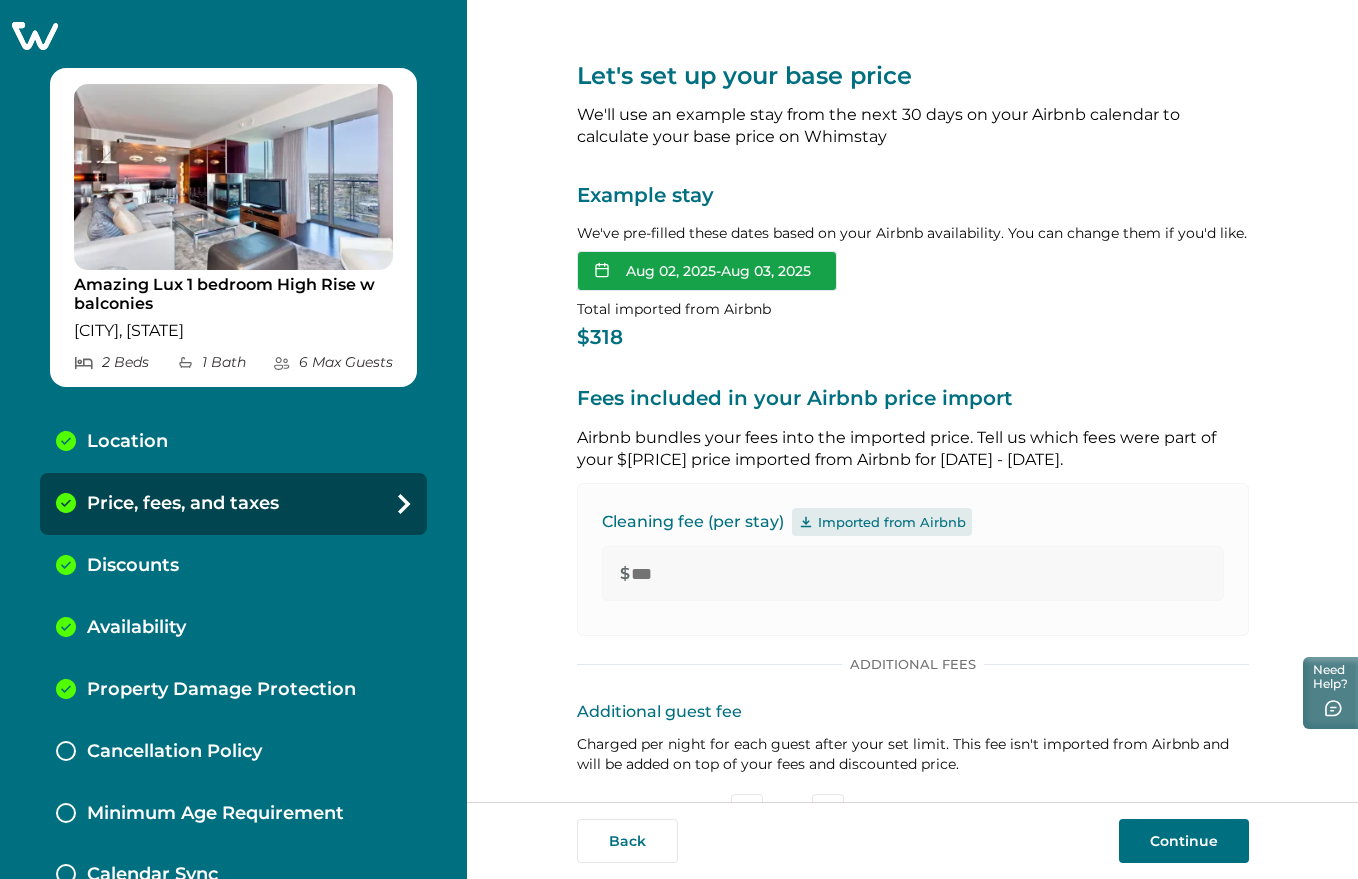 click on "Aug 02, 2025  -  Aug 03, 2025" at bounding box center [707, 271] 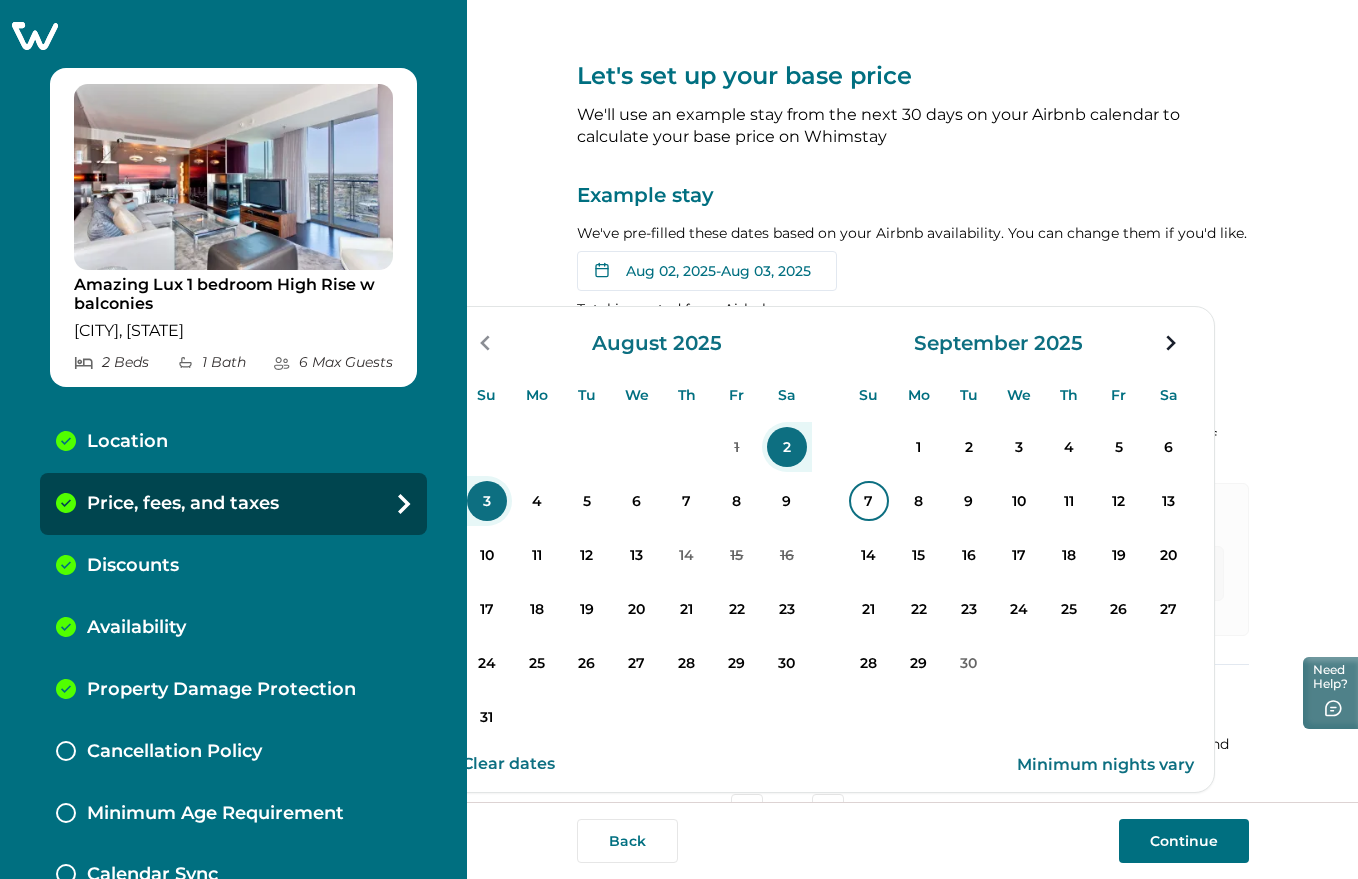 click on "7" at bounding box center [869, 501] 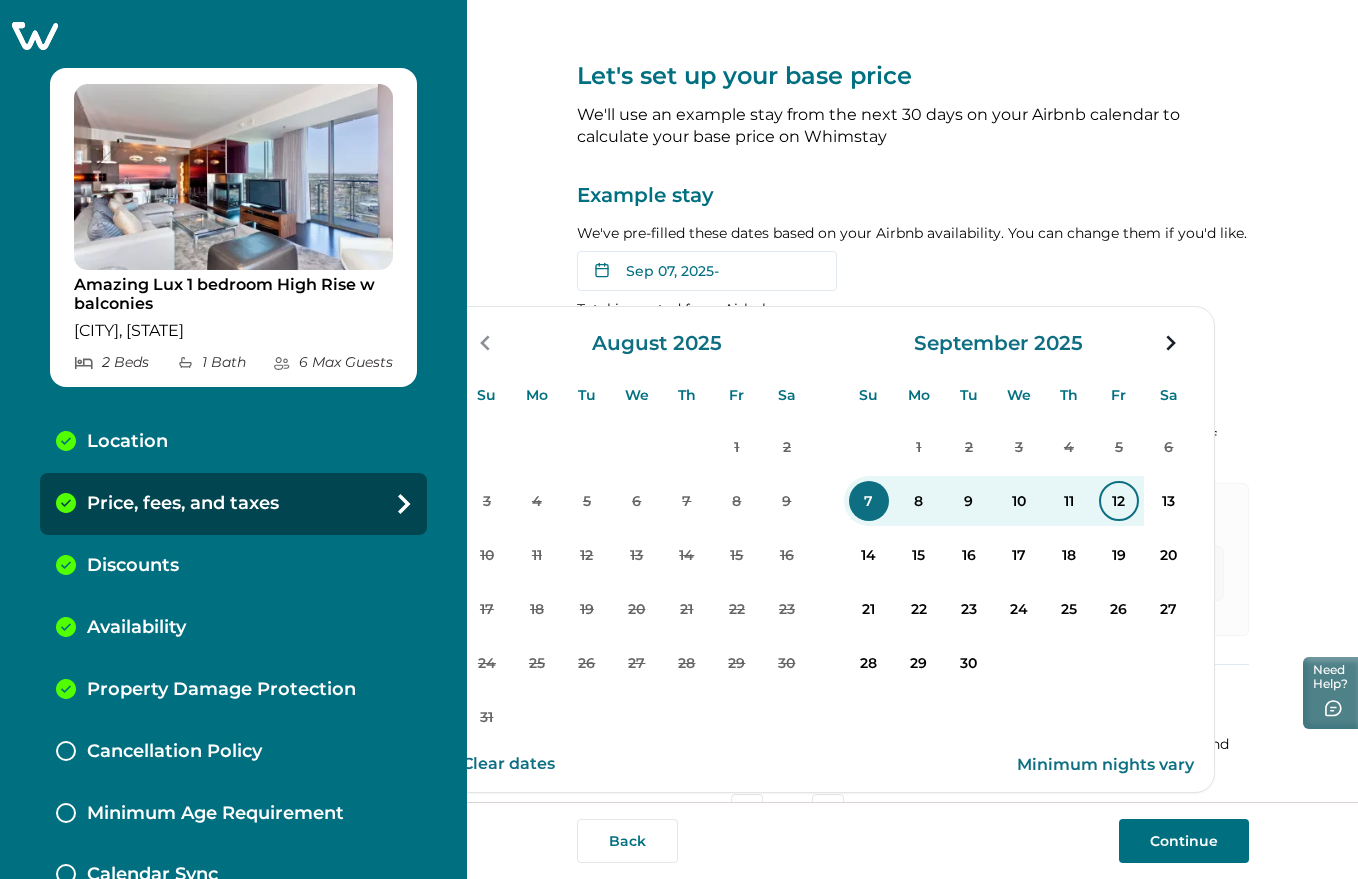 click on "12" at bounding box center (1119, 501) 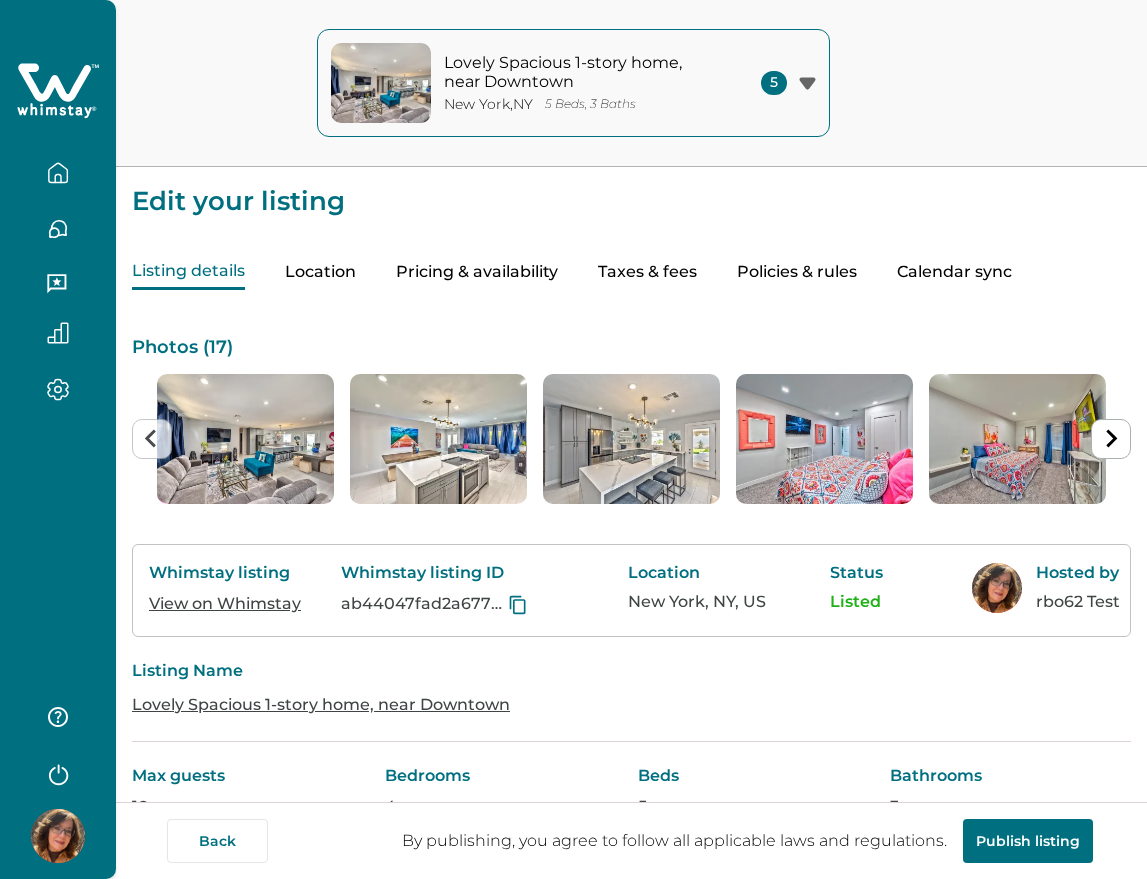 scroll, scrollTop: 0, scrollLeft: 0, axis: both 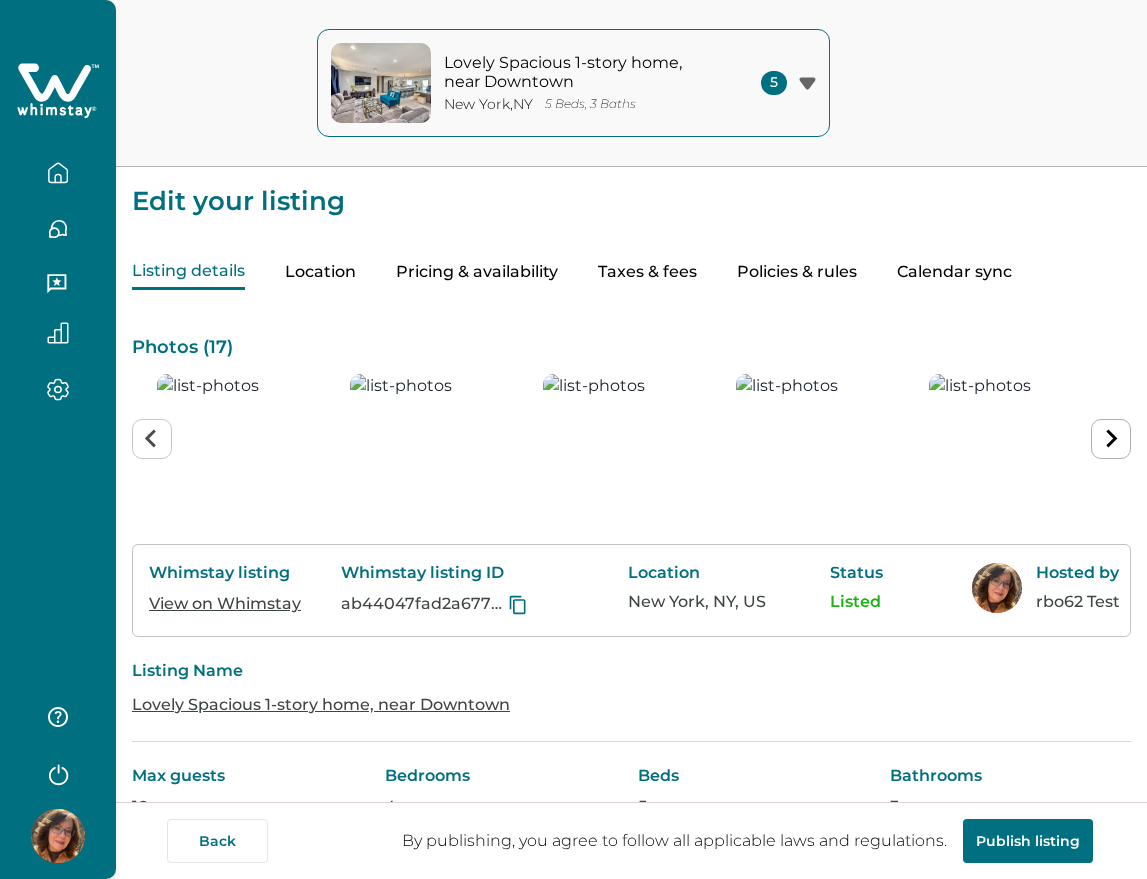 type on "*" 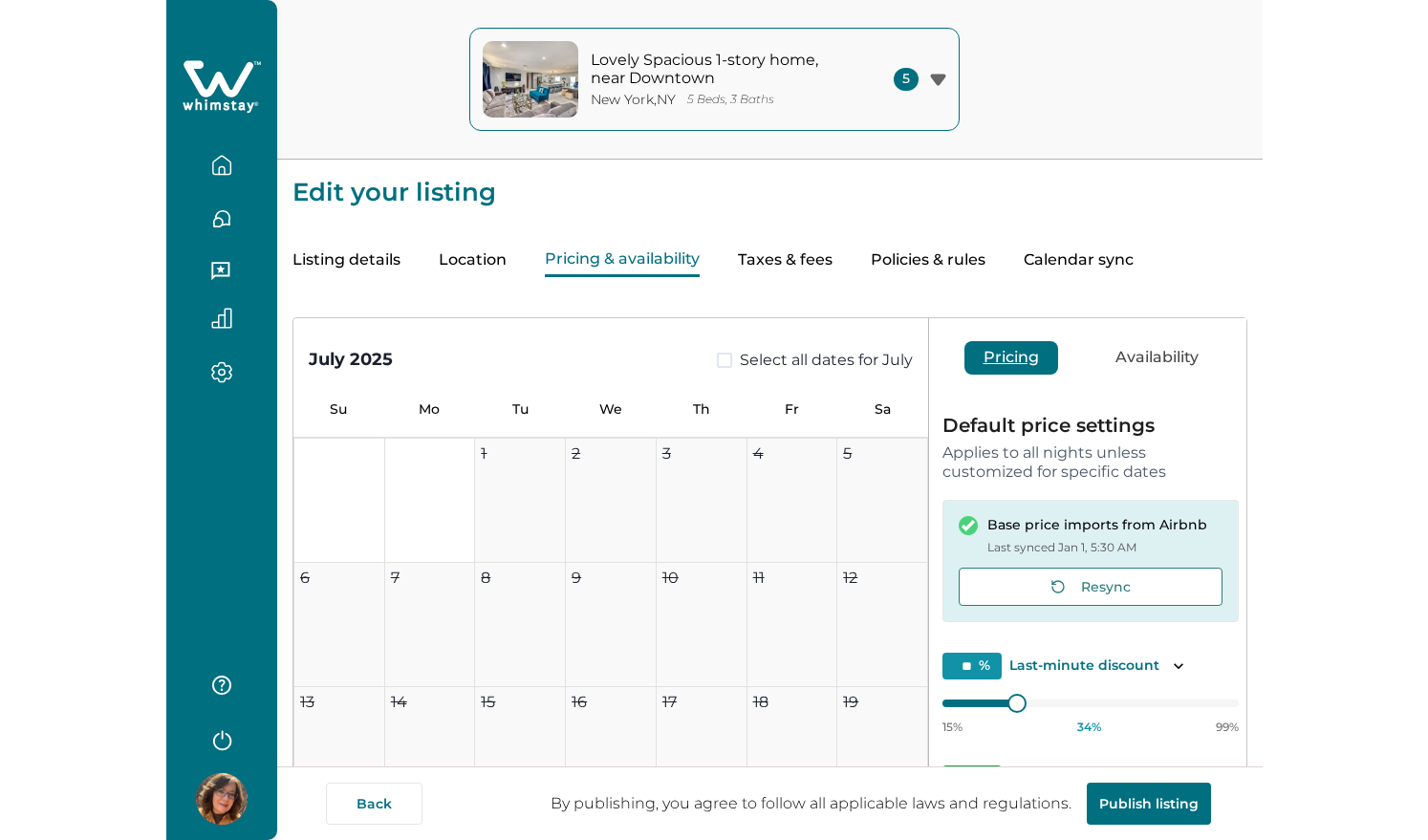 scroll, scrollTop: 795, scrollLeft: 0, axis: vertical 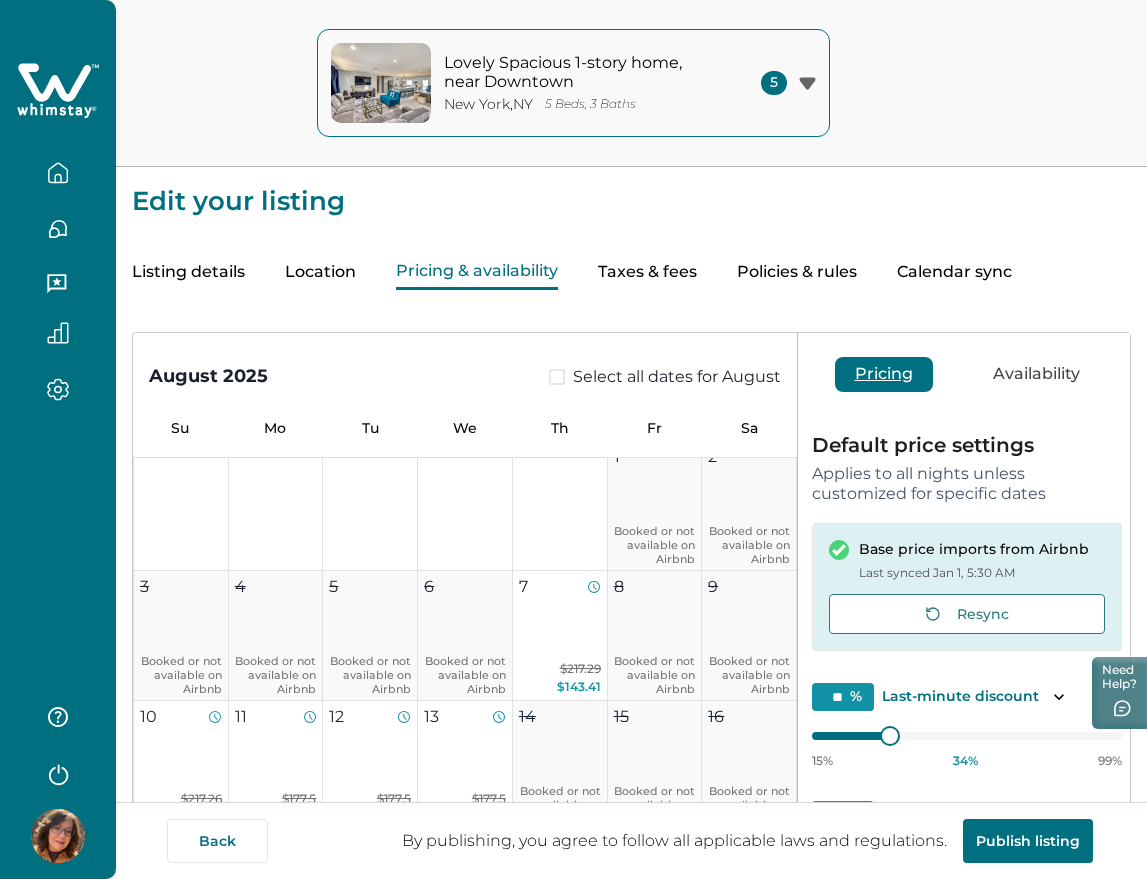click on "Listing details" at bounding box center (188, 272) 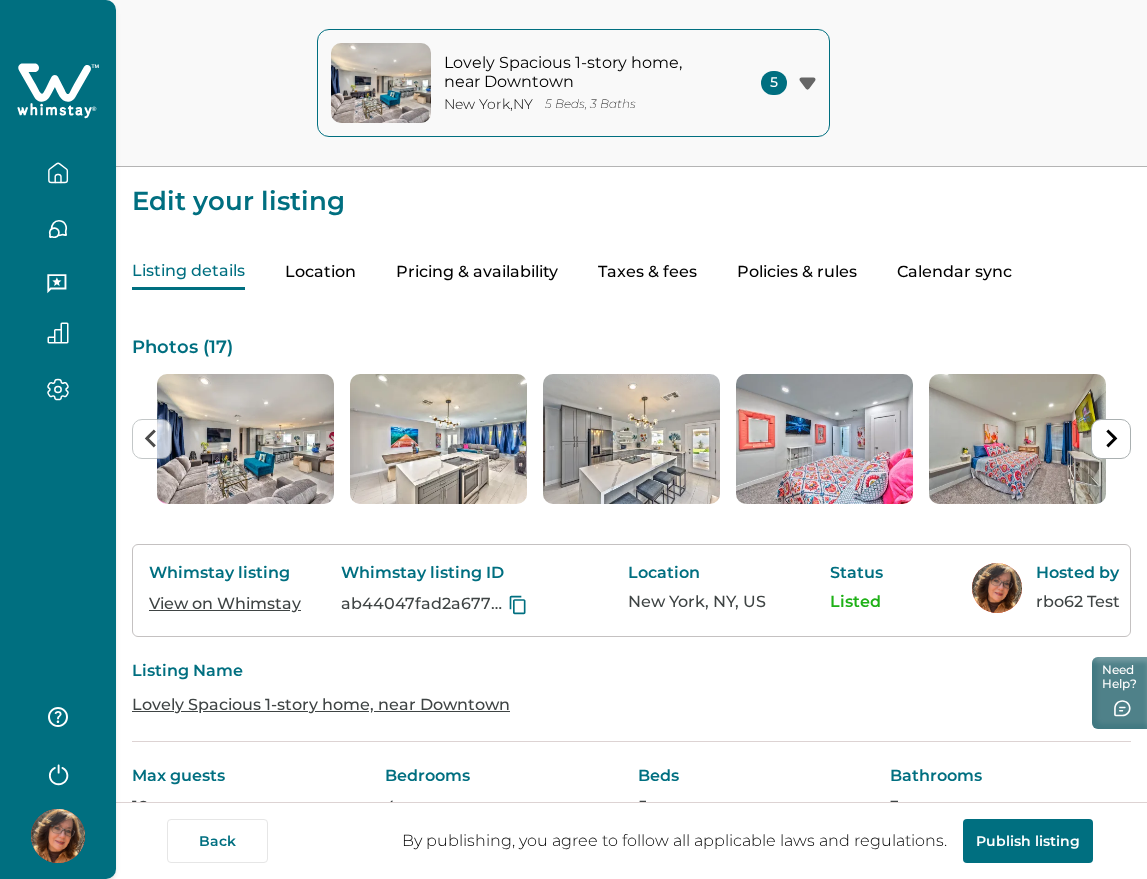 click 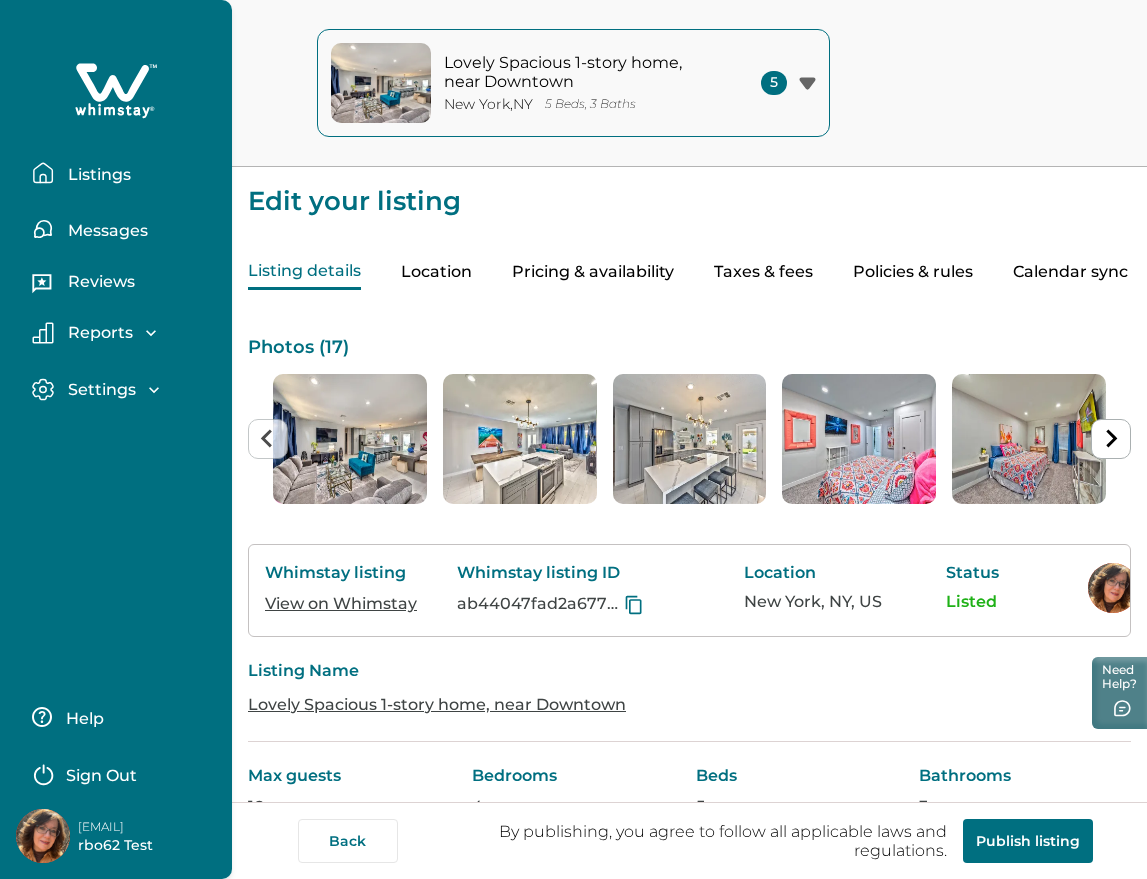 click on "Listings" at bounding box center (96, 175) 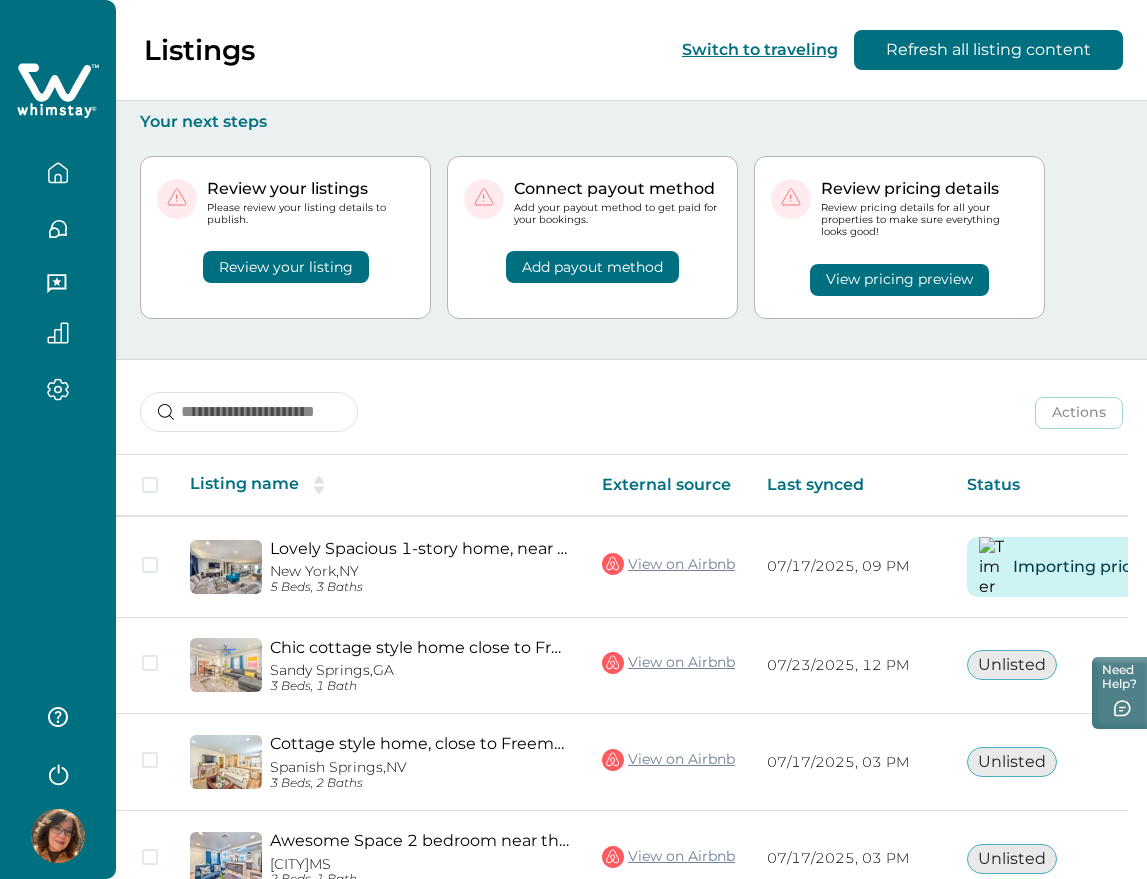 click on "View pricing preview" at bounding box center [899, 280] 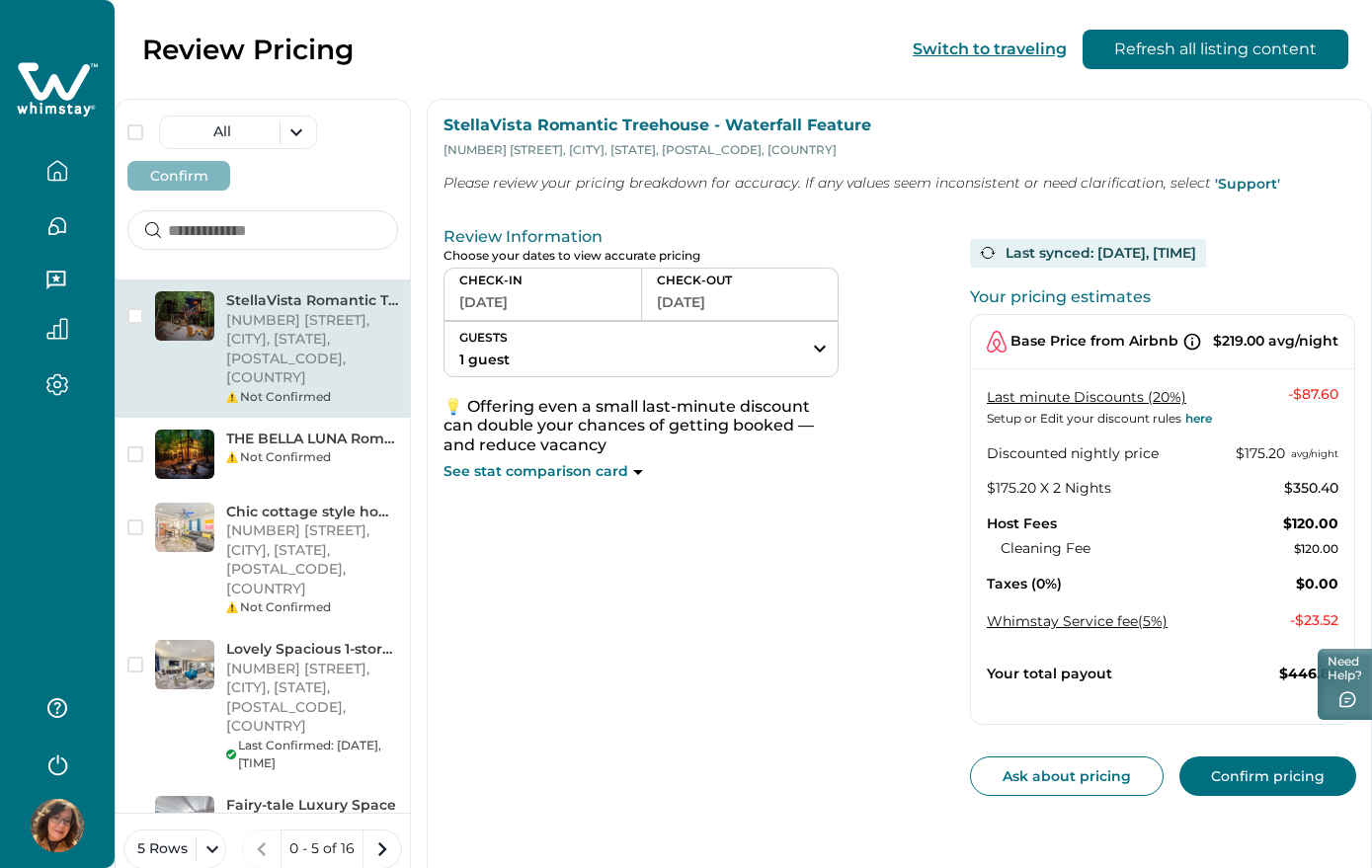 click 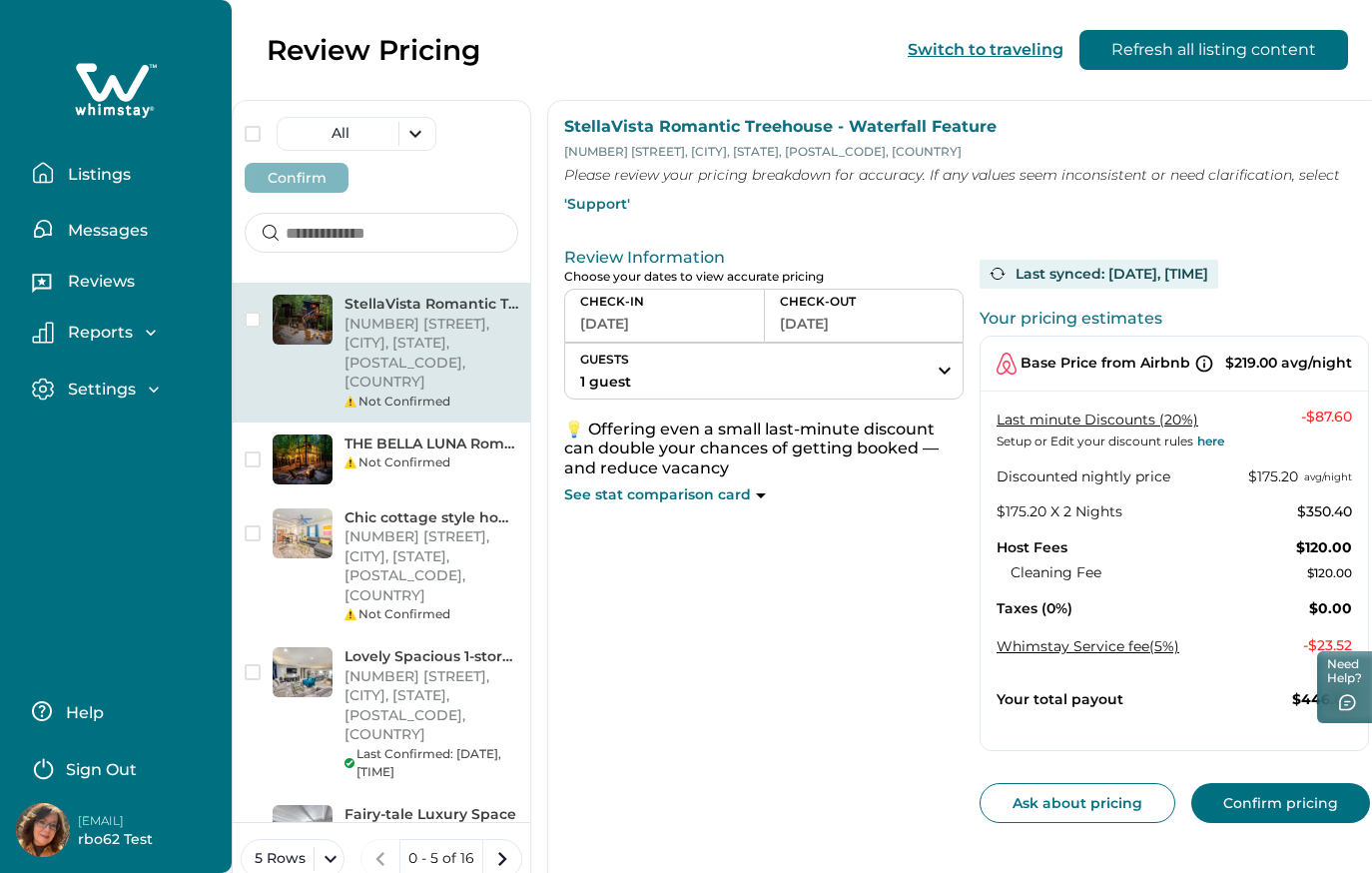 click on "Listings" at bounding box center [96, 175] 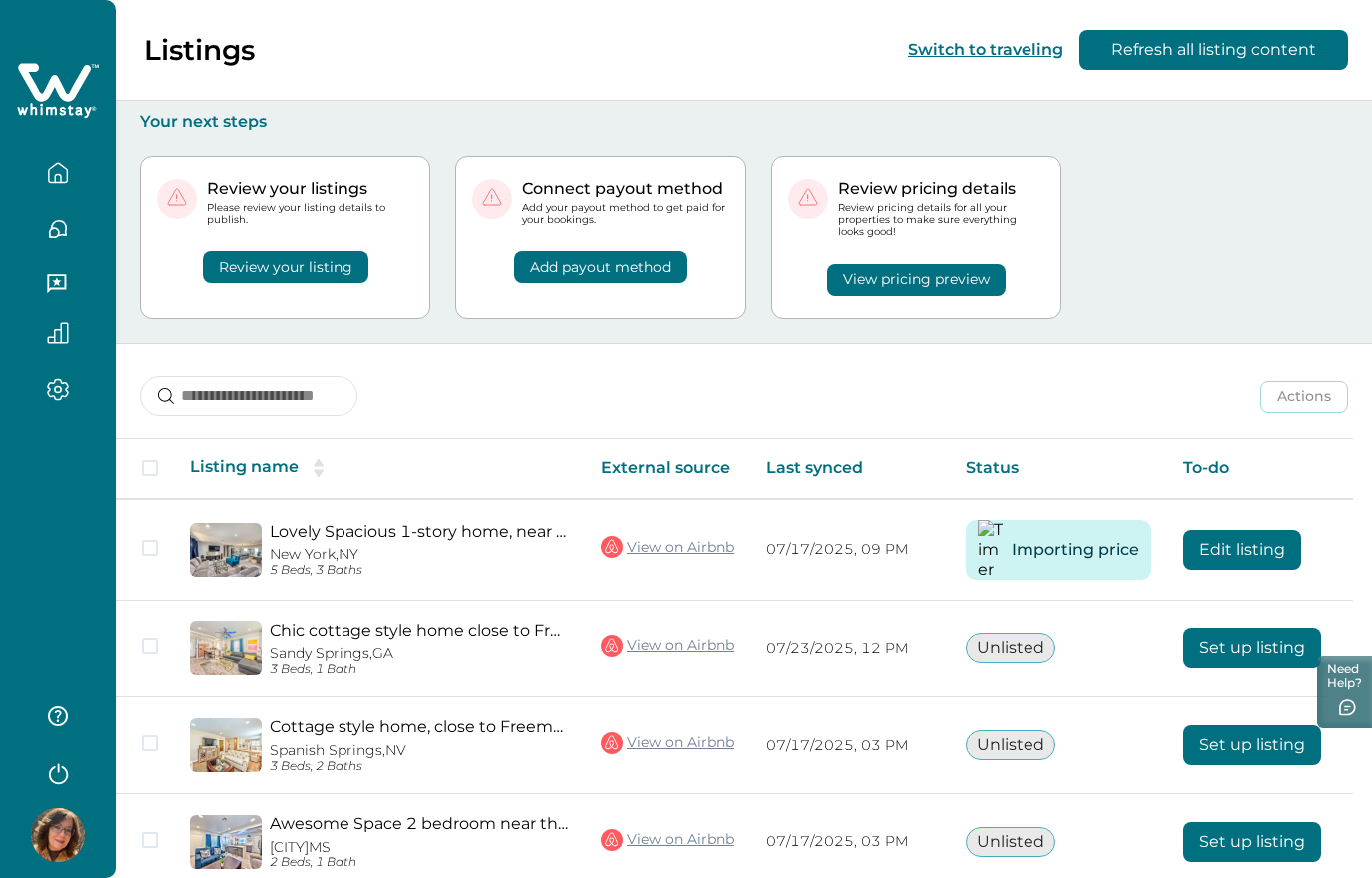 click on "View pricing preview" at bounding box center [916, 267] 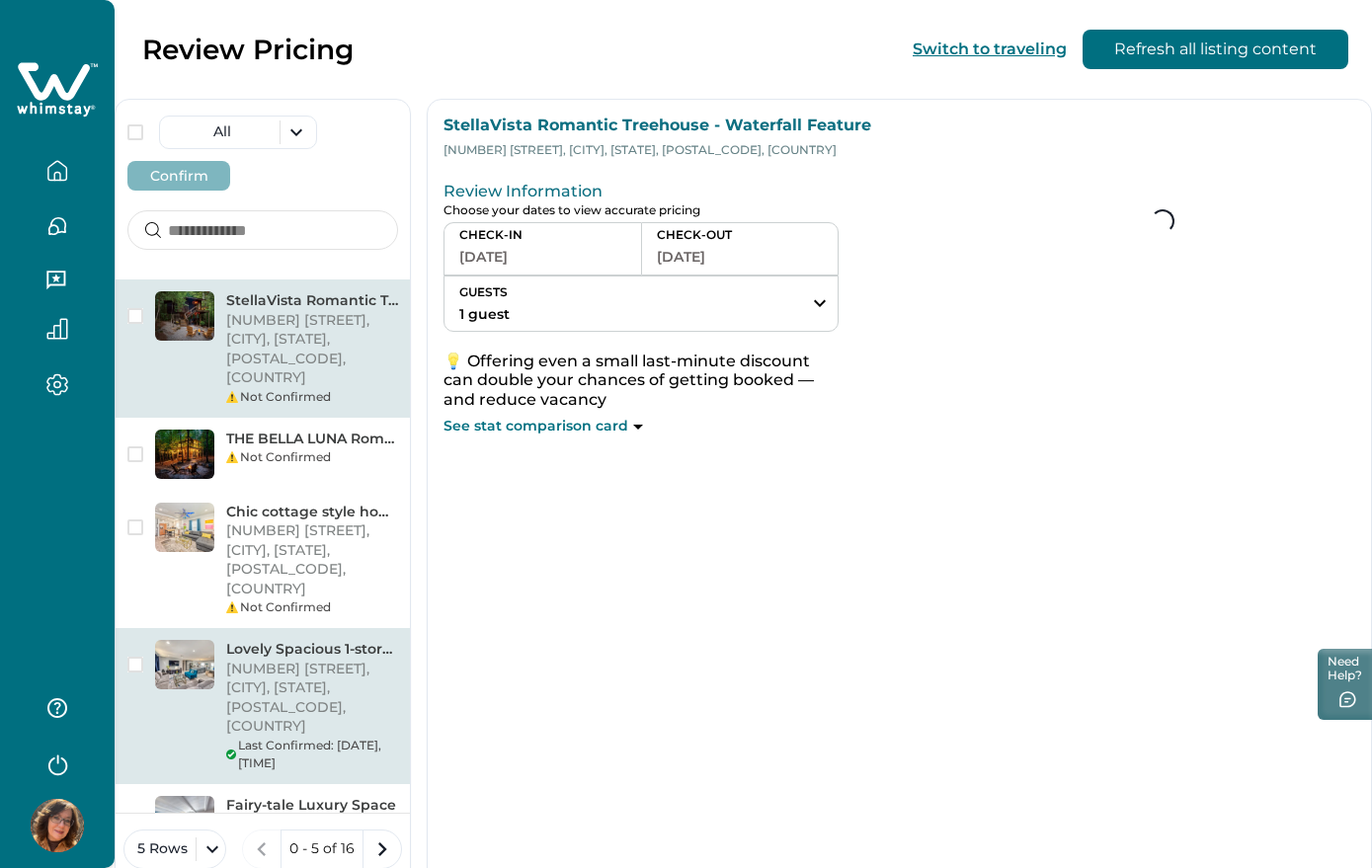 click on "Last Confirmed:   [DATE], [TIME]" at bounding box center [312, 754] 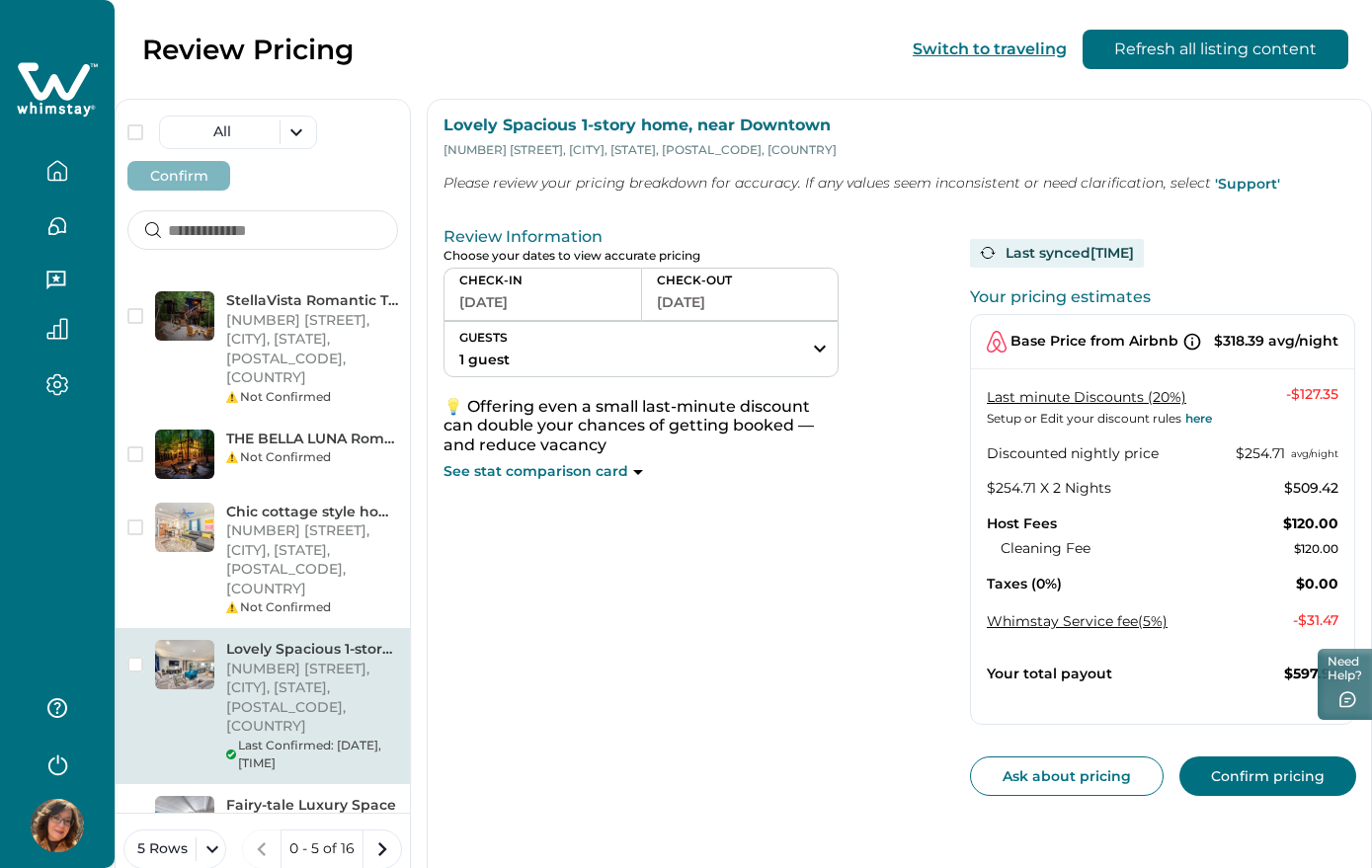 click on "[DATE]" at bounding box center (542, 302) 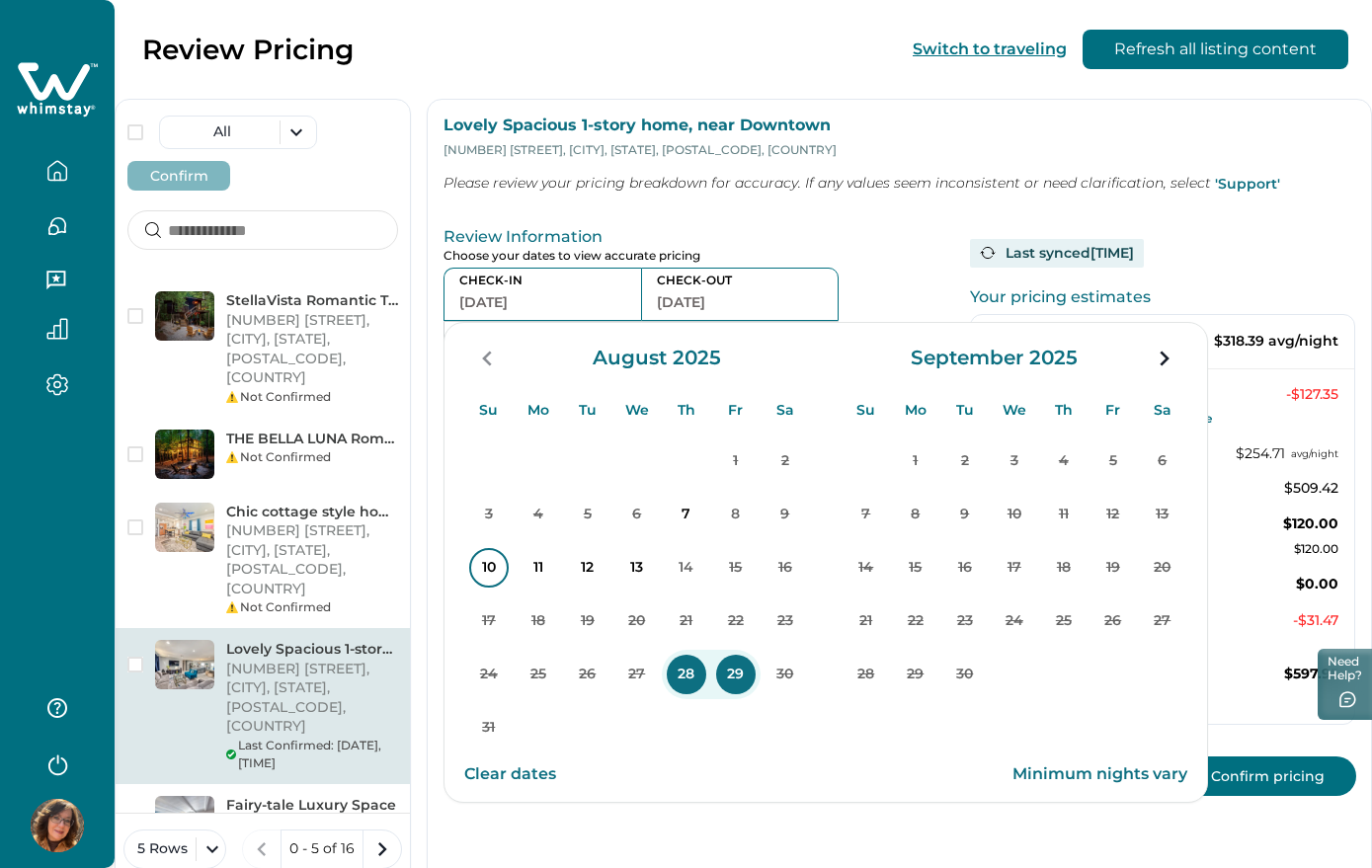 click on "10" at bounding box center [489, 568] 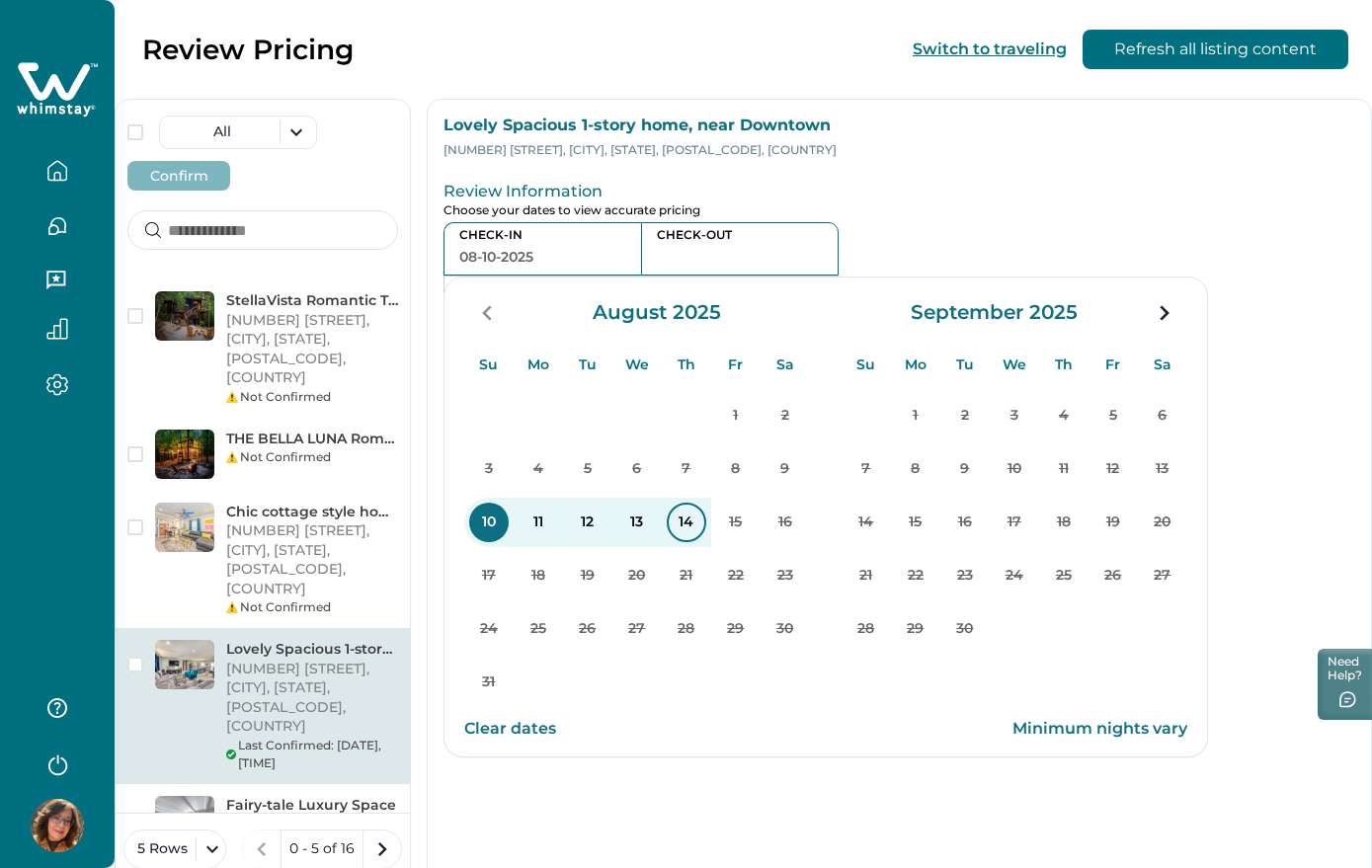 click on "14" at bounding box center (686, 522) 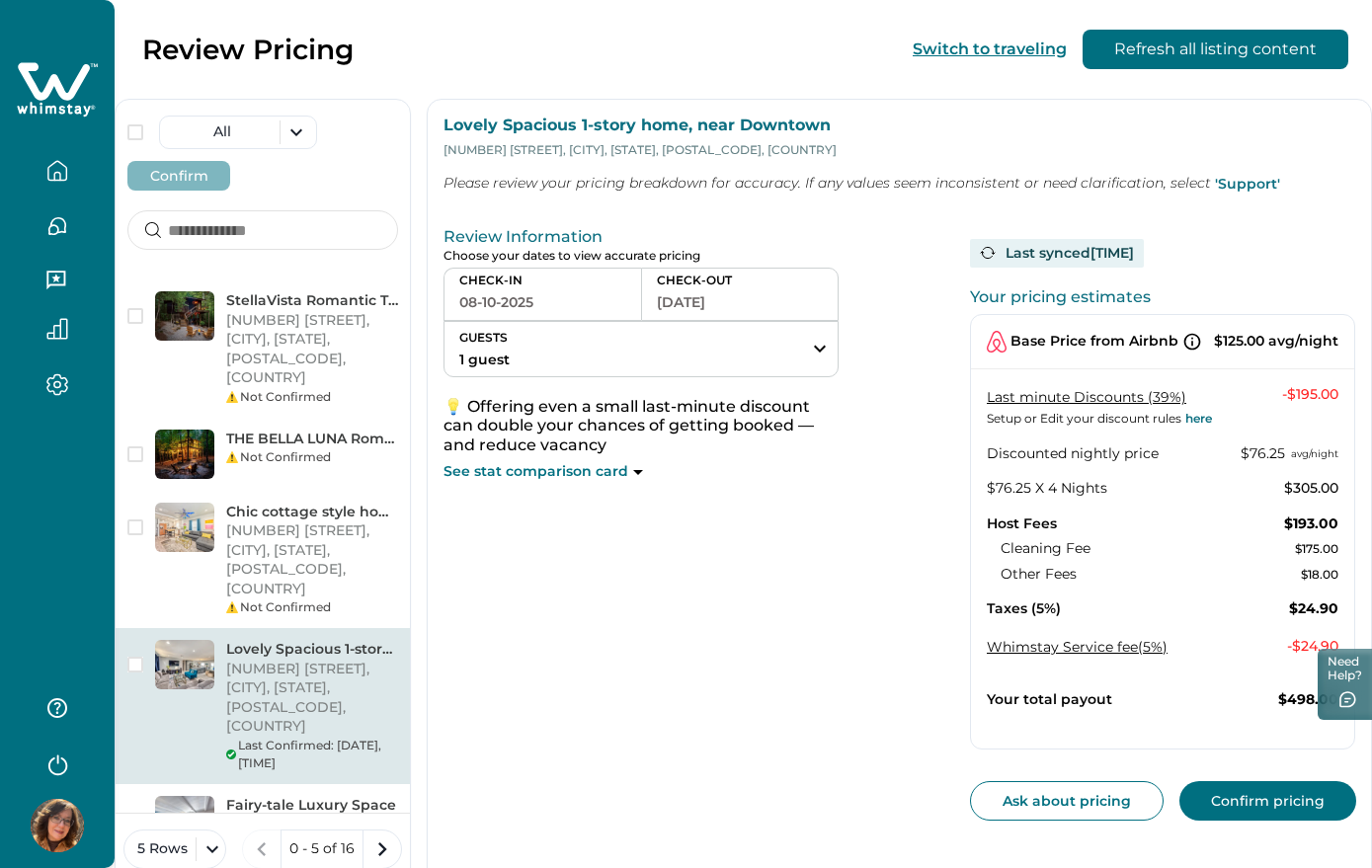 click 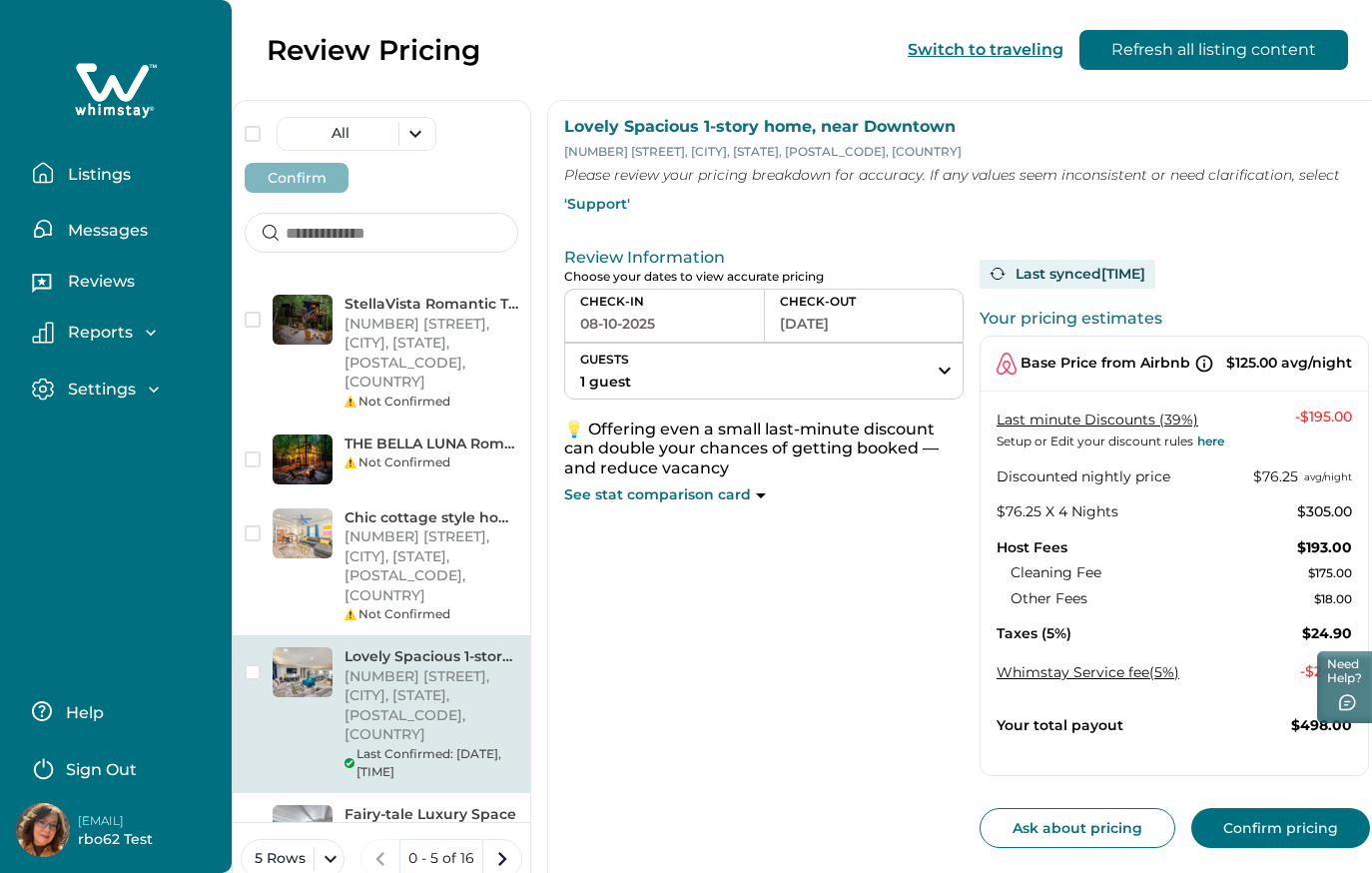 click on "Listings" at bounding box center [124, 173] 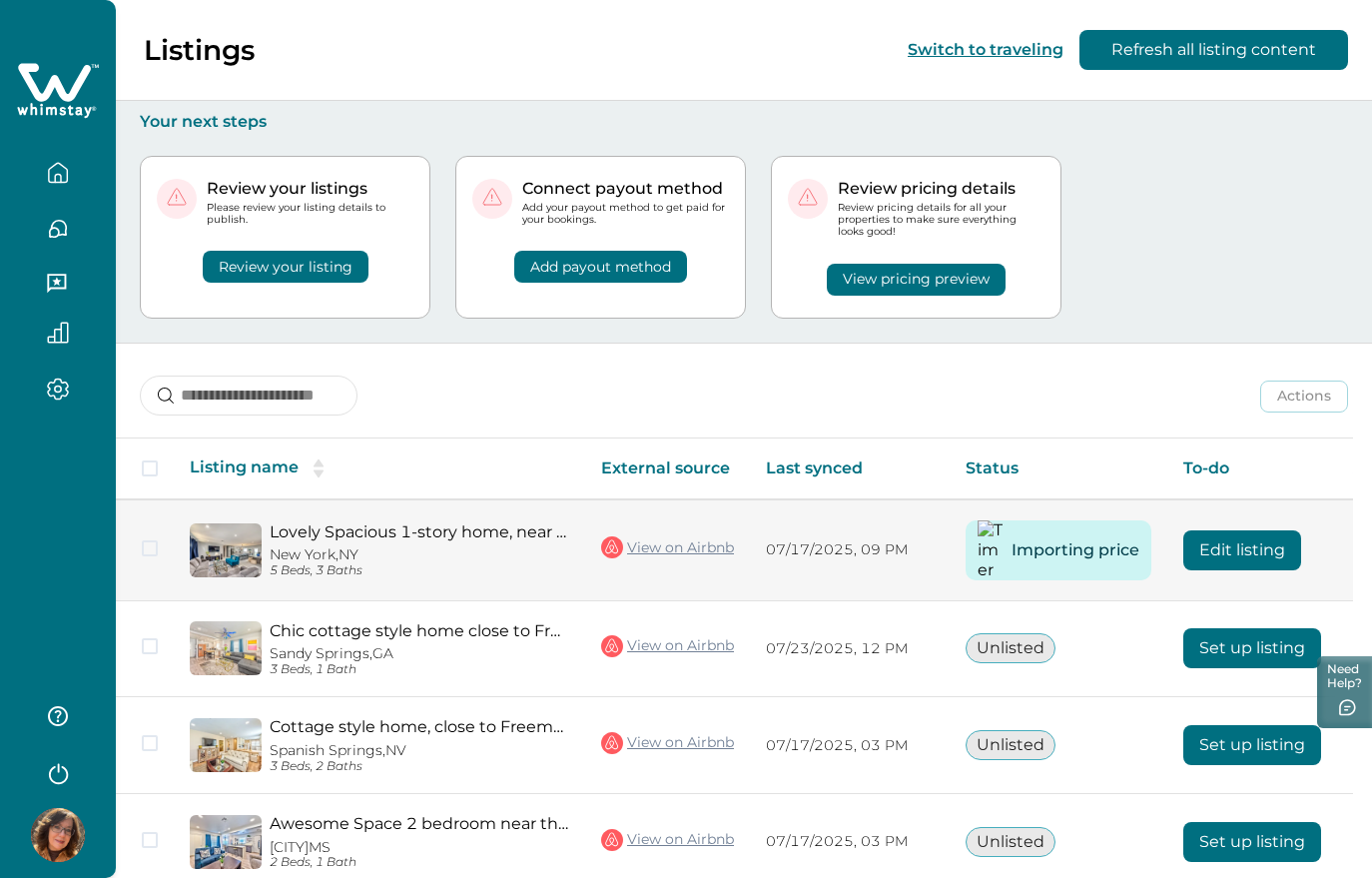 click on "[CITY], [STATE]" at bounding box center [419, 554] 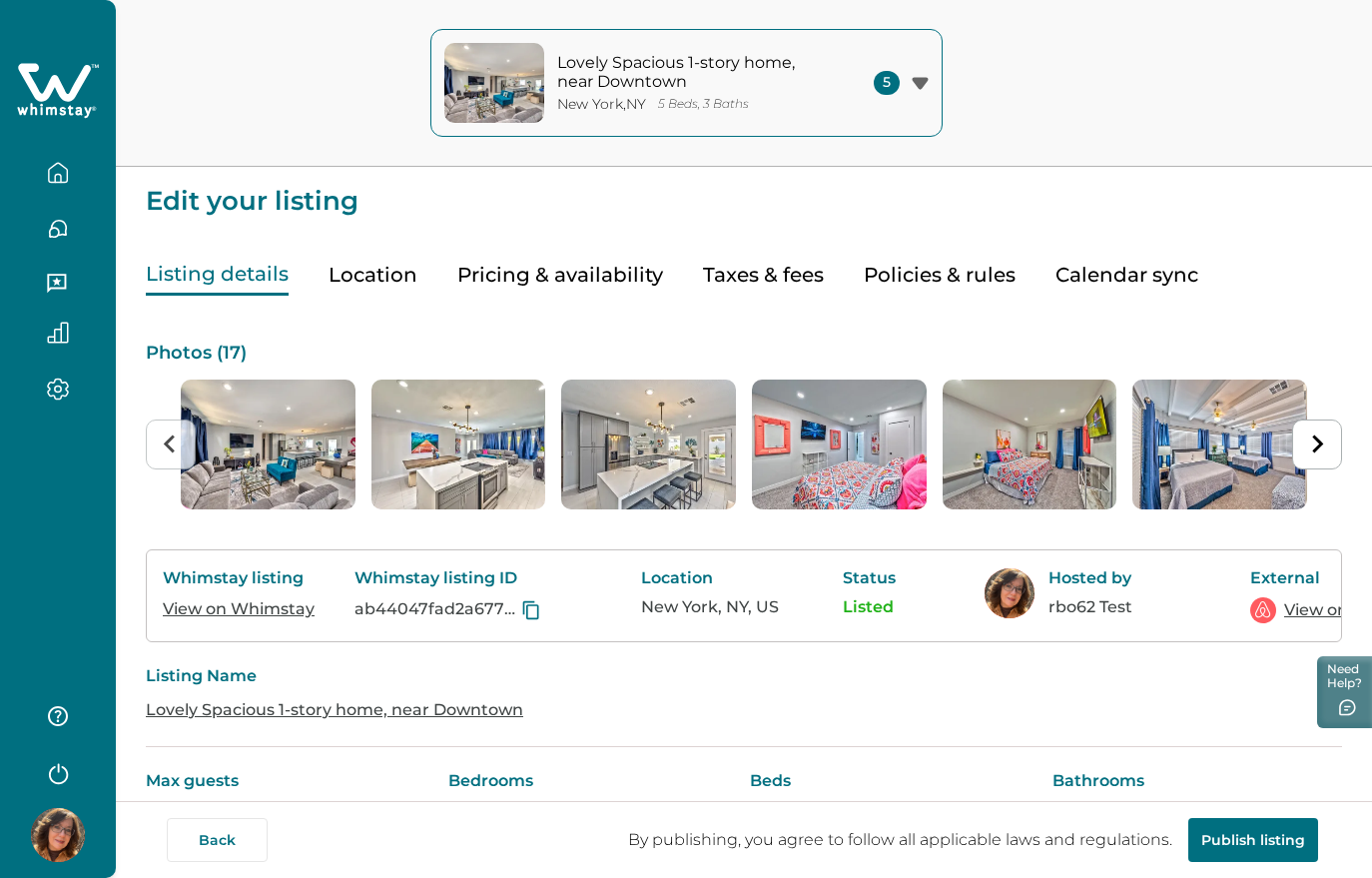 click on "View on Whimstay" at bounding box center (239, 608) 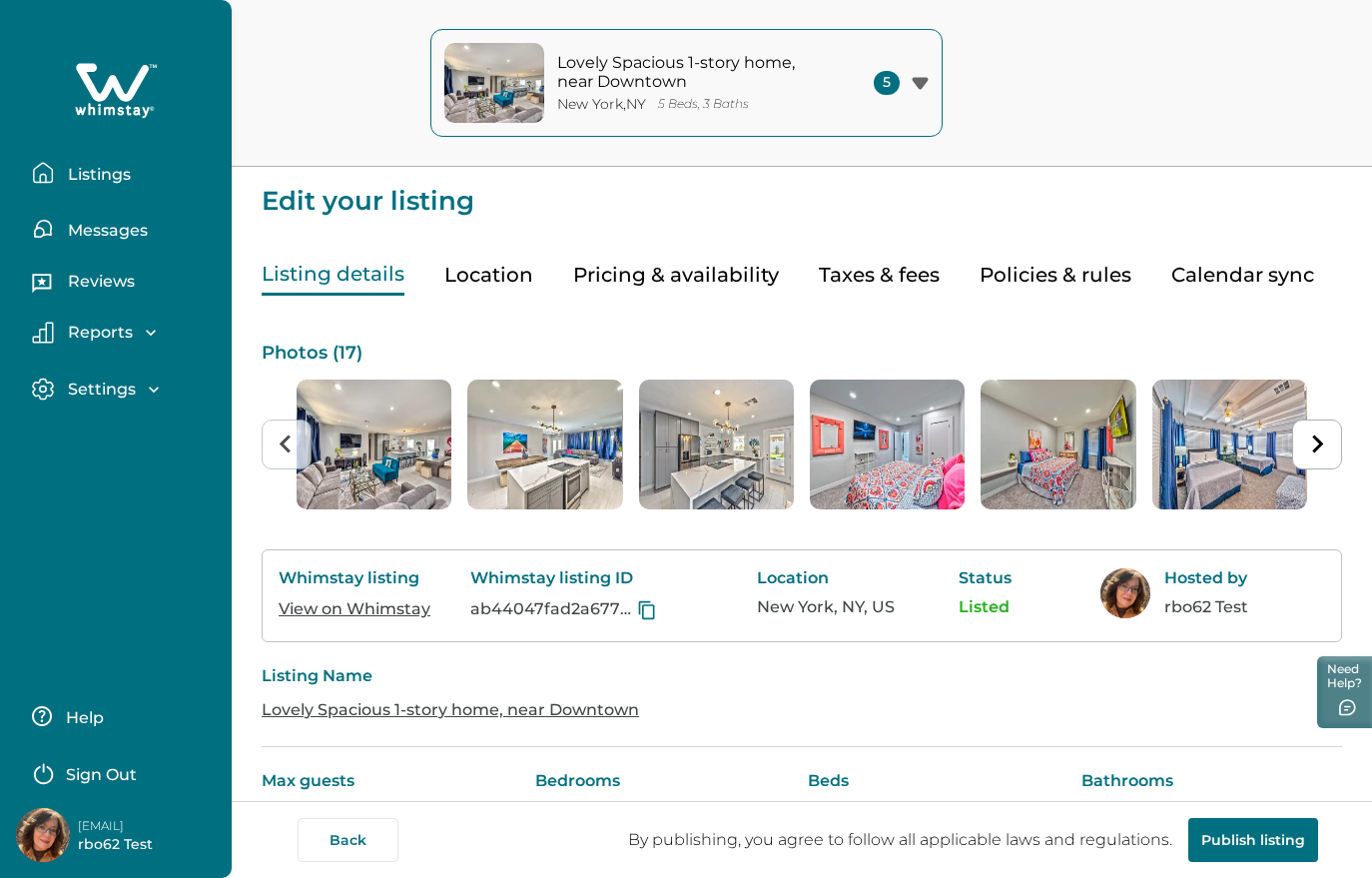 click on "Listings" at bounding box center (96, 175) 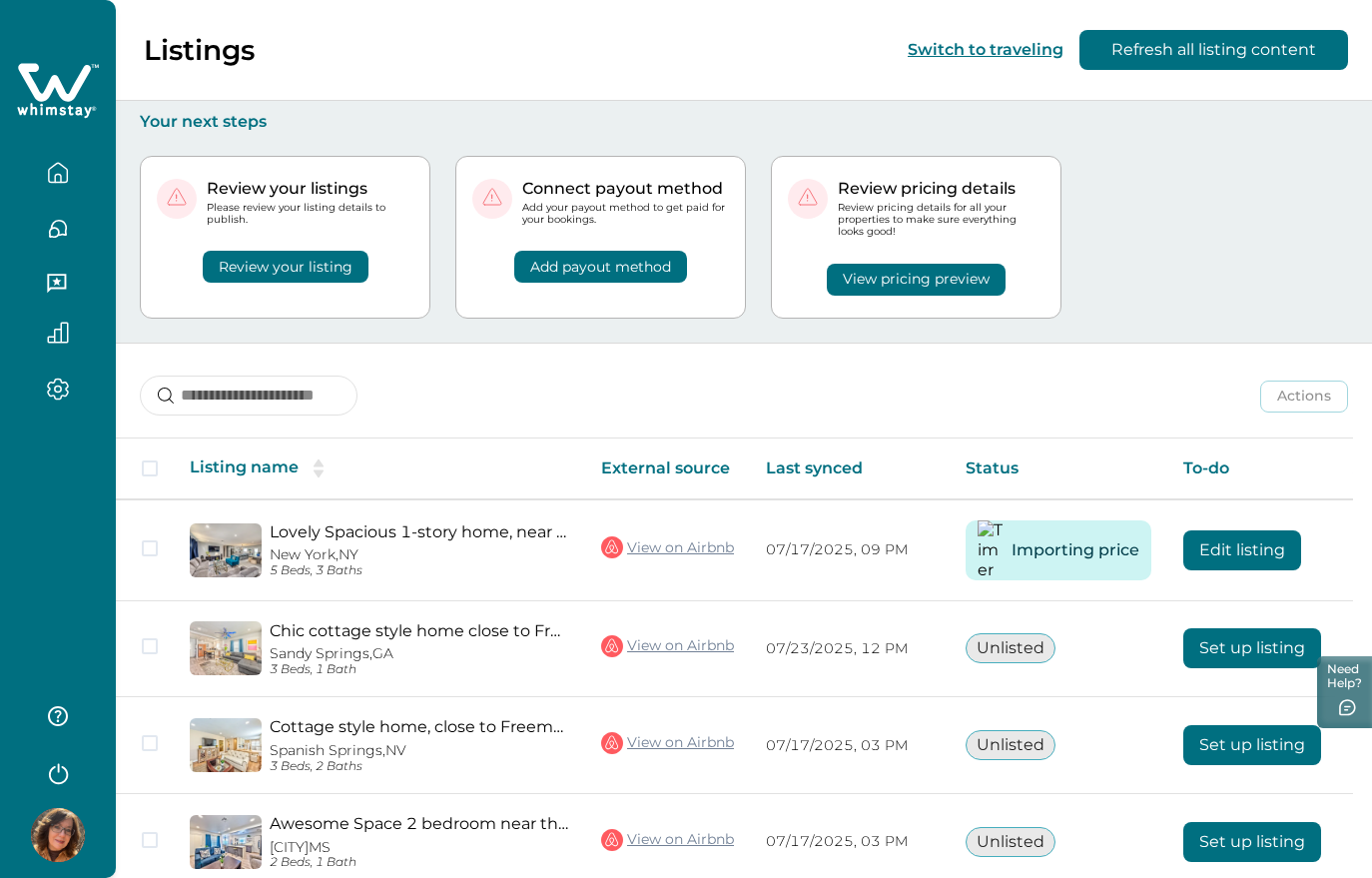 click on "View pricing preview" at bounding box center (916, 280) 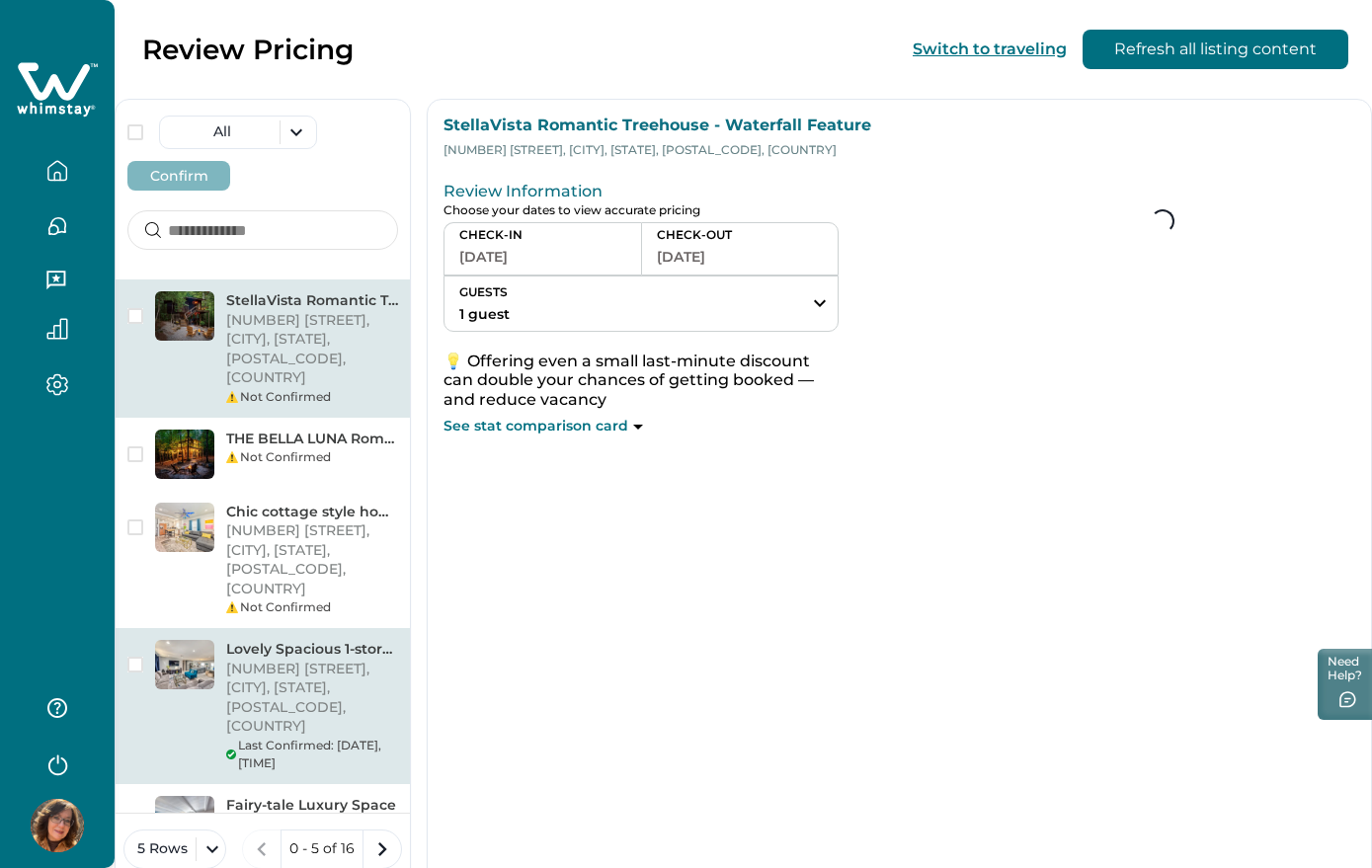 click on "[NUMBER] [STREET], [CITY], [STATE], [POSTAL_CODE], [COUNTRY]" at bounding box center (312, 698) 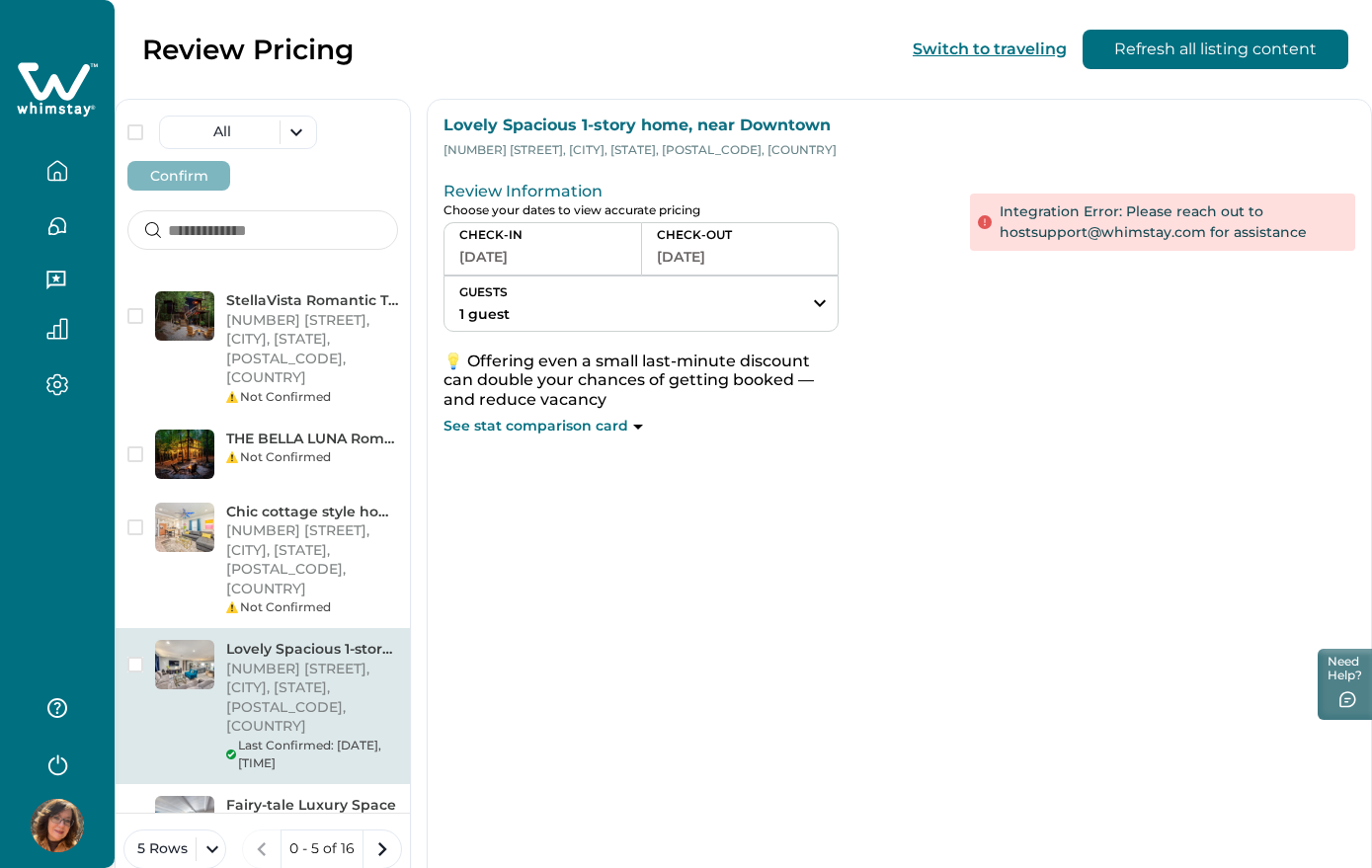 click on "[DATE]" at bounding box center [542, 257] 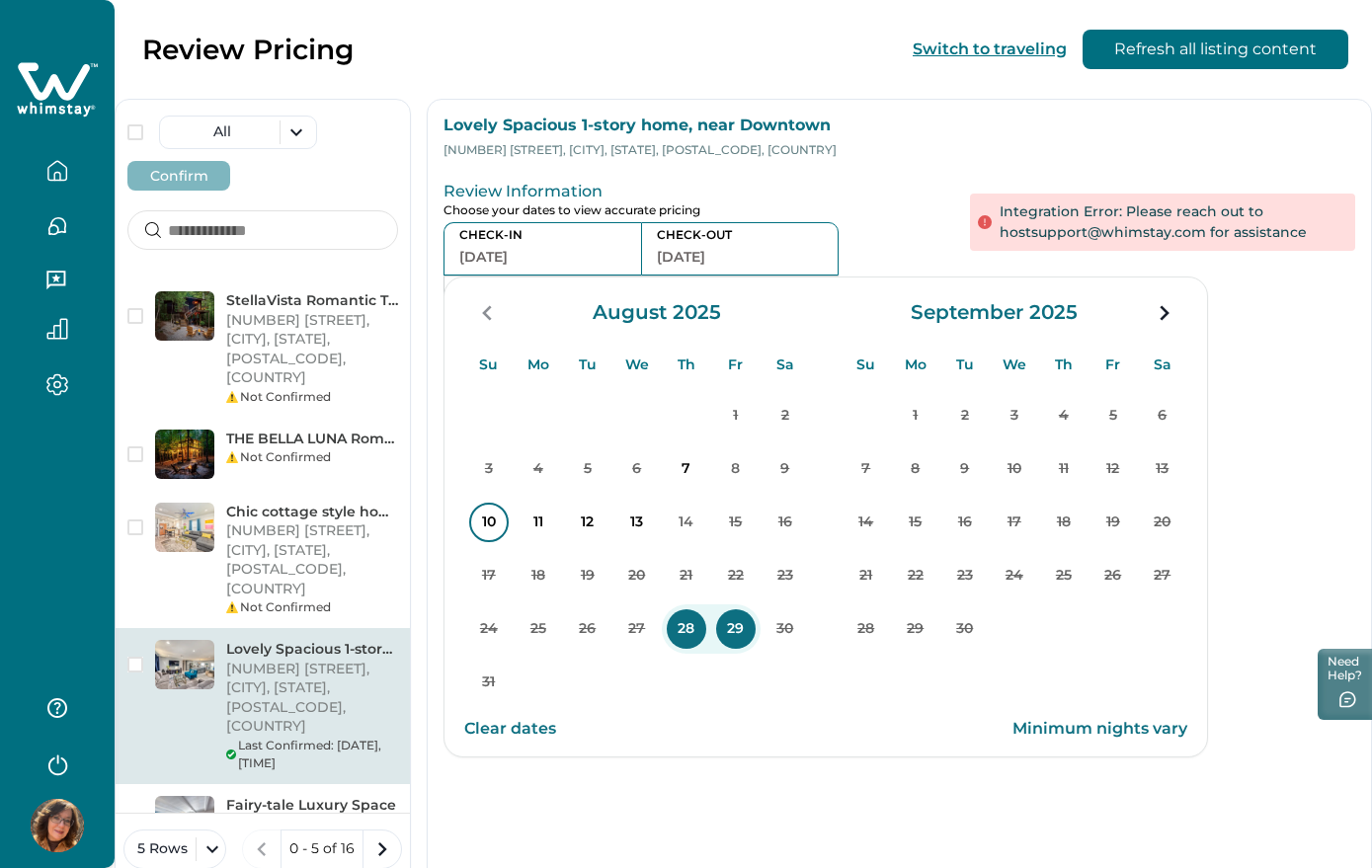click on "1 2 3 4 5 6 7 8 9 10 11 12 13 14 15 16 17 18 19 20 21 22 23 24 25 26 27 28 29 30 31" at bounding box center (637, 549) 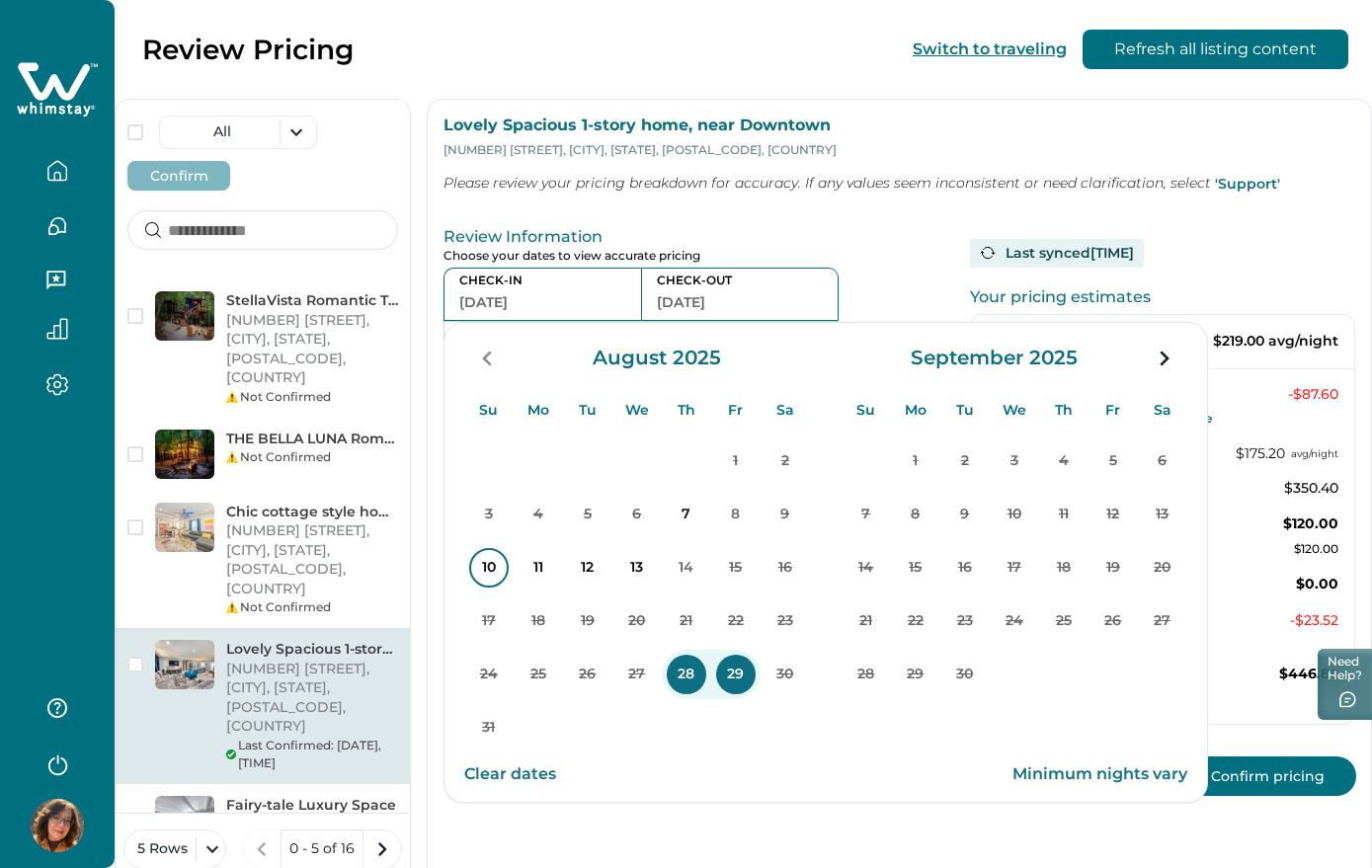 click on "10" at bounding box center [489, 568] 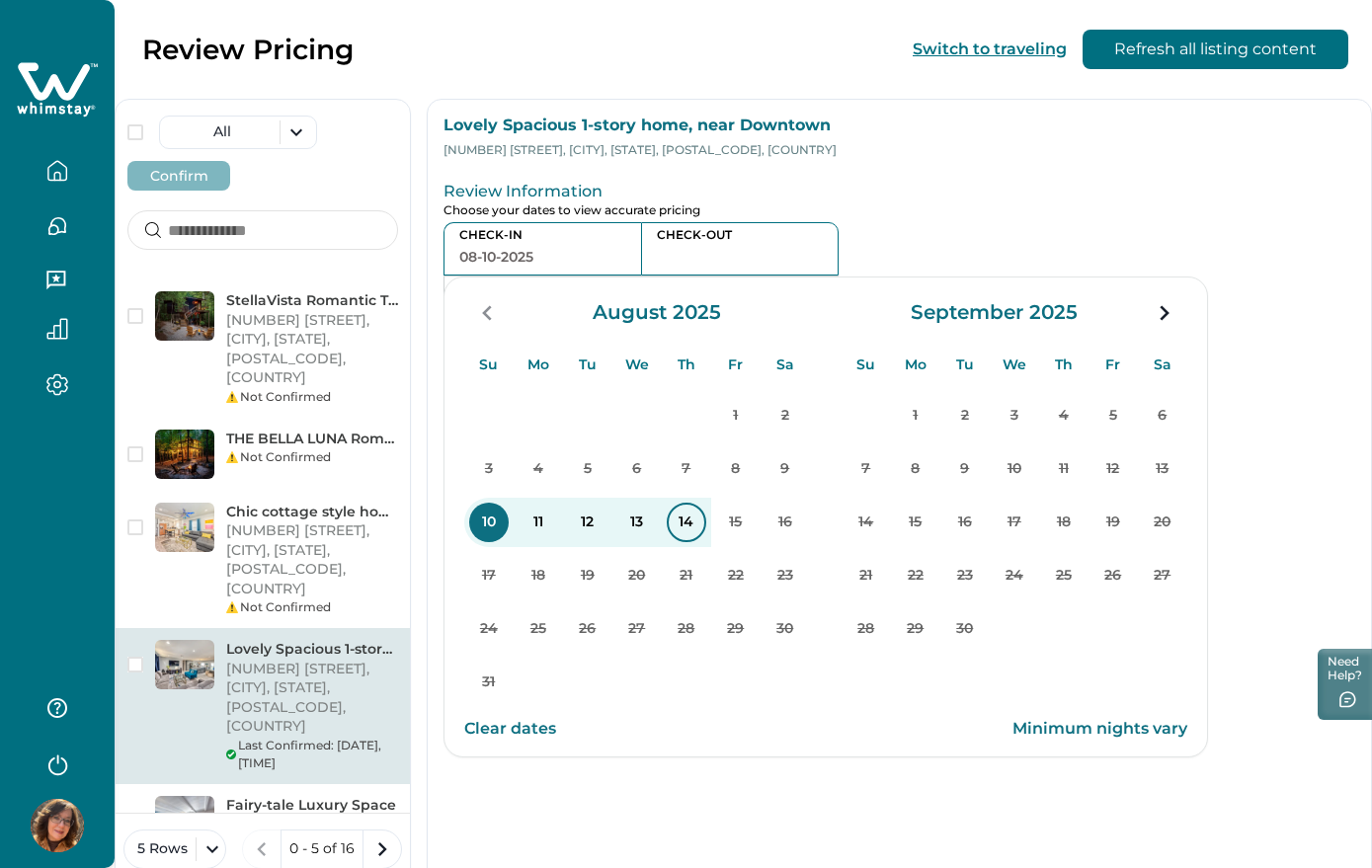 click on "14" at bounding box center [686, 522] 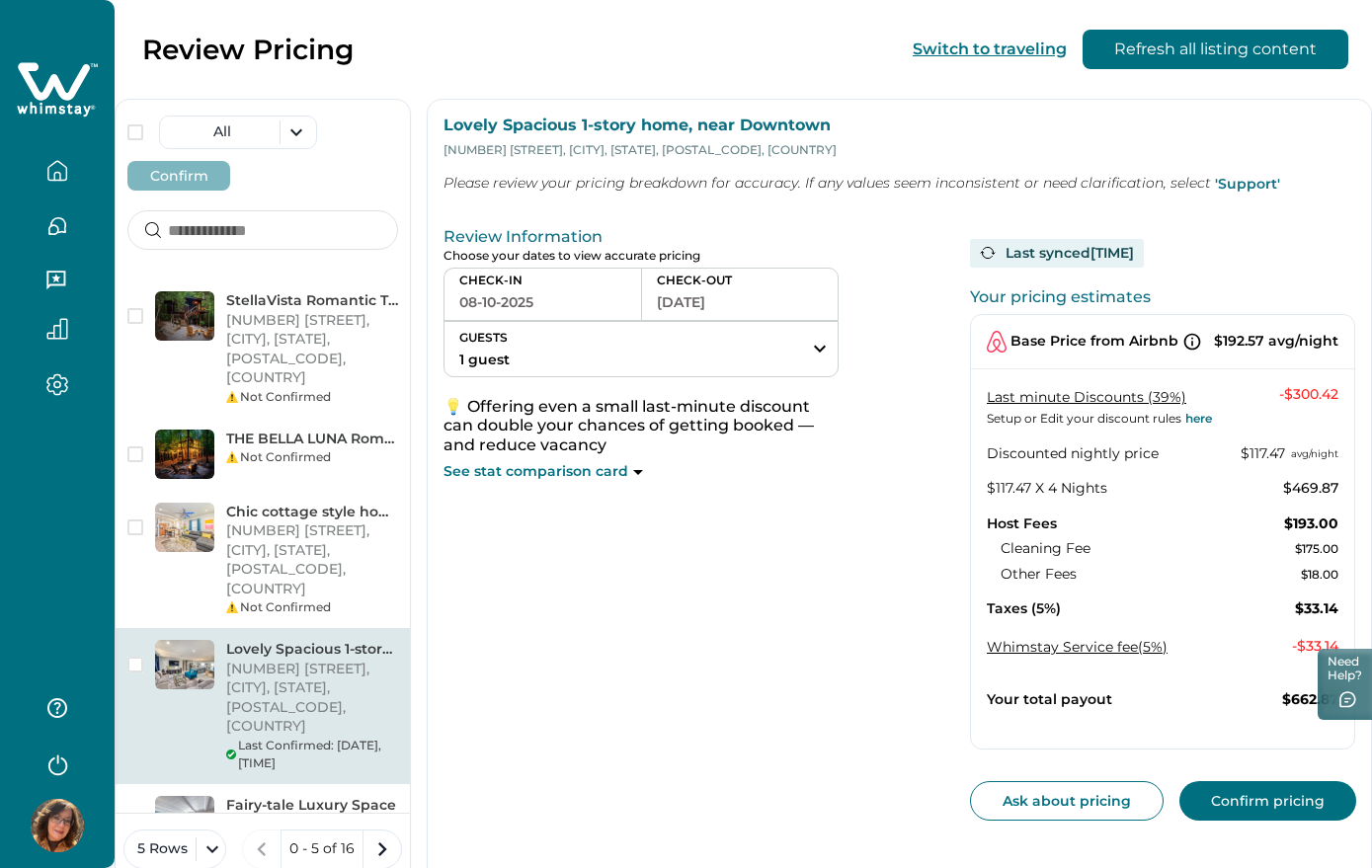 click 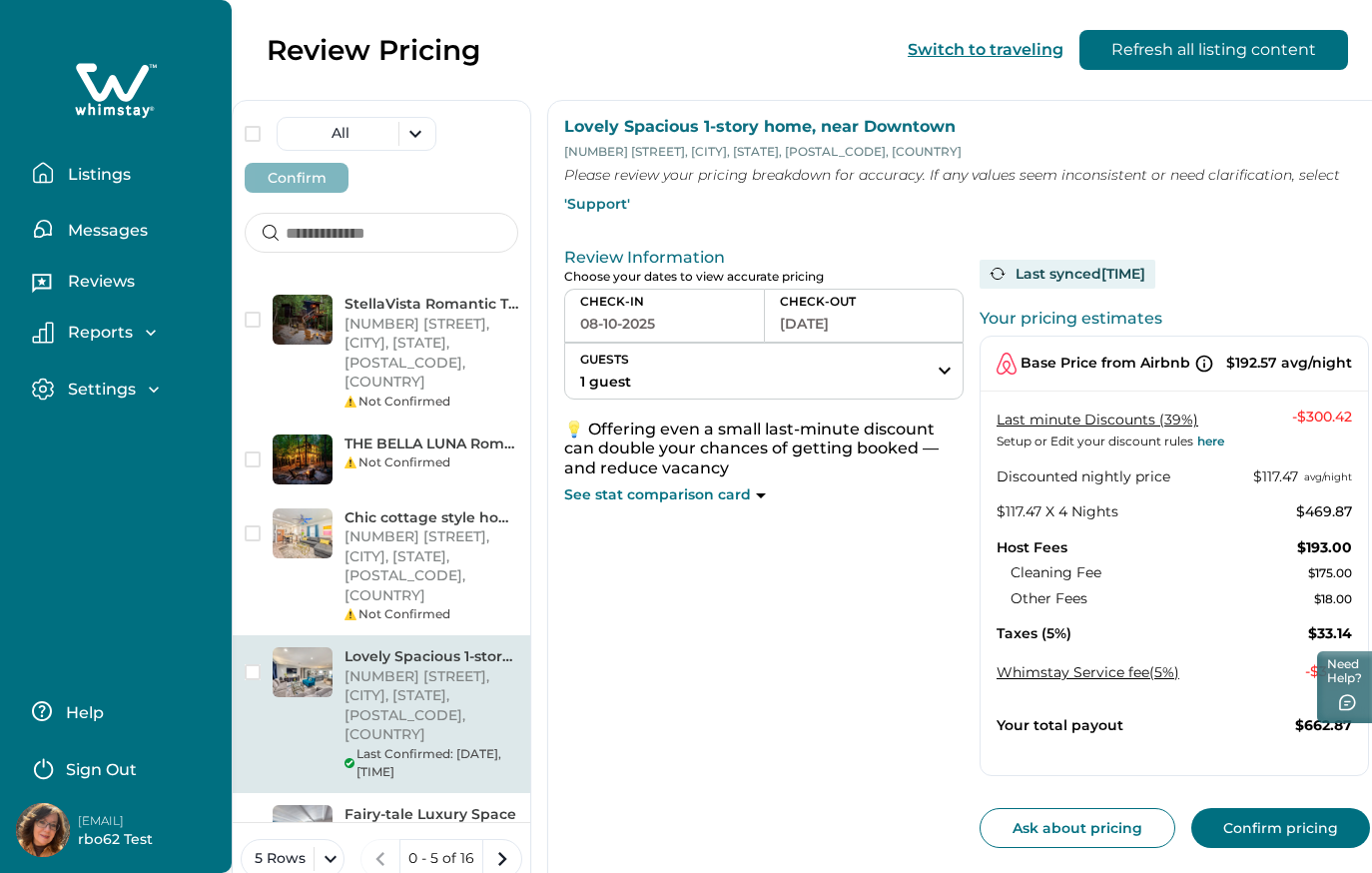 click on "Listings" at bounding box center [96, 175] 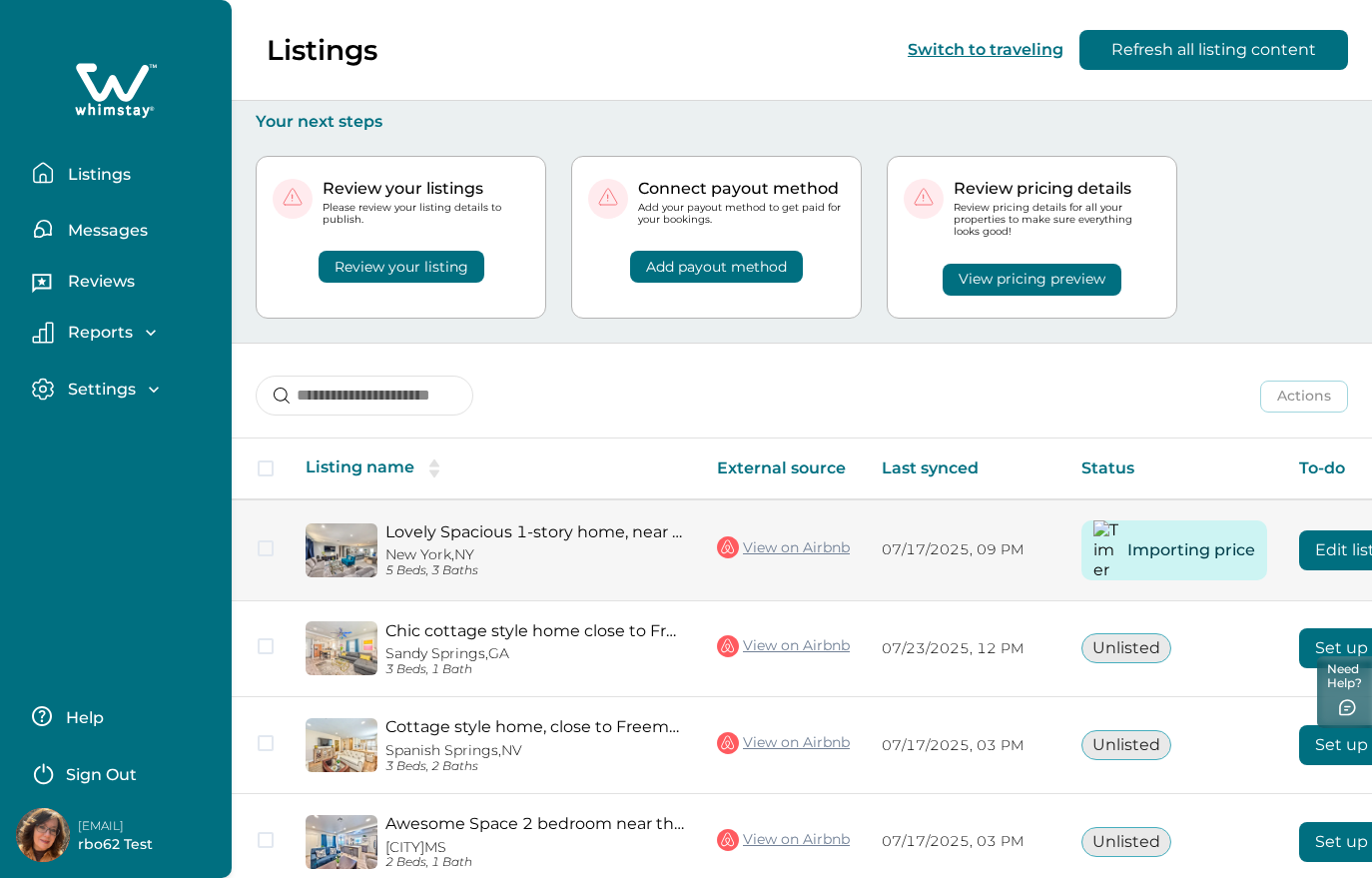 click on "Edit listing" at bounding box center (1358, 550) 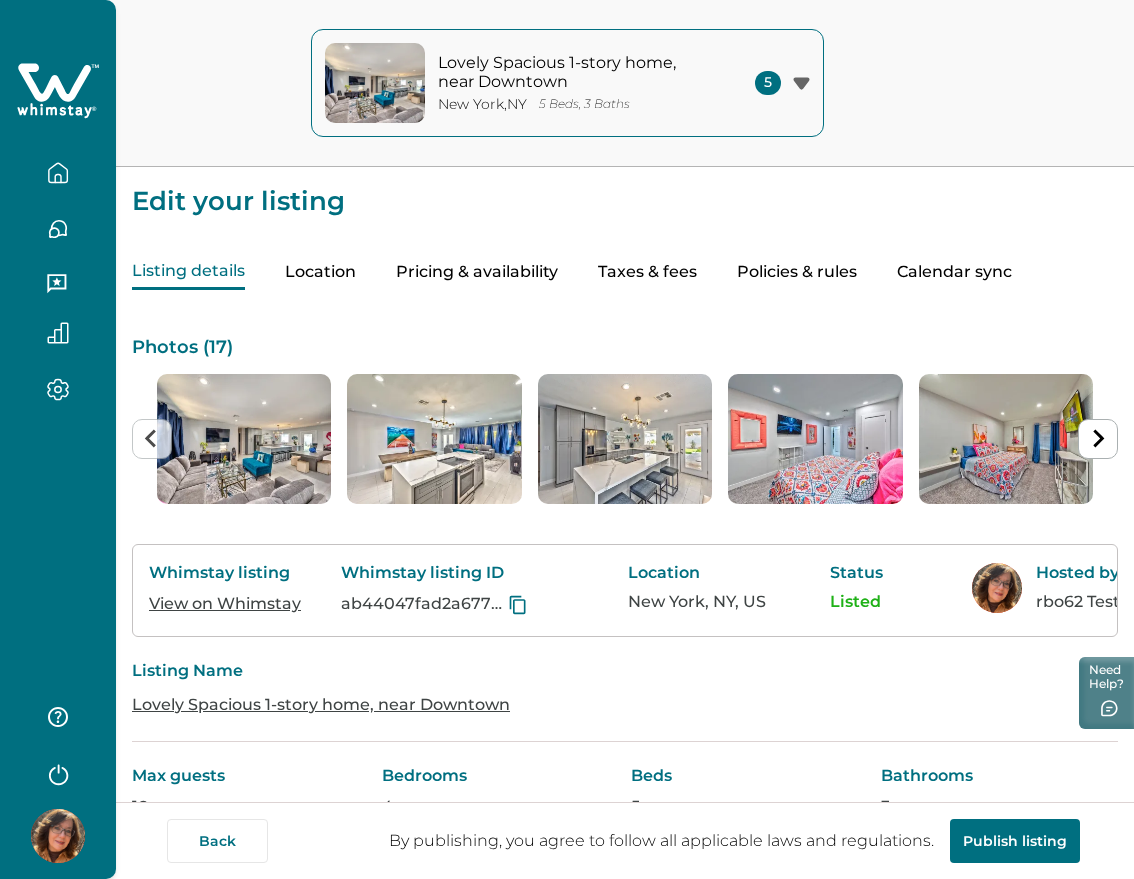 click 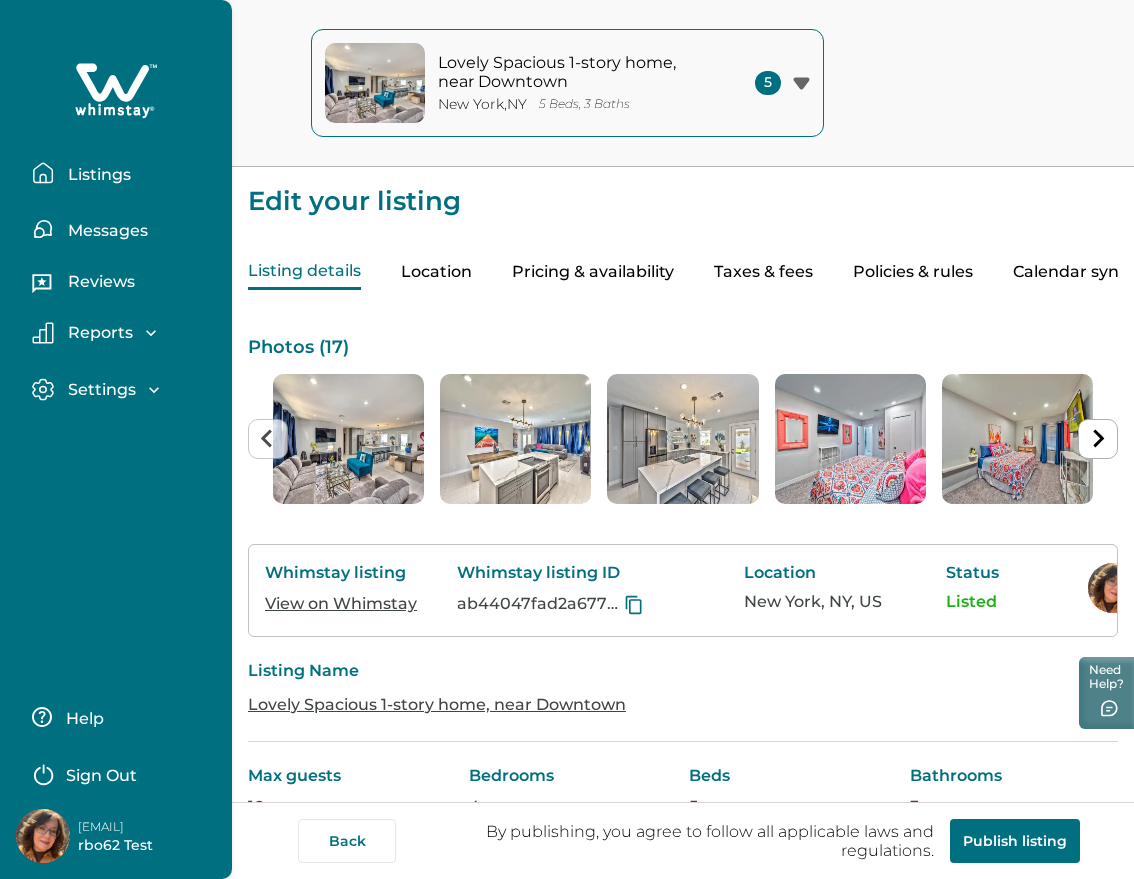 click on "Listings" at bounding box center (96, 175) 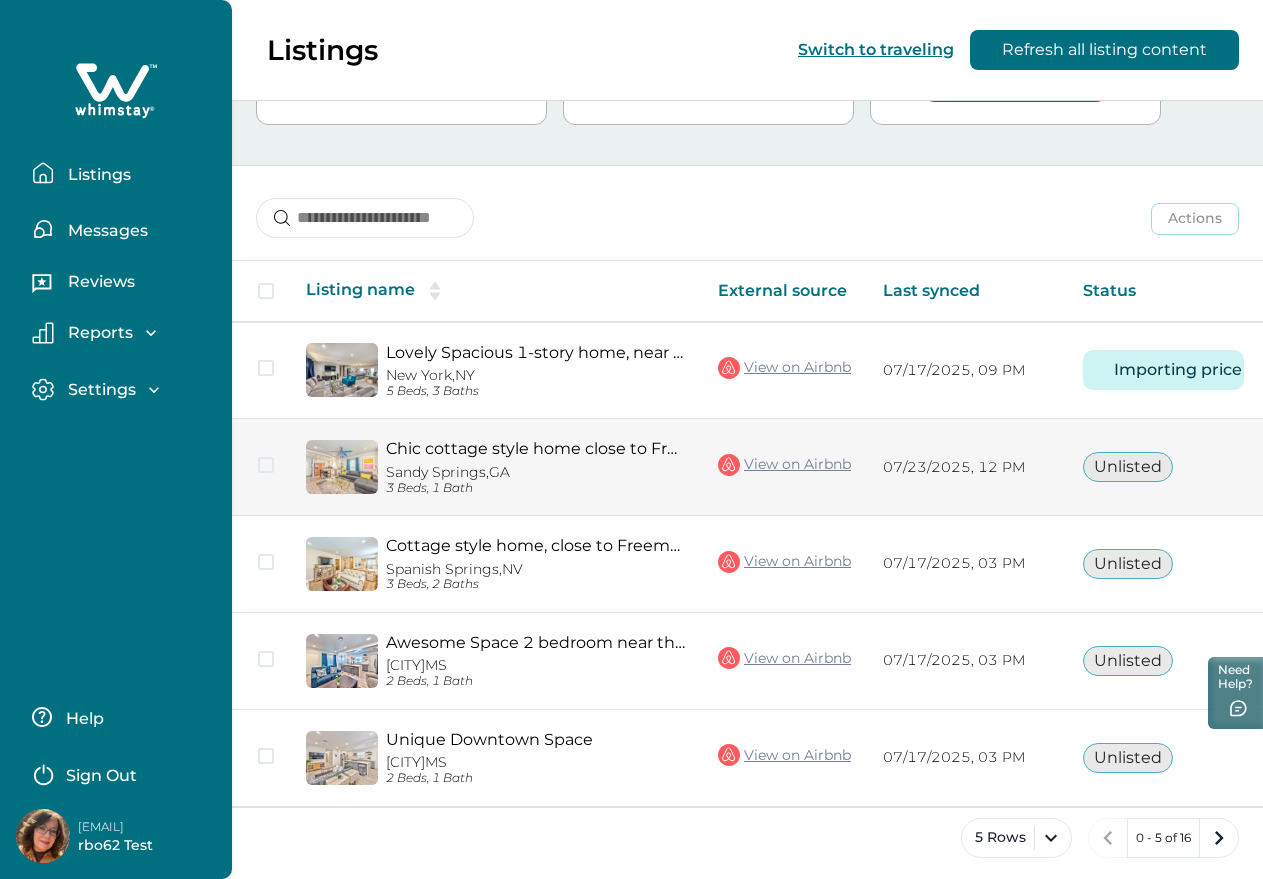 scroll, scrollTop: 210, scrollLeft: 0, axis: vertical 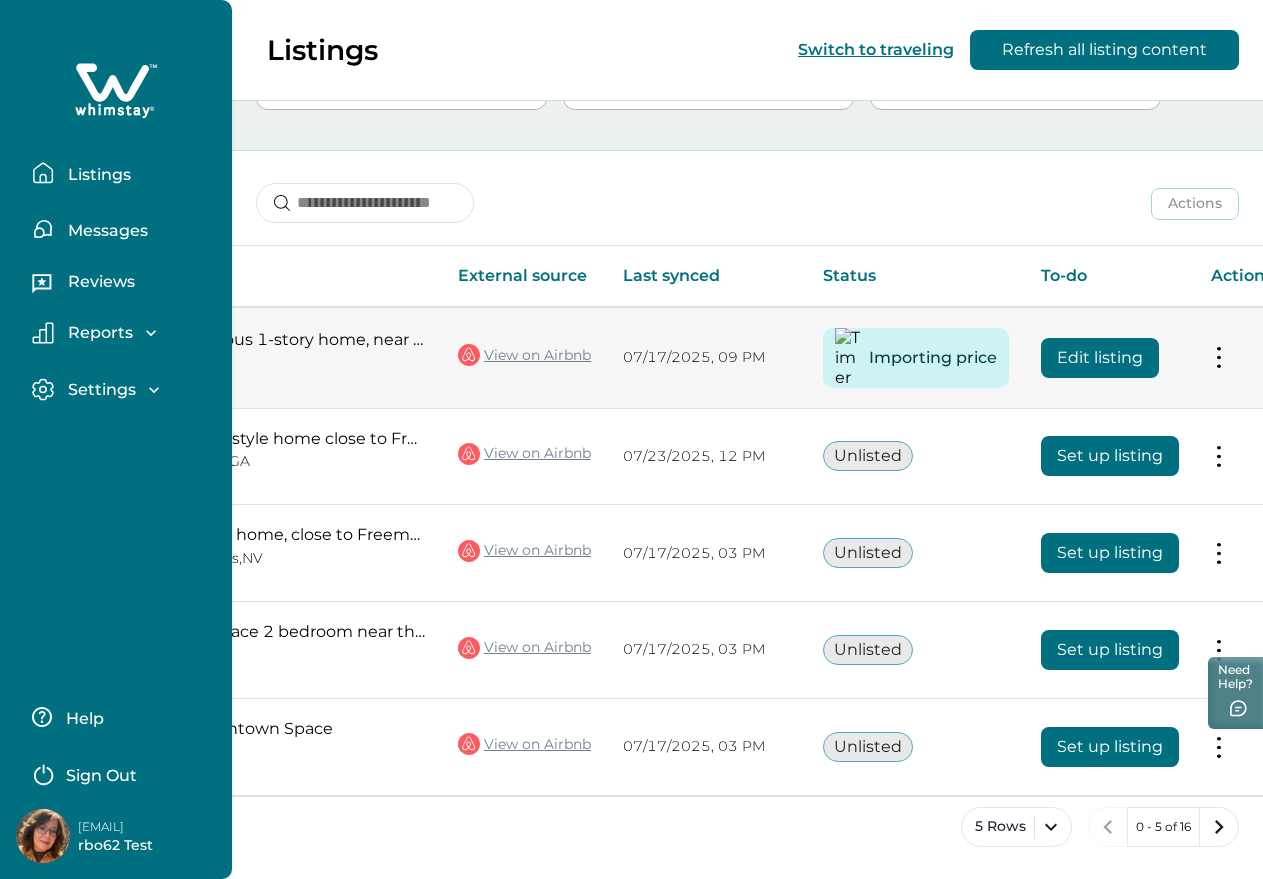 click on "Edit listing" at bounding box center [1100, 358] 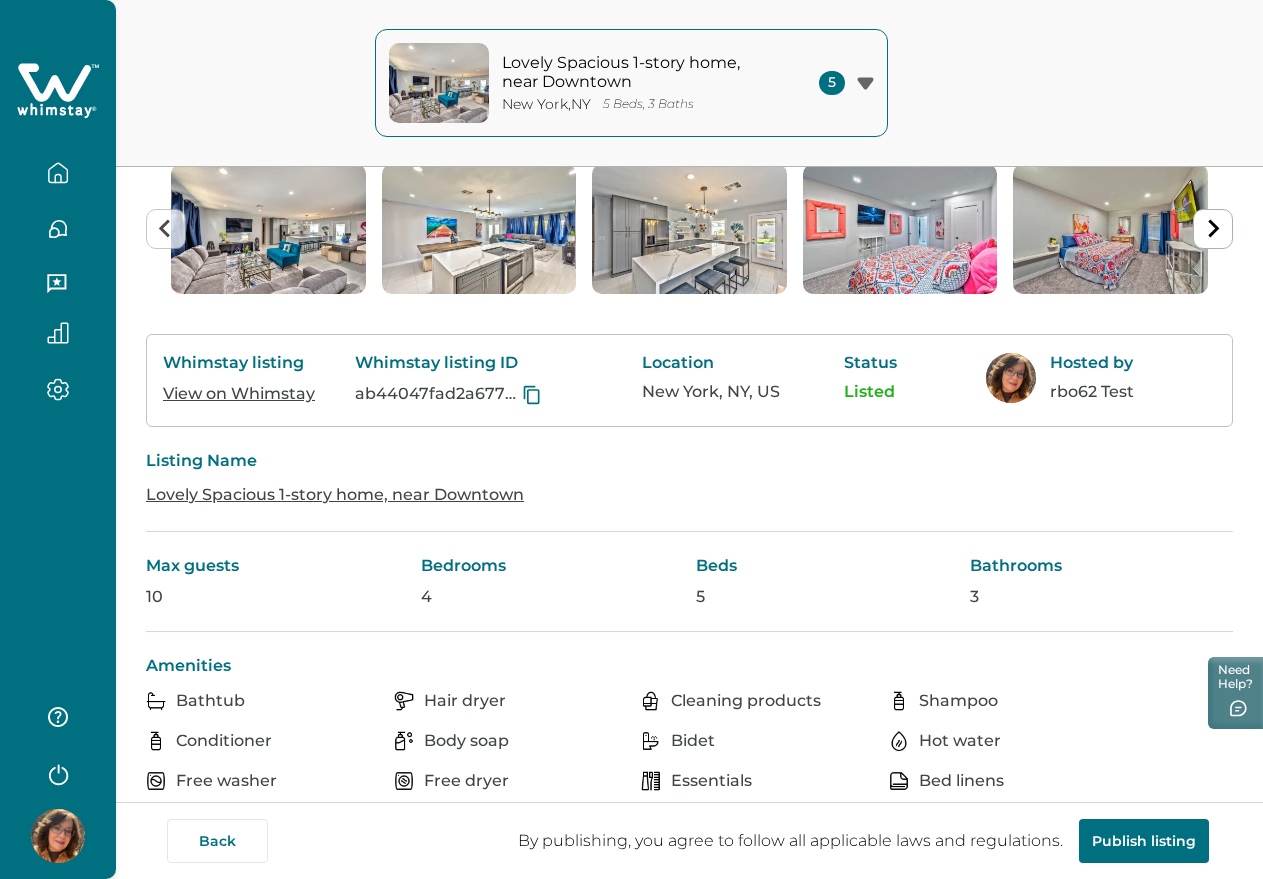 scroll, scrollTop: 0, scrollLeft: 0, axis: both 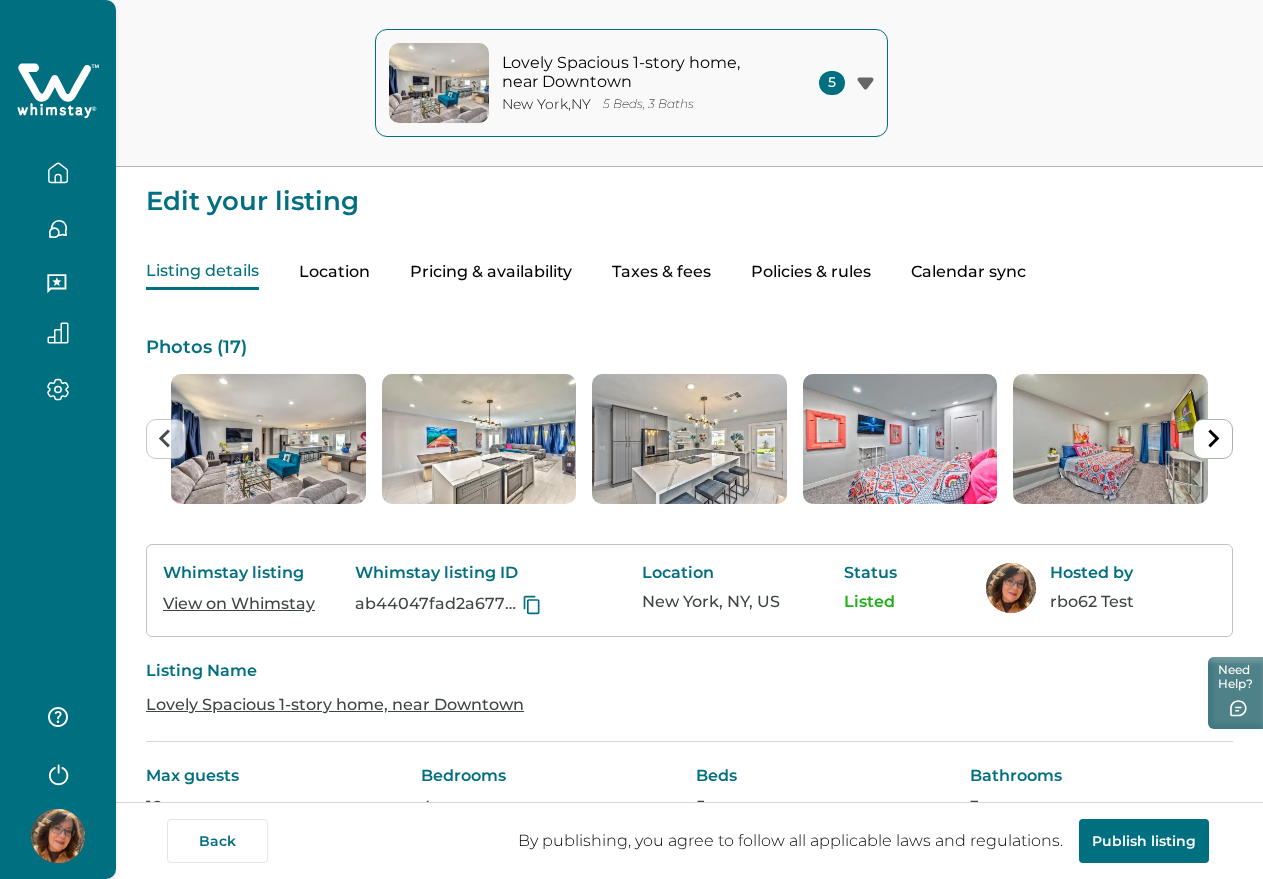 click at bounding box center (58, 836) 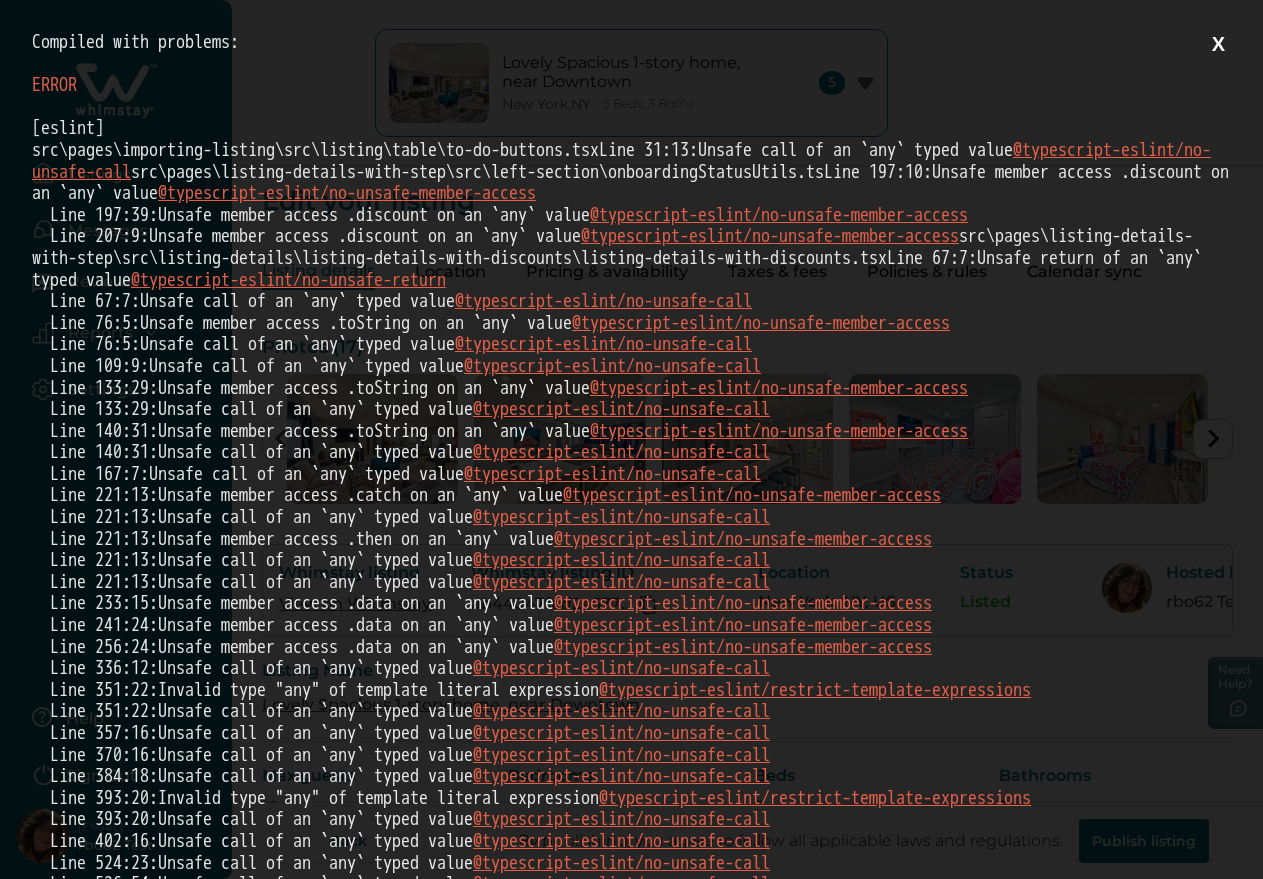 scroll, scrollTop: 0, scrollLeft: 0, axis: both 